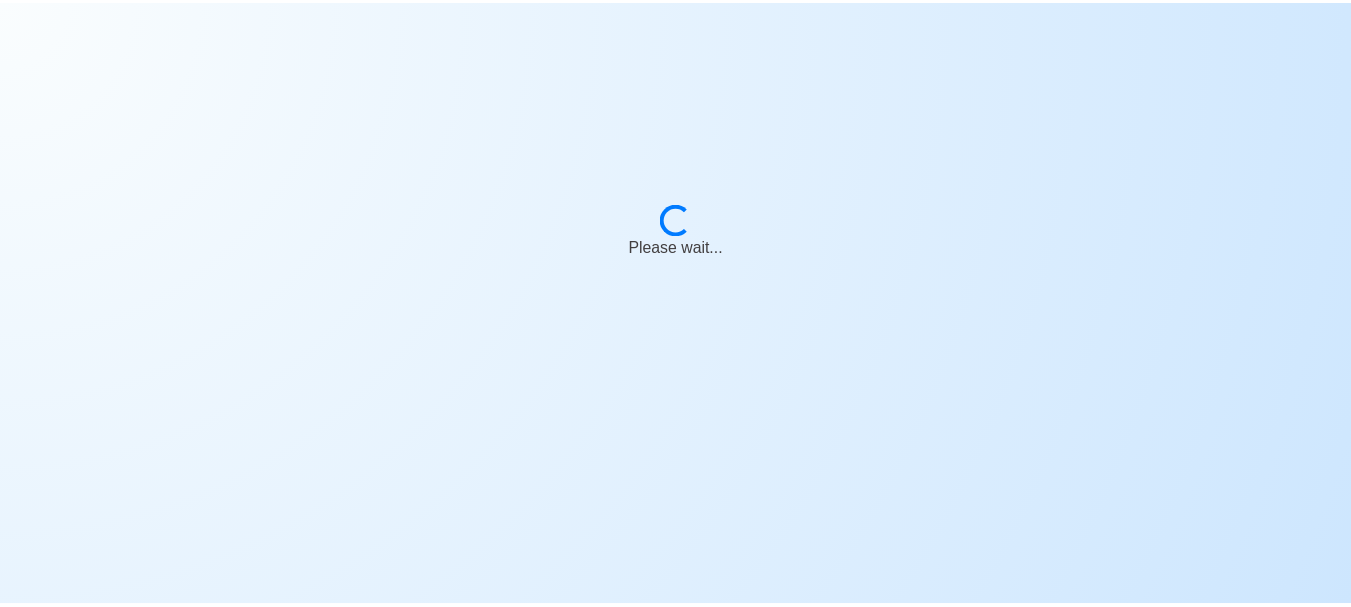 scroll, scrollTop: 0, scrollLeft: 0, axis: both 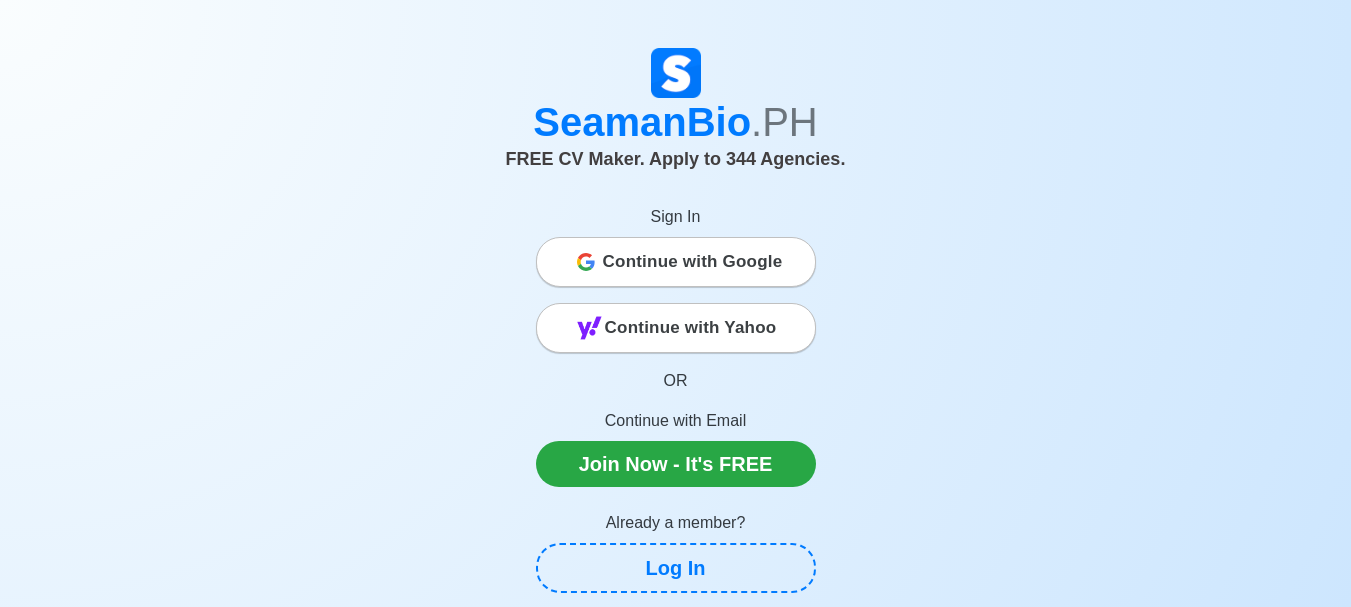 click on "Continue with Google" at bounding box center [693, 262] 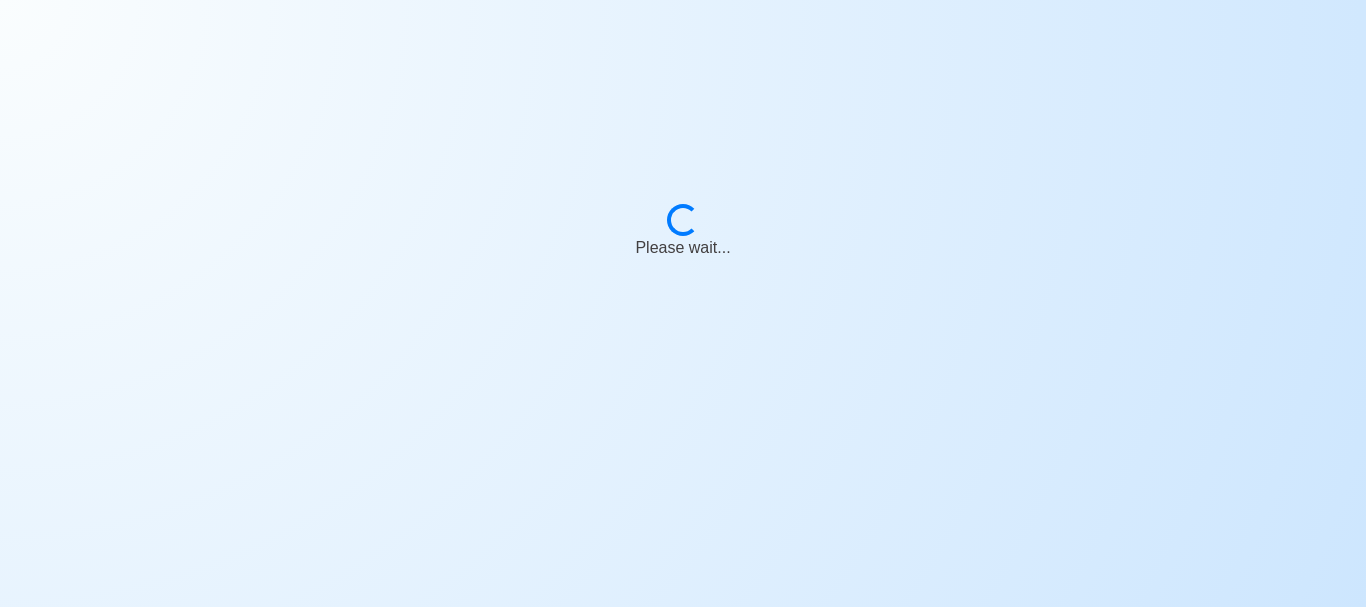 scroll, scrollTop: 0, scrollLeft: 0, axis: both 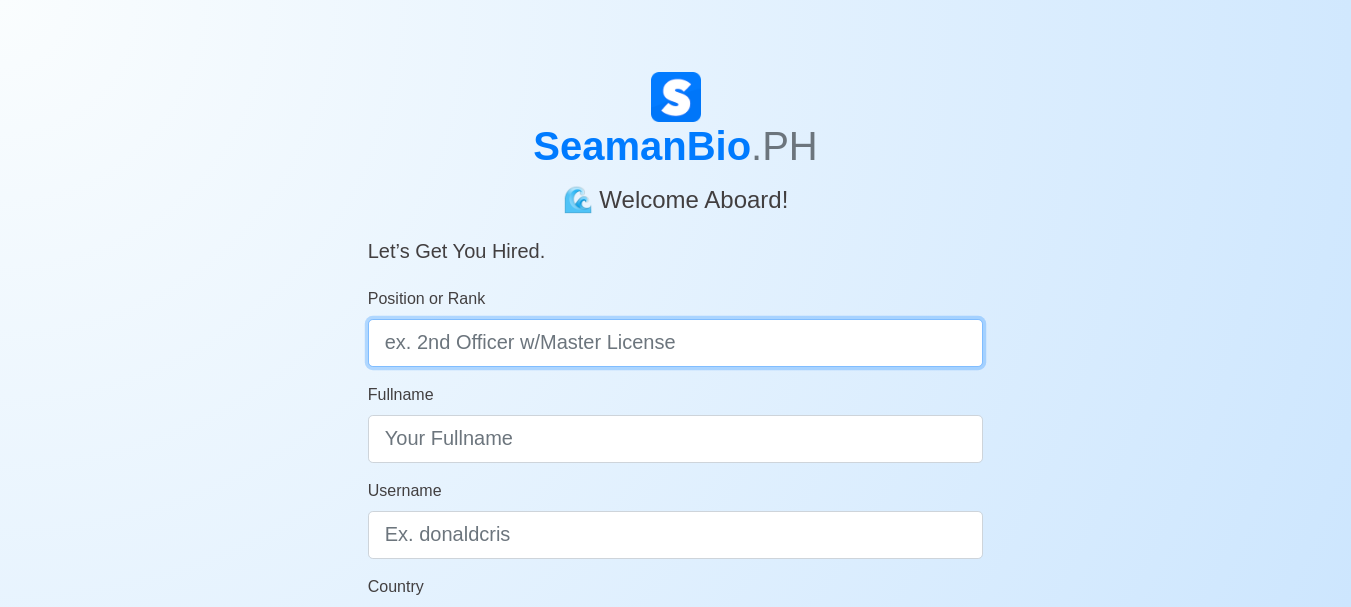 click on "Position or Rank" at bounding box center (676, 343) 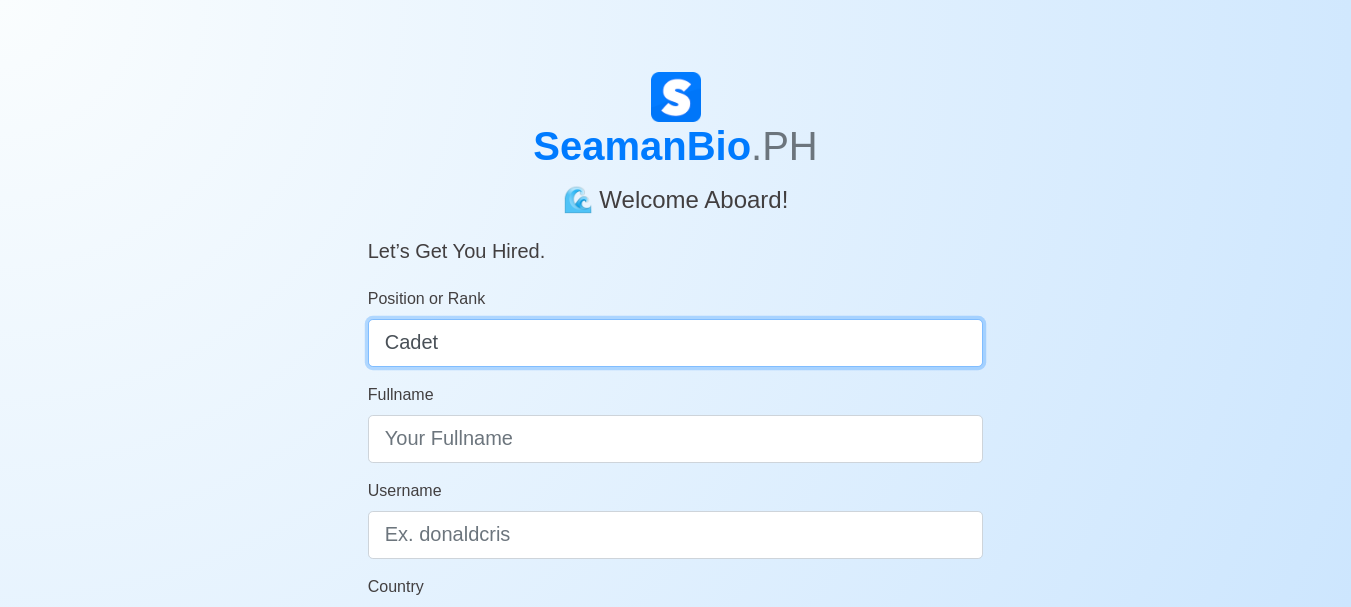 type on "Cadet" 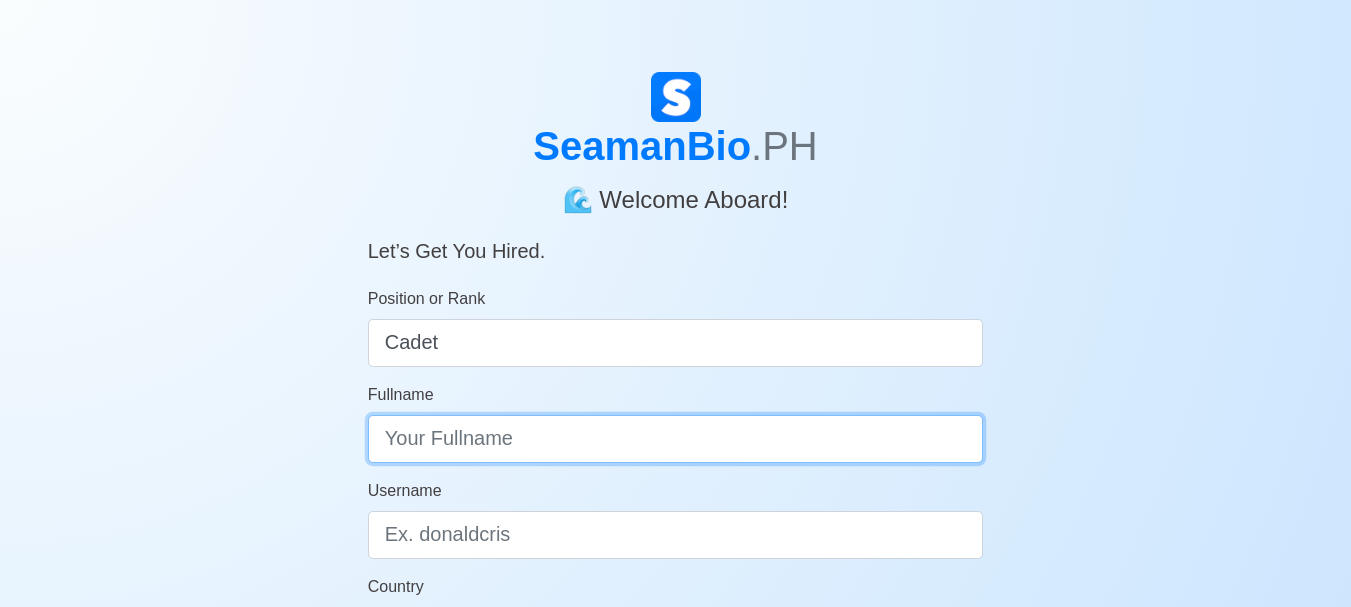 click on "Fullname" at bounding box center [676, 439] 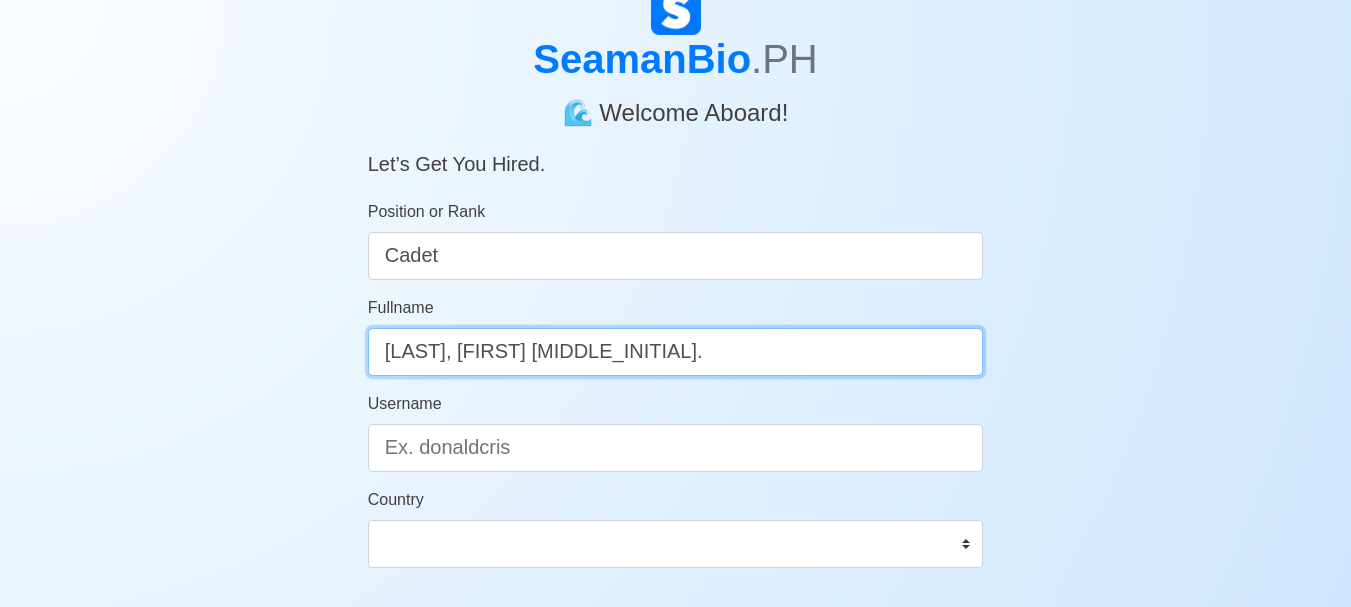 scroll, scrollTop: 200, scrollLeft: 0, axis: vertical 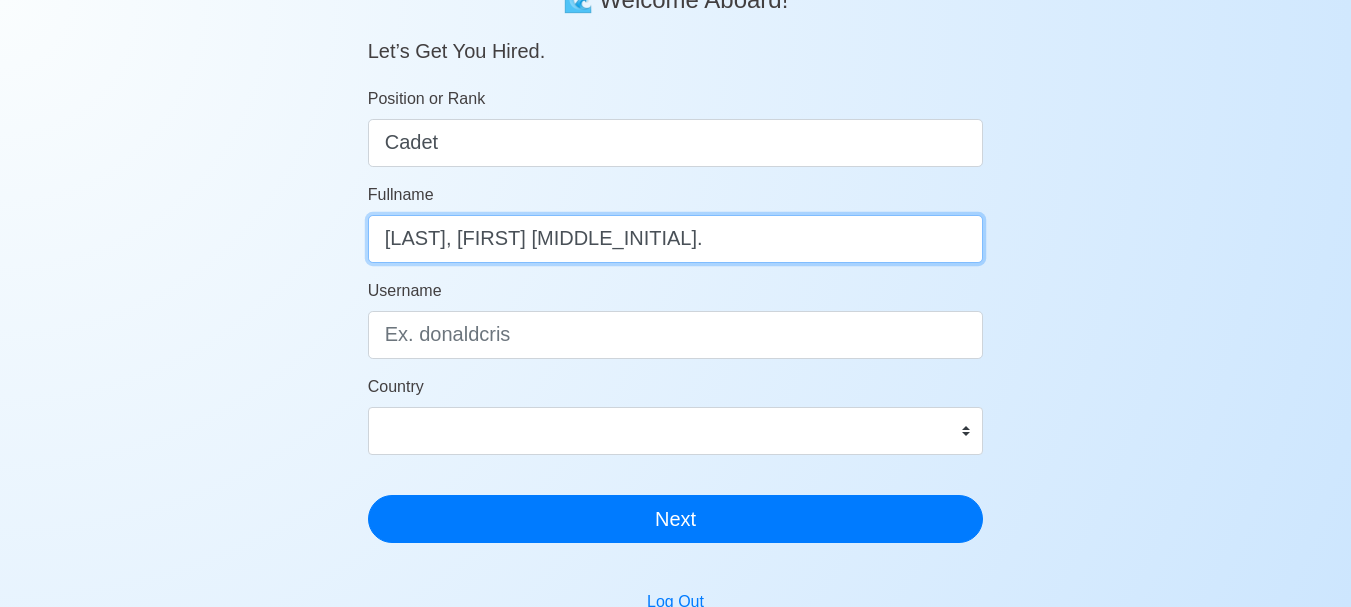 type on "[LAST], [FIRST] [MIDDLE_INITIAL]." 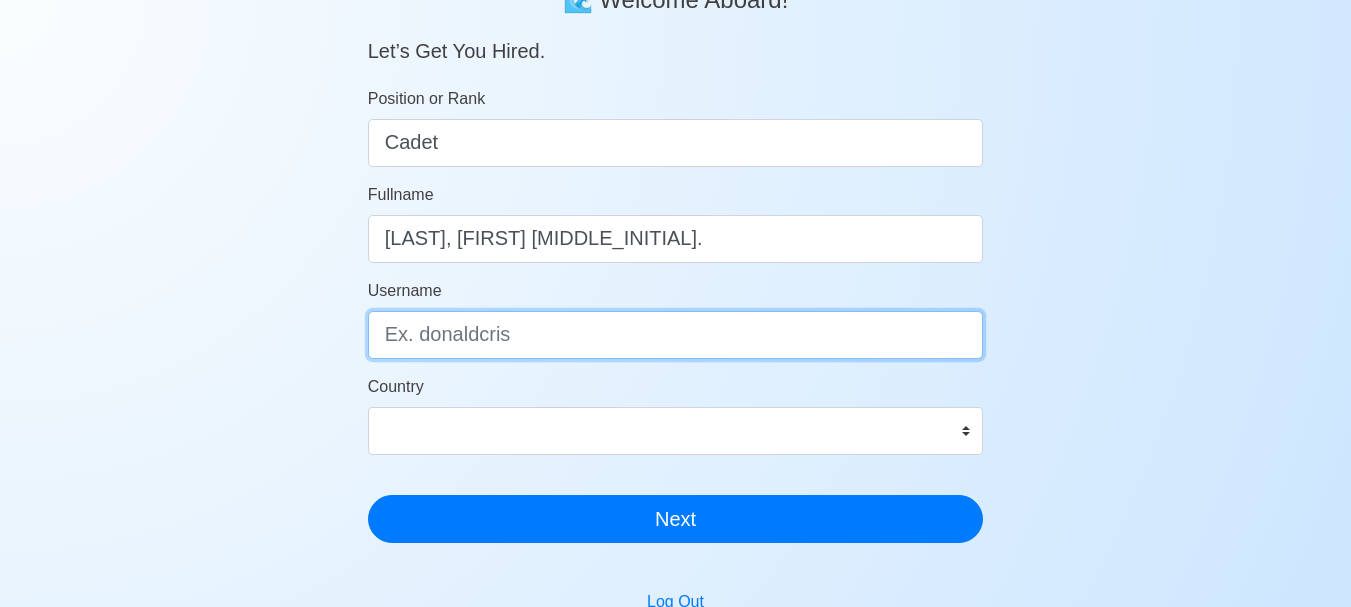 click on "Username" at bounding box center [676, 335] 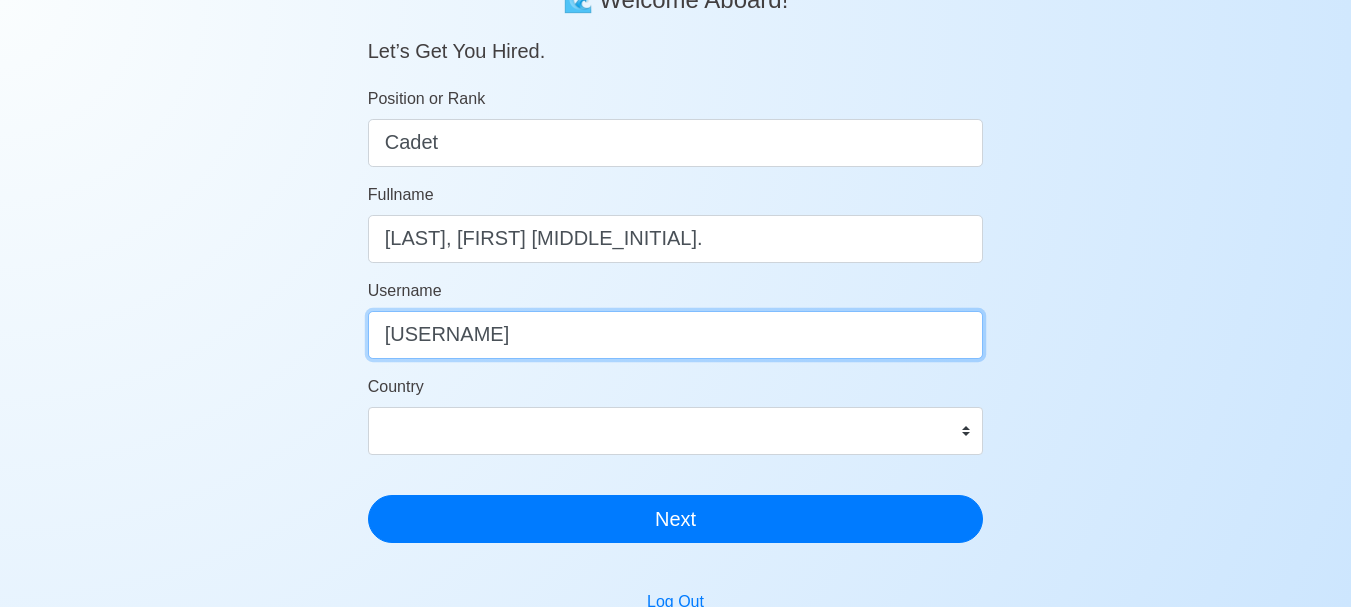 type on "[USERNAME]" 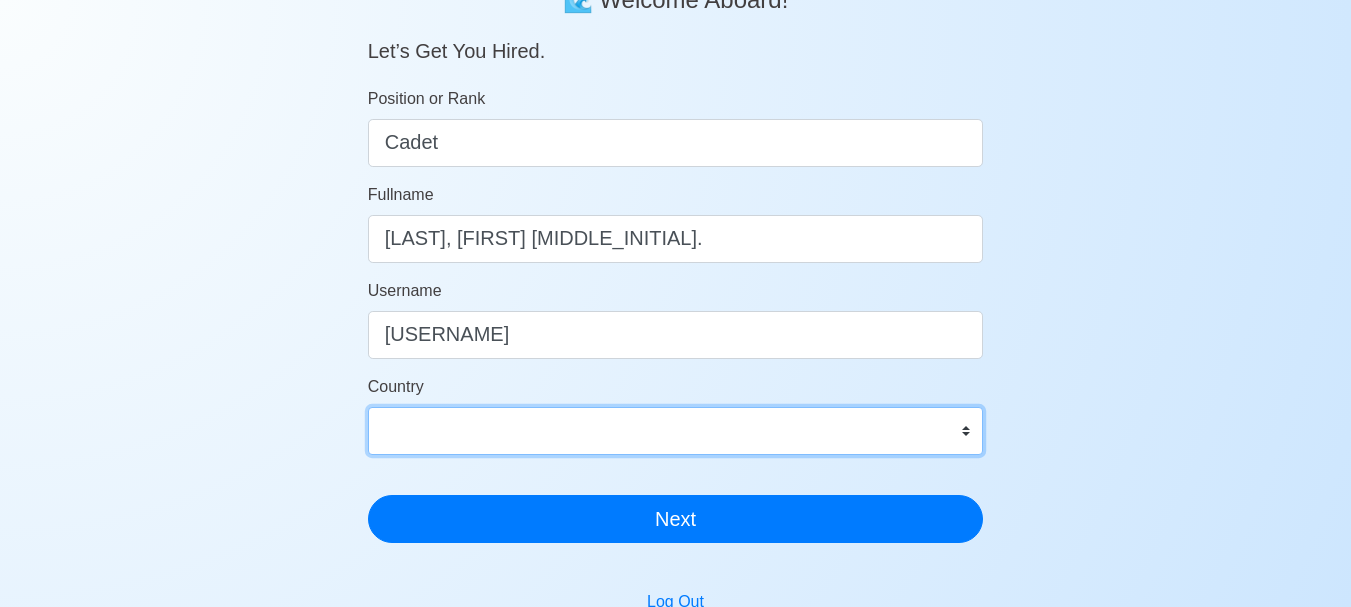 click on "Afghanistan Åland Islands Albania Algeria American Samoa Andorra Angola Anguilla Antarctica Antigua and Barbuda Argentina Armenia Aruba Australia Austria Azerbaijan Bahamas Bahrain Bangladesh Barbados Belarus Belgium Belize Benin Bermuda Bhutan Bolivia, Plurinational State of Bonaire, Sint Eustatius and Saba Bosnia and Herzegovina Botswana Bouvet Island Brazil British Indian Ocean Territory Brunei Darussalam Bulgaria Burkina Faso Burundi Cabo Verde Cambodia Cameroon Canada Cayman Islands Central African Republic Chad Chile China Christmas Island Cocos (Keeling) Islands Colombia Comoros Congo Congo, Democratic Republic of the Cook Islands Costa Rica Croatia Cuba Curaçao Cyprus Czechia Côte d'Ivoire Denmark Djibouti Dominica Dominican Republic Ecuador Egypt El Salvador Equatorial Guinea Eritrea Estonia Eswatini Ethiopia Falkland Islands (Malvinas) Faroe Islands Fiji Finland France French Guiana French Polynesia French Southern Territories Gabon Gambia Georgia Germany Ghana Gibraltar Greece Greenland Grenada" at bounding box center (676, 431) 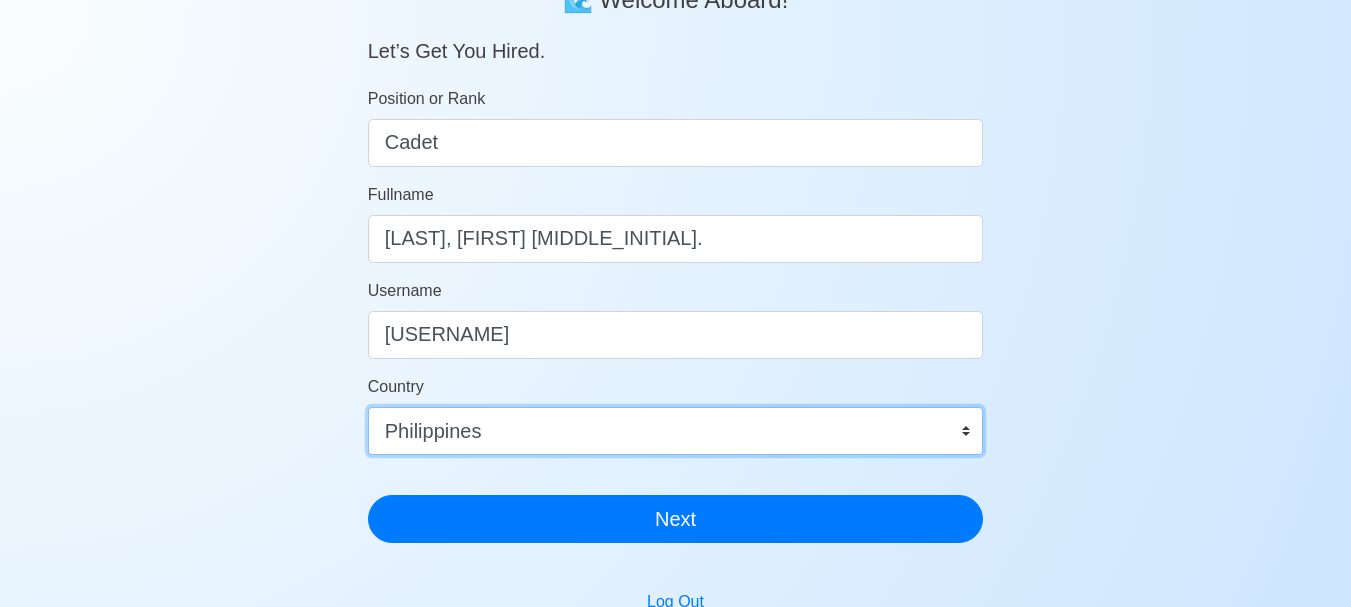 click on "Afghanistan Åland Islands Albania Algeria American Samoa Andorra Angola Anguilla Antarctica Antigua and Barbuda Argentina Armenia Aruba Australia Austria Azerbaijan Bahamas Bahrain Bangladesh Barbados Belarus Belgium Belize Benin Bermuda Bhutan Bolivia, Plurinational State of Bonaire, Sint Eustatius and Saba Bosnia and Herzegovina Botswana Bouvet Island Brazil British Indian Ocean Territory Brunei Darussalam Bulgaria Burkina Faso Burundi Cabo Verde Cambodia Cameroon Canada Cayman Islands Central African Republic Chad Chile China Christmas Island Cocos (Keeling) Islands Colombia Comoros Congo Congo, Democratic Republic of the Cook Islands Costa Rica Croatia Cuba Curaçao Cyprus Czechia Côte d'Ivoire Denmark Djibouti Dominica Dominican Republic Ecuador Egypt El Salvador Equatorial Guinea Eritrea Estonia Eswatini Ethiopia Falkland Islands (Malvinas) Faroe Islands Fiji Finland France French Guiana French Polynesia French Southern Territories Gabon Gambia Georgia Germany Ghana Gibraltar Greece Greenland Grenada" at bounding box center [676, 431] 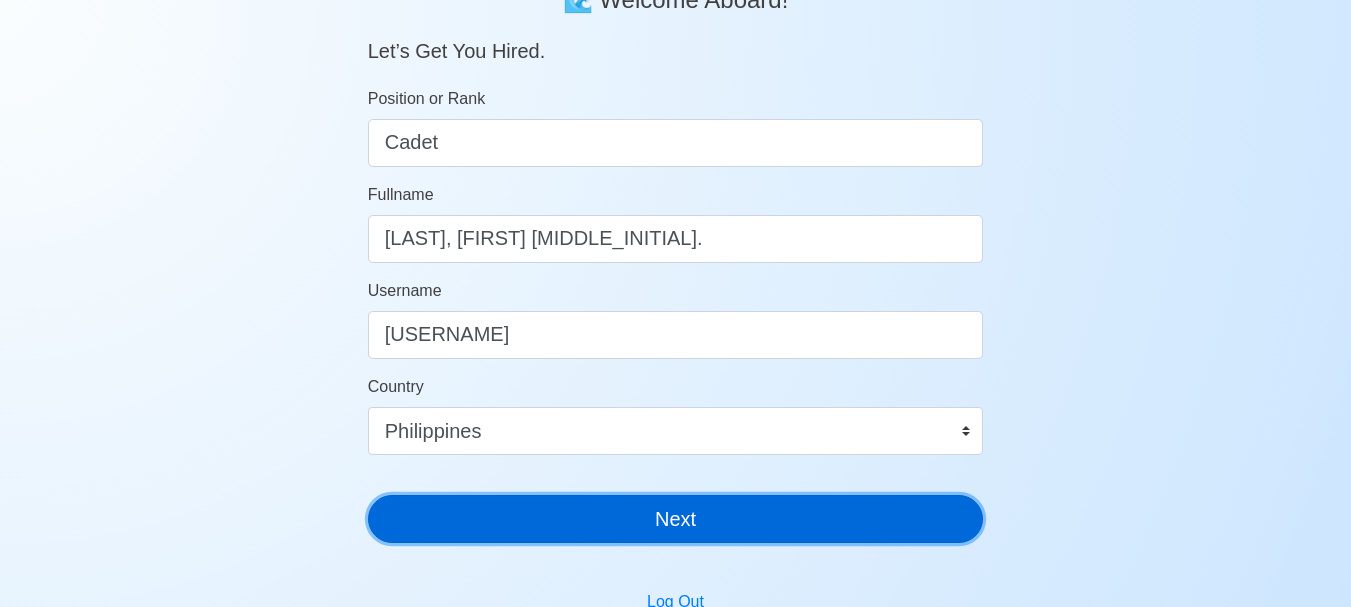 click on "Next" at bounding box center [676, 519] 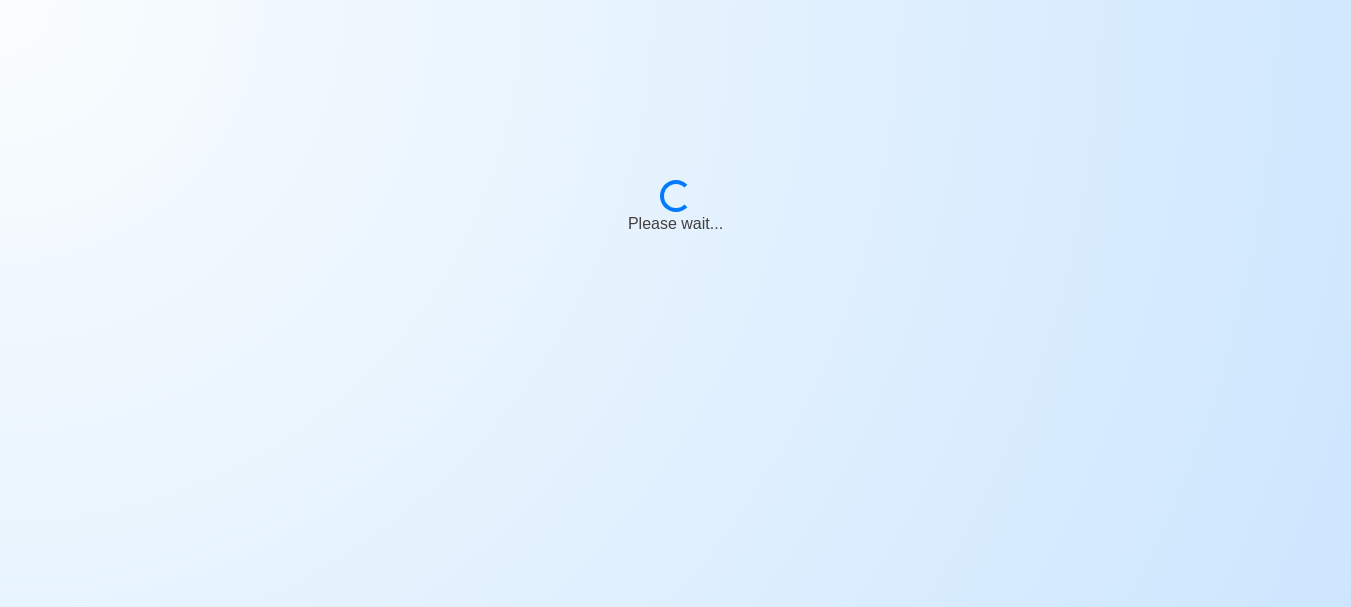 scroll, scrollTop: 24, scrollLeft: 0, axis: vertical 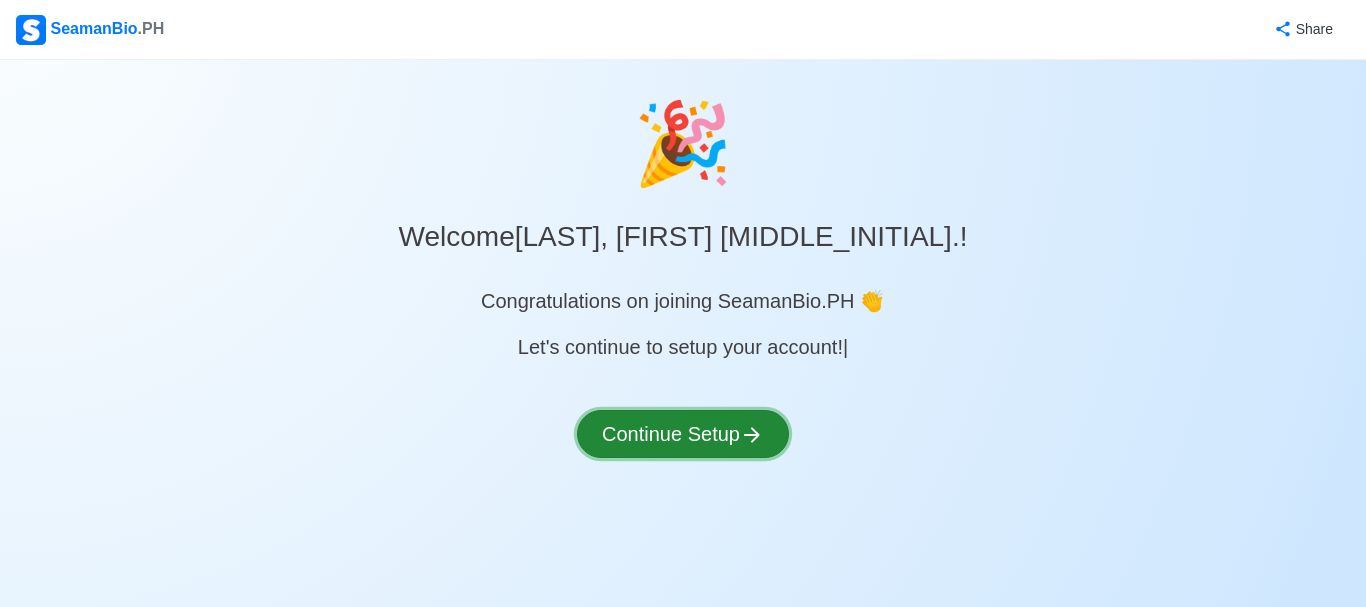 click on "Continue Setup" at bounding box center (683, 434) 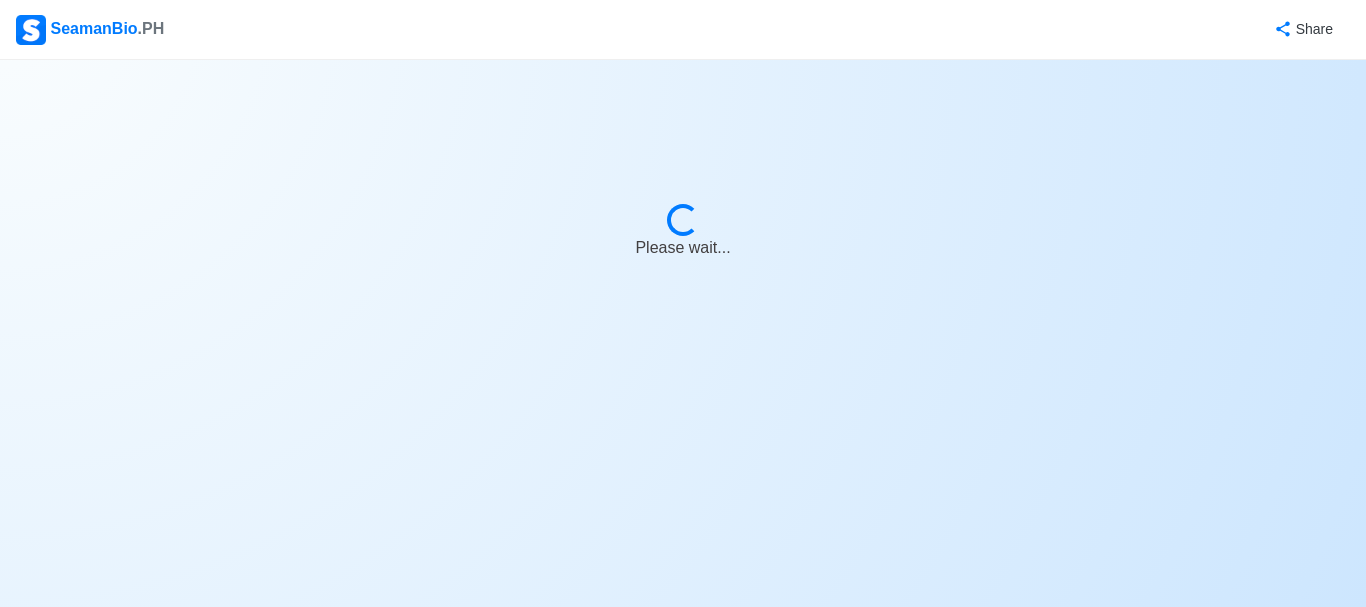 select on "Visible for Hiring" 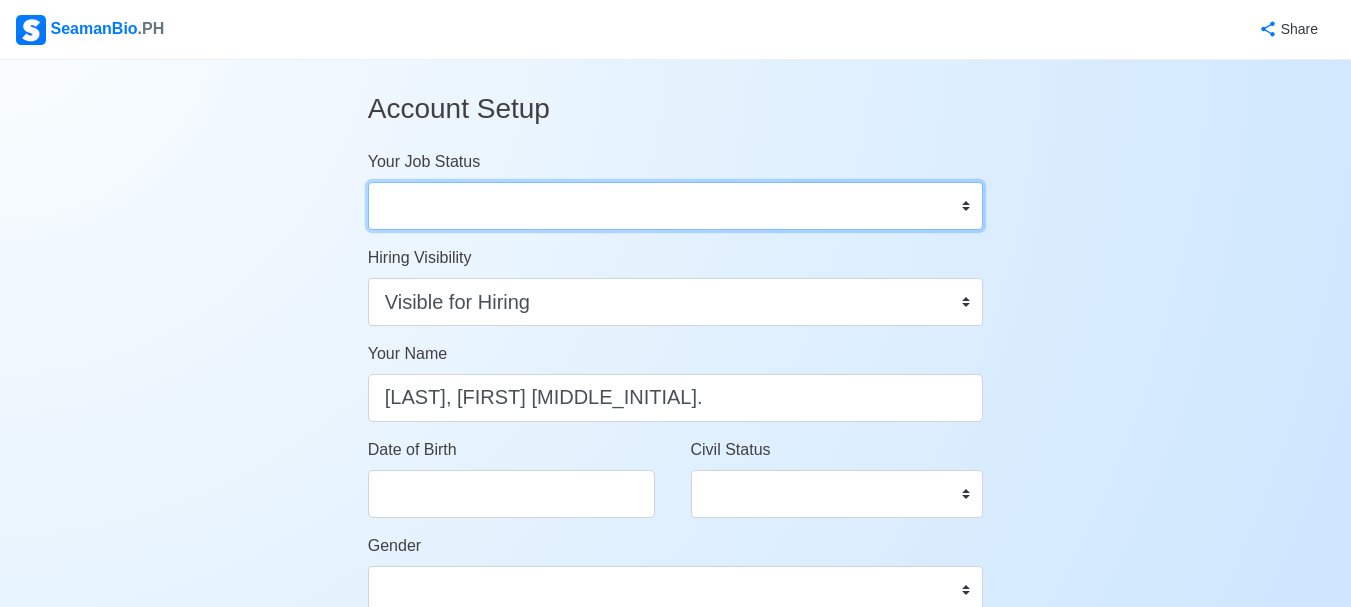 click on "Onboard Actively Looking for Job Not Looking for Job" at bounding box center (676, 206) 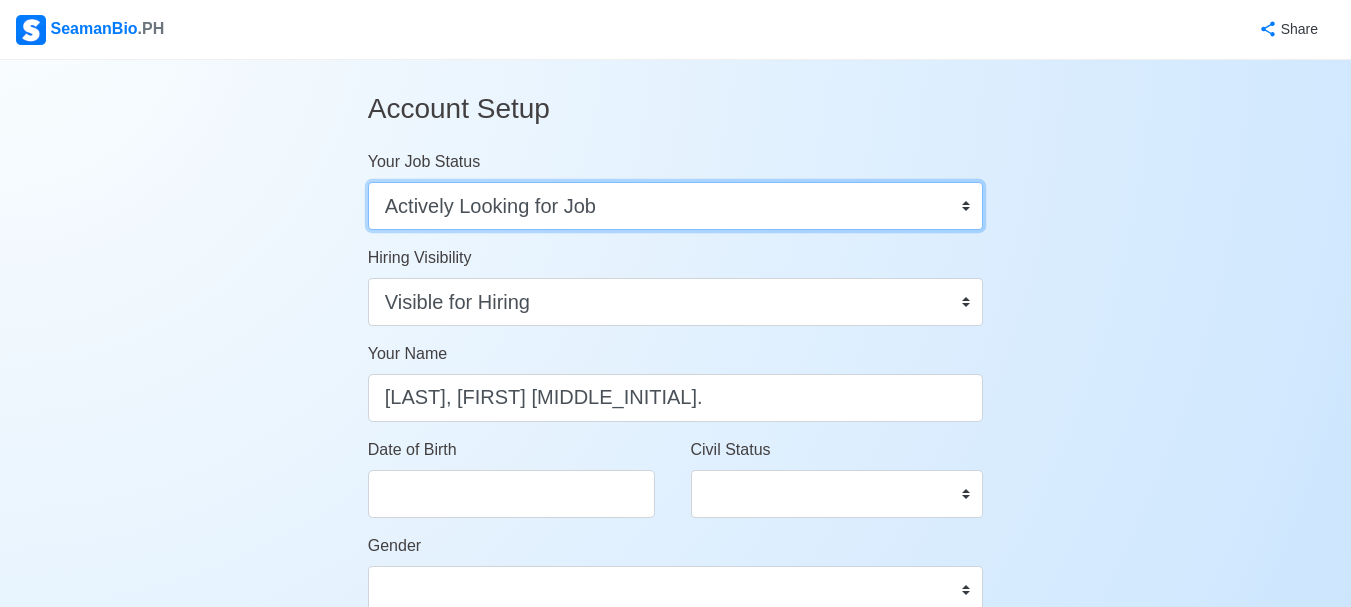 click on "Onboard Actively Looking for Job Not Looking for Job" at bounding box center [676, 206] 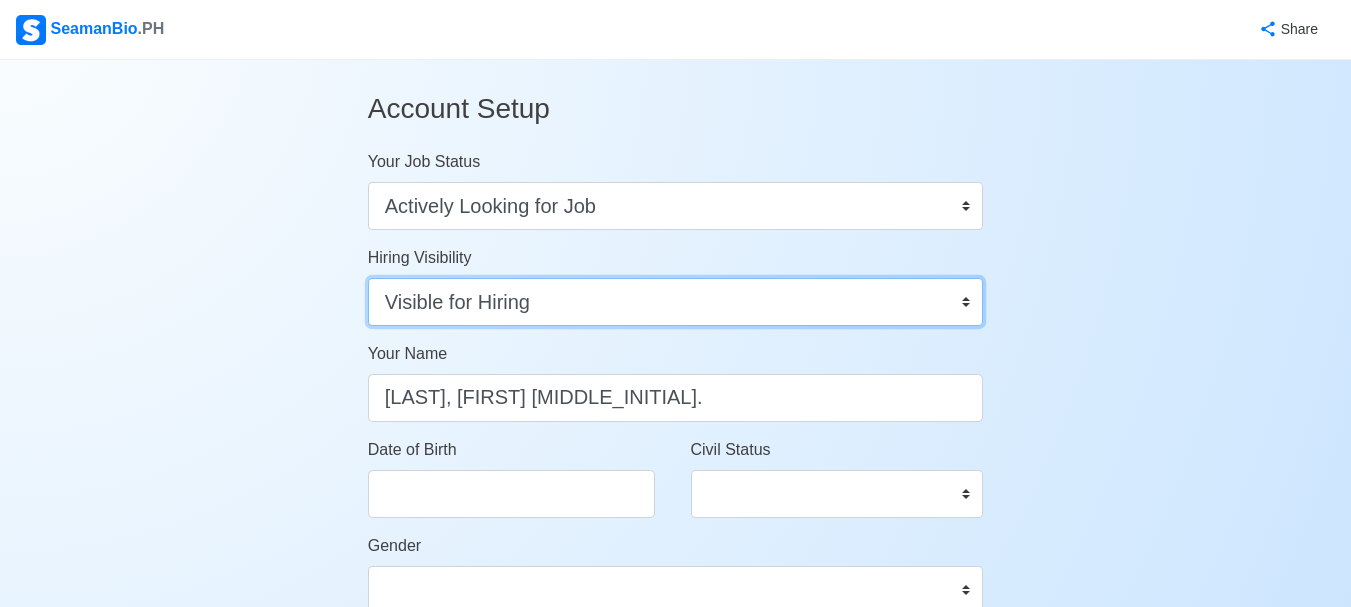 click on "Visible for Hiring Not Visible for Hiring" at bounding box center [676, 302] 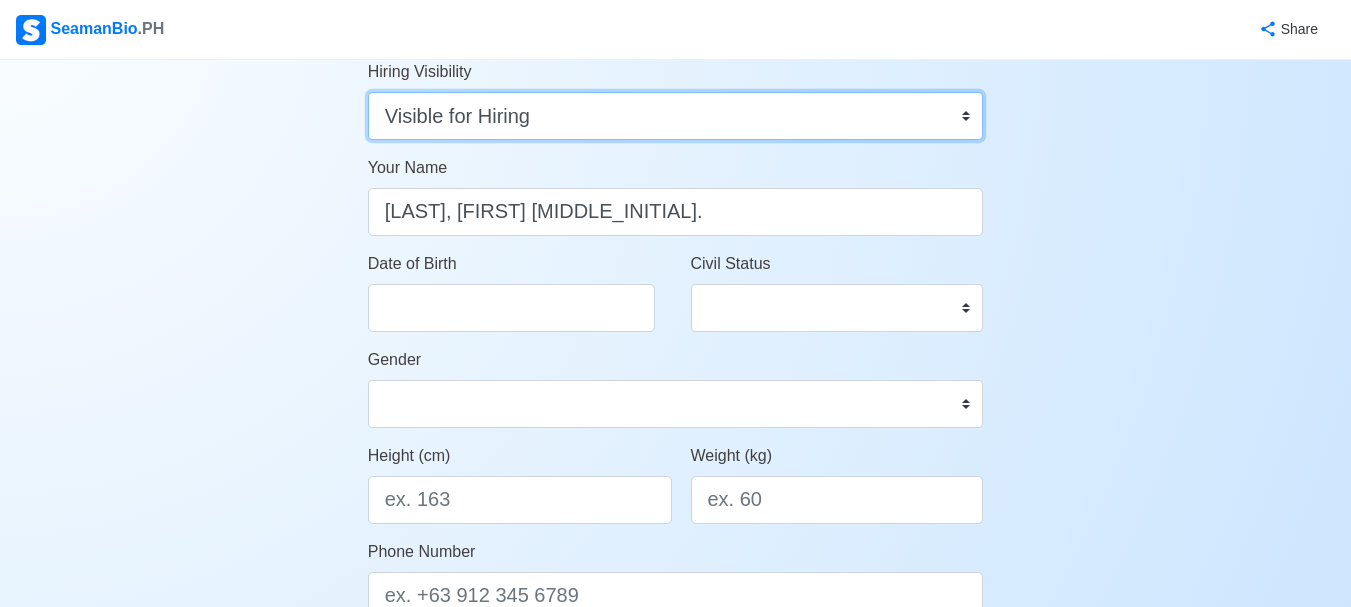 scroll, scrollTop: 200, scrollLeft: 0, axis: vertical 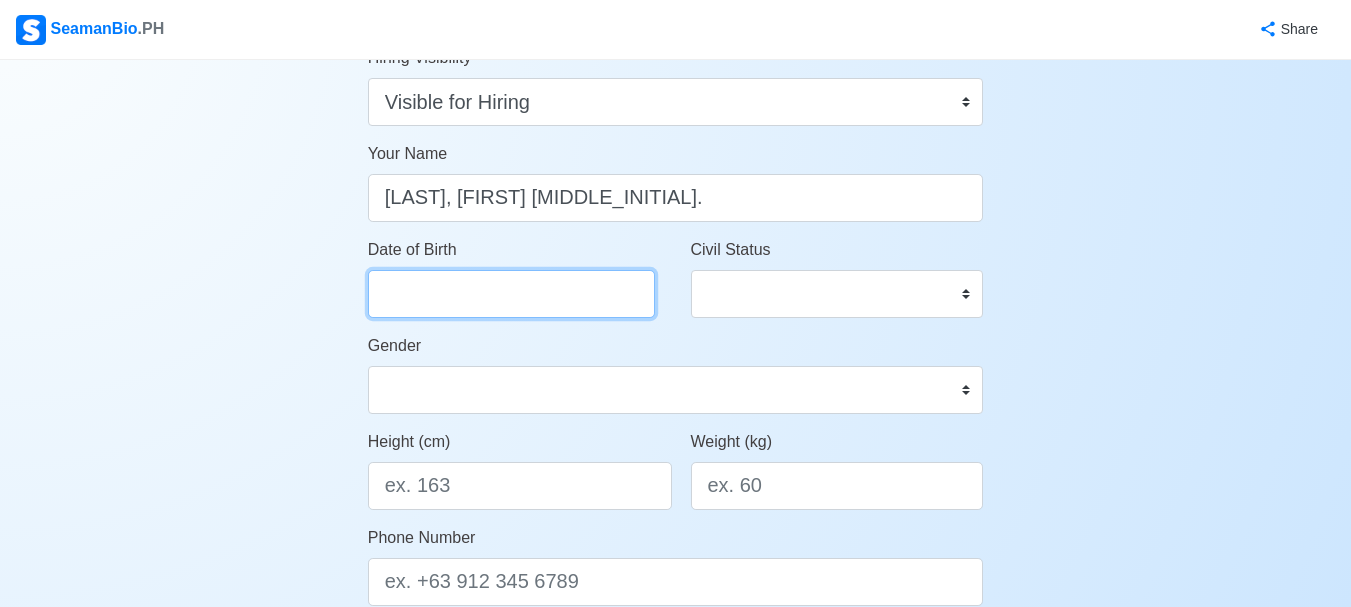 click on "Date of Birth" at bounding box center (511, 294) 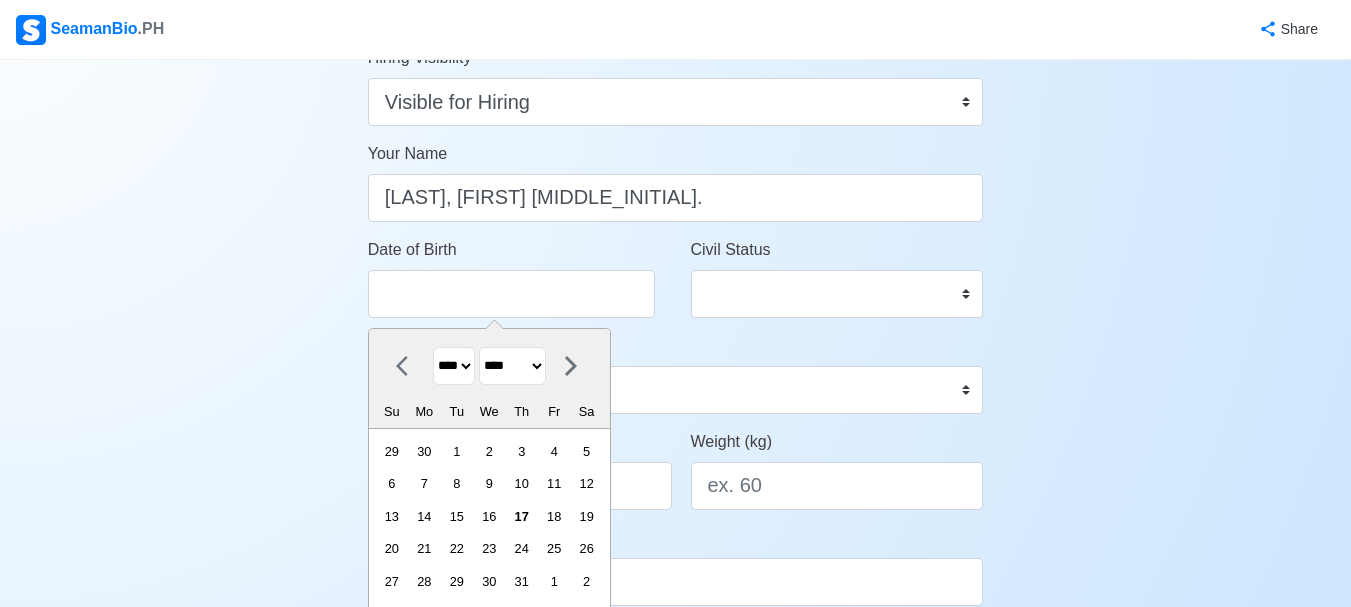 click on "******* ******** ***** ***** *** **** **** ****** ********* ******* ******** ********" at bounding box center (512, 366) 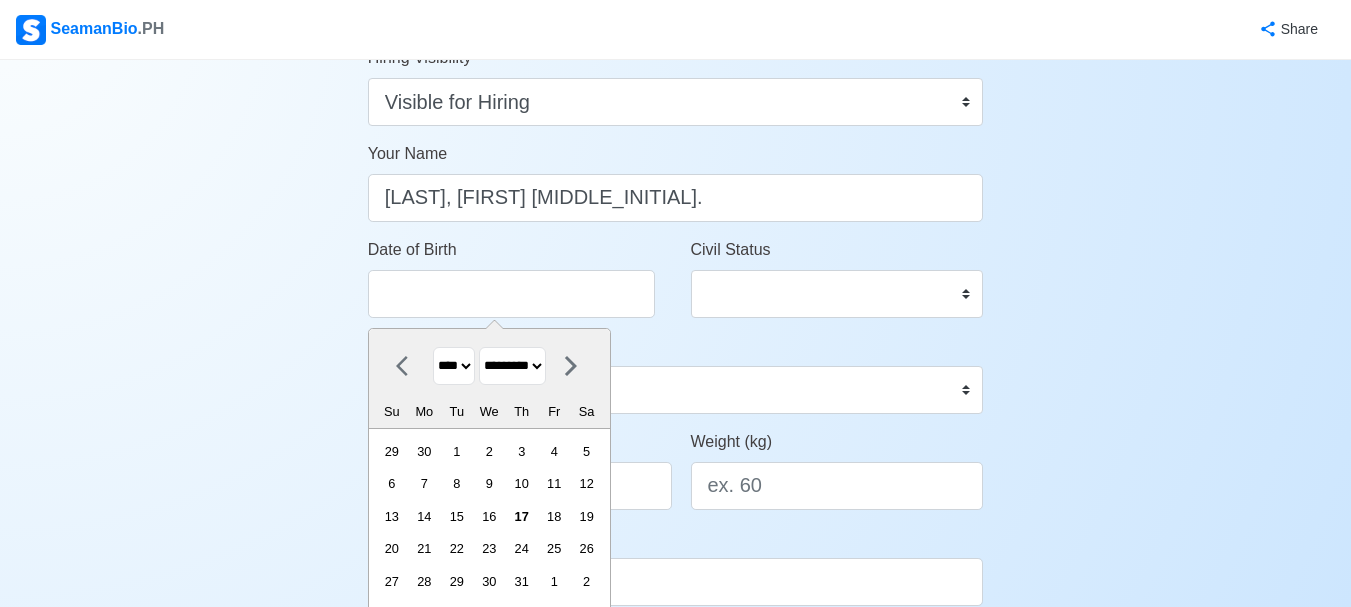 click on "******* ******** ***** ***** *** **** **** ****** ********* ******* ******** ********" at bounding box center [512, 366] 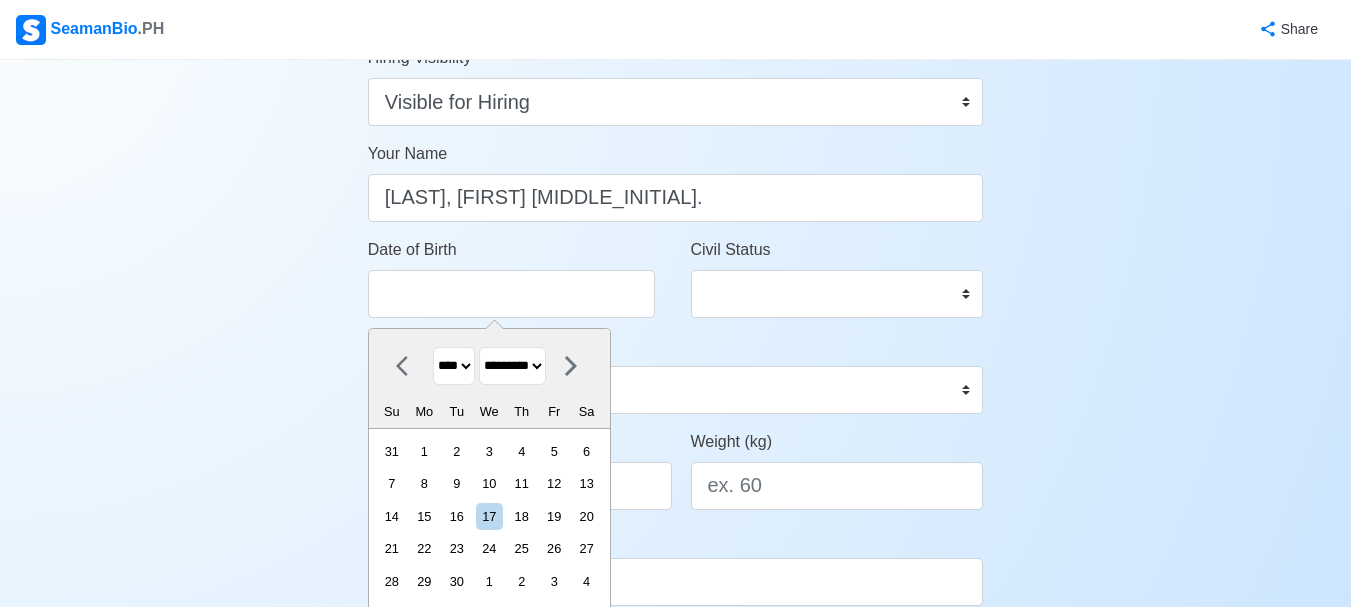 click on "**** **** **** **** **** **** **** **** **** **** **** **** **** **** **** **** **** **** **** **** **** **** **** **** **** **** **** **** **** **** **** **** **** **** **** **** **** **** **** **** **** **** **** **** **** **** **** **** **** **** **** **** **** **** **** **** **** **** **** **** **** **** **** **** **** **** **** **** **** **** **** **** **** **** **** **** **** **** **** **** **** **** **** **** **** **** **** **** **** **** **** **** **** **** **** **** **** **** **** **** **** **** **** **** **** ****" at bounding box center (454, 366) 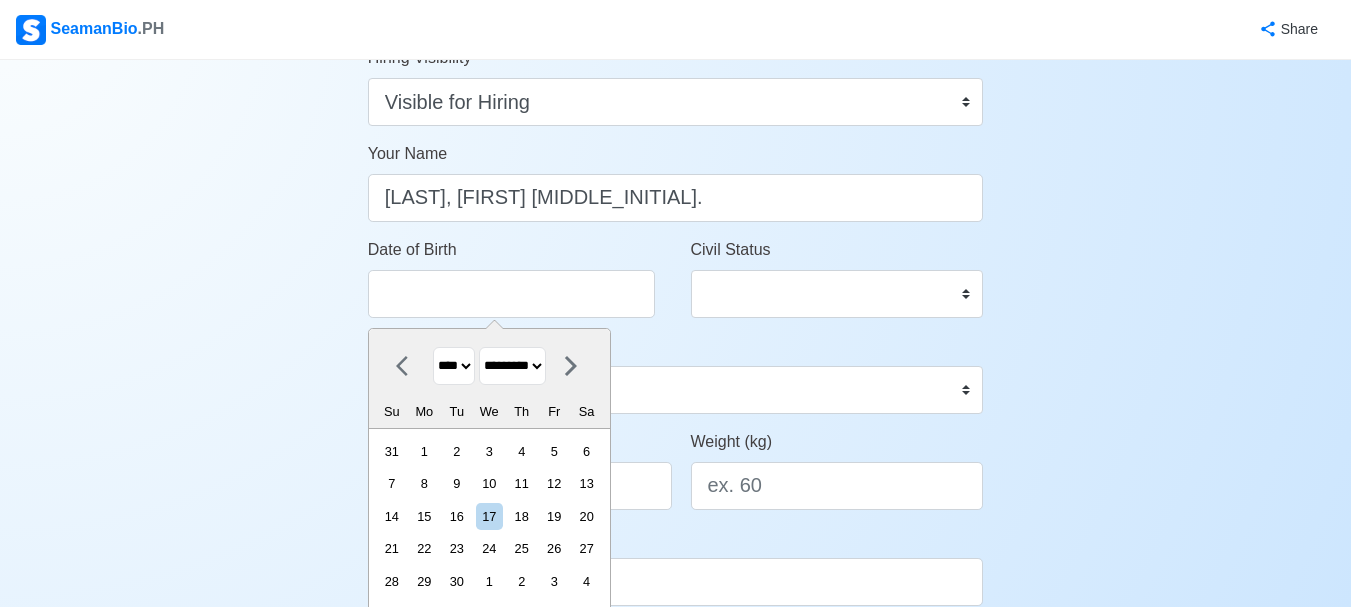 select on "****" 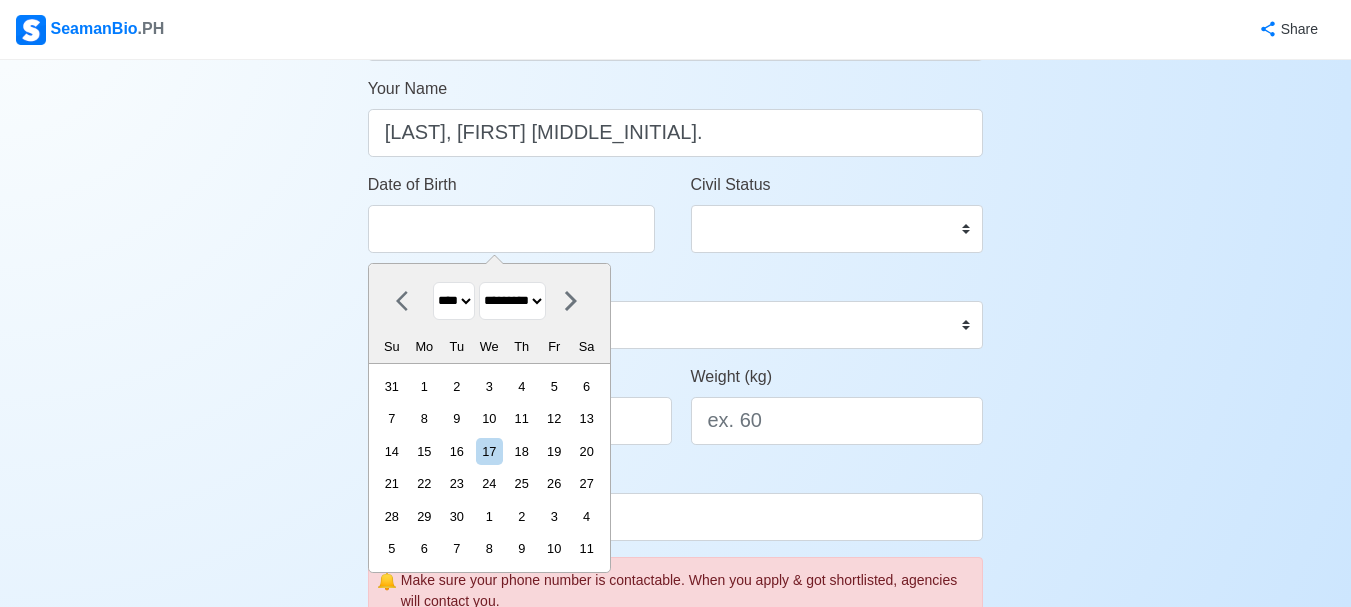 scroll, scrollTop: 300, scrollLeft: 0, axis: vertical 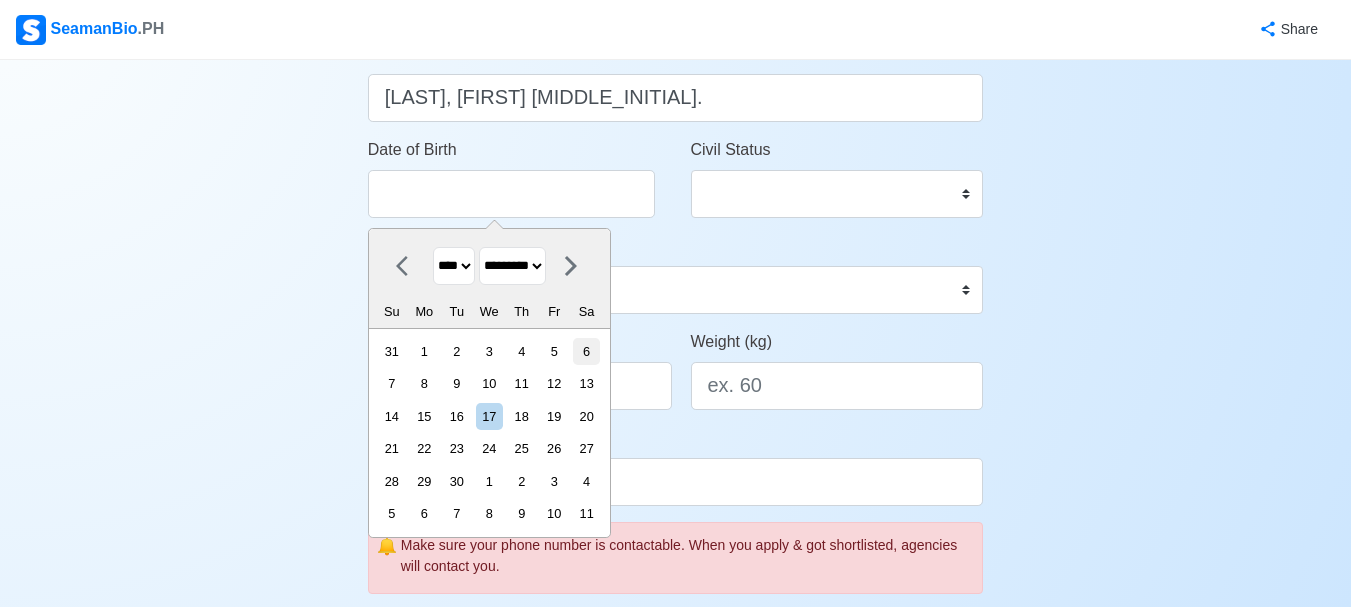 drag, startPoint x: 619, startPoint y: 342, endPoint x: 608, endPoint y: 345, distance: 11.401754 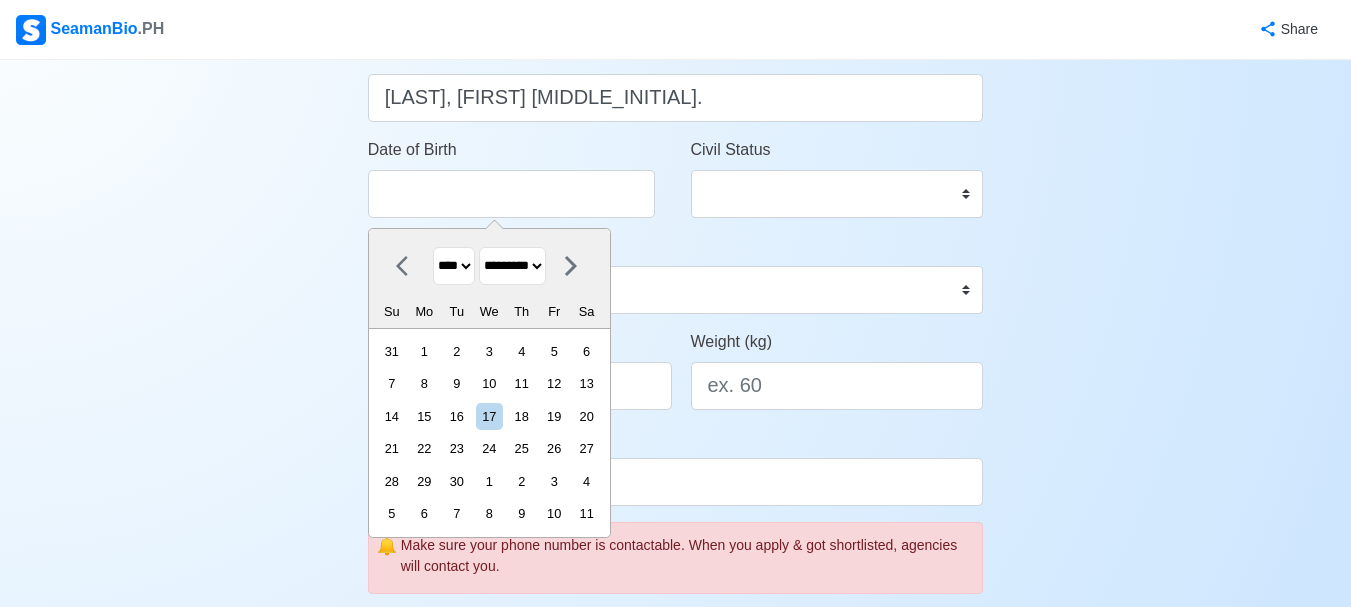 click on "6" at bounding box center [586, 351] 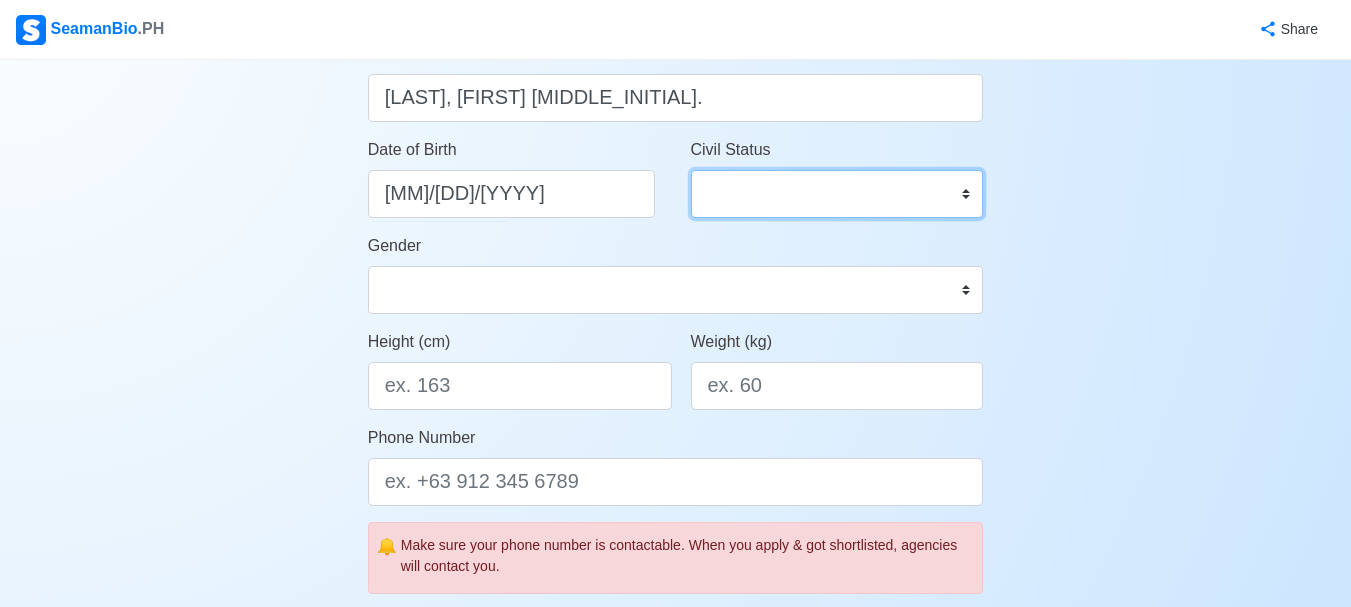 click on "Single Married Widowed Separated" at bounding box center (837, 194) 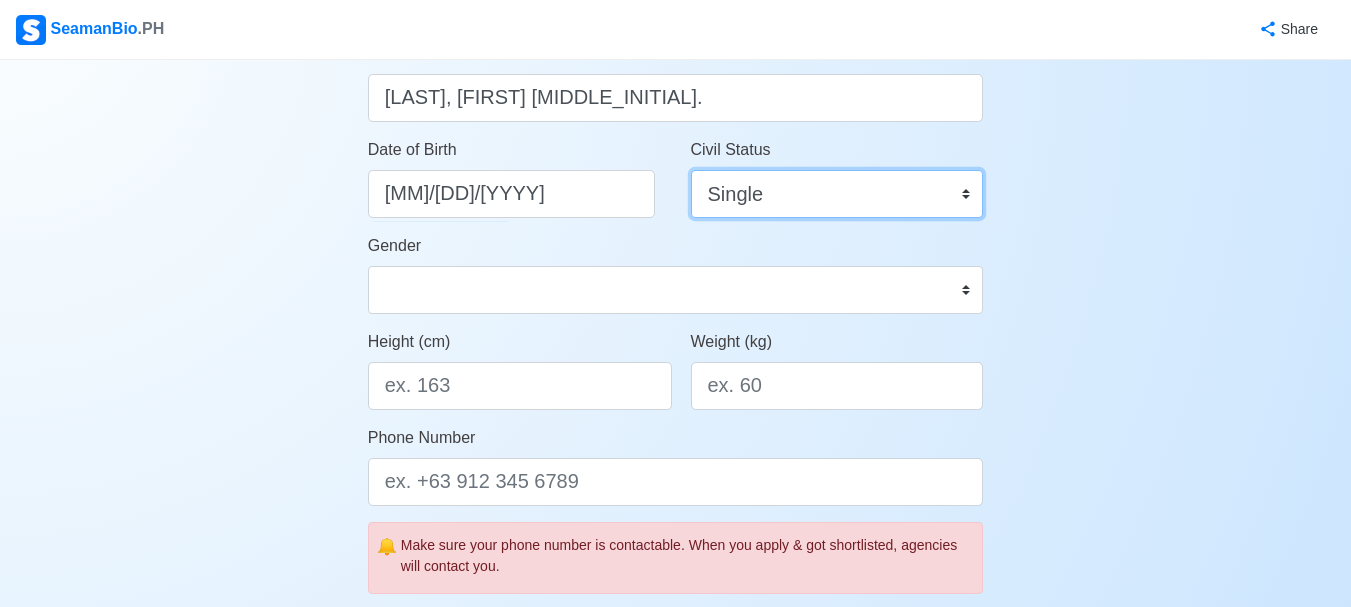 click on "Single Married Widowed Separated" at bounding box center (837, 194) 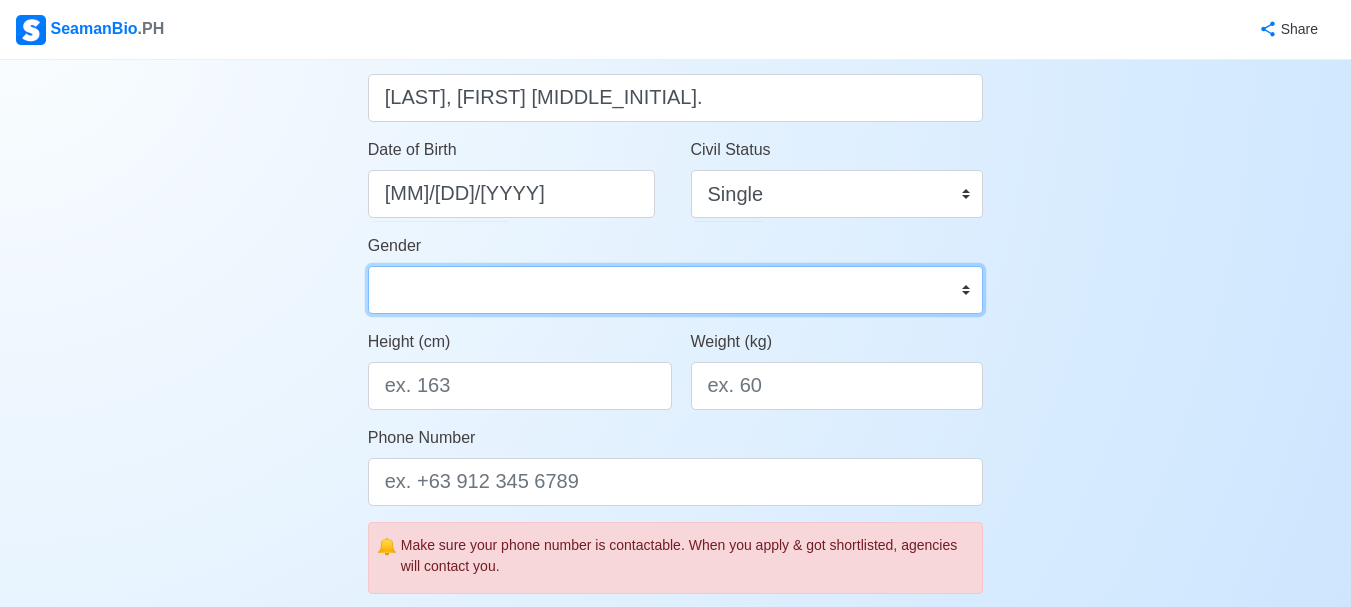 click on "Male Female" at bounding box center (676, 290) 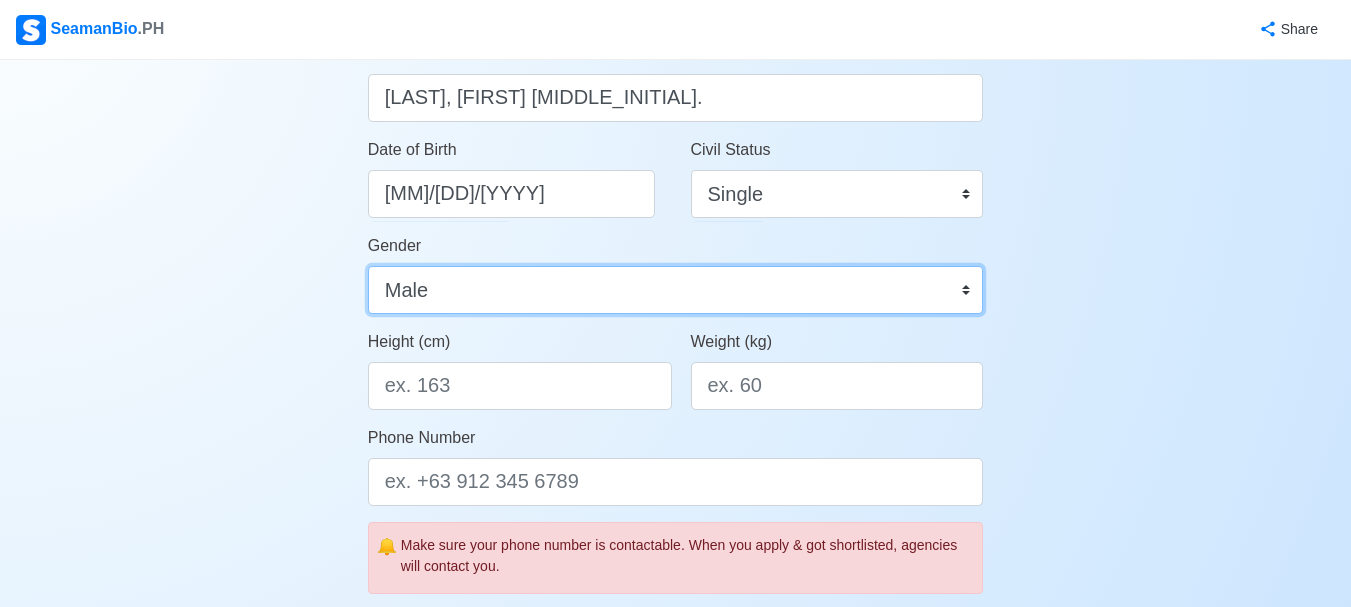 click on "Male Female" at bounding box center [676, 290] 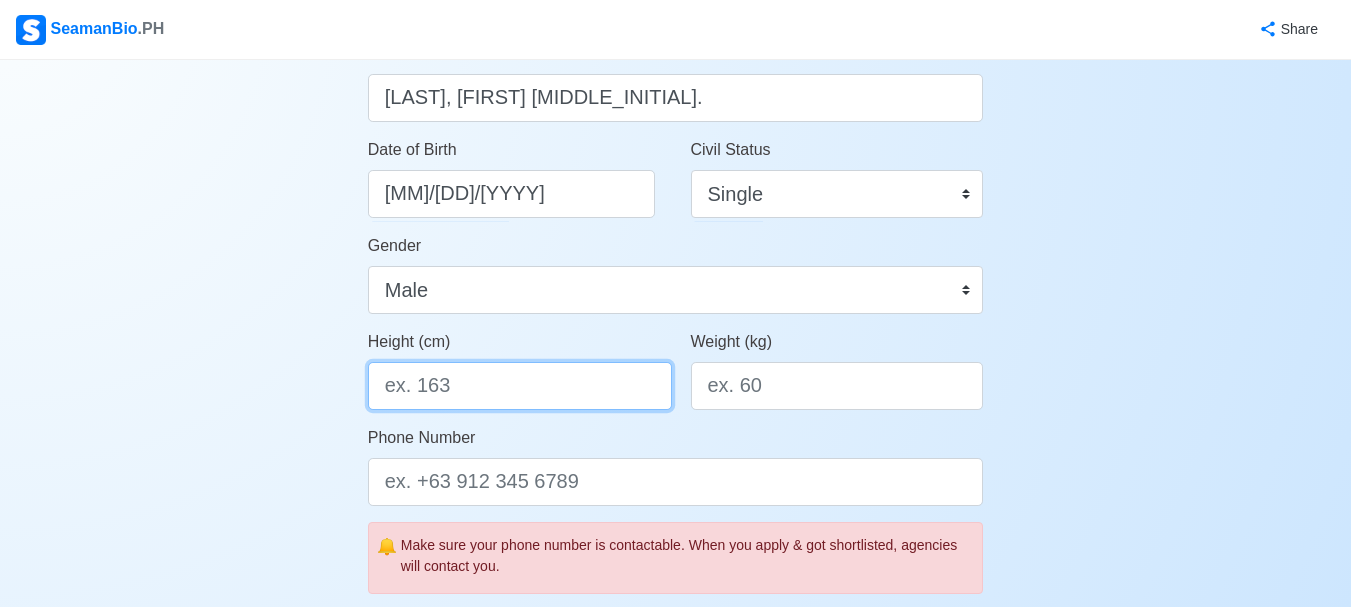 click on "Height (cm)" at bounding box center (520, 386) 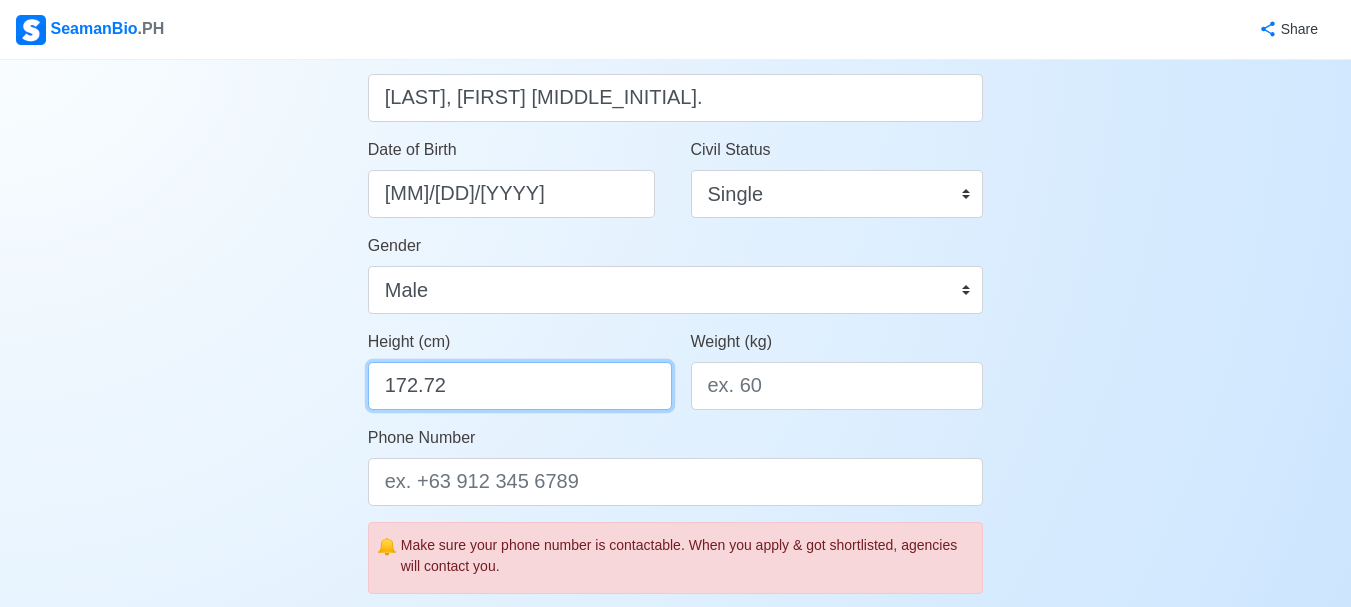 type on "172.72" 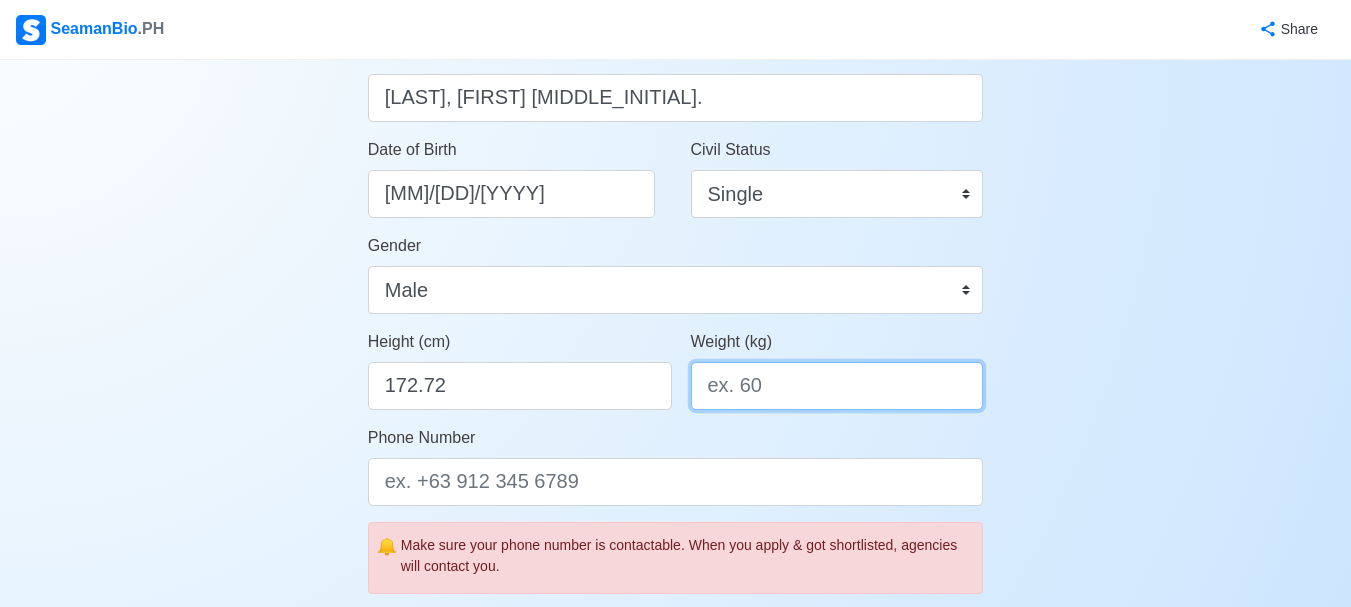 click on "Weight (kg)" at bounding box center (837, 386) 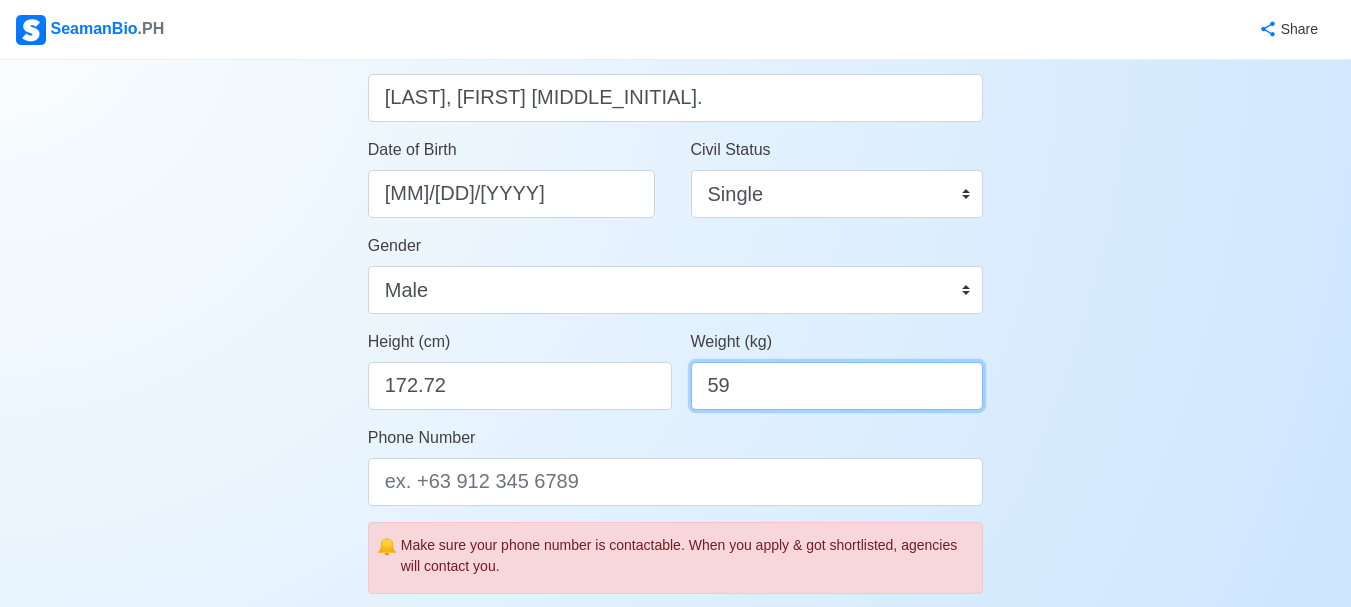scroll, scrollTop: 400, scrollLeft: 0, axis: vertical 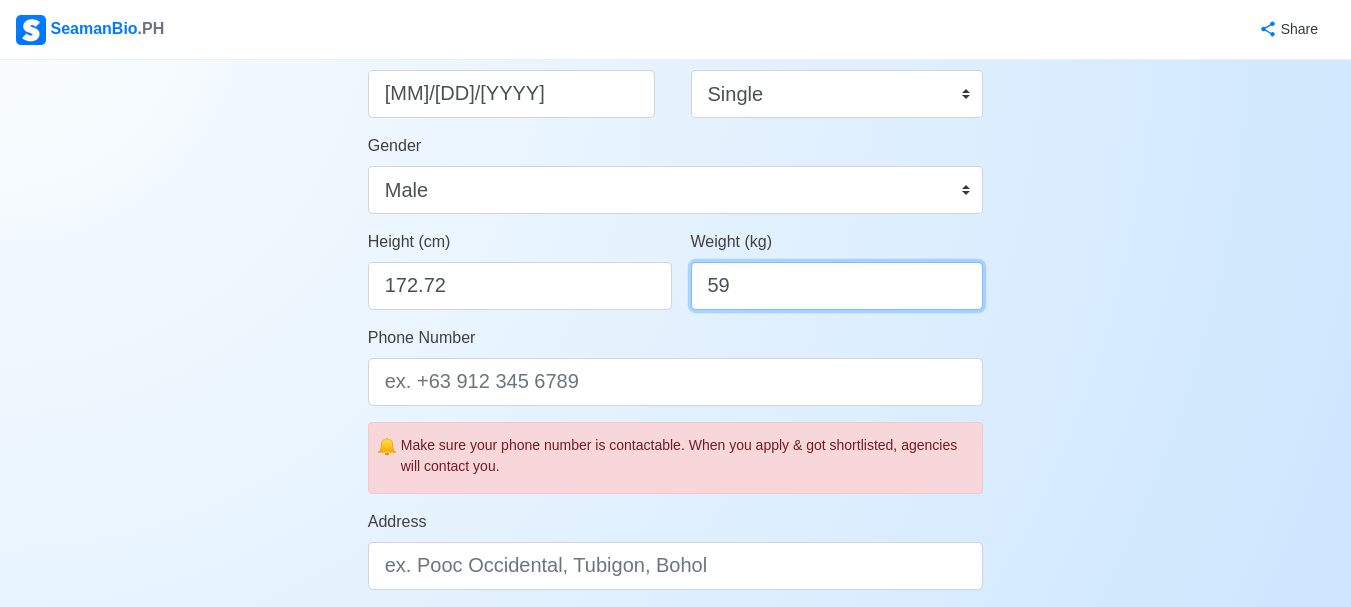type on "59" 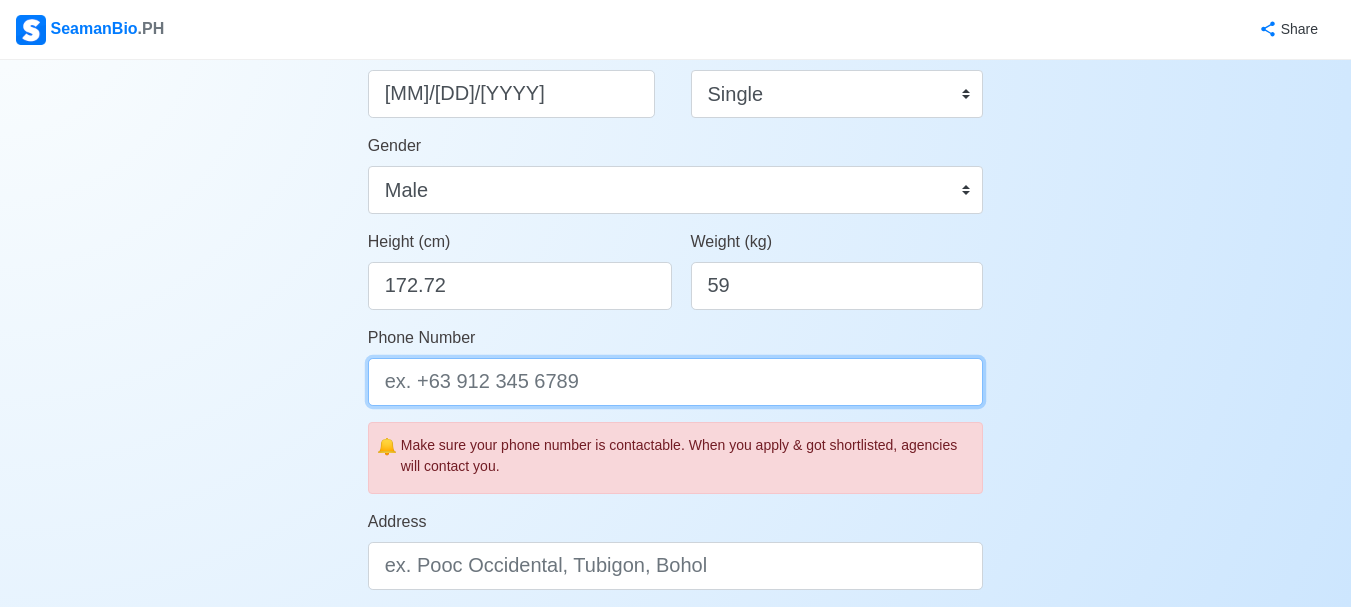 click on "Phone Number" at bounding box center [676, 382] 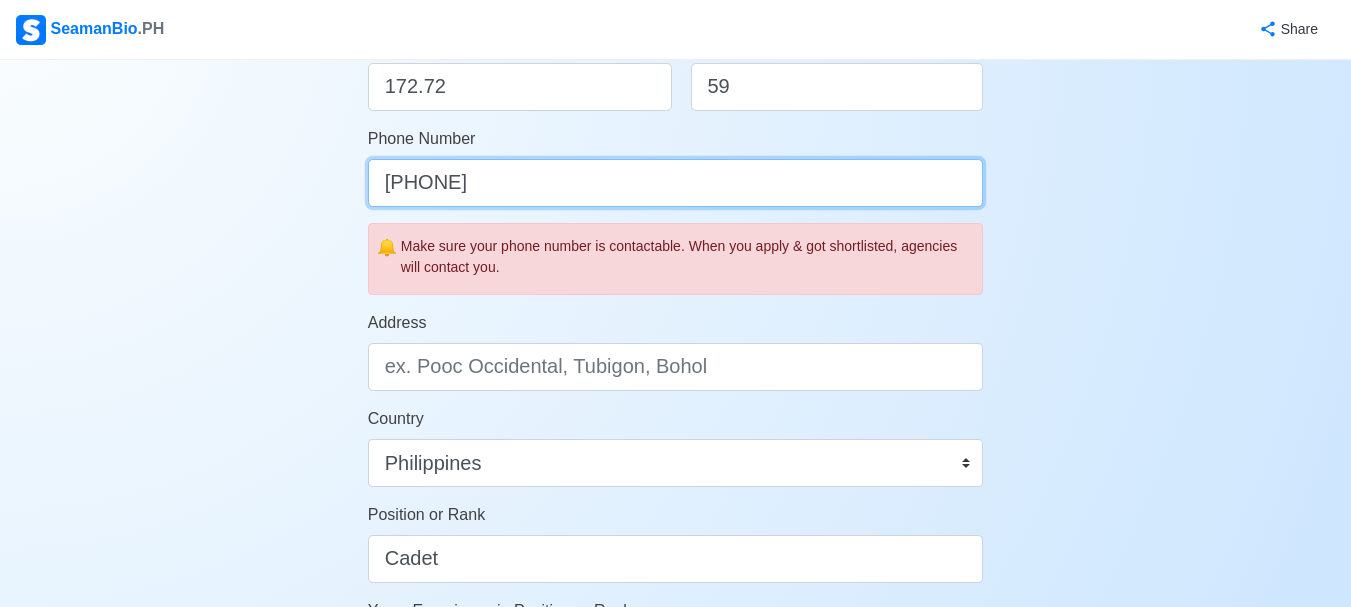 scroll, scrollTop: 600, scrollLeft: 0, axis: vertical 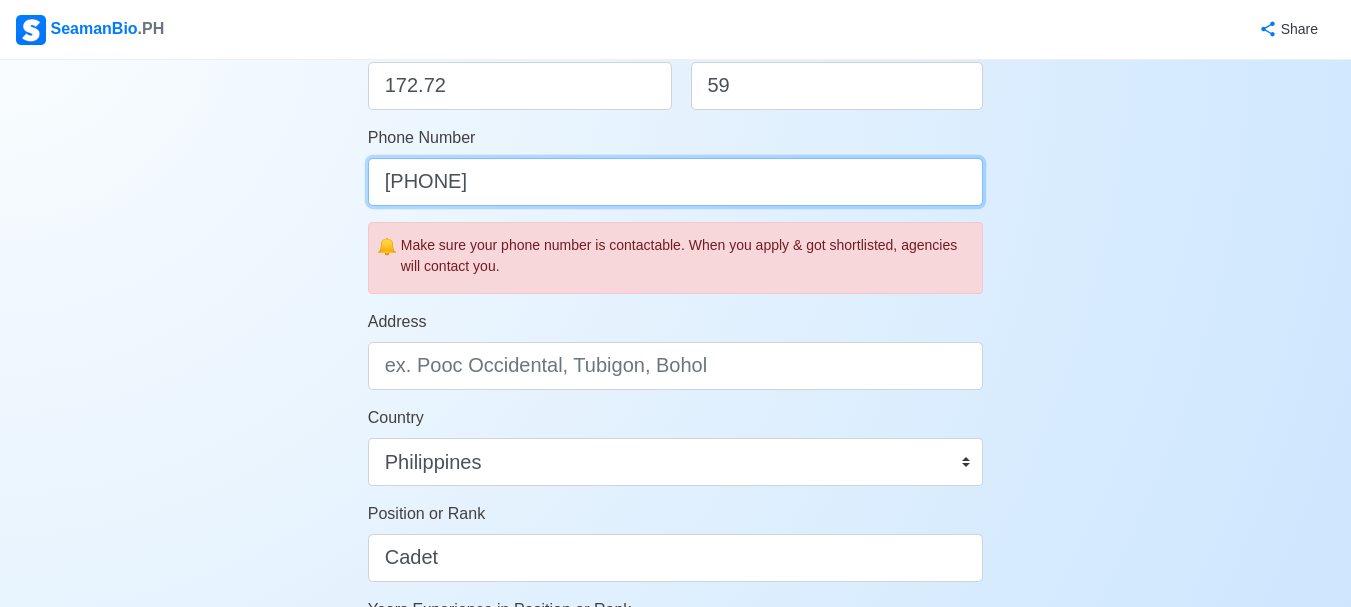 type on "[PHONE]" 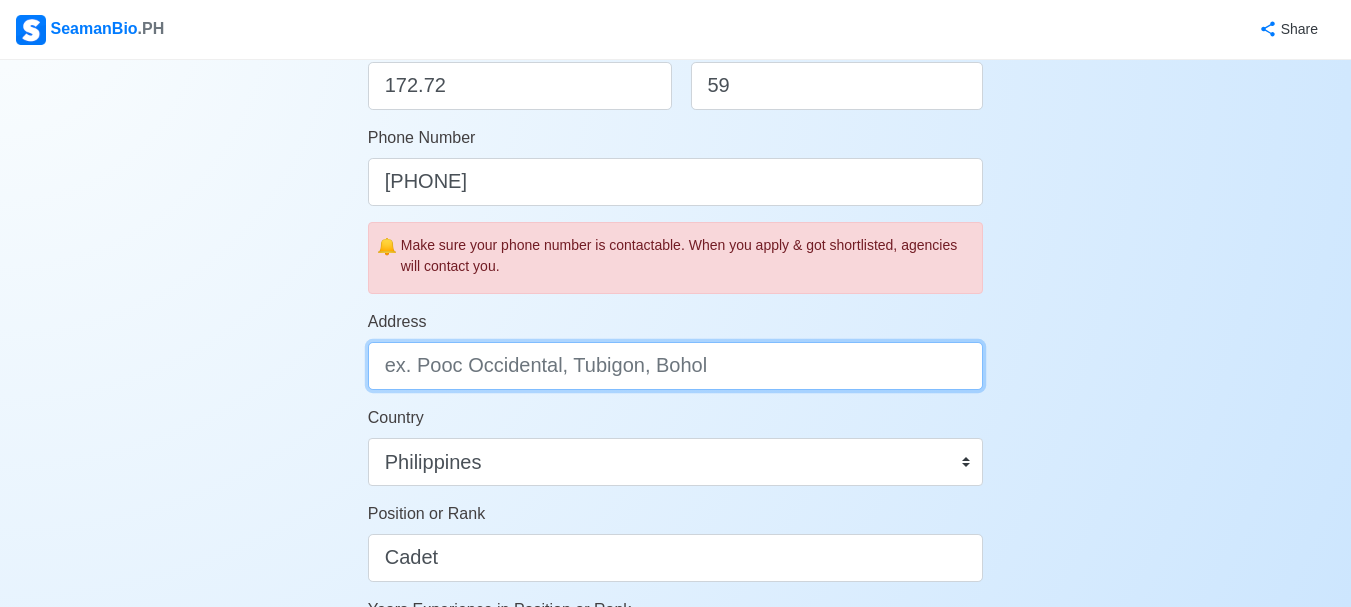 click on "Address" at bounding box center (676, 366) 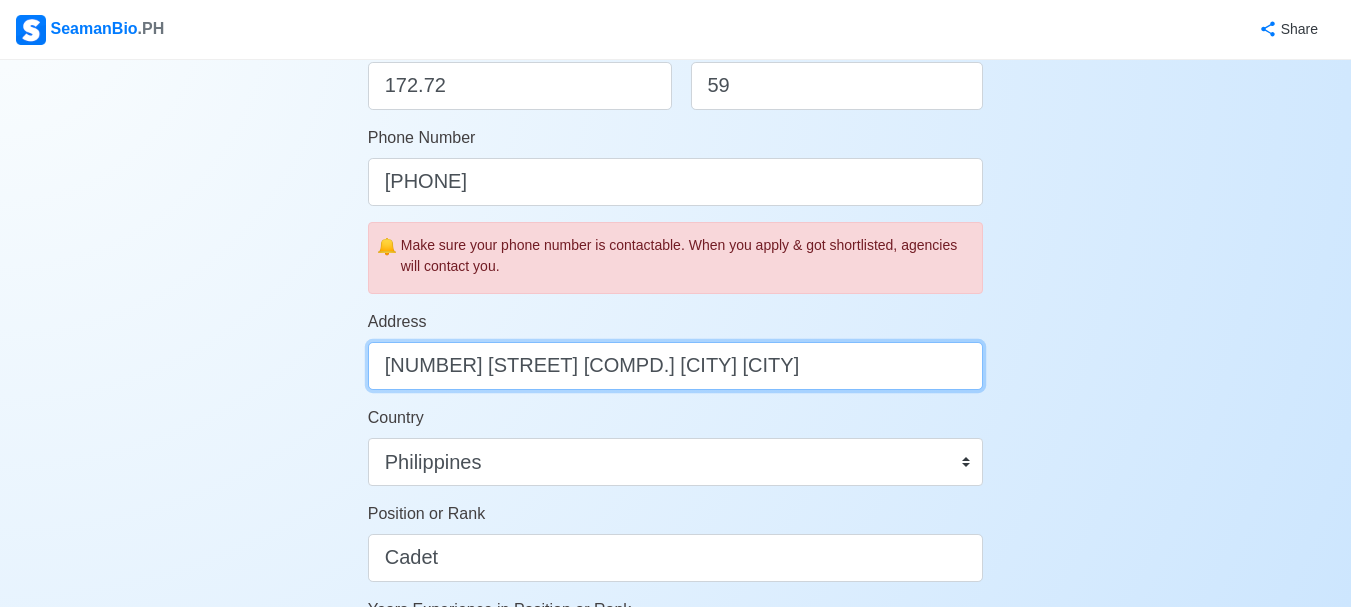 type on "[NUMBER] [STREET] [COMPD.] [CITY] [CITY]" 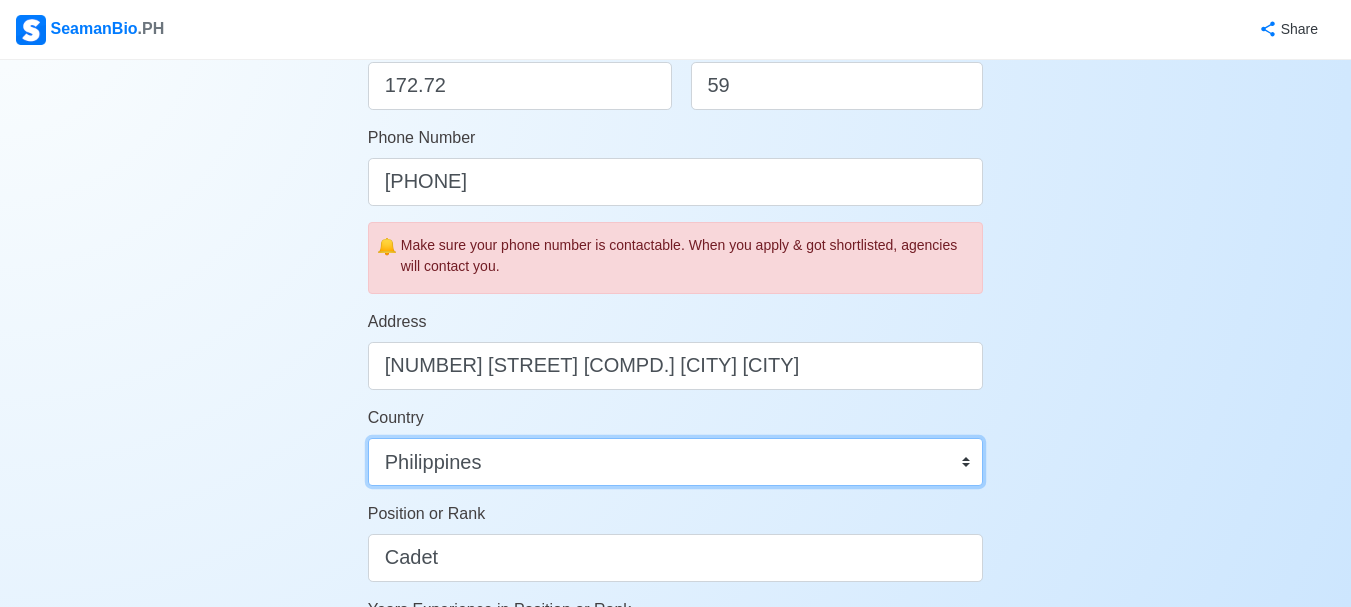 click on "Afghanistan Åland Islands Albania Algeria American Samoa Andorra Angola Anguilla Antarctica Antigua and Barbuda Argentina Armenia Aruba Australia Austria Azerbaijan Bahamas Bahrain Bangladesh Barbados Belarus Belgium Belize Benin Bermuda Bhutan Bolivia, Plurinational State of Bonaire, Sint Eustatius and Saba Bosnia and Herzegovina Botswana Bouvet Island Brazil British Indian Ocean Territory Brunei Darussalam Bulgaria Burkina Faso Burundi Cabo Verde Cambodia Cameroon Canada Cayman Islands Central African Republic Chad Chile China Christmas Island Cocos (Keeling) Islands Colombia Comoros Congo Congo, Democratic Republic of the Cook Islands Costa Rica Croatia Cuba Curaçao Cyprus Czechia Côte d'Ivoire Denmark Djibouti Dominica Dominican Republic Ecuador Egypt El Salvador Equatorial Guinea Eritrea Estonia Eswatini Ethiopia Falkland Islands (Malvinas) Faroe Islands Fiji Finland France French Guiana French Polynesia French Southern Territories Gabon Gambia Georgia Germany Ghana Gibraltar Greece Greenland Grenada" at bounding box center [676, 462] 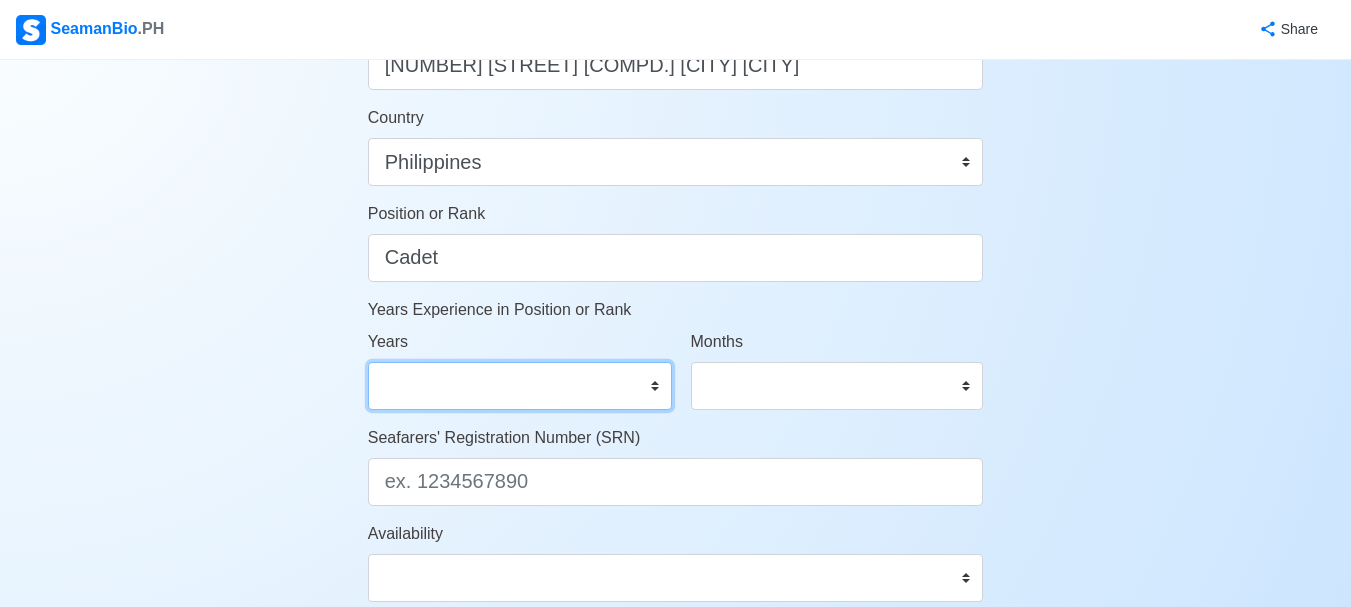 click on "0 1 2 3 4 5 6 7 8 9 10 11 12 13 14 15 16 17 18 19 20 21 22 23 24 25 26 27 28 29 30 31 32 33 34 35 36 37 38 39 40 41 42 43 44 45 46 47 48 49 50" at bounding box center [520, 386] 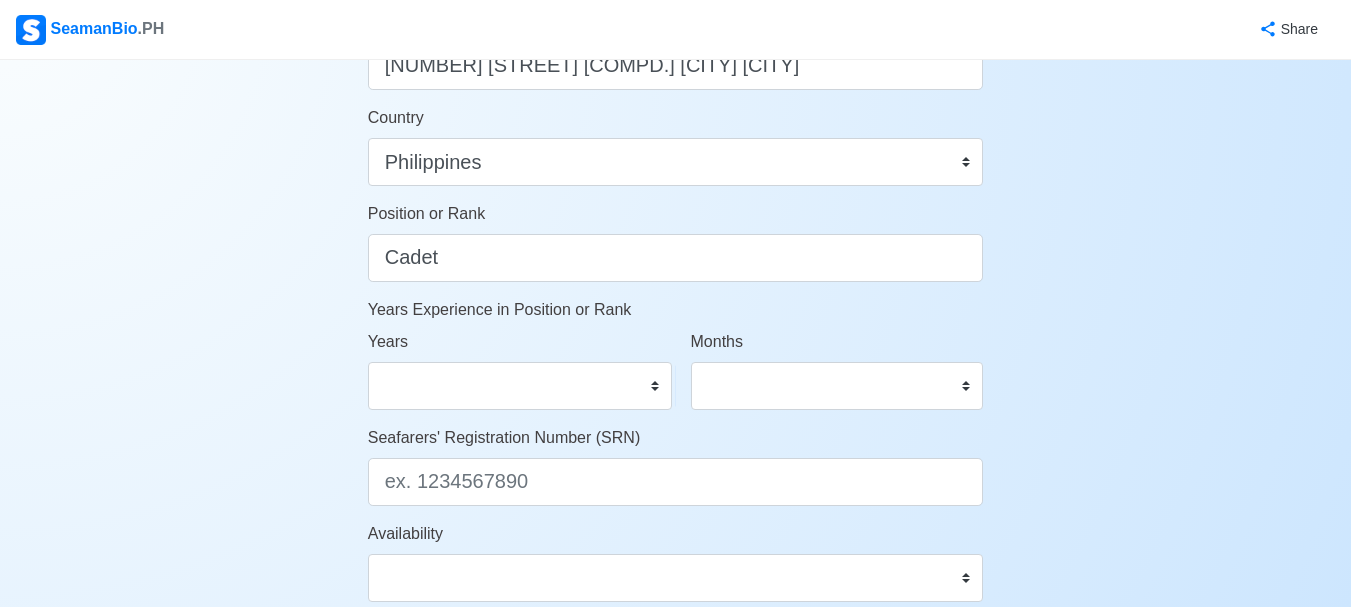 click on "Account Setup Your Job Status Onboard Actively Looking for Job Not Looking for Job Hiring Visibility Visible for Hiring Not Visible for Hiring Your Name [NAME], [LAST_NAME] V. Date of Birth [DATE] Civil Status Single Married Widowed Separated Gender Male Female Height (cm) 172.72 Weight (kg) 59 Phone Number [PHONE] 🔔 Make sure your phone number is contactable. When you apply &got shortlisted, agencies will contact you. Address [NUMBER] Sison Francisco Compd. Karuhatan [CITY] Country Afghanistan Åland Islands Albania Algeria American Samoa Andorra Angola Anguilla Antarctica Antigua and Barbuda Argentina Armenia Aruba Australia Austria Azerbaijan Bahamas Bahrain Bangladesh Barbados Belarus Belgium Belize Benin Bermuda Bhutan Bolivia, Plurinational State of Bonaire, Sint Eustatius and Saba Bosnia and Herzegovina Botswana Bouvet Island Brazil British Indian Ocean Territory Brunei Darussalam Bulgaria Burkina Faso Burundi Cabo Verde Cambodia Cameroon Canada Cayman Islands Chad Chile China 0" at bounding box center (675, 36) 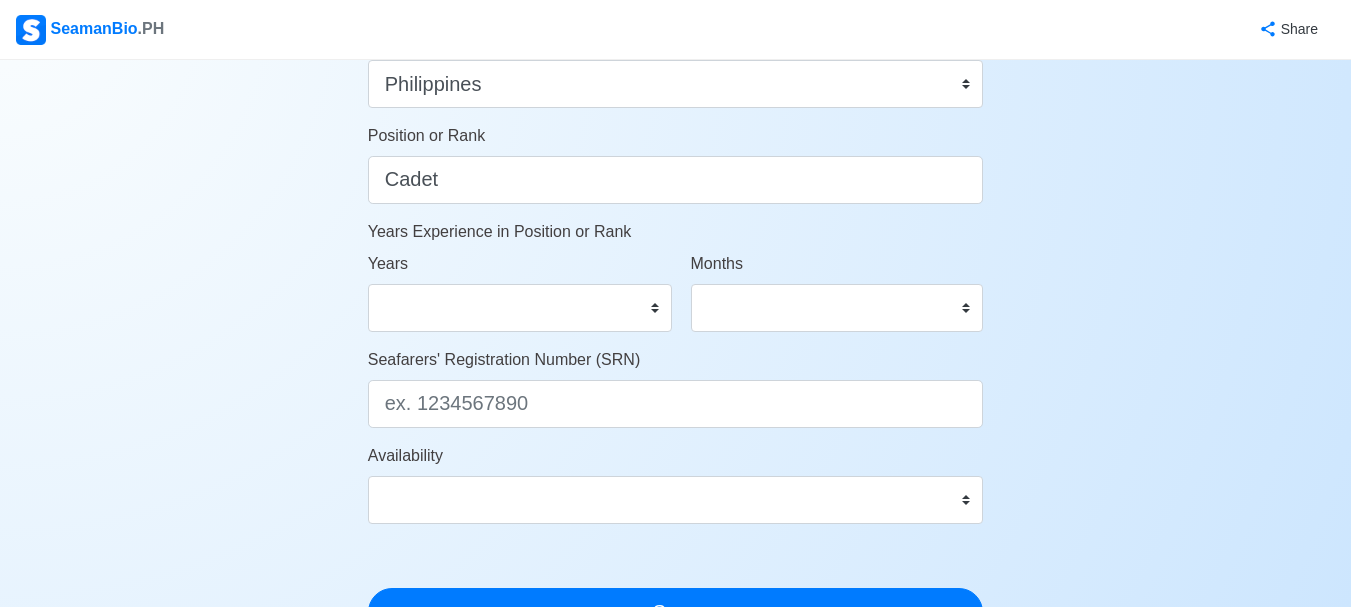 scroll, scrollTop: 1000, scrollLeft: 0, axis: vertical 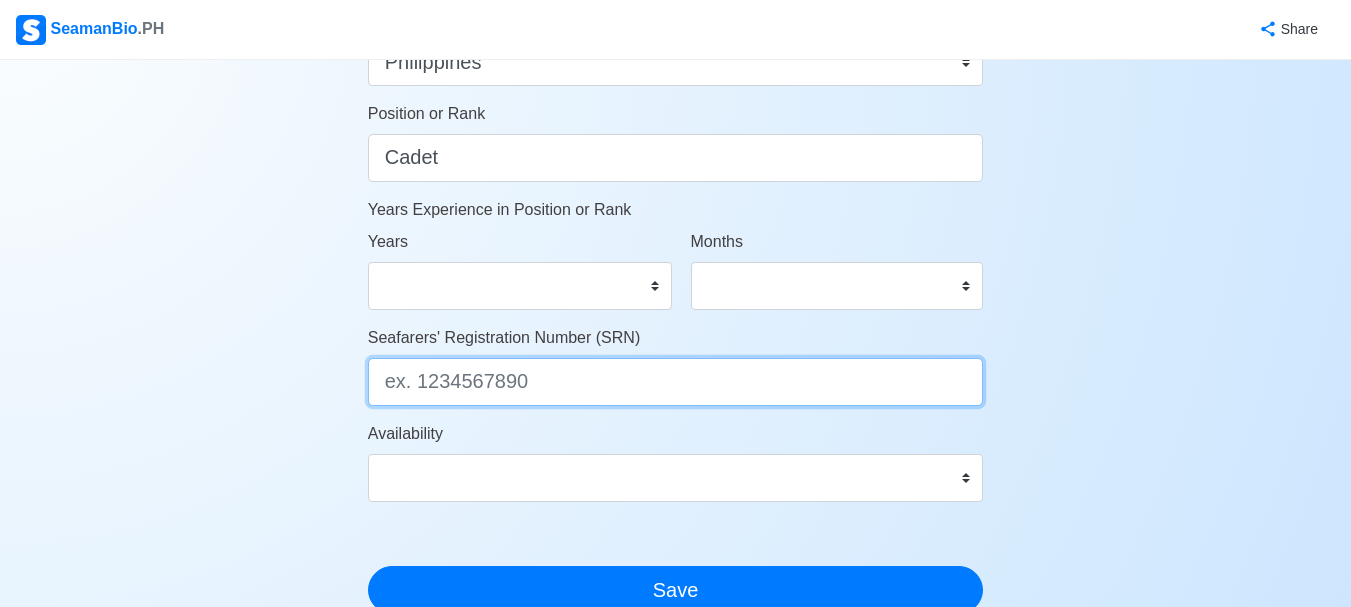 click on "Seafarers' Registration Number (SRN)" at bounding box center (676, 382) 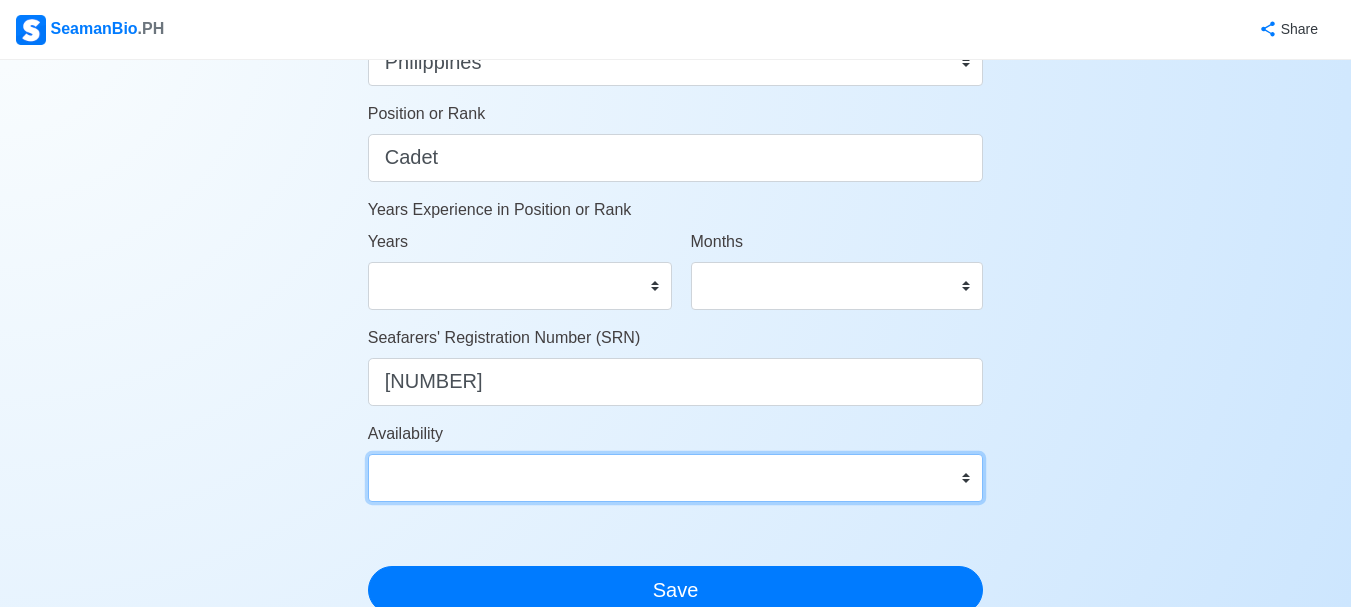 click on "Immediate Aug 2025  Sep 2025  Oct 2025  Nov 2025  Dec 2025  Jan 2026  Feb 2026  Mar 2026  Apr 2026" at bounding box center (676, 478) 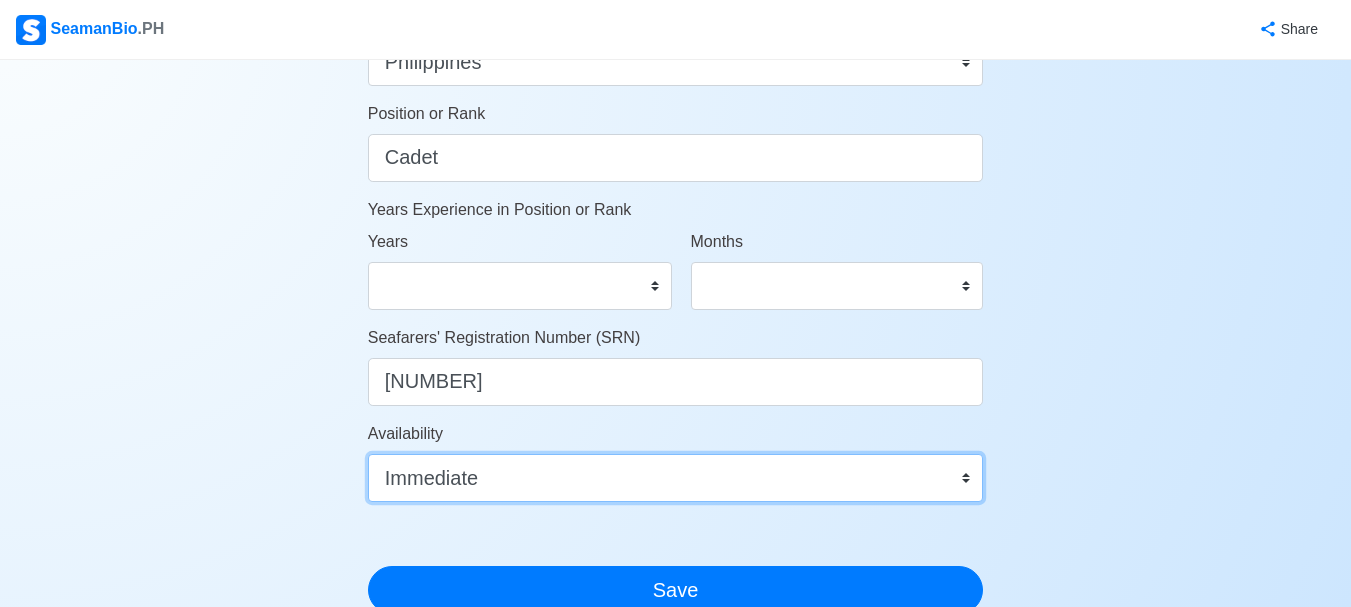click on "Immediate Aug 2025  Sep 2025  Oct 2025  Nov 2025  Dec 2025  Jan 2026  Feb 2026  Mar 2026  Apr 2026" at bounding box center (676, 478) 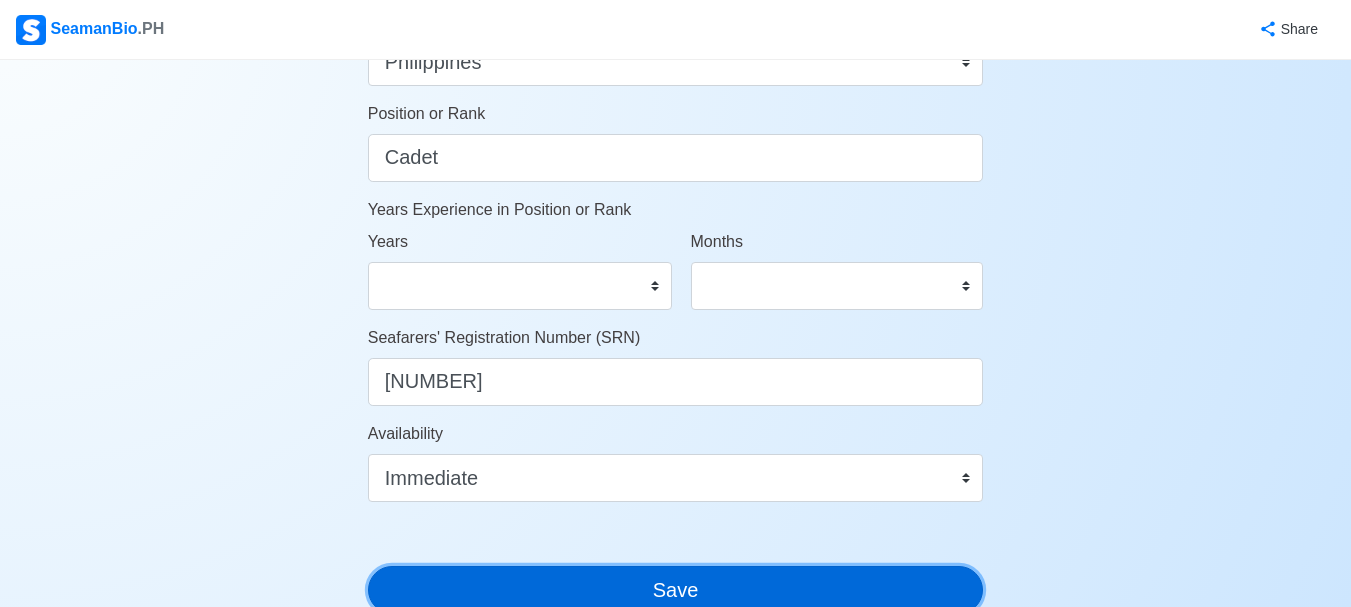 click on "Save" at bounding box center (676, 590) 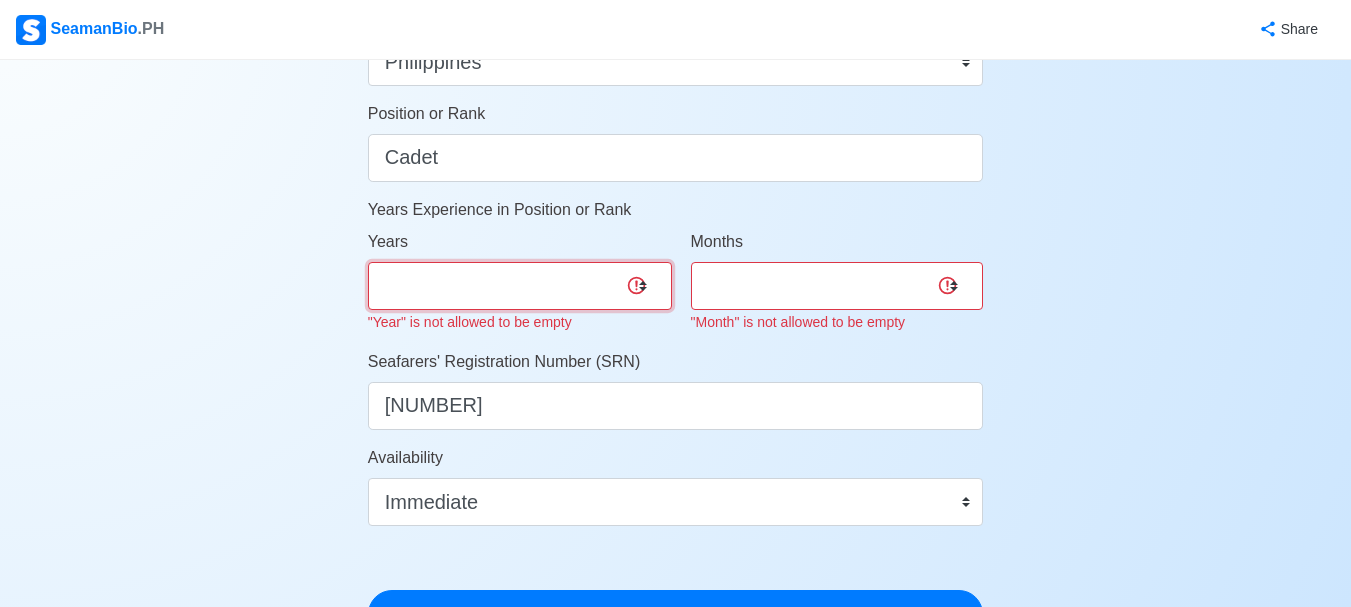 click on "0 1 2 3 4 5 6 7 8 9 10 11 12 13 14 15 16 17 18 19 20 21 22 23 24 25 26 27 28 29 30 31 32 33 34 35 36 37 38 39 40 41 42 43 44 45 46 47 48 49 50" at bounding box center [520, 286] 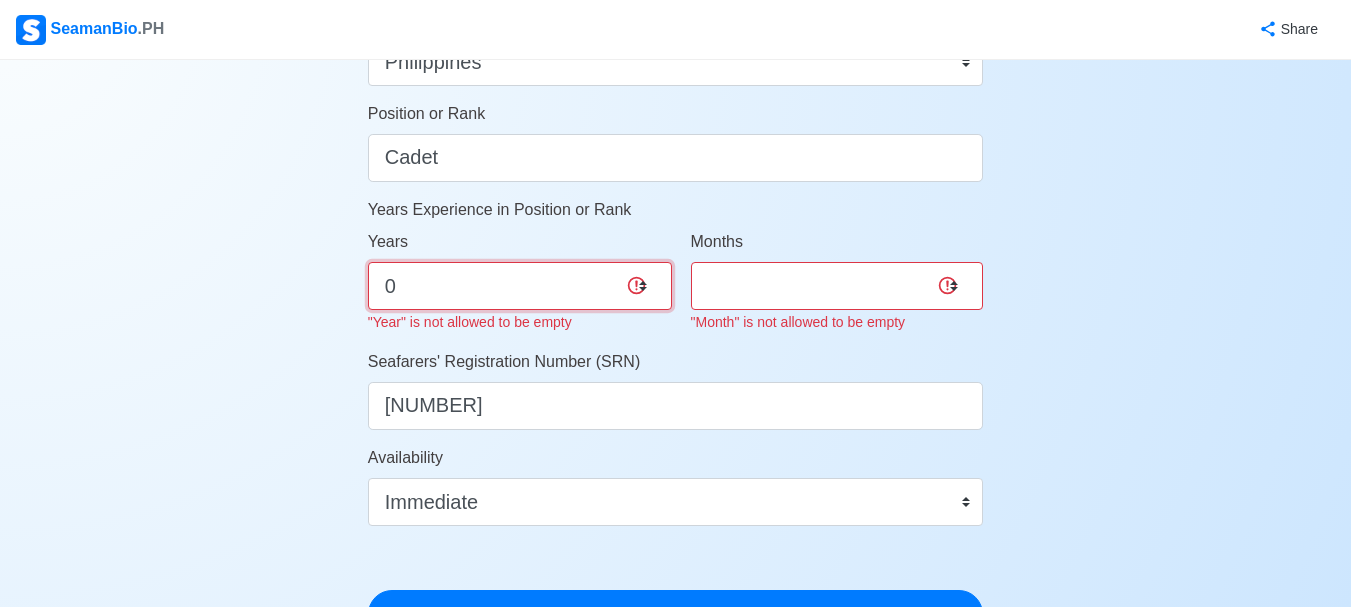click on "0 1 2 3 4 5 6 7 8 9 10 11 12 13 14 15 16 17 18 19 20 21 22 23 24 25 26 27 28 29 30 31 32 33 34 35 36 37 38 39 40 41 42 43 44 45 46 47 48 49 50" at bounding box center [520, 286] 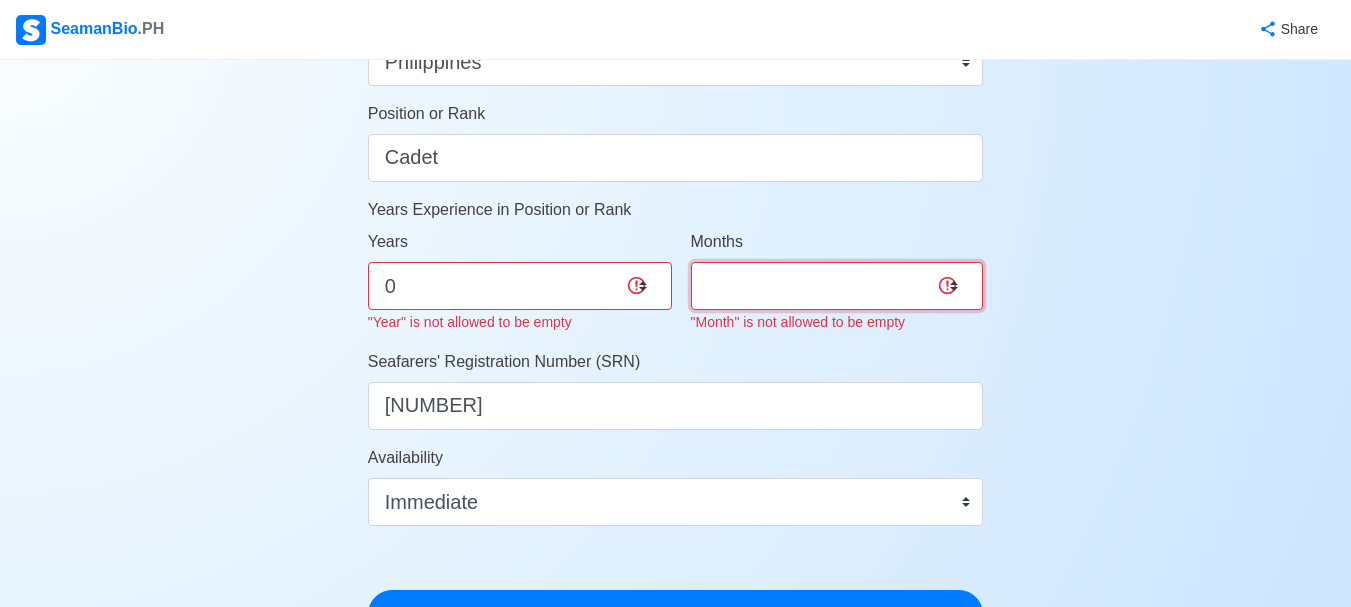 drag, startPoint x: 855, startPoint y: 280, endPoint x: 842, endPoint y: 266, distance: 19.104973 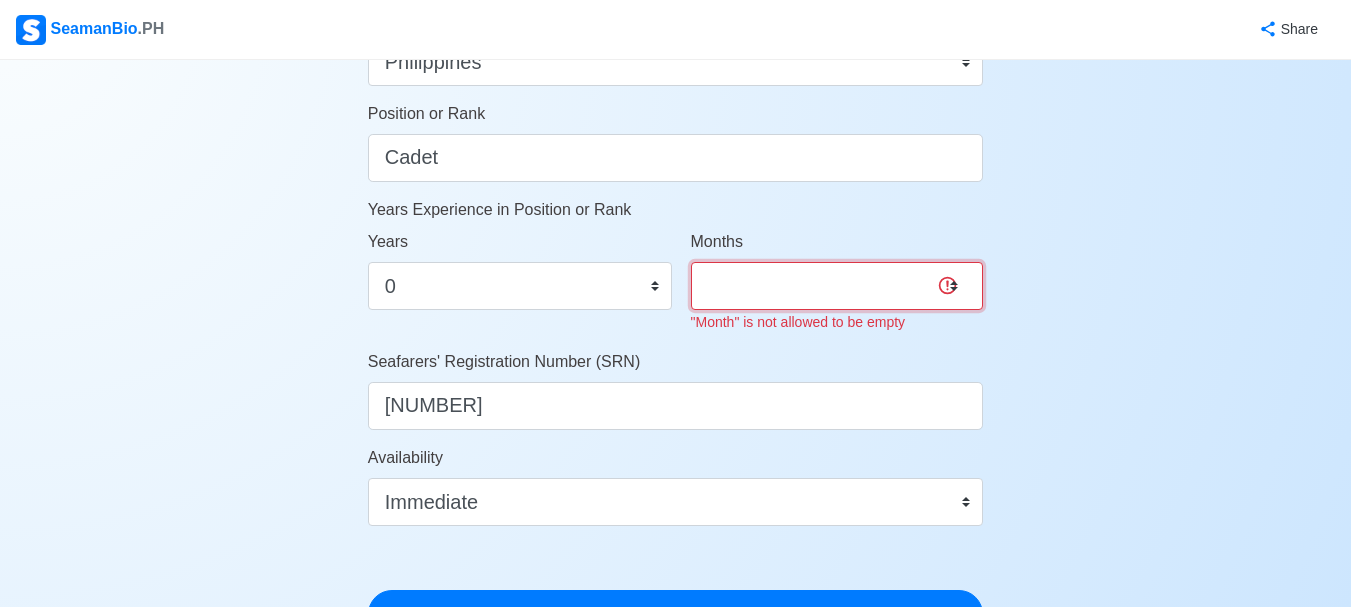 select on "0" 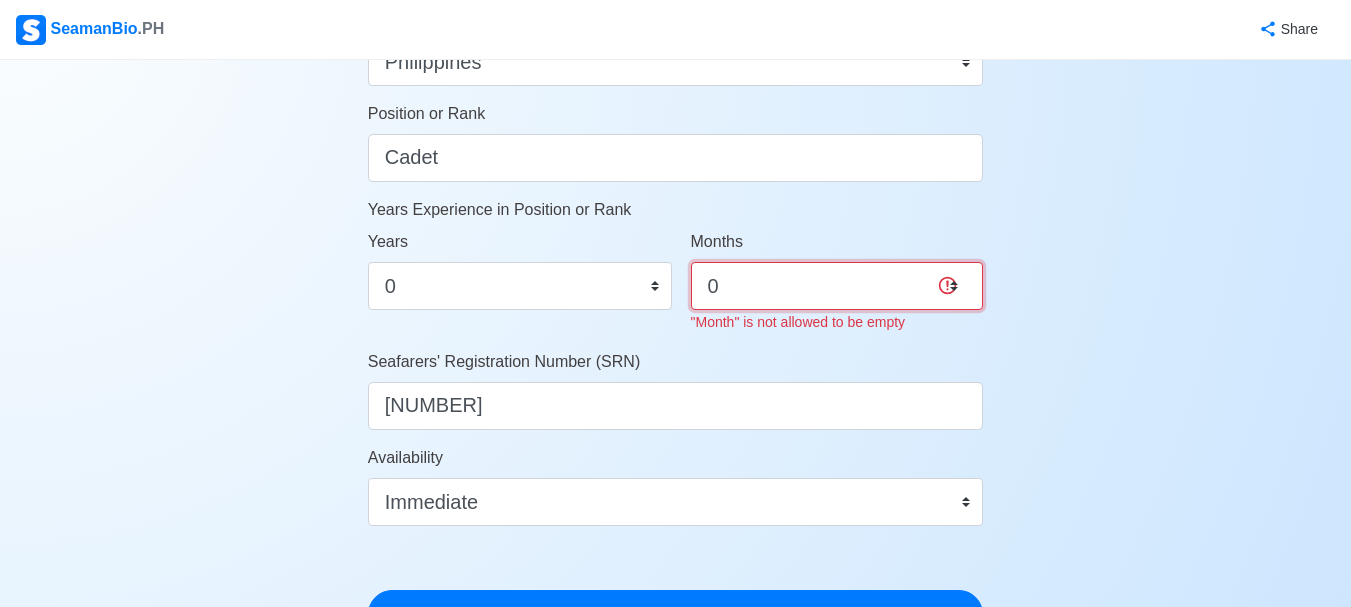 click on "0 1 2 3 4 5 6 7 8 9 10 11" at bounding box center [837, 286] 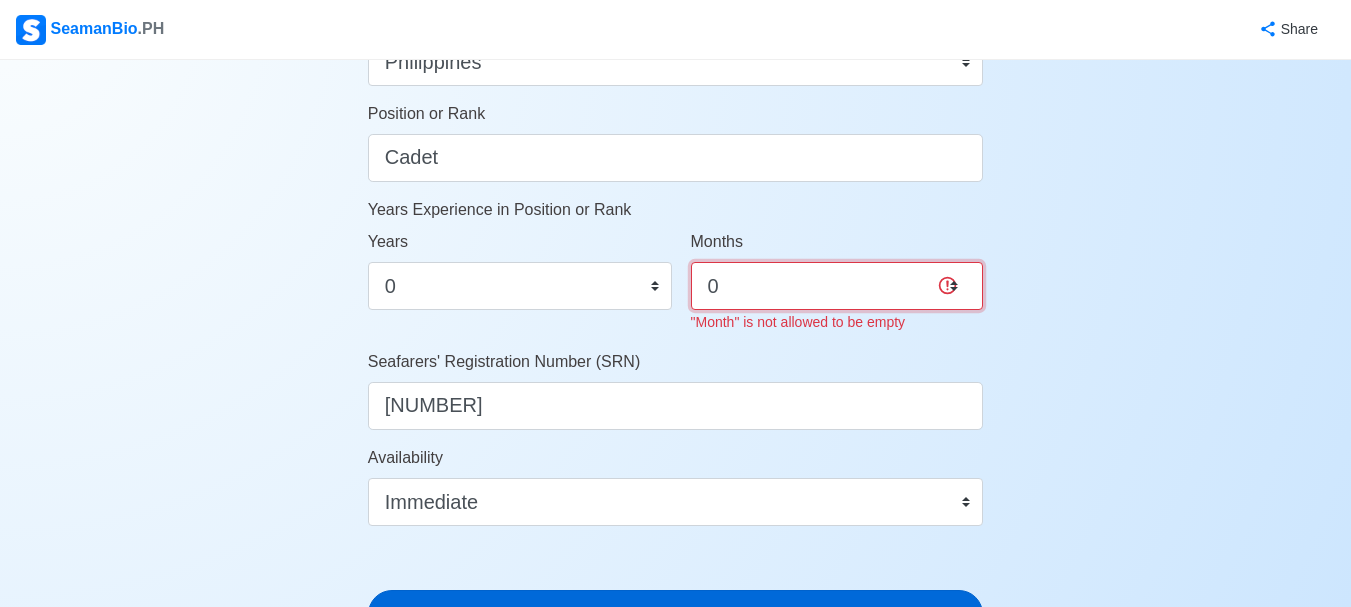 scroll, scrollTop: 1100, scrollLeft: 0, axis: vertical 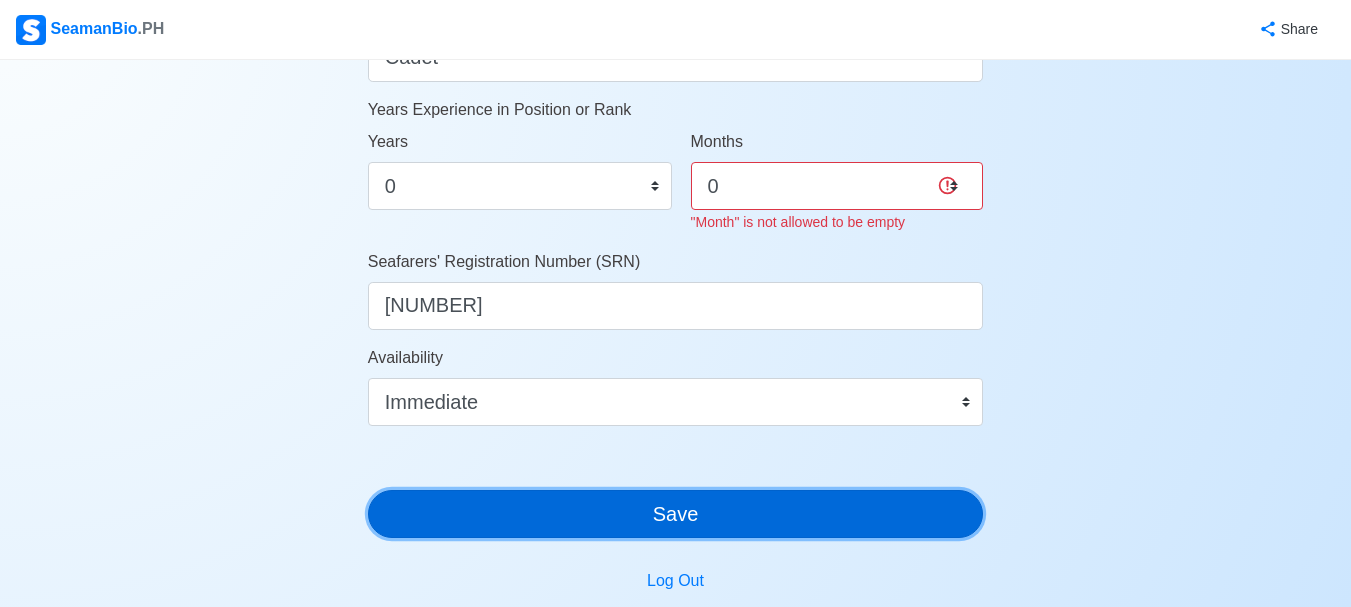 click on "Save" at bounding box center (676, 514) 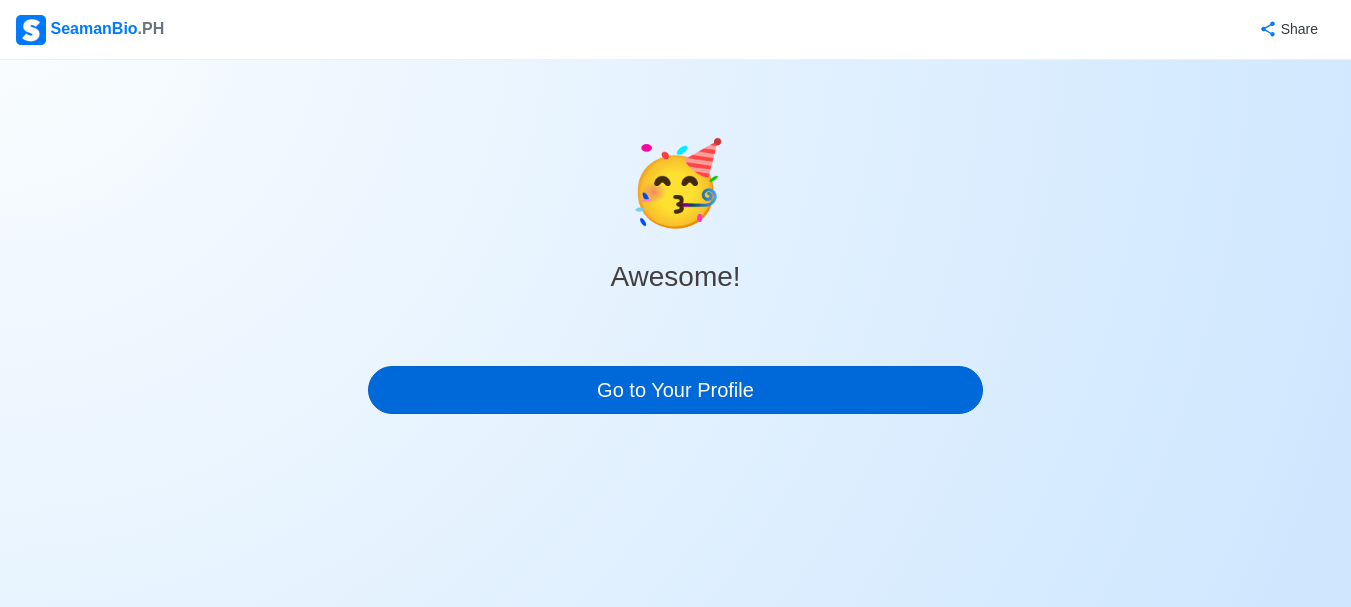 scroll, scrollTop: 0, scrollLeft: 0, axis: both 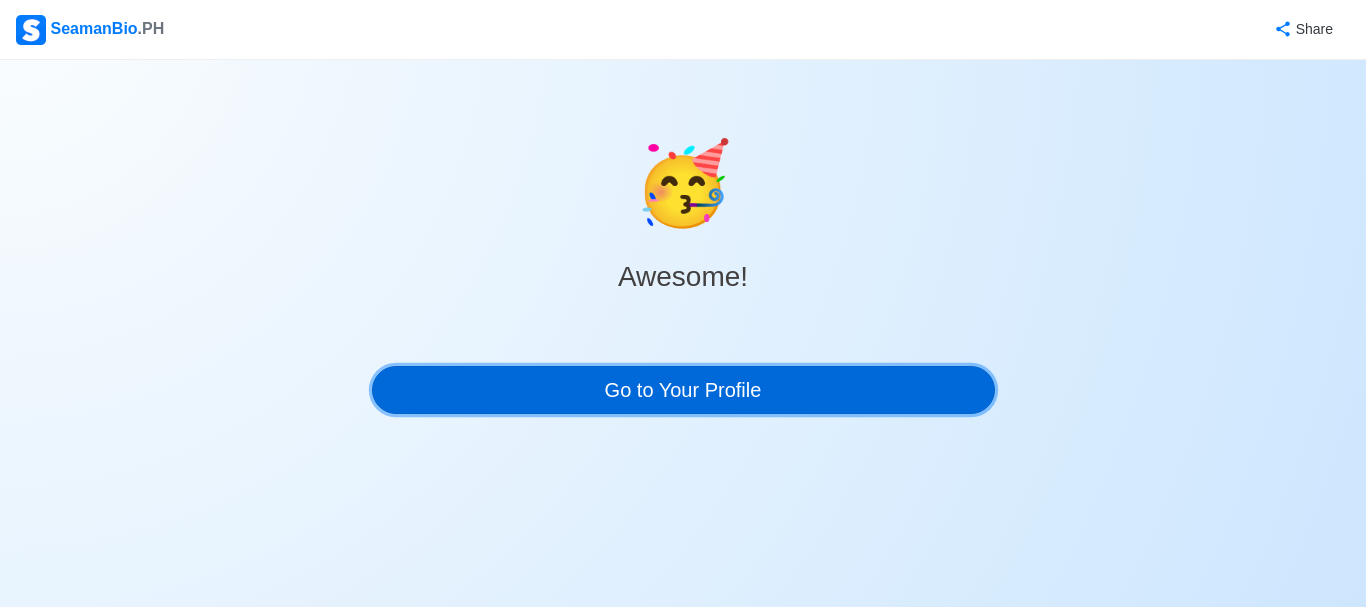 click on "Go to Your Profile" at bounding box center [683, 390] 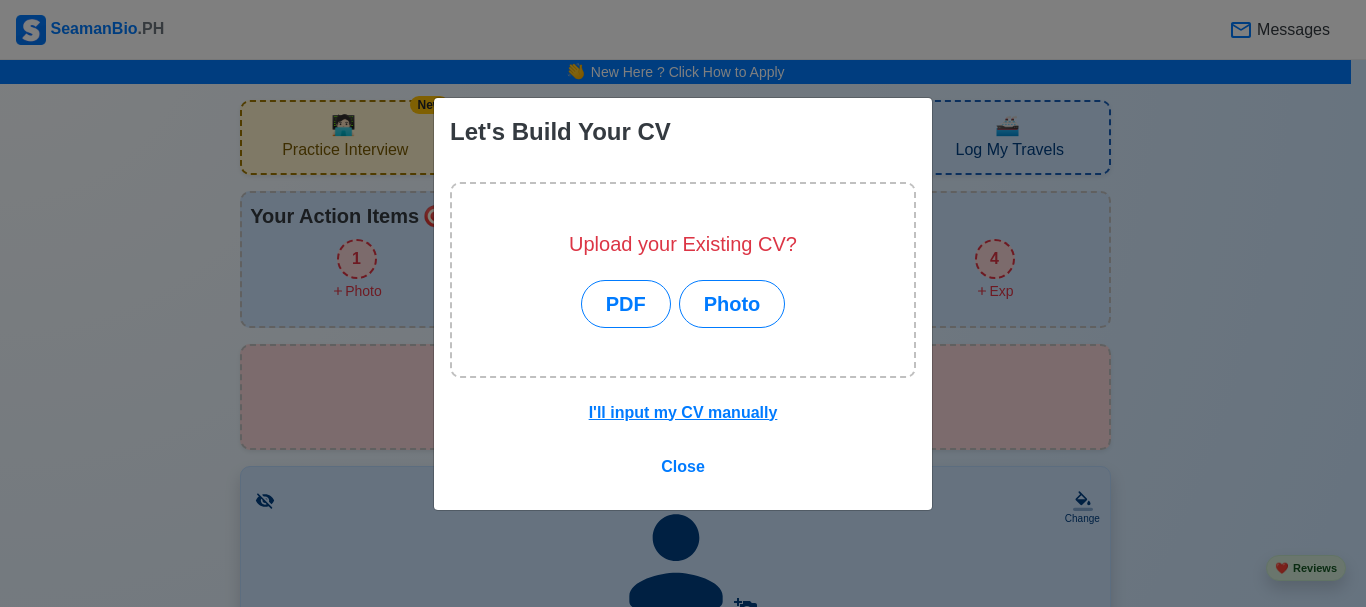 click on "Let's Build Your CV Upload your Existing CV? PDF Photo I'll input my CV manually Close" at bounding box center (683, 303) 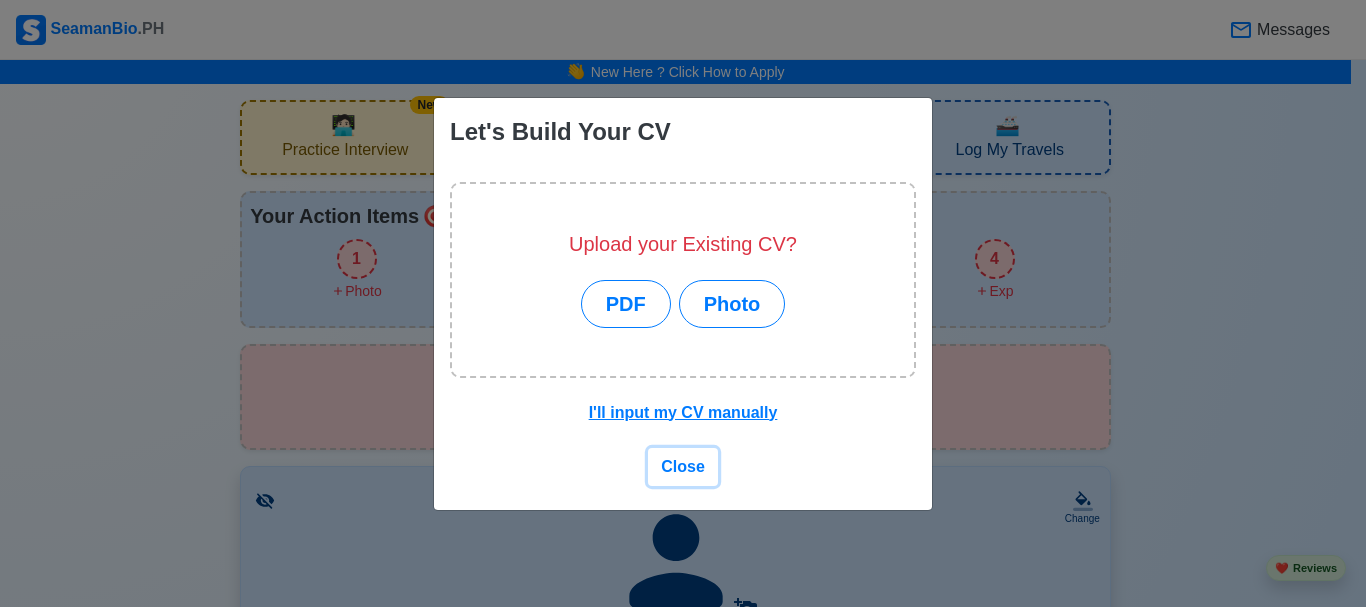 click on "Close" at bounding box center [683, 466] 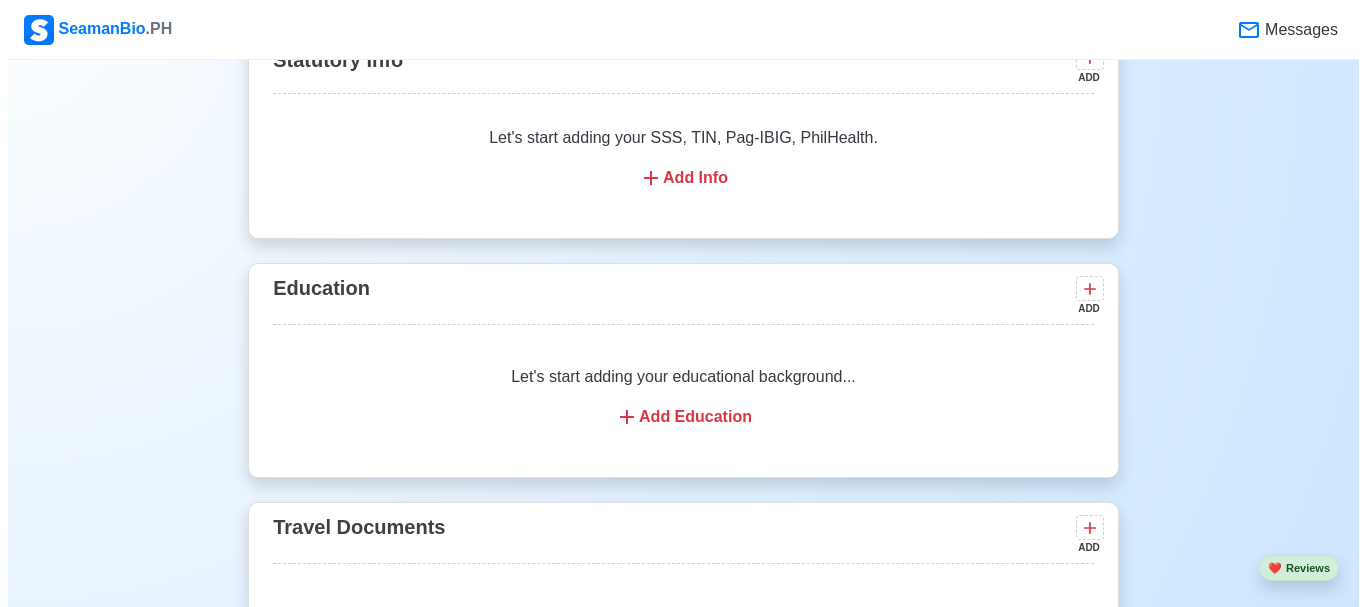 scroll, scrollTop: 1400, scrollLeft: 0, axis: vertical 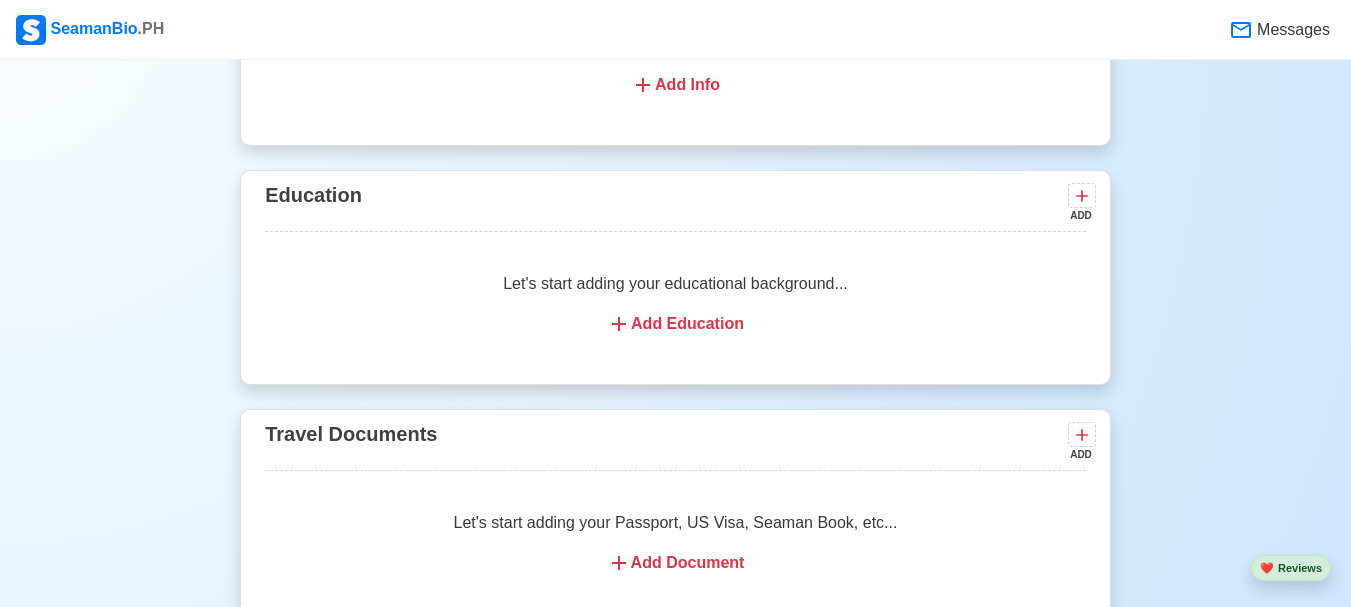 click on "Add Education" at bounding box center [675, 324] 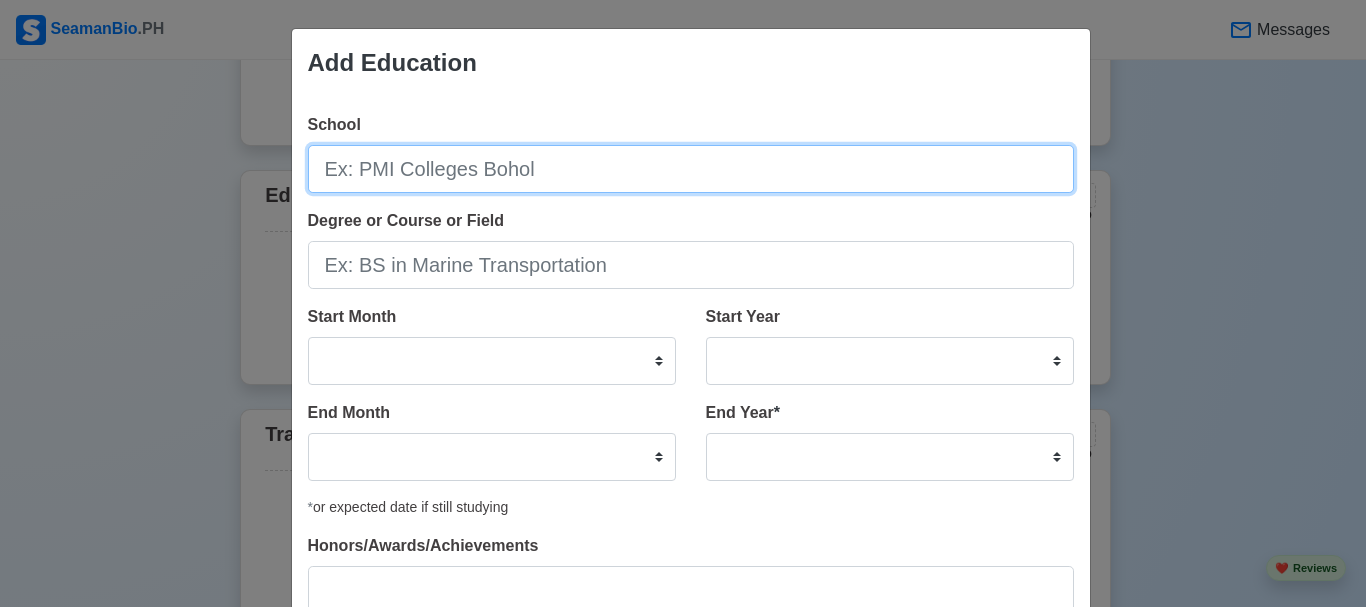 click on "School" at bounding box center (691, 169) 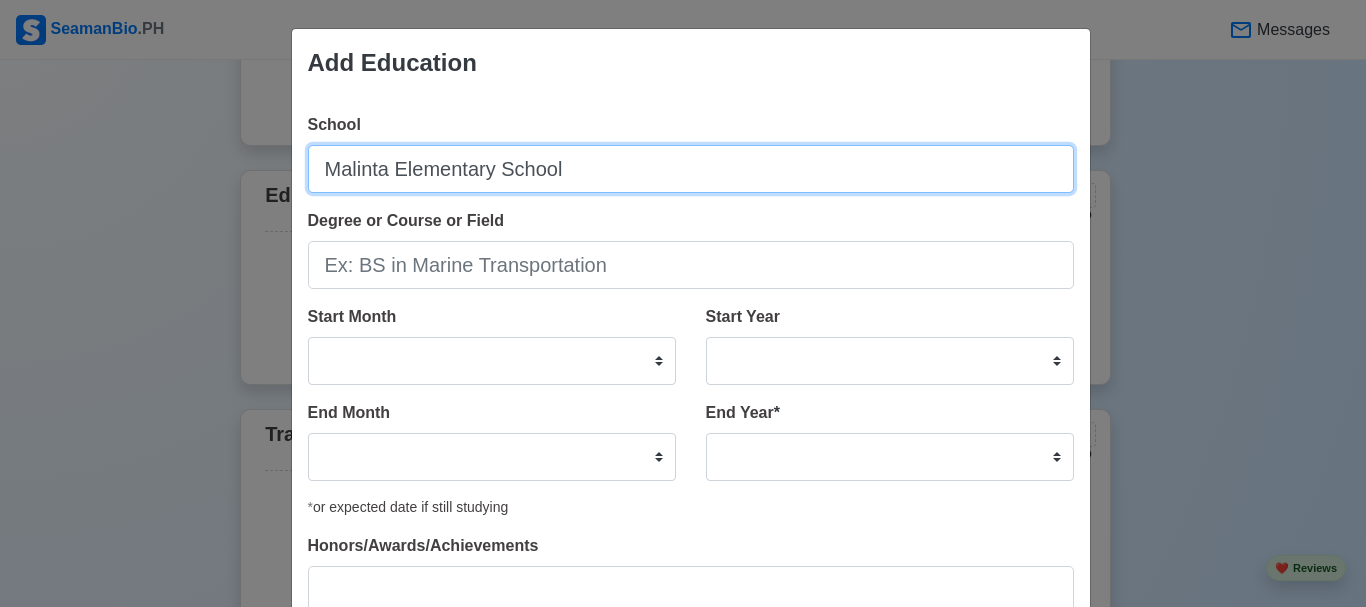 type on "Malinta Elementary School" 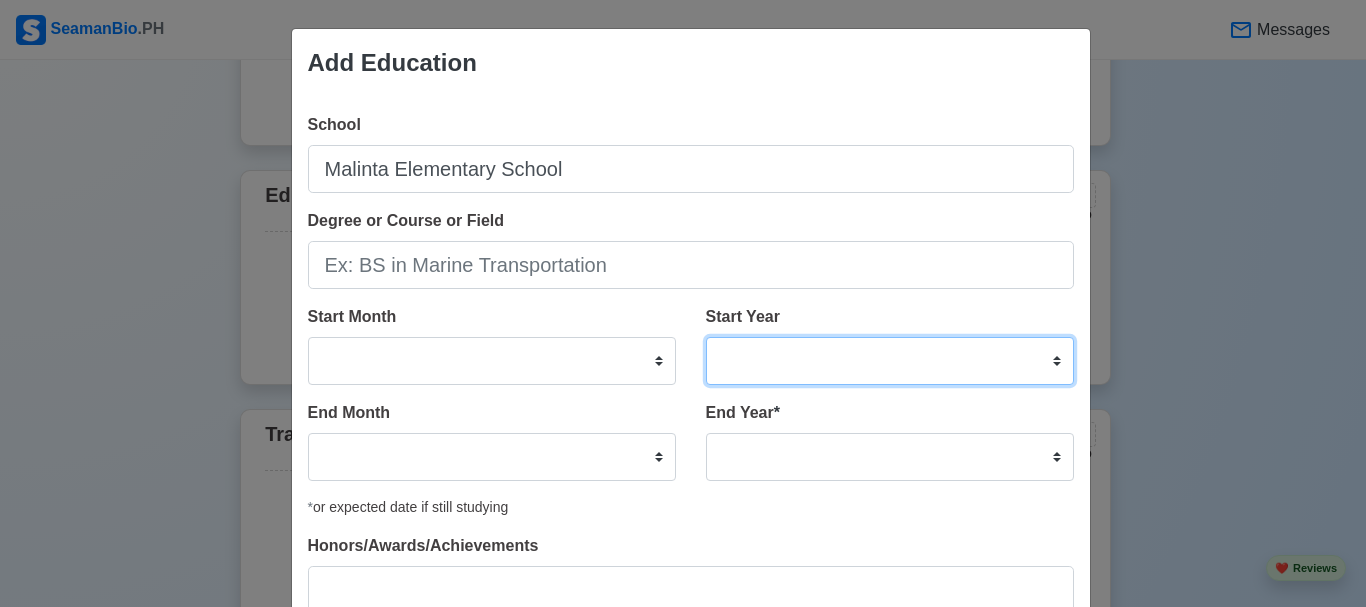 click on "2025 2024 2023 2022 2021 2020 2019 2018 2017 2016 2015 2014 2013 2012 2011 2010 2009 2008 2007 2006 2005 2004 2003 2002 2001 2000 1999 1998 1997 1996 1995 1994 1993 1992 1991 1990 1989 1988 1987 1986 1985 1984 1983 1982 1981 1980 1979 1978 1977 1976 1975 1974 1973 1972 1971 1970 1969 1968 1967 1966 1965 1964 1963 1962 1961 1960 1959 1958 1957 1956 1955 1954 1953 1952 1951 1950 1949 1948 1947 1946 1945 1944 1943 1942 1941 1940 1939 1938 1937 1936 1935 1934 1933 1932 1931 1930 1929 1928 1927 1926 1925" at bounding box center [890, 361] 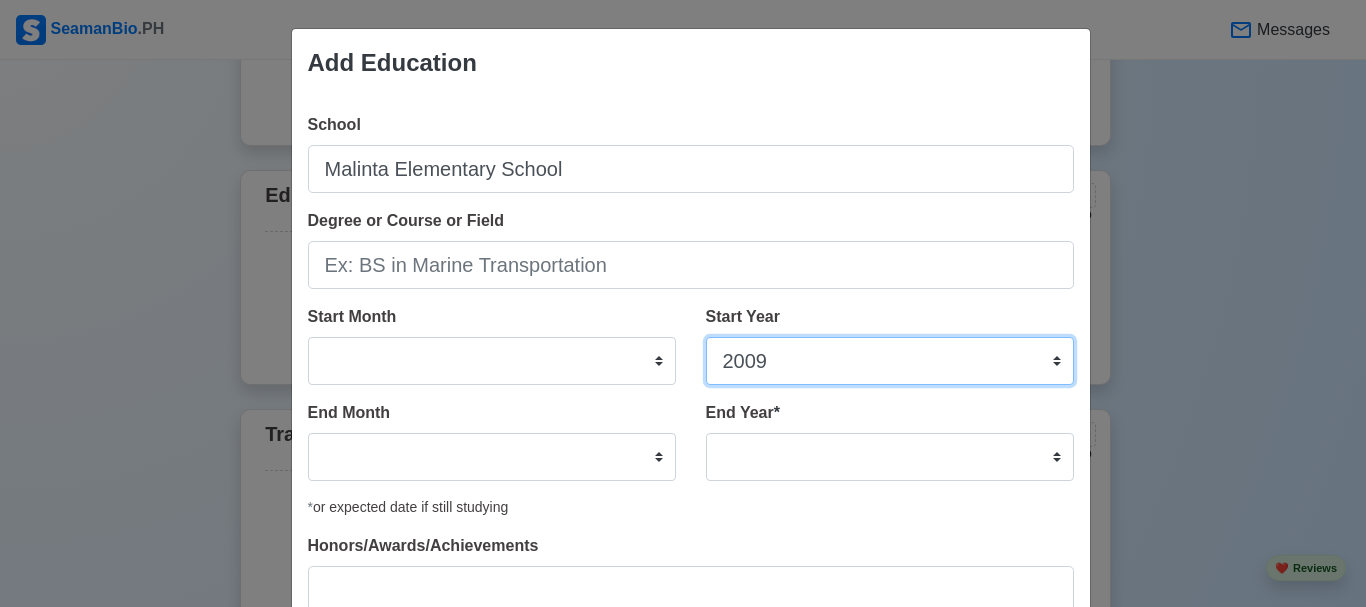 click on "2025 2024 2023 2022 2021 2020 2019 2018 2017 2016 2015 2014 2013 2012 2011 2010 2009 2008 2007 2006 2005 2004 2003 2002 2001 2000 1999 1998 1997 1996 1995 1994 1993 1992 1991 1990 1989 1988 1987 1986 1985 1984 1983 1982 1981 1980 1979 1978 1977 1976 1975 1974 1973 1972 1971 1970 1969 1968 1967 1966 1965 1964 1963 1962 1961 1960 1959 1958 1957 1956 1955 1954 1953 1952 1951 1950 1949 1948 1947 1946 1945 1944 1943 1942 1941 1940 1939 1938 1937 1936 1935 1934 1933 1932 1931 1930 1929 1928 1927 1926 1925" at bounding box center (890, 361) 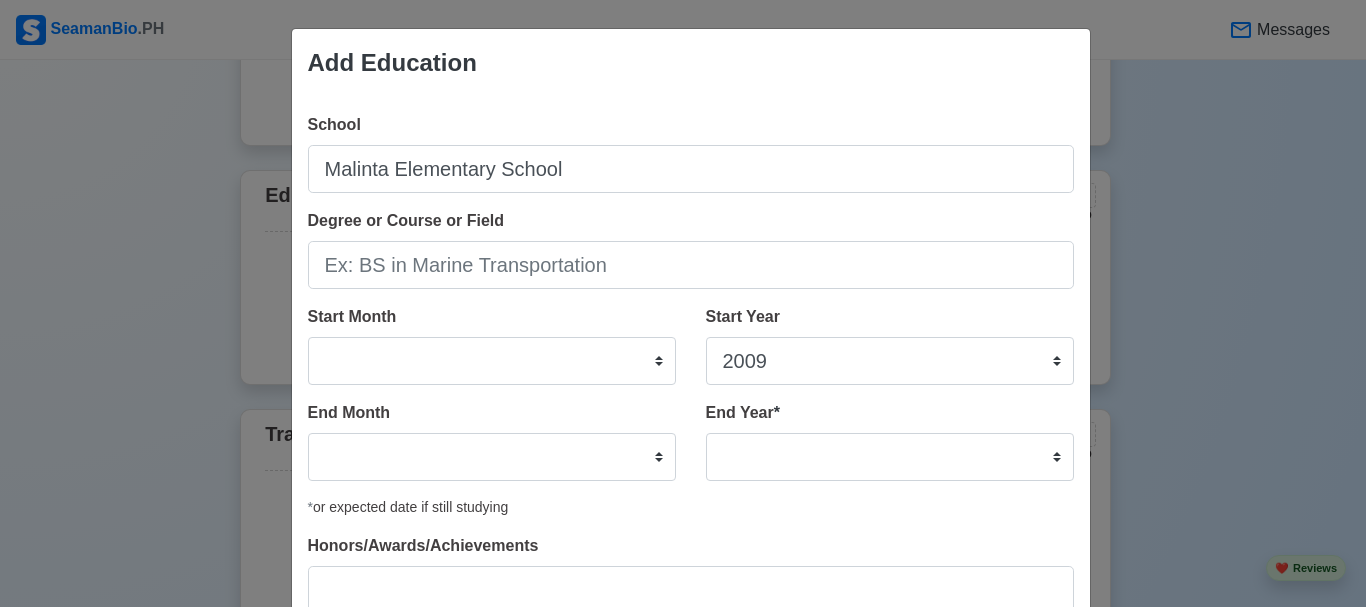 click on "End Year  * 2035 2034 2033 2032 2031 2030 2029 2028 2027 2026 2025 2024 2023 2022 2021 2020 2019 2018 2017 2016 2015 2014 2013 2012 2011 2010 2009 2008 2007 2006 2005 2004 2003 2002 2001 2000 1999 1998 1997 1996 1995 1994 1993 1992 1991 1990 1989 1988 1987 1986 1985 1984 1983 1982 1981 1980 1979 1978 1977 1976 1975 1974 1973 1972 1971 1970 1969 1968 1967 1966 1965 1964 1963 1962 1961 1960 1959 1958 1957 1956 1955 1954 1953 1952 1951 1950 1949 1948 1947 1946 1945 1944 1943 1942 1941 1940 1939 1938 1937 1936 1935" at bounding box center (882, 449) 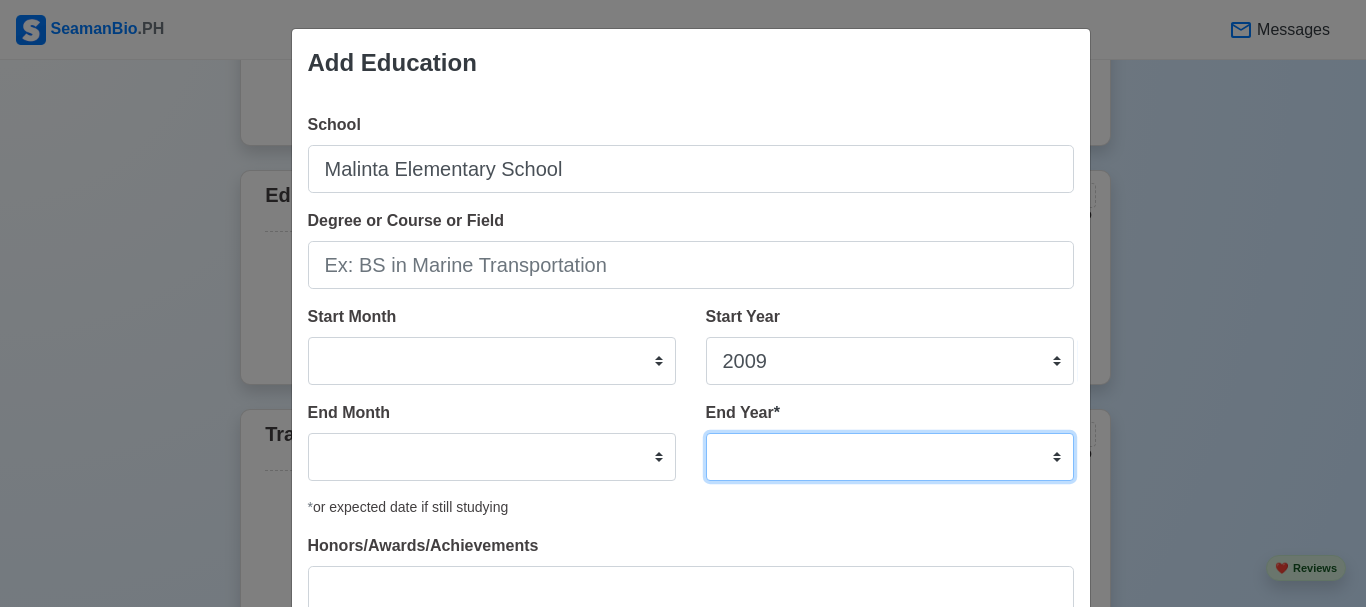click on "2035 2034 2033 2032 2031 2030 2029 2028 2027 2026 2025 2024 2023 2022 2021 2020 2019 2018 2017 2016 2015 2014 2013 2012 2011 2010 2009 2008 2007 2006 2005 2004 2003 2002 2001 2000 1999 1998 1997 1996 1995 1994 1993 1992 1991 1990 1989 1988 1987 1986 1985 1984 1983 1982 1981 1980 1979 1978 1977 1976 1975 1974 1973 1972 1971 1970 1969 1968 1967 1966 1965 1964 1963 1962 1961 1960 1959 1958 1957 1956 1955 1954 1953 1952 1951 1950 1949 1948 1947 1946 1945 1944 1943 1942 1941 1940 1939 1938 1937 1936 1935" at bounding box center (890, 457) 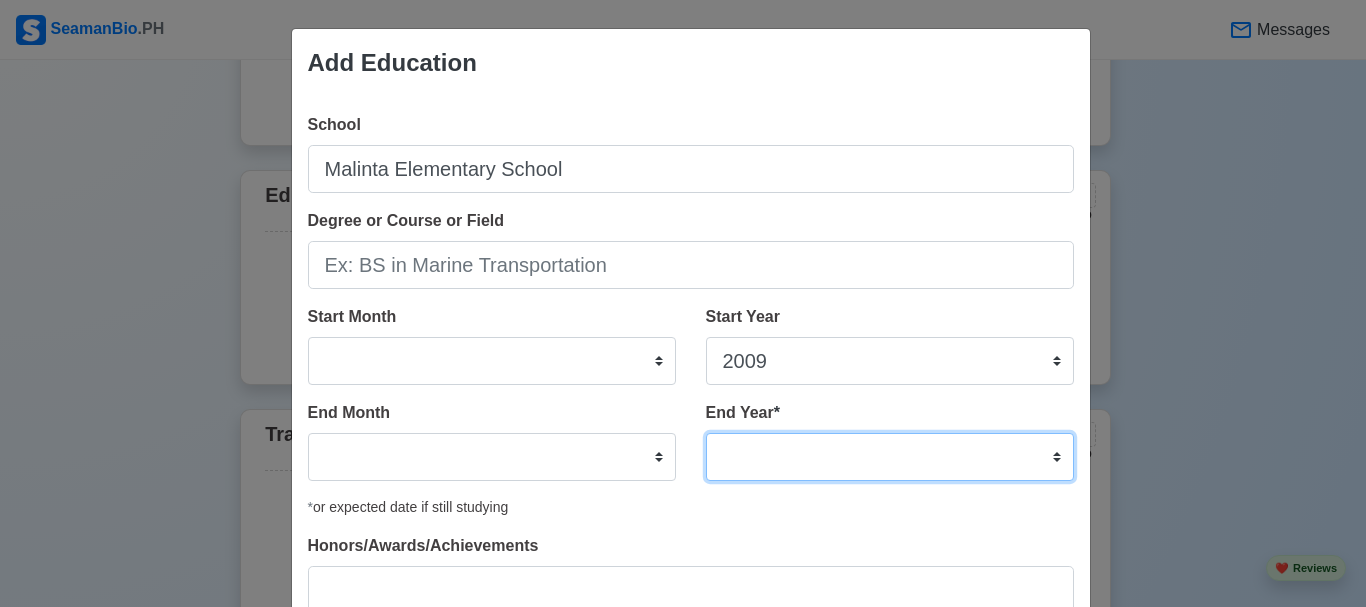 select on "2015" 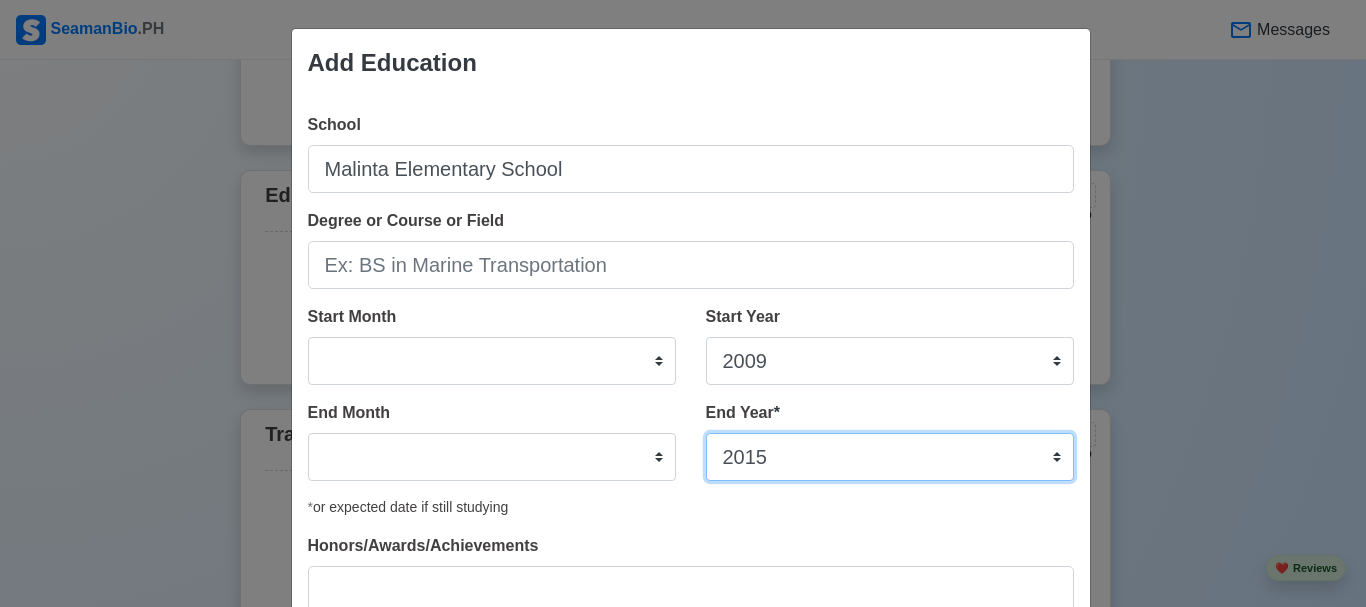 click on "2035 2034 2033 2032 2031 2030 2029 2028 2027 2026 2025 2024 2023 2022 2021 2020 2019 2018 2017 2016 2015 2014 2013 2012 2011 2010 2009 2008 2007 2006 2005 2004 2003 2002 2001 2000 1999 1998 1997 1996 1995 1994 1993 1992 1991 1990 1989 1988 1987 1986 1985 1984 1983 1982 1981 1980 1979 1978 1977 1976 1975 1974 1973 1972 1971 1970 1969 1968 1967 1966 1965 1964 1963 1962 1961 1960 1959 1958 1957 1956 1955 1954 1953 1952 1951 1950 1949 1948 1947 1946 1945 1944 1943 1942 1941 1940 1939 1938 1937 1936 1935" at bounding box center [890, 457] 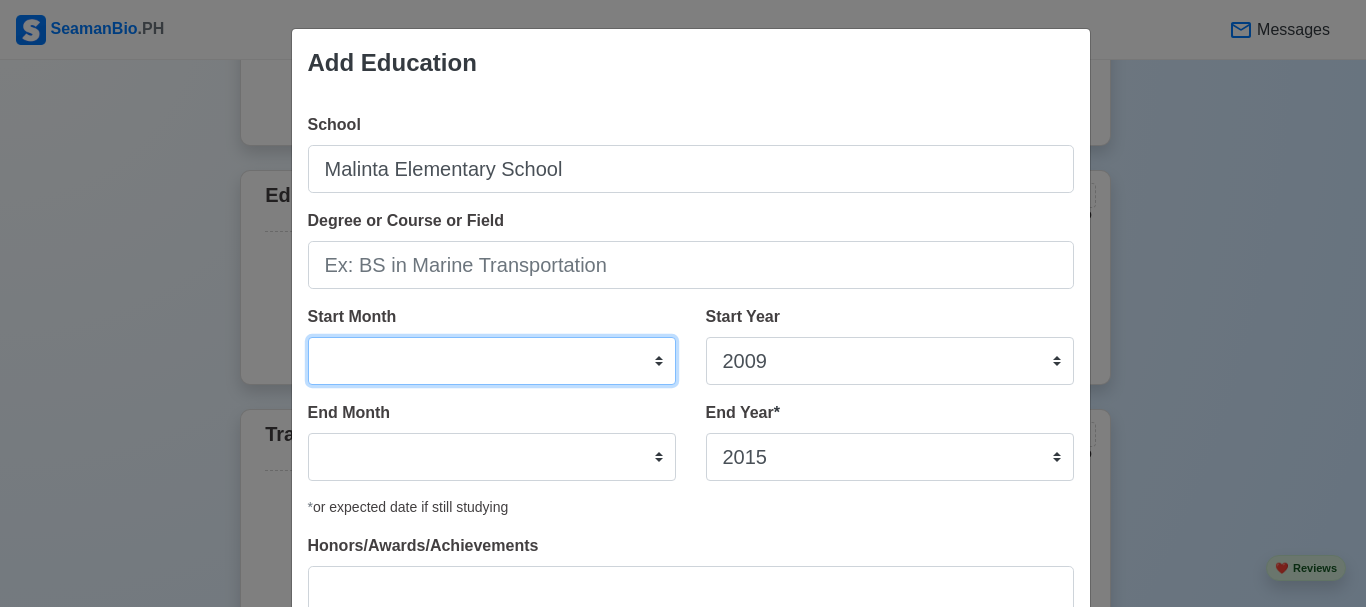 click on "January February March April May June July August September October November December" at bounding box center (492, 361) 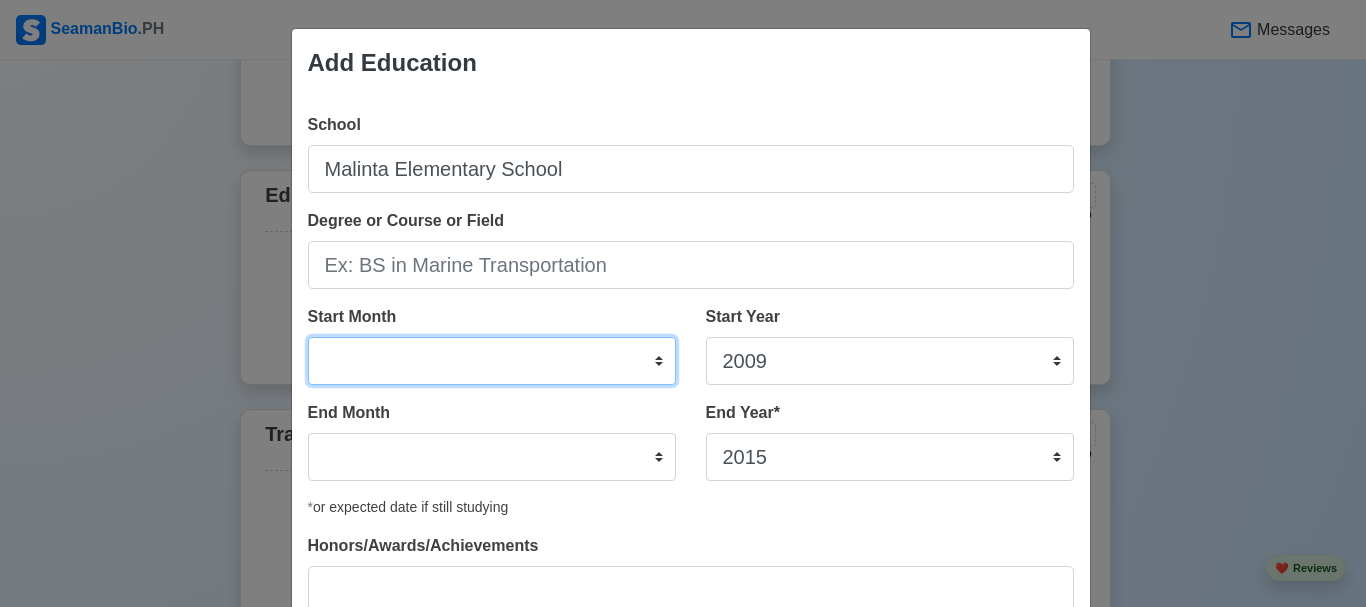 select on "June" 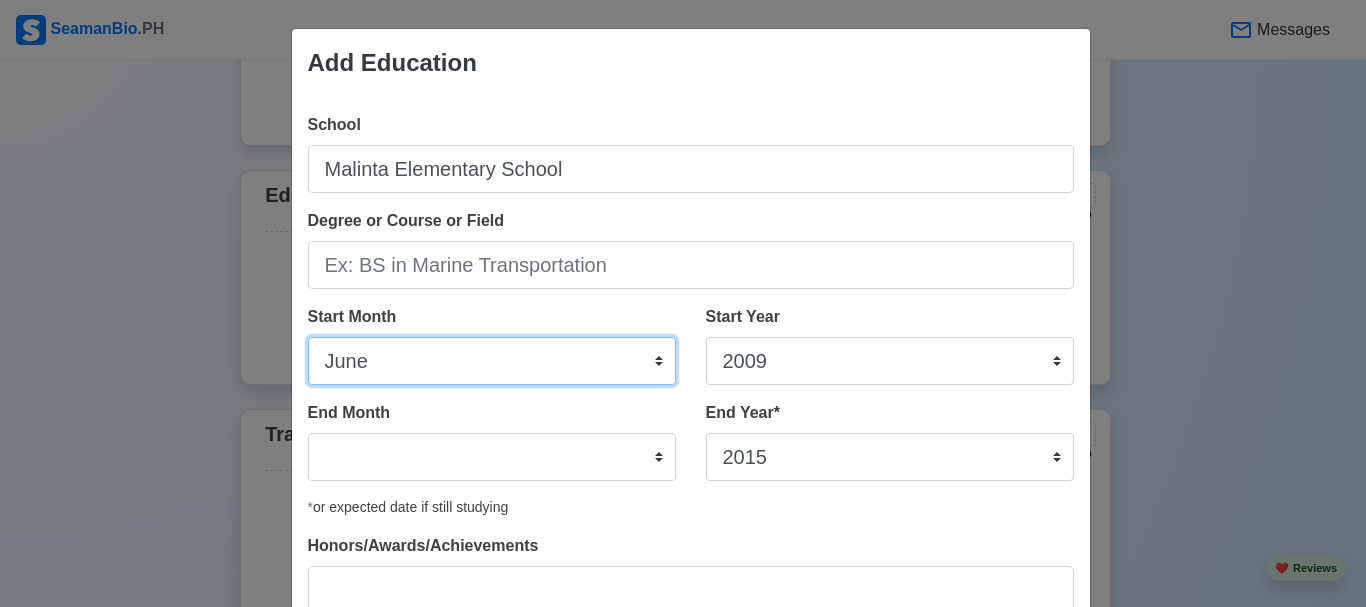 click on "January February March April May June July August September October November December" at bounding box center [492, 361] 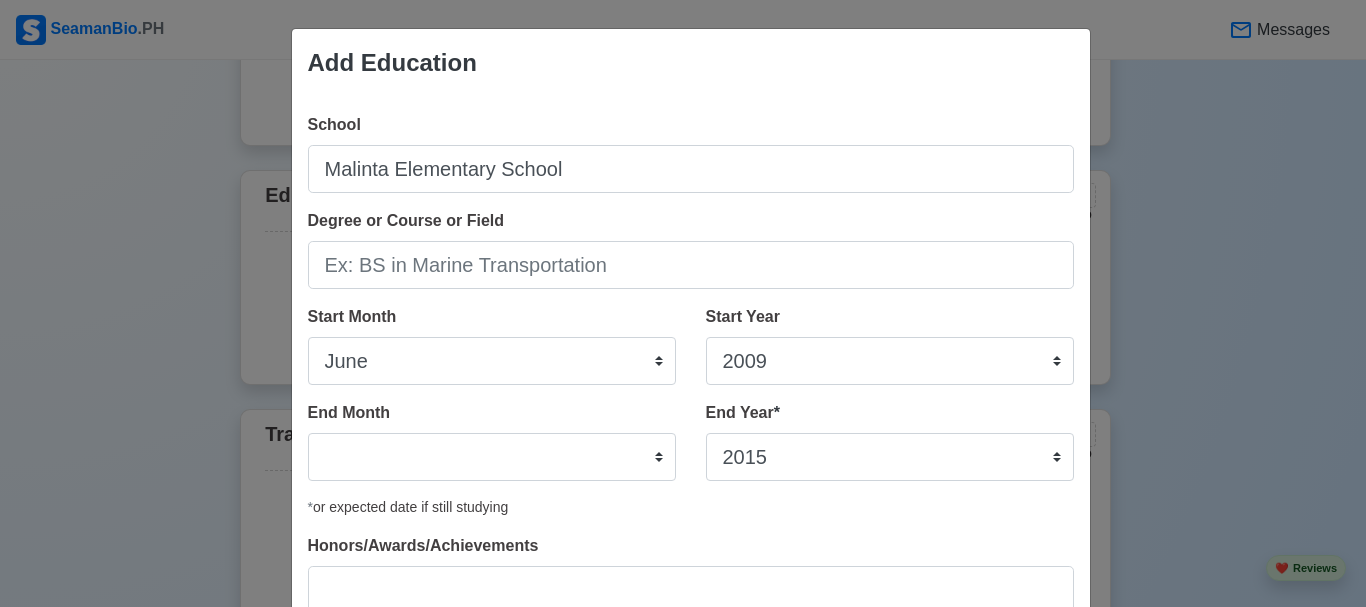 click on "End Year  * 2035 2034 2033 2032 2031 2030 2029 2028 2027 2026 2025 2024 2023 2022 2021 2020 2019 2018 2017 2016 2015 2014 2013 2012 2011 2010 2009 2008 2007 2006 2005 2004 2003 2002 2001 2000 1999 1998 1997 1996 1995 1994 1993 1992 1991 1990 1989 1988 1987 1986 1985 1984 1983 1982 1981 1980 1979 1978 1977 1976 1975 1974 1973 1972 1971 1970 1969 1968 1967 1966 1965 1964 1963 1962 1961 1960 1959 1958 1957 1956 1955 1954 1953 1952 1951 1950 1949 1948 1947 1946 1945 1944 1943 1942 1941 1940 1939 1938 1937 1936 1935" at bounding box center (882, 449) 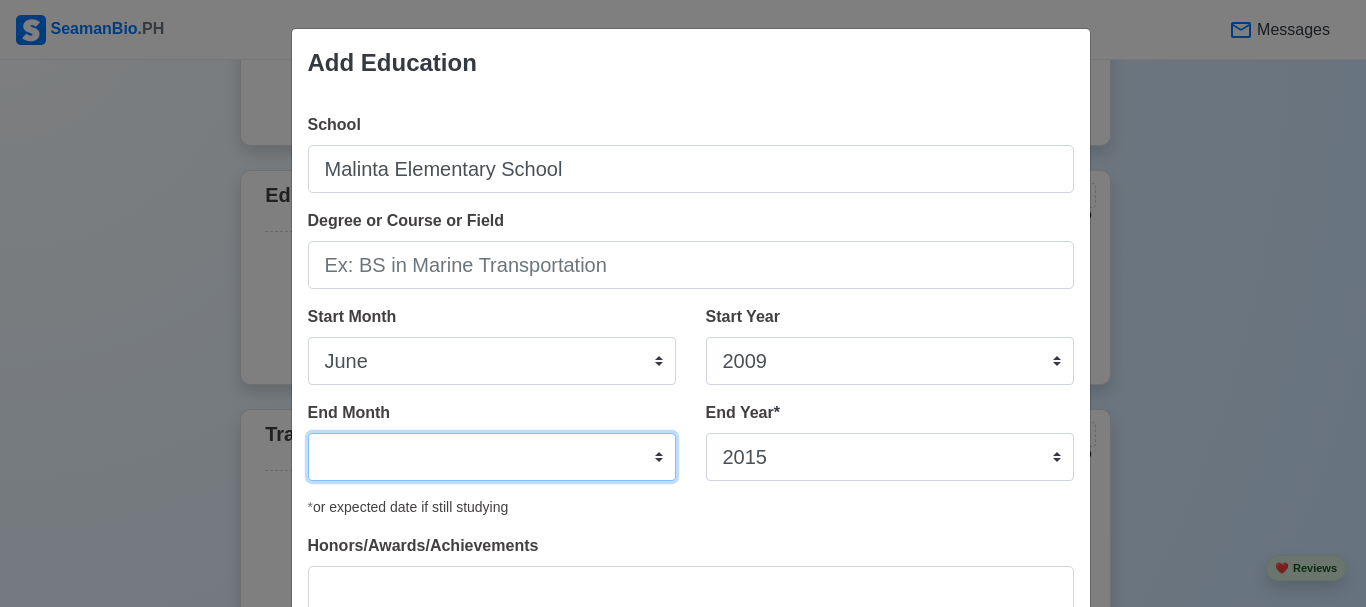 click on "January February March April May June July August September October November December" at bounding box center [492, 457] 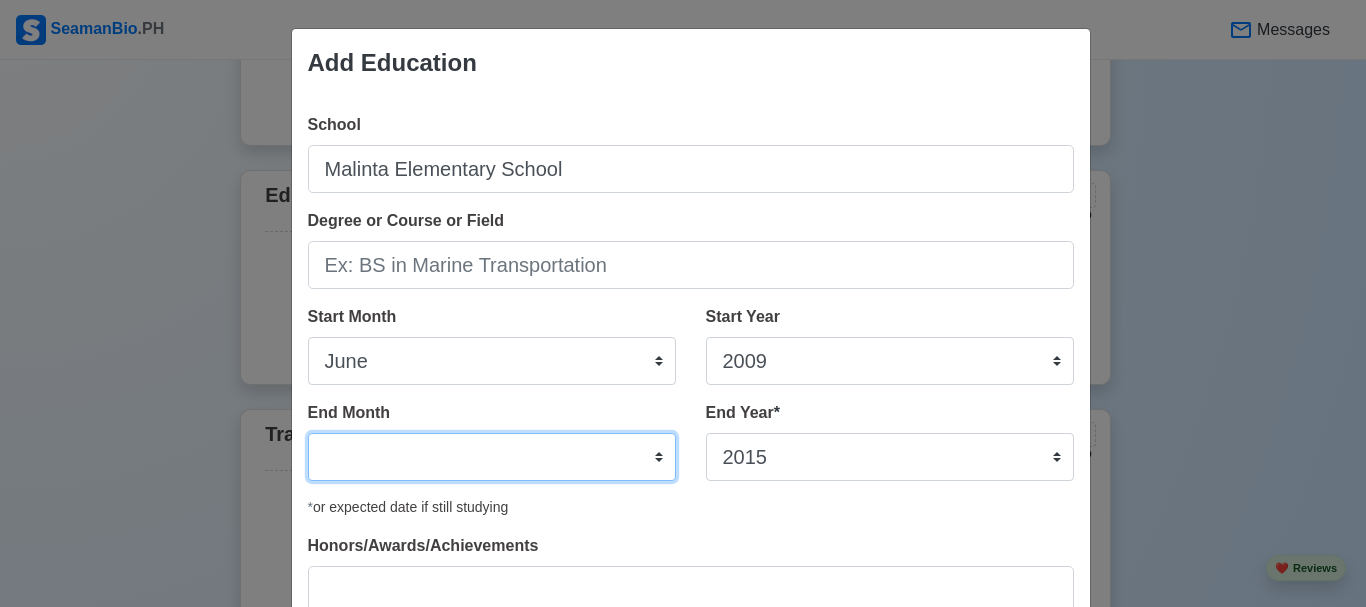 select on "June" 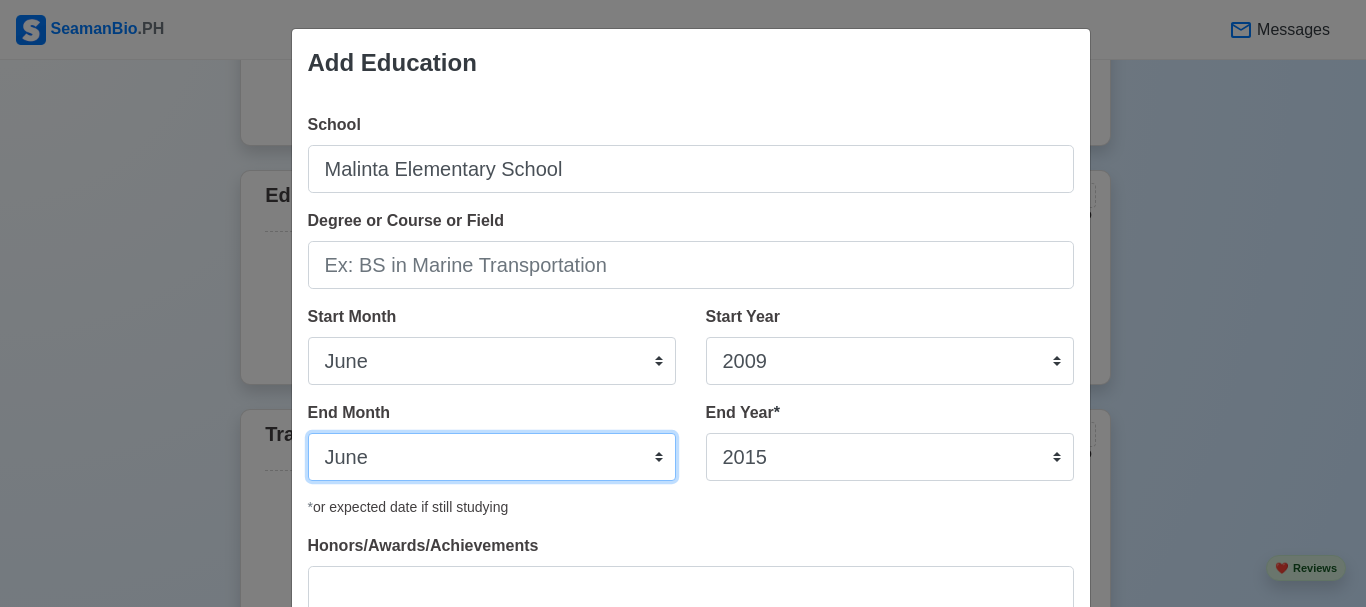 click on "January February March April May June July August September October November December" at bounding box center (492, 457) 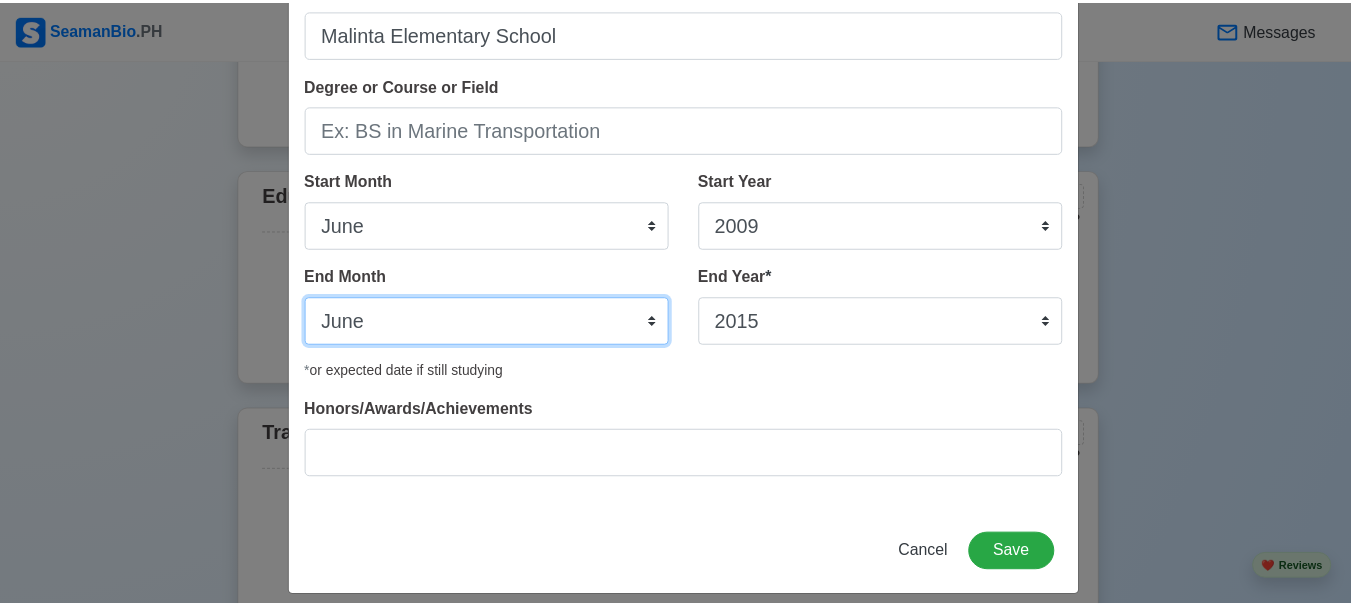 scroll, scrollTop: 154, scrollLeft: 0, axis: vertical 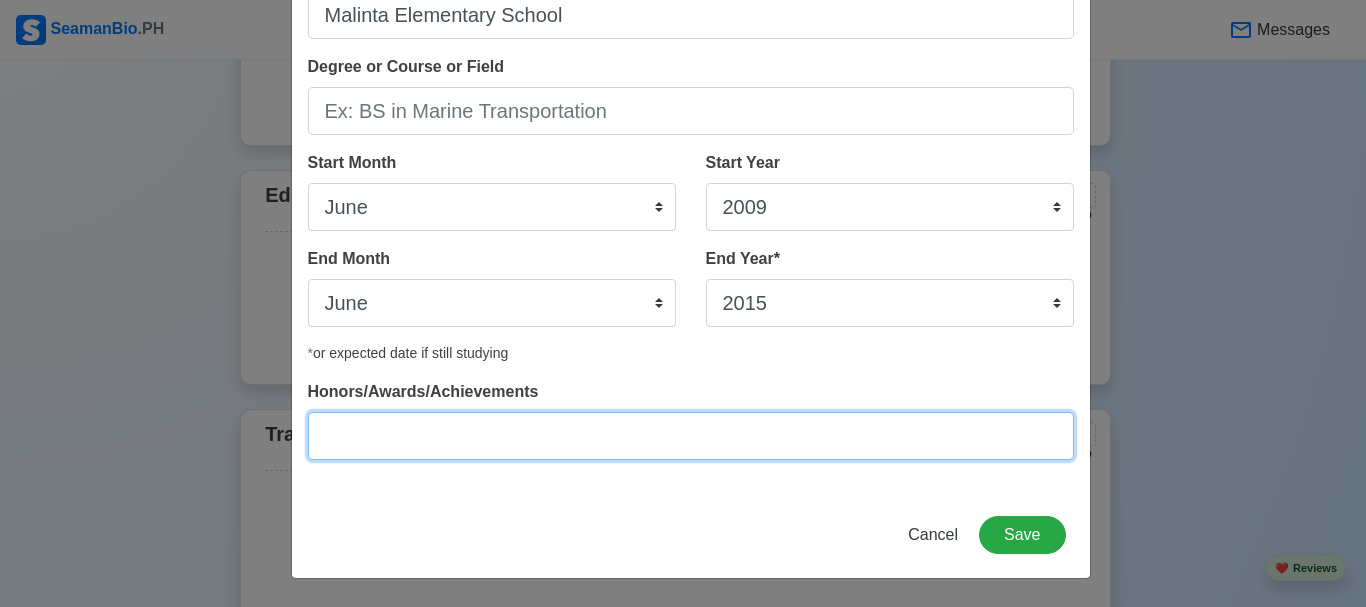 click on "Honors/Awards/Achievements" at bounding box center [691, 436] 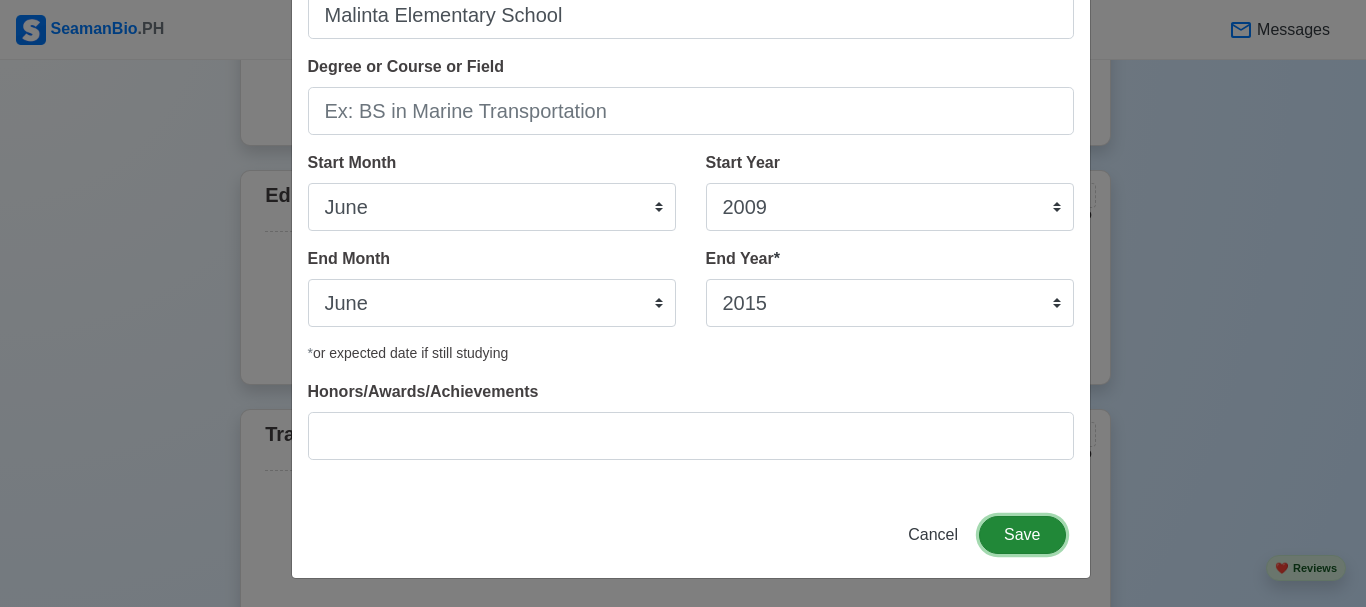 click on "Save" at bounding box center (1022, 535) 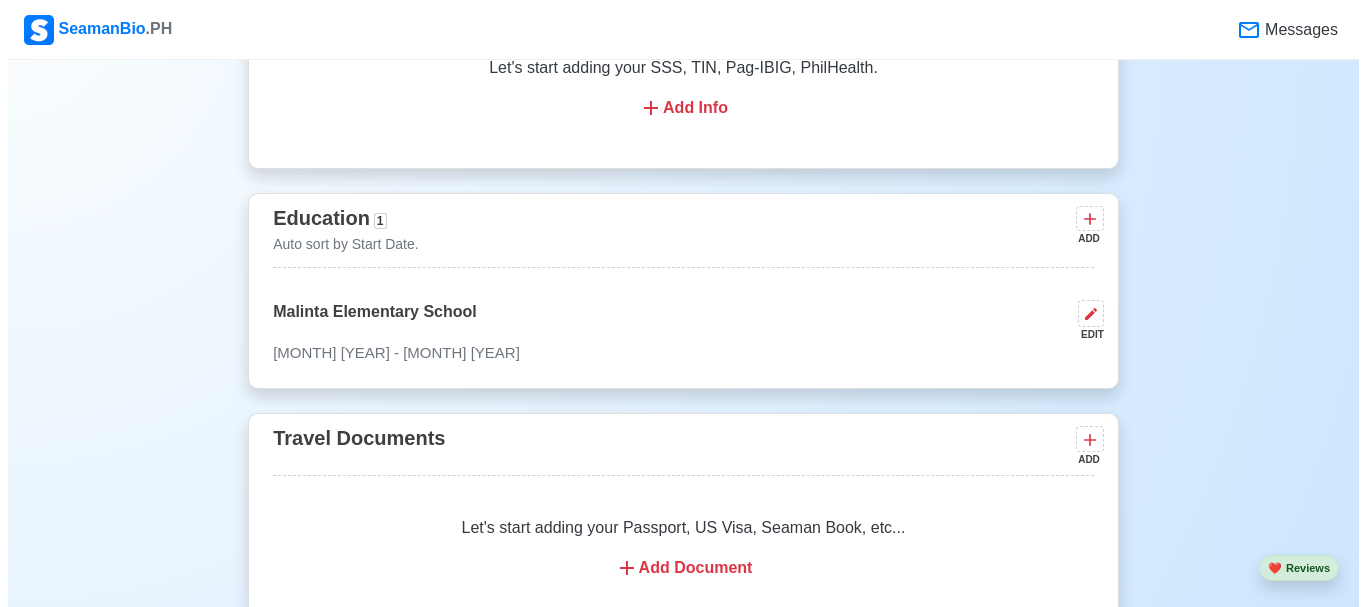 scroll, scrollTop: 1400, scrollLeft: 0, axis: vertical 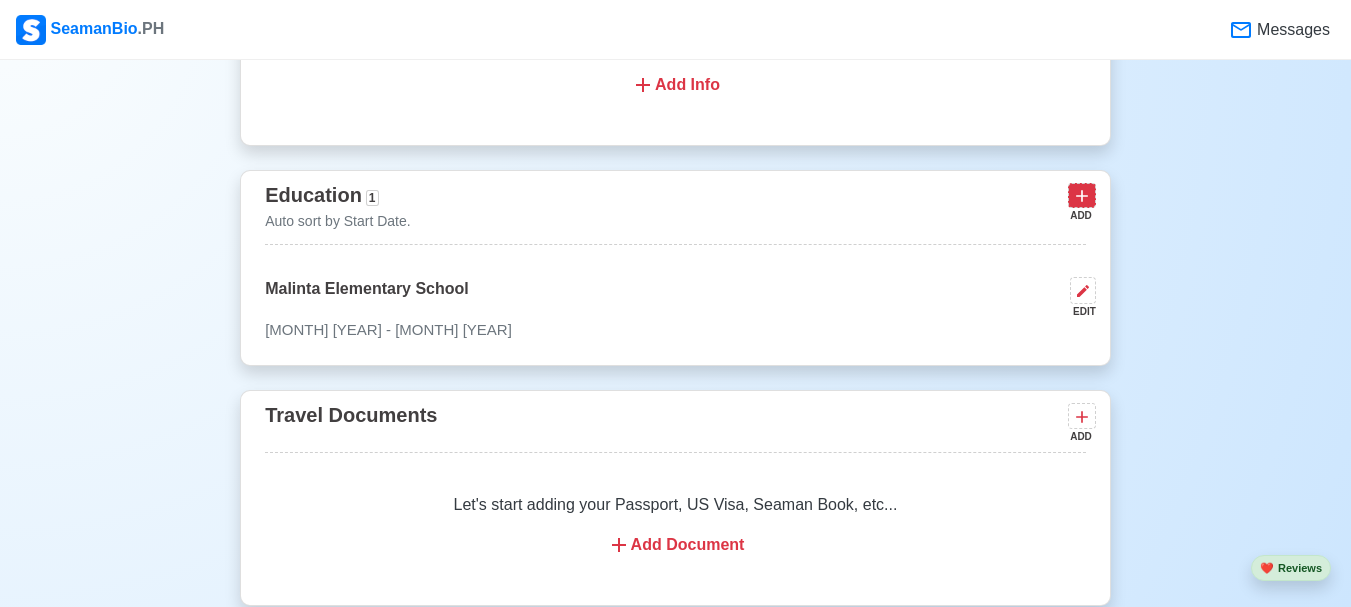 click 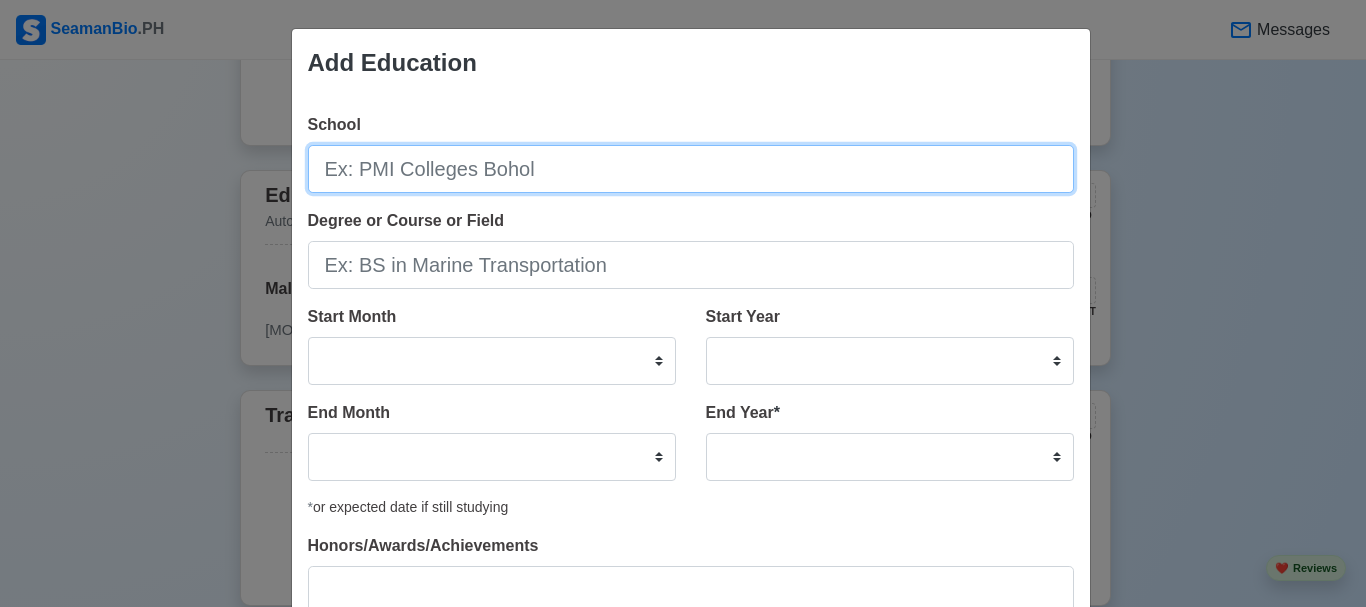 click on "School" at bounding box center [691, 169] 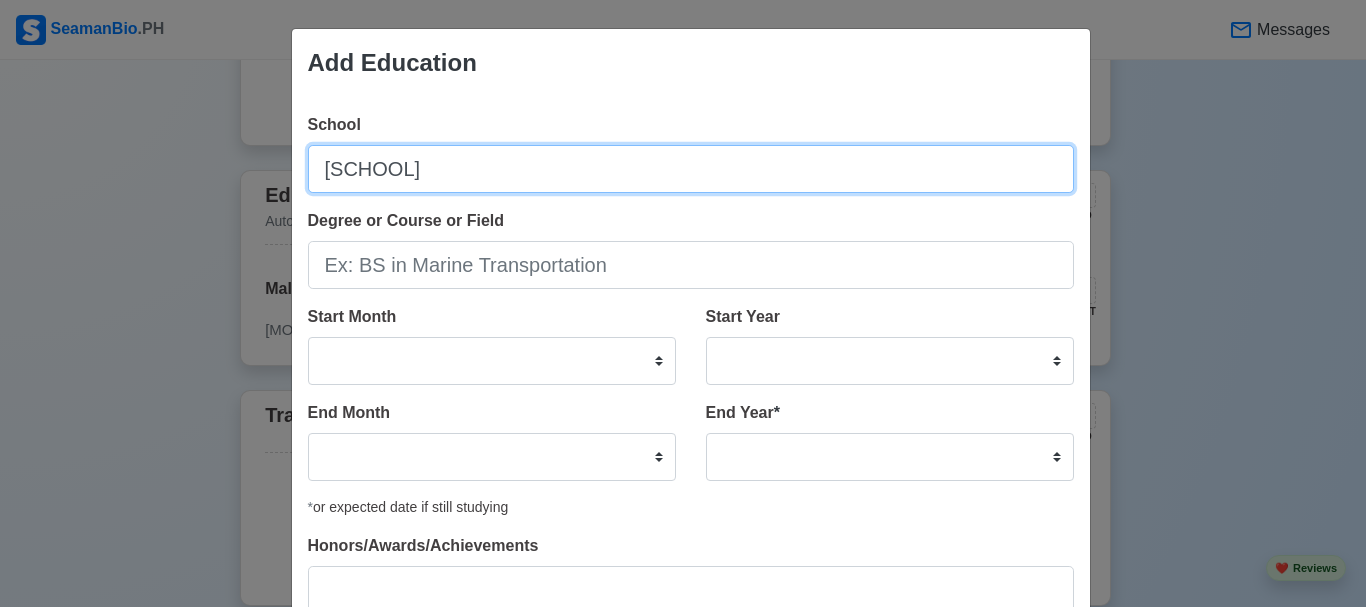 type on "[SCHOOL]" 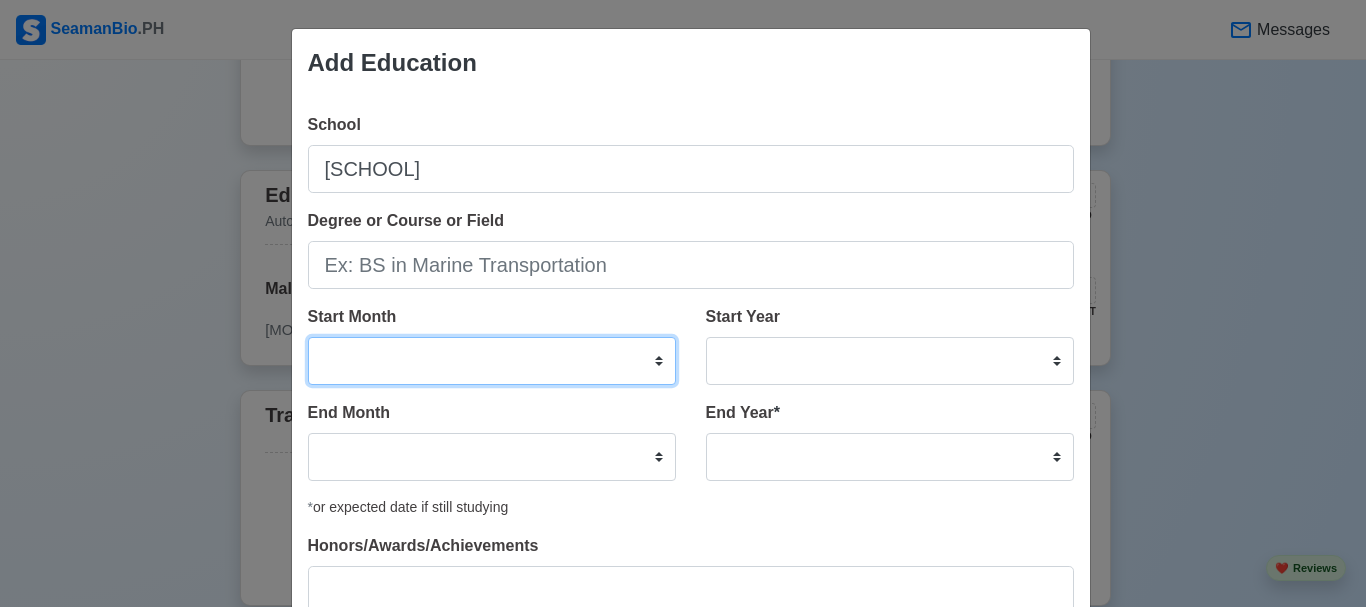 click on "January February March April May June July August September October November December" at bounding box center [492, 361] 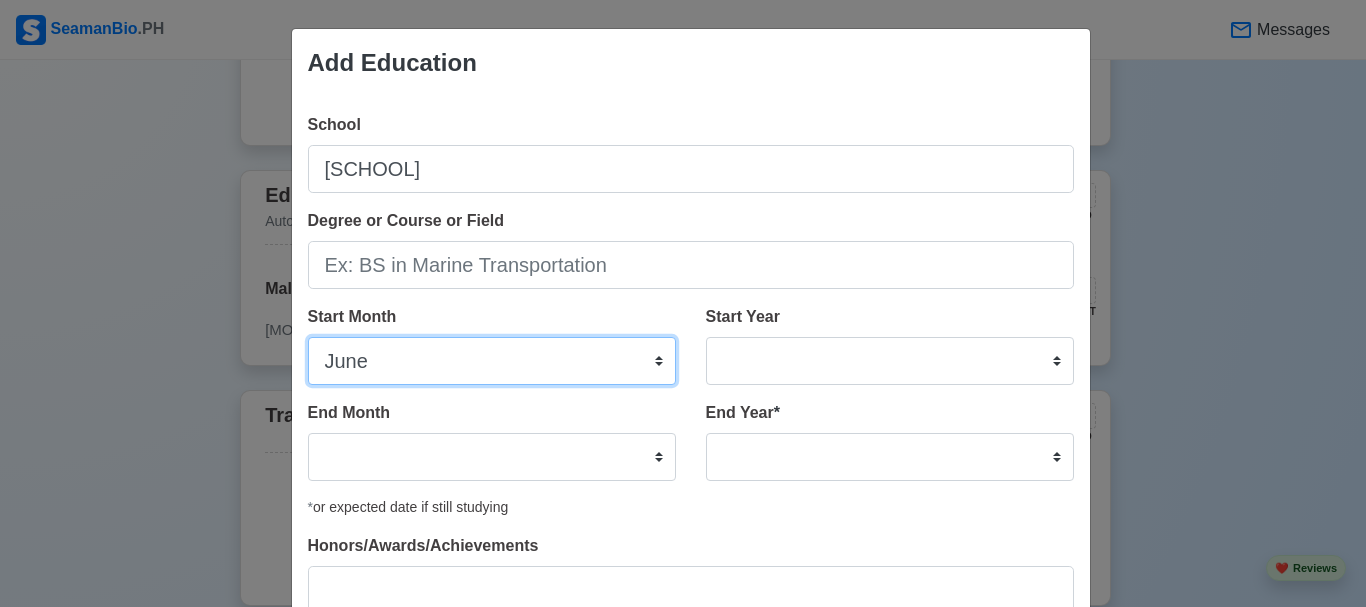 click on "January February March April May June July August September October November December" at bounding box center [492, 361] 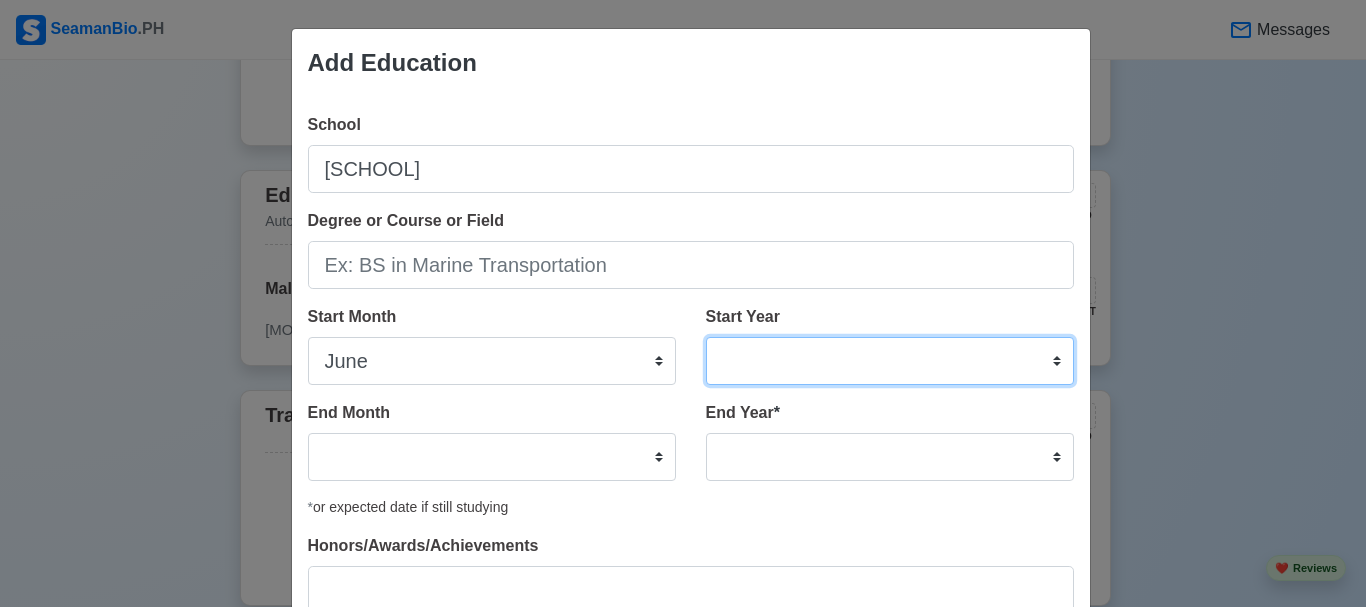 click on "2025 2024 2023 2022 2021 2020 2019 2018 2017 2016 2015 2014 2013 2012 2011 2010 2009 2008 2007 2006 2005 2004 2003 2002 2001 2000 1999 1998 1997 1996 1995 1994 1993 1992 1991 1990 1989 1988 1987 1986 1985 1984 1983 1982 1981 1980 1979 1978 1977 1976 1975 1974 1973 1972 1971 1970 1969 1968 1967 1966 1965 1964 1963 1962 1961 1960 1959 1958 1957 1956 1955 1954 1953 1952 1951 1950 1949 1948 1947 1946 1945 1944 1943 1942 1941 1940 1939 1938 1937 1936 1935 1934 1933 1932 1931 1930 1929 1928 1927 1926 1925" at bounding box center [890, 361] 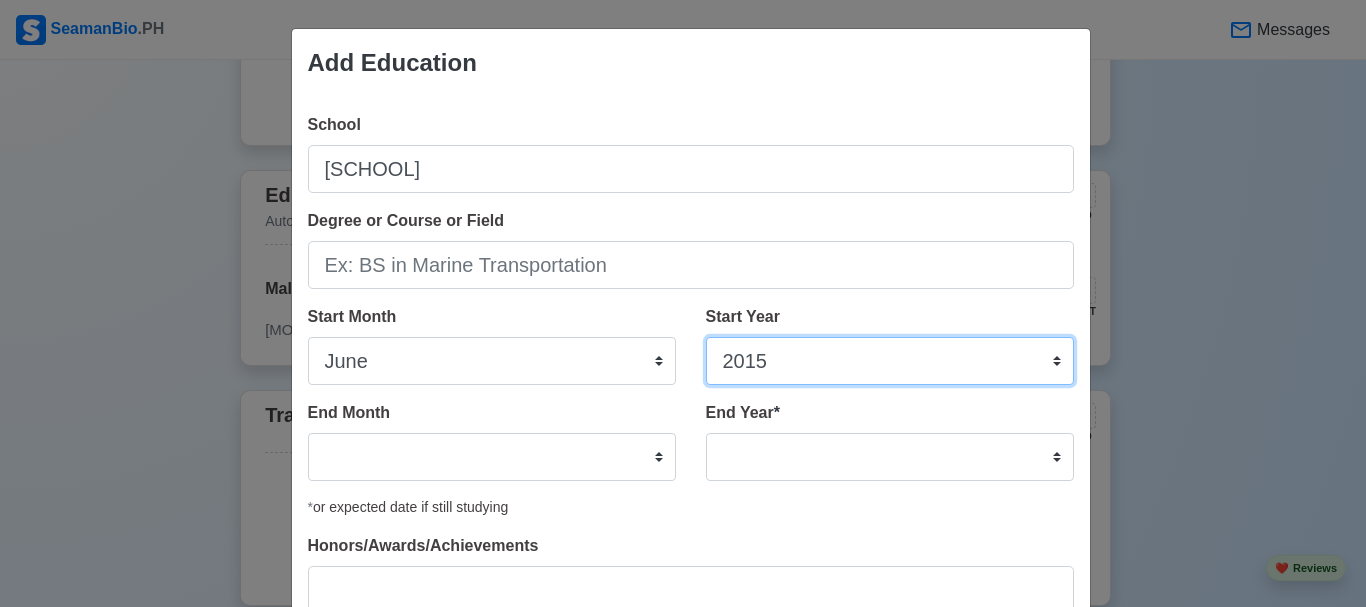 click on "2025 2024 2023 2022 2021 2020 2019 2018 2017 2016 2015 2014 2013 2012 2011 2010 2009 2008 2007 2006 2005 2004 2003 2002 2001 2000 1999 1998 1997 1996 1995 1994 1993 1992 1991 1990 1989 1988 1987 1986 1985 1984 1983 1982 1981 1980 1979 1978 1977 1976 1975 1974 1973 1972 1971 1970 1969 1968 1967 1966 1965 1964 1963 1962 1961 1960 1959 1958 1957 1956 1955 1954 1953 1952 1951 1950 1949 1948 1947 1946 1945 1944 1943 1942 1941 1940 1939 1938 1937 1936 1935 1934 1933 1932 1931 1930 1929 1928 1927 1926 1925" at bounding box center [890, 361] 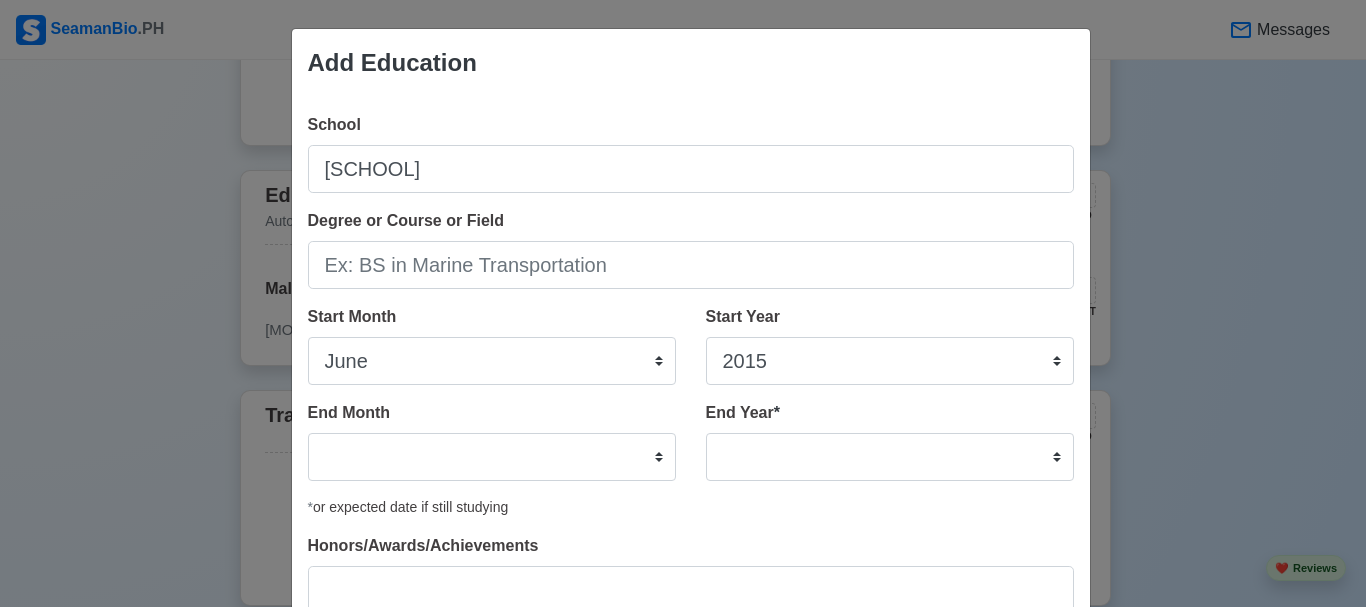 click on "*  or expected date if still studying" at bounding box center (691, 507) 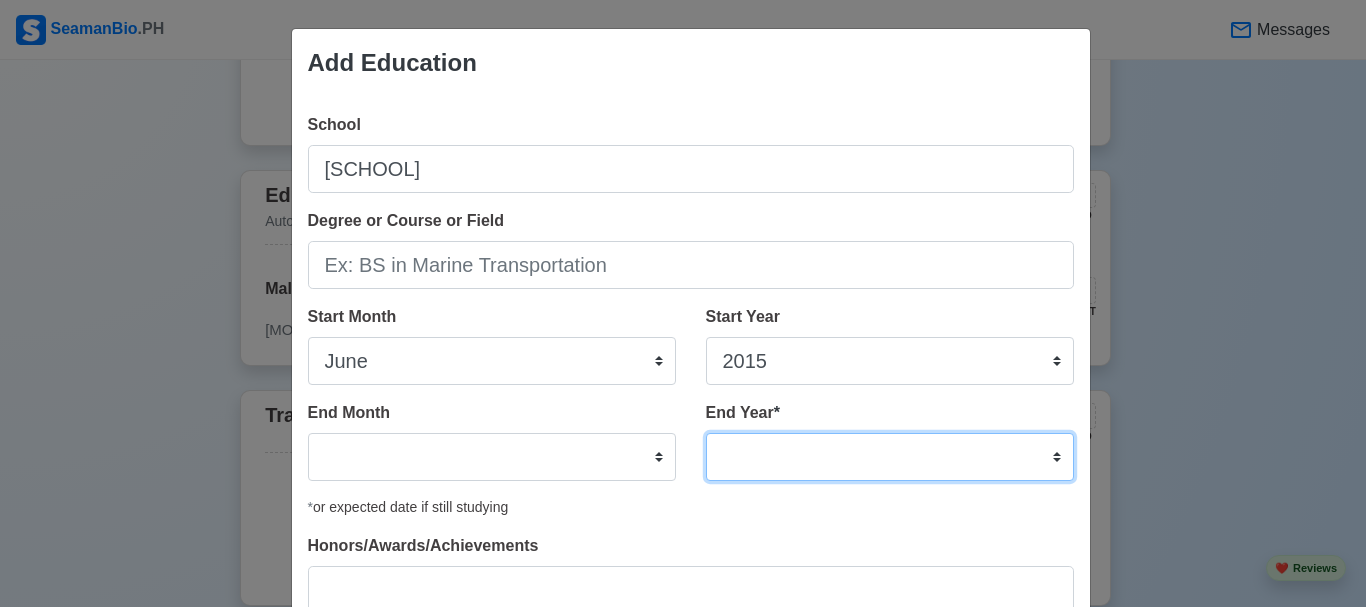 click on "2035 2034 2033 2032 2031 2030 2029 2028 2027 2026 2025 2024 2023 2022 2021 2020 2019 2018 2017 2016 2015 2014 2013 2012 2011 2010 2009 2008 2007 2006 2005 2004 2003 2002 2001 2000 1999 1998 1997 1996 1995 1994 1993 1992 1991 1990 1989 1988 1987 1986 1985 1984 1983 1982 1981 1980 1979 1978 1977 1976 1975 1974 1973 1972 1971 1970 1969 1968 1967 1966 1965 1964 1963 1962 1961 1960 1959 1958 1957 1956 1955 1954 1953 1952 1951 1950 1949 1948 1947 1946 1945 1944 1943 1942 1941 1940 1939 1938 1937 1936 1935" at bounding box center (890, 457) 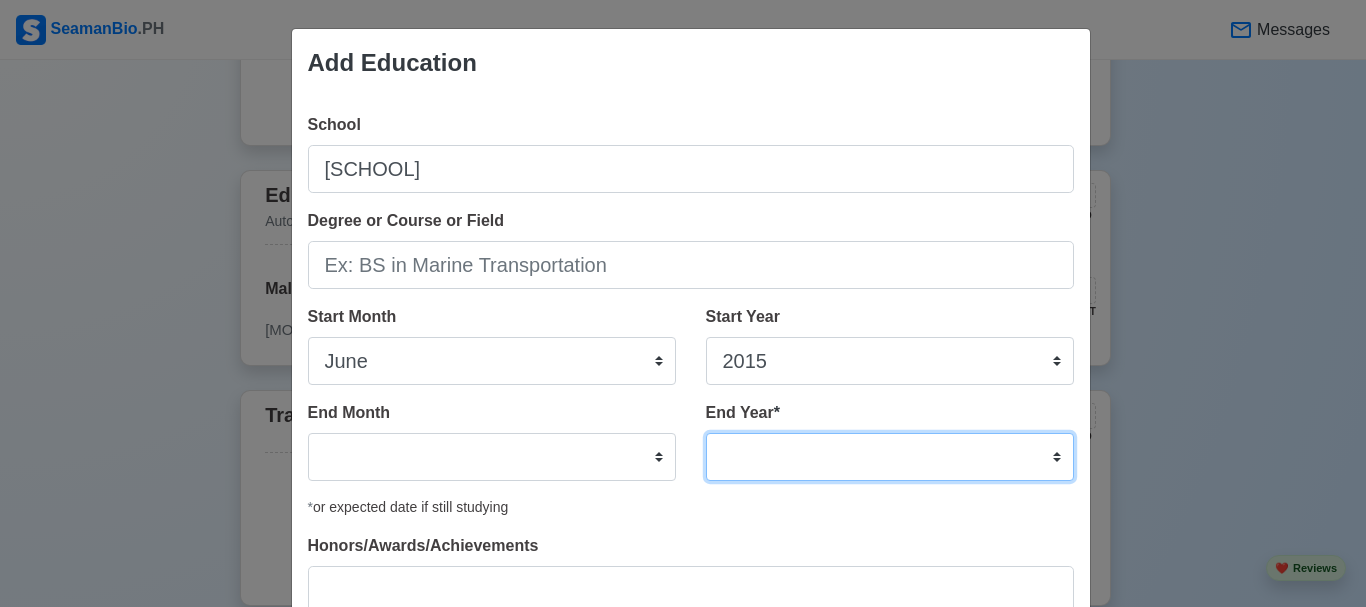 select on "2019" 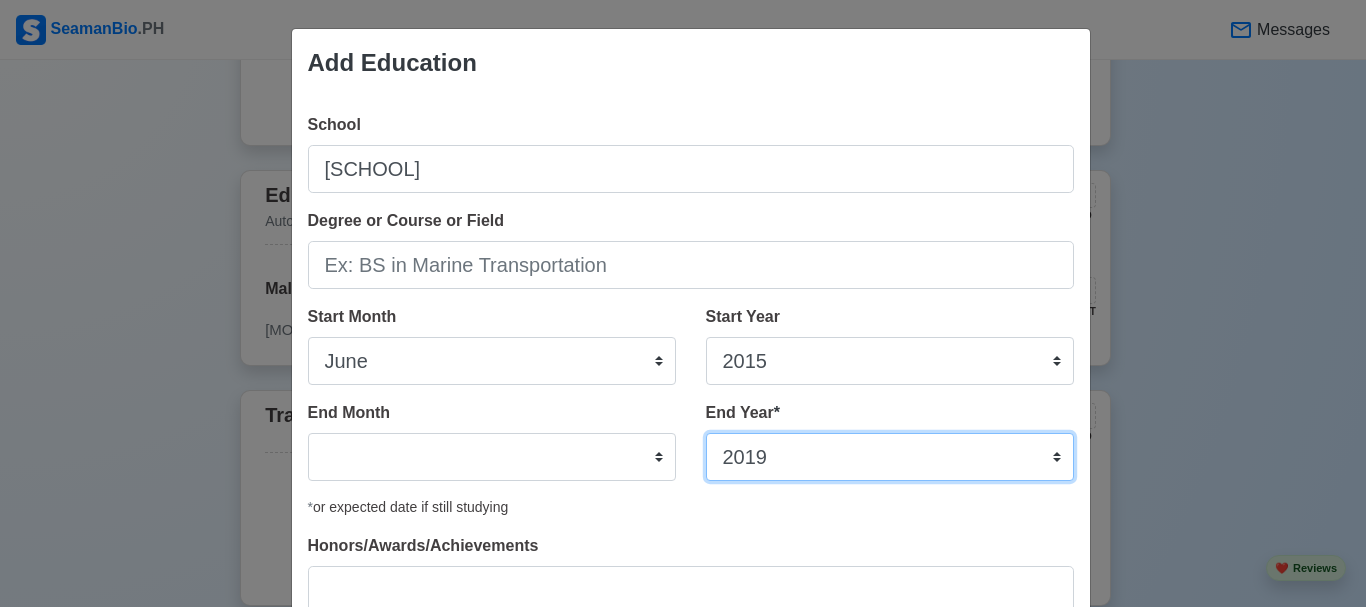 click on "2035 2034 2033 2032 2031 2030 2029 2028 2027 2026 2025 2024 2023 2022 2021 2020 2019 2018 2017 2016 2015 2014 2013 2012 2011 2010 2009 2008 2007 2006 2005 2004 2003 2002 2001 2000 1999 1998 1997 1996 1995 1994 1993 1992 1991 1990 1989 1988 1987 1986 1985 1984 1983 1982 1981 1980 1979 1978 1977 1976 1975 1974 1973 1972 1971 1970 1969 1968 1967 1966 1965 1964 1963 1962 1961 1960 1959 1958 1957 1956 1955 1954 1953 1952 1951 1950 1949 1948 1947 1946 1945 1944 1943 1942 1941 1940 1939 1938 1937 1936 1935" at bounding box center (890, 457) 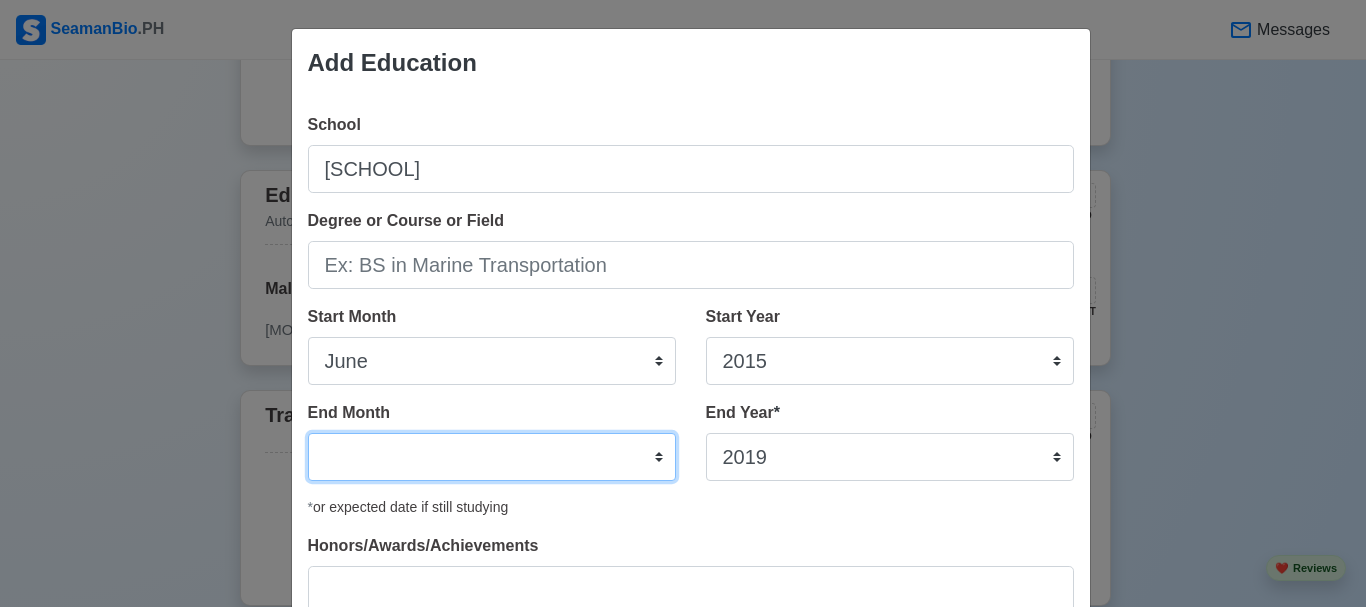 click on "January February March April May June July August September October November December" at bounding box center [492, 457] 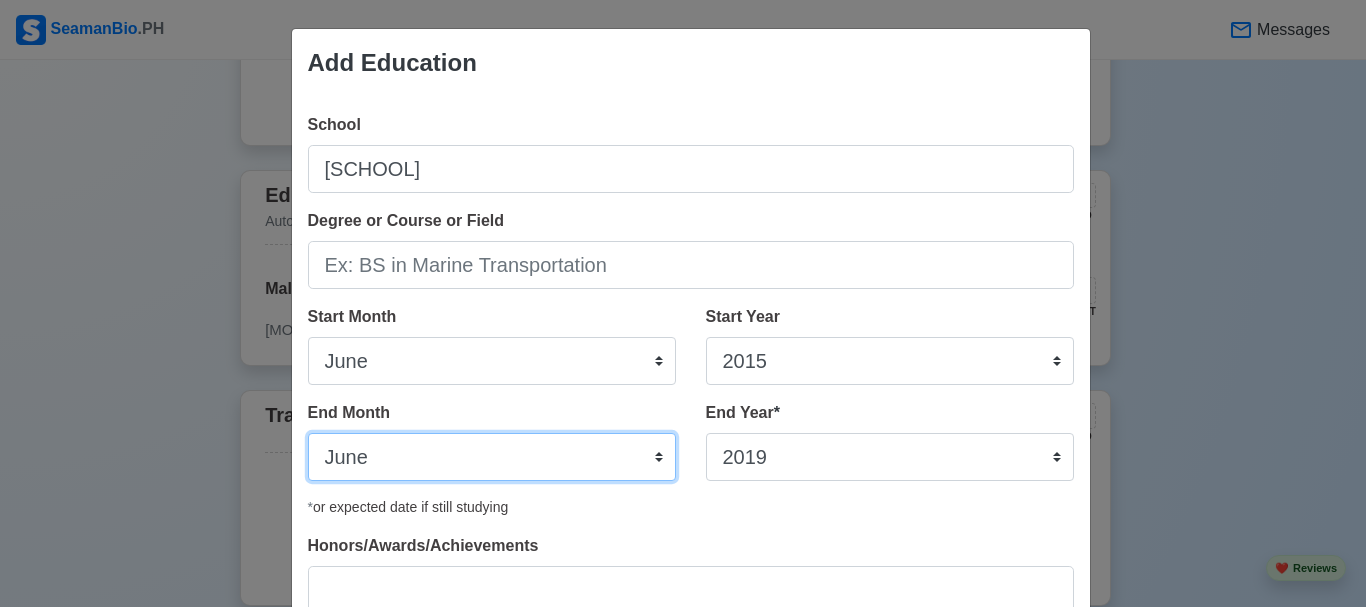 click on "January February March April May June July August September October November December" at bounding box center (492, 457) 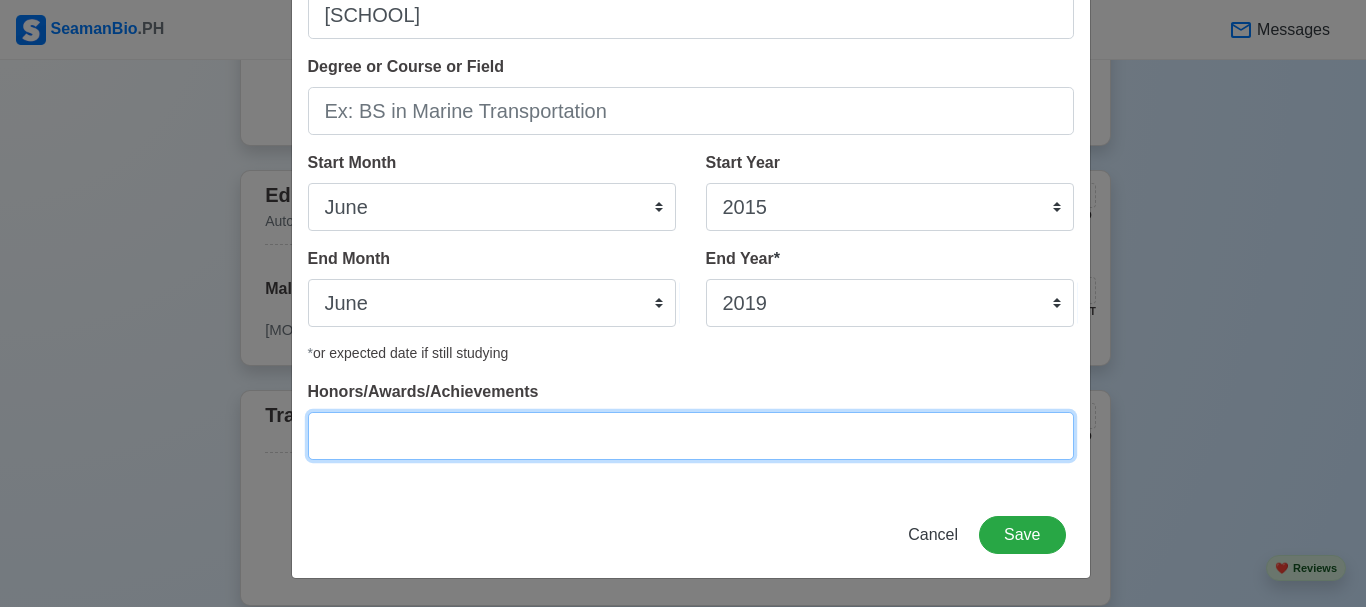click on "Honors/Awards/Achievements" at bounding box center [691, 436] 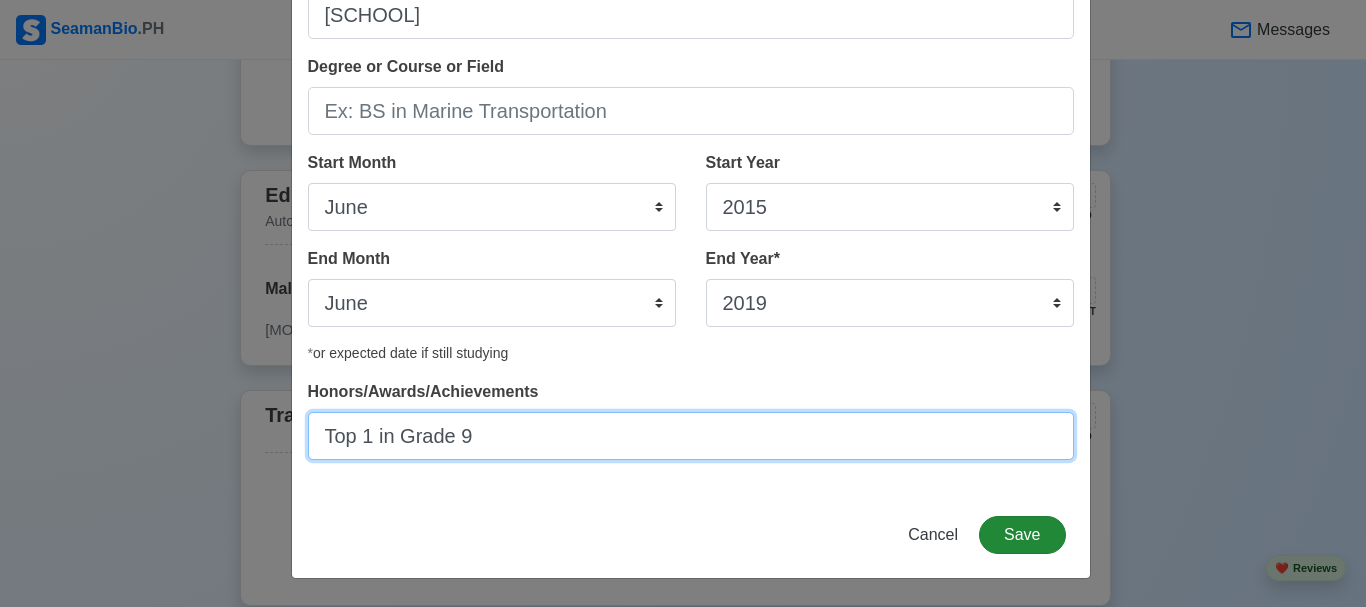 type on "Top 1 in Grade 9" 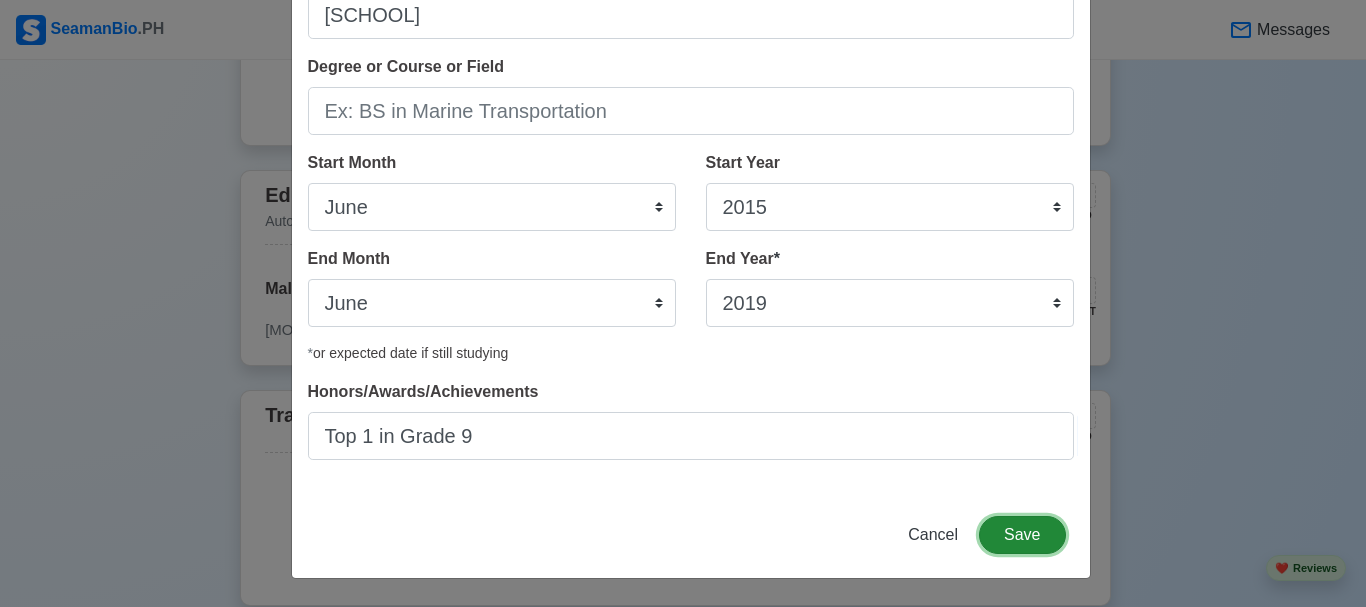 click on "Save" at bounding box center (1022, 535) 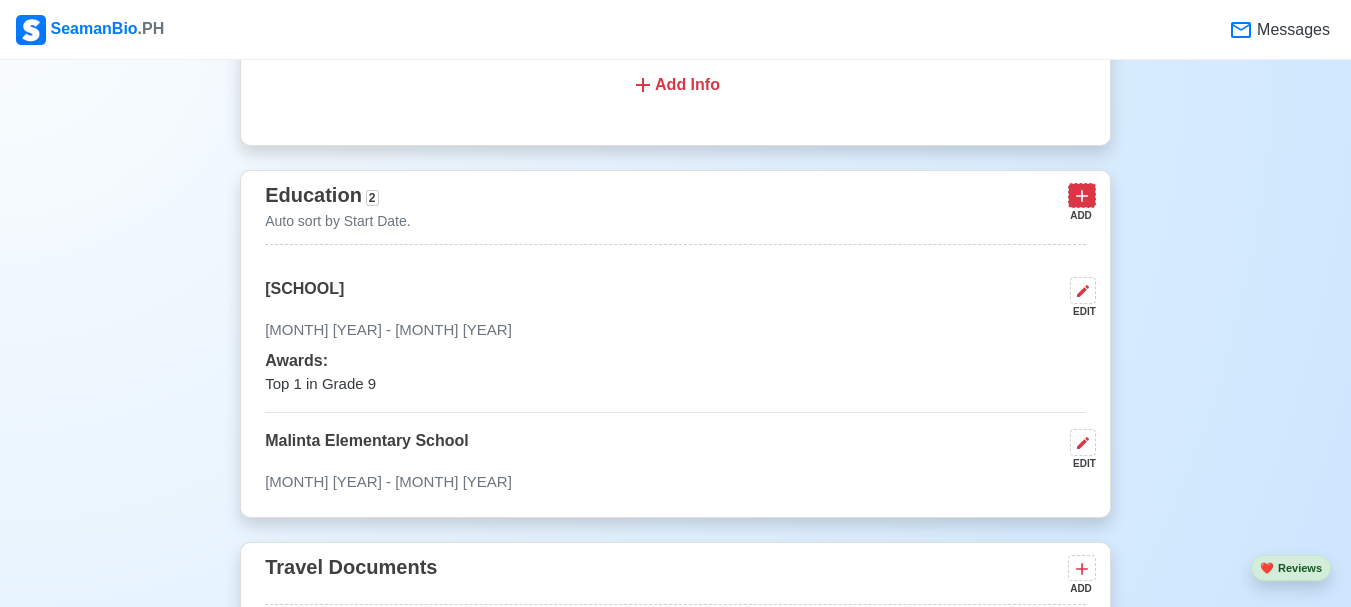 click 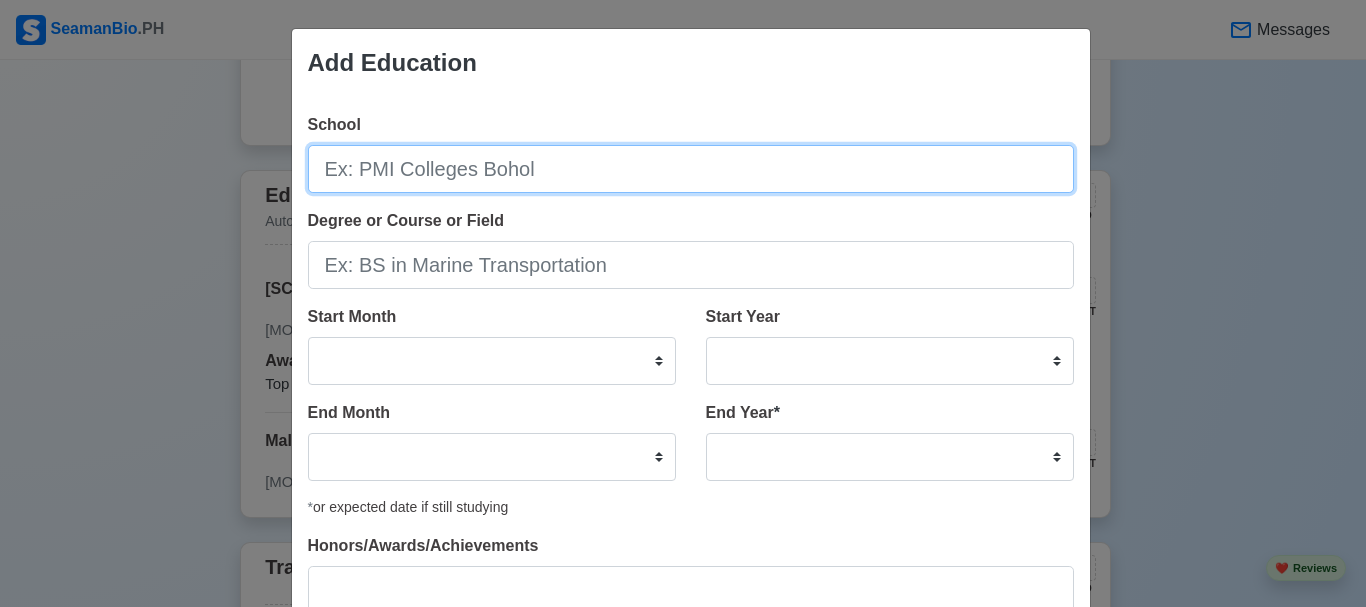 click on "School" at bounding box center (691, 169) 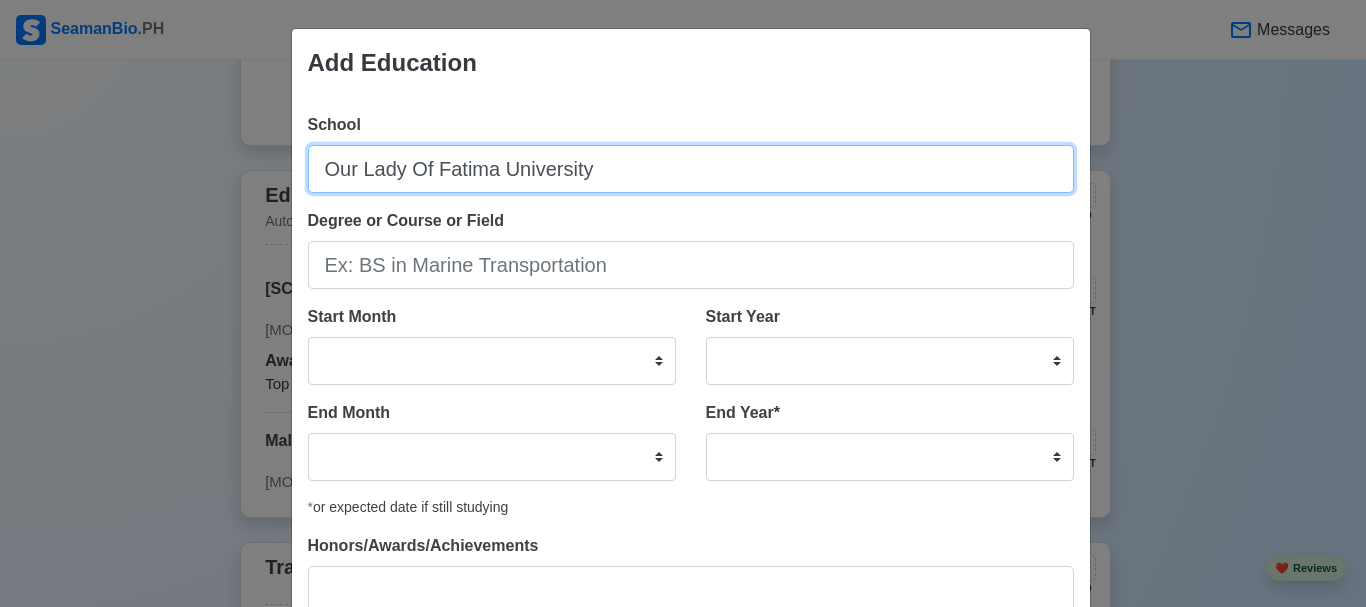 type on "Our Lady Of Fatima University" 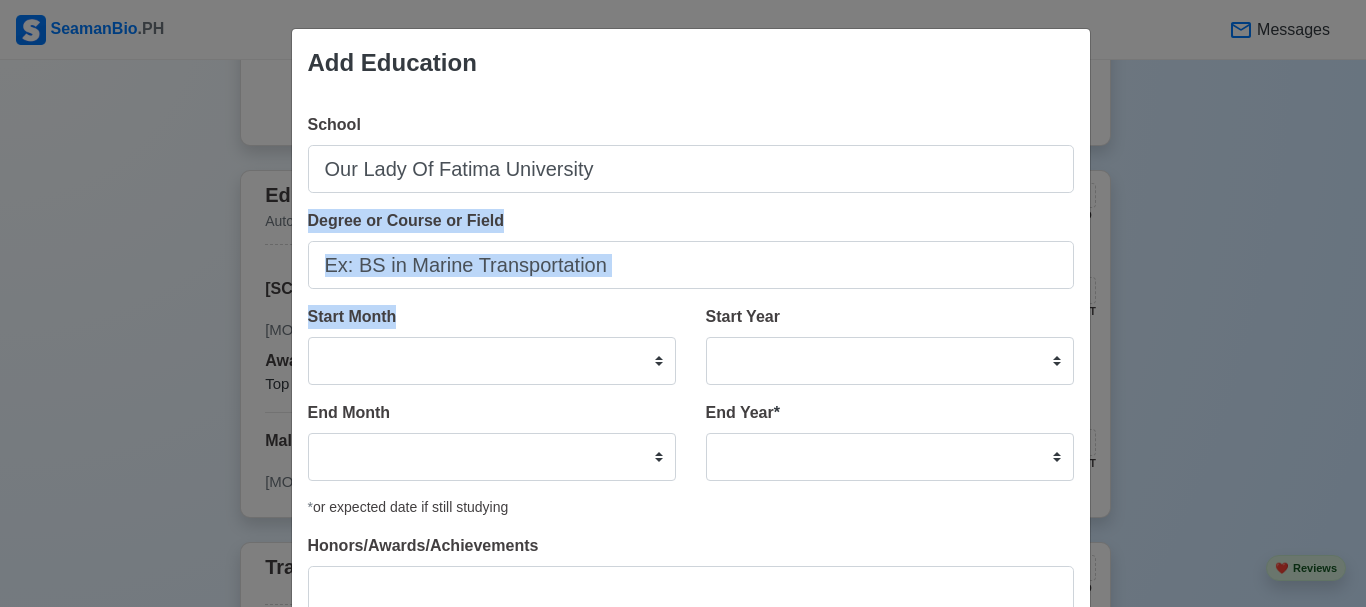 click on "School Our Lady Of Fatima University Degree or Course or Field Start Month January February March April May June July August September October November December Start Year 2025 2024 2023 2022 2021 2020 2019 2018 2017 2016 2015 2014 2013 2012 2011 2010 2009 2008 2007 2006 2005 2004 2003 2002 2001 2000 1999 1998 1997 1996 1995 1994 1993 1992 1991 1990 1989 1988 1987 1986 1985 1984 1983 1982 1981 1980 1979 1978 1977 1976 1975 1974 1973 1972 1971 1970 1969 1968 1967 1966 1965 1964 1963 1962 1961 1960 1959 1958 1957 1956 1955 1954 1953 1952 1951 1950 1949 1948 1947 1946 1945 1944 1943 1942 1941 1940 1939 1938 1937 1936 1935 1934 1933 1932 1931 1930 1929 1928 1927 1926 1925 End Month January February March April May June July August September October November December End Year * 2035 2034 2033 2032 2031 2030 2029 2028 2027 2026 2025 2024 2023 2022 2021 2020 2019 2018 2017 2016 2015 2014 2013 2012 2011 2010 2009 2008 2007 2006 2005 2004 2003 2002 2001 2000 1999 1998 1997 1996 1995 1994 1993 1992 1991 1990 1989 1988" at bounding box center [691, 371] 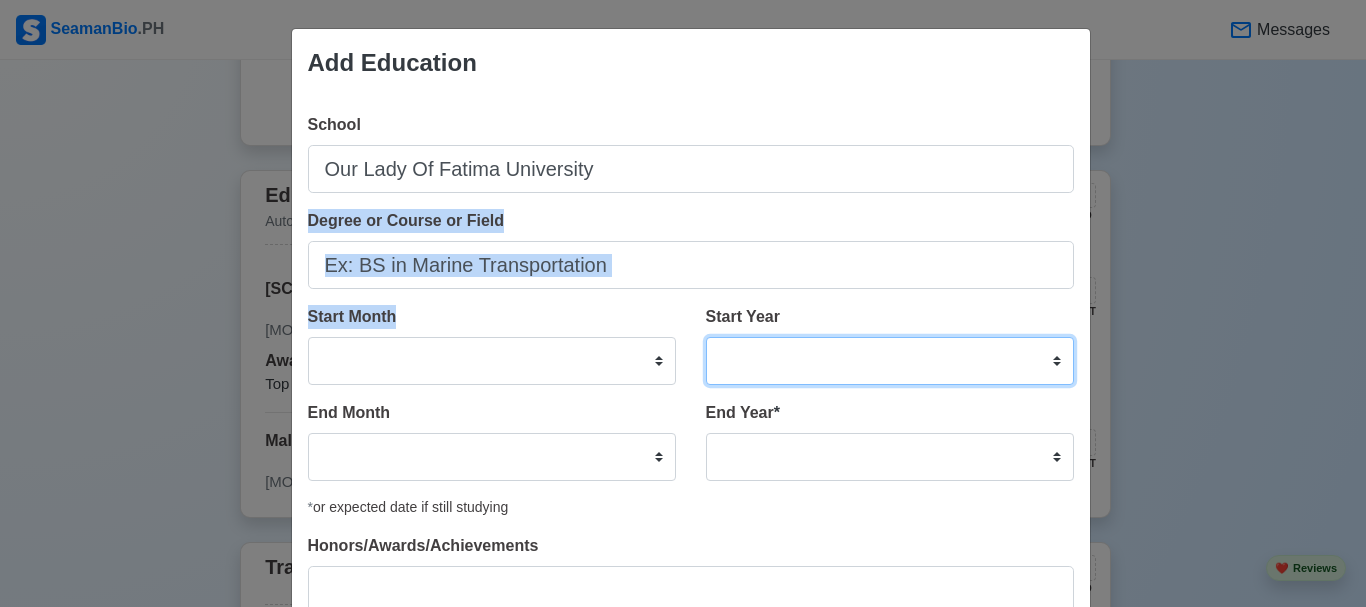 click on "2025 2024 2023 2022 2021 2020 2019 2018 2017 2016 2015 2014 2013 2012 2011 2010 2009 2008 2007 2006 2005 2004 2003 2002 2001 2000 1999 1998 1997 1996 1995 1994 1993 1992 1991 1990 1989 1988 1987 1986 1985 1984 1983 1982 1981 1980 1979 1978 1977 1976 1975 1974 1973 1972 1971 1970 1969 1968 1967 1966 1965 1964 1963 1962 1961 1960 1959 1958 1957 1956 1955 1954 1953 1952 1951 1950 1949 1948 1947 1946 1945 1944 1943 1942 1941 1940 1939 1938 1937 1936 1935 1934 1933 1932 1931 1930 1929 1928 1927 1926 1925" at bounding box center [890, 361] 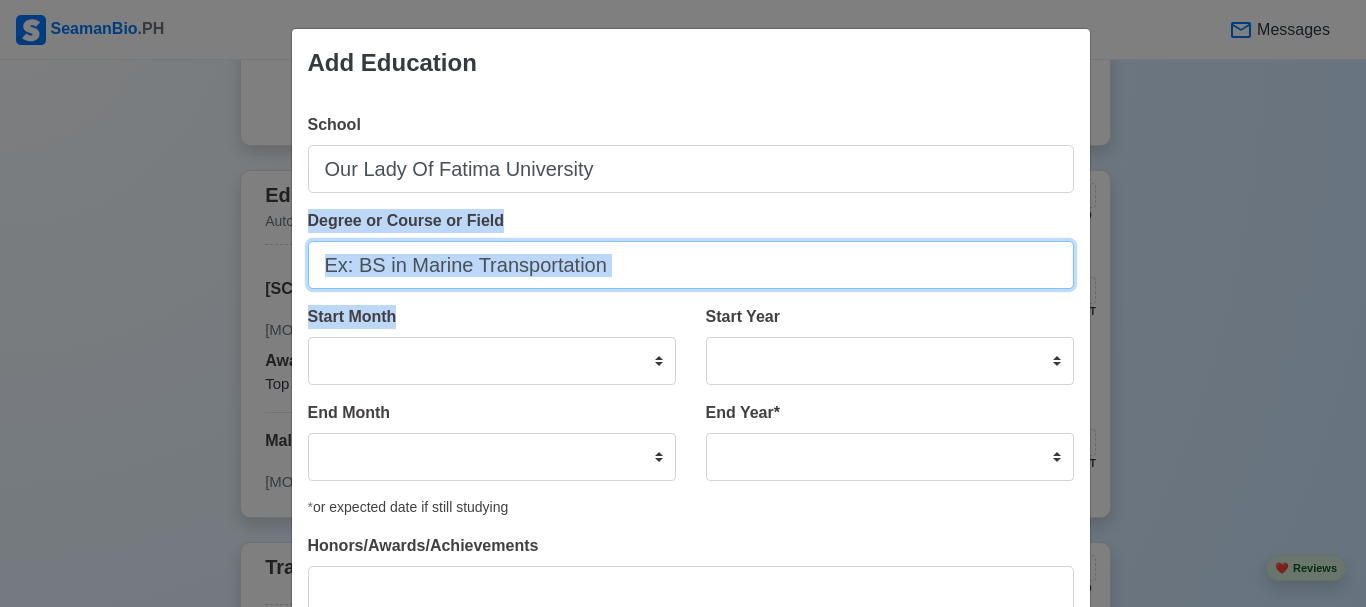 click on "Degree or Course or Field" at bounding box center [691, 265] 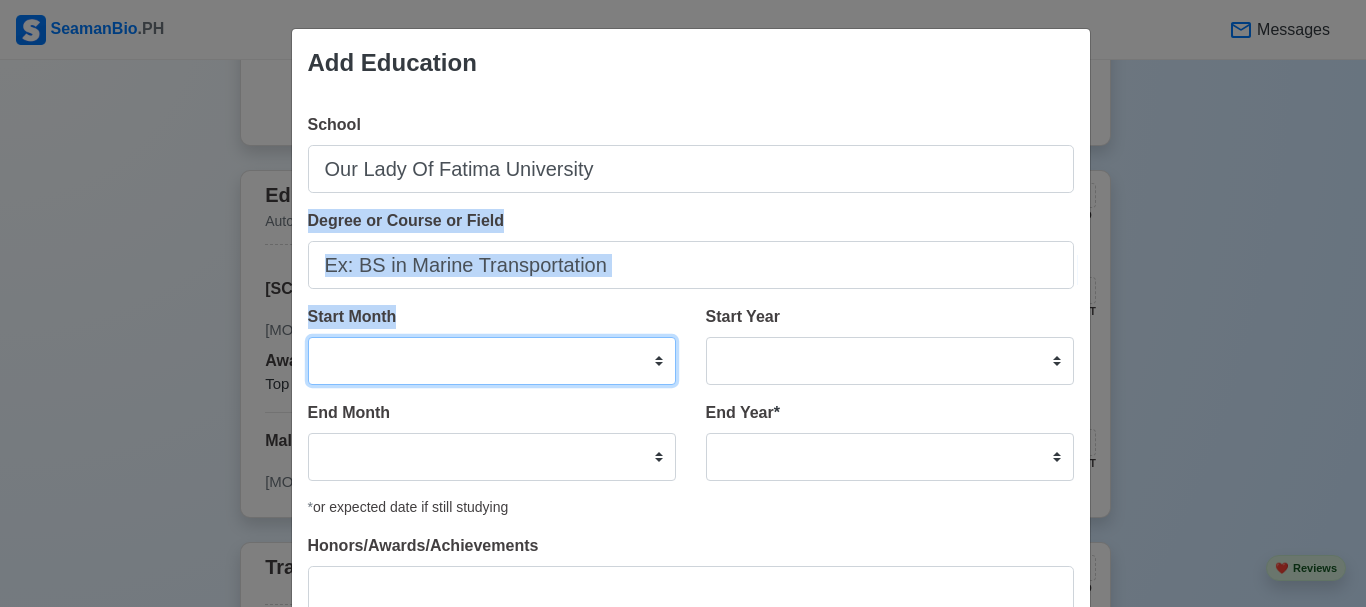 click on "January February March April May June July August September October November December" at bounding box center (492, 361) 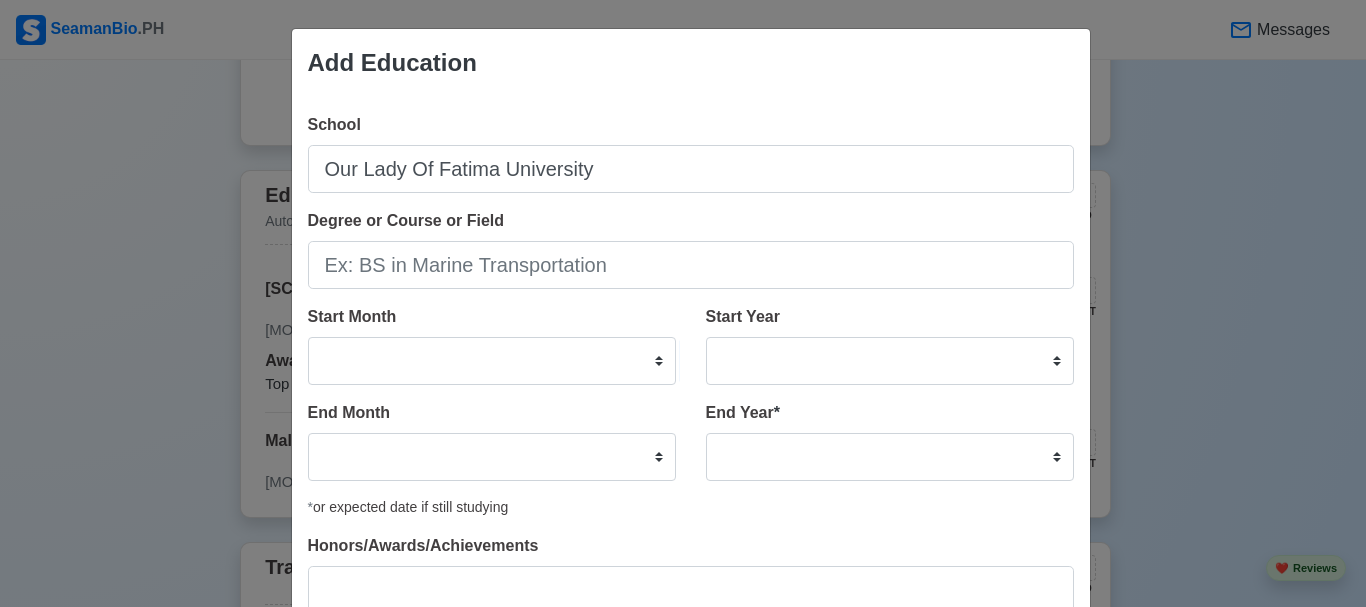 click on "Degree or Course or Field" at bounding box center (691, 249) 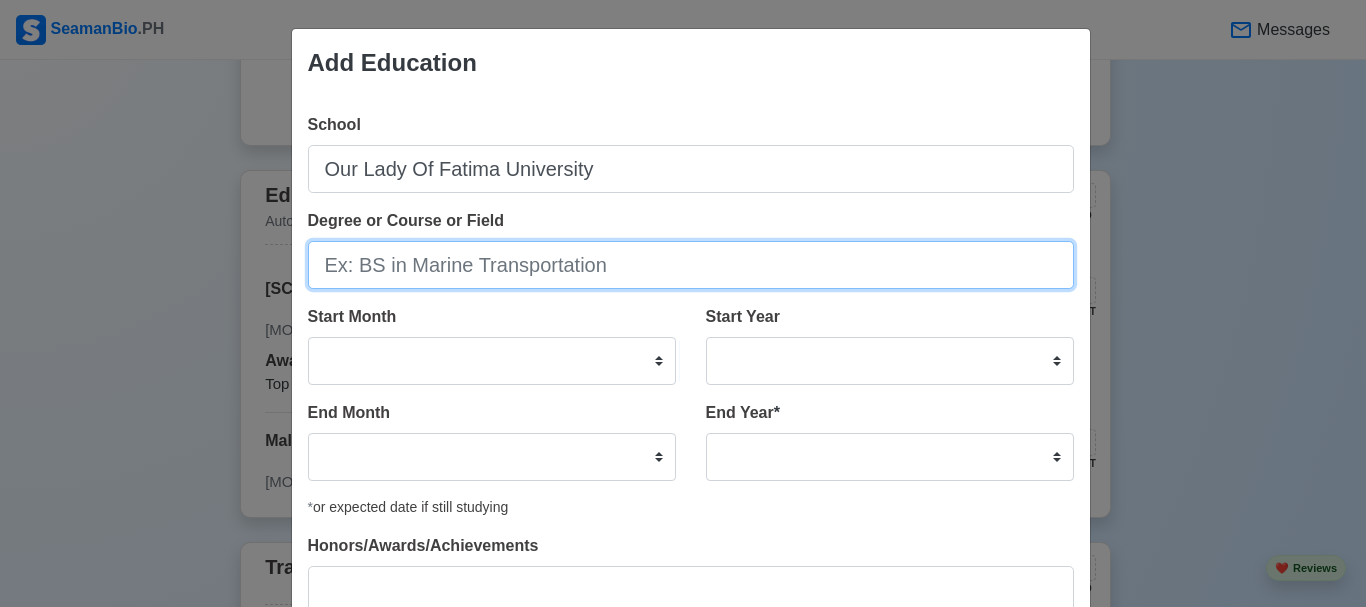 click on "Degree or Course or Field" at bounding box center [691, 265] 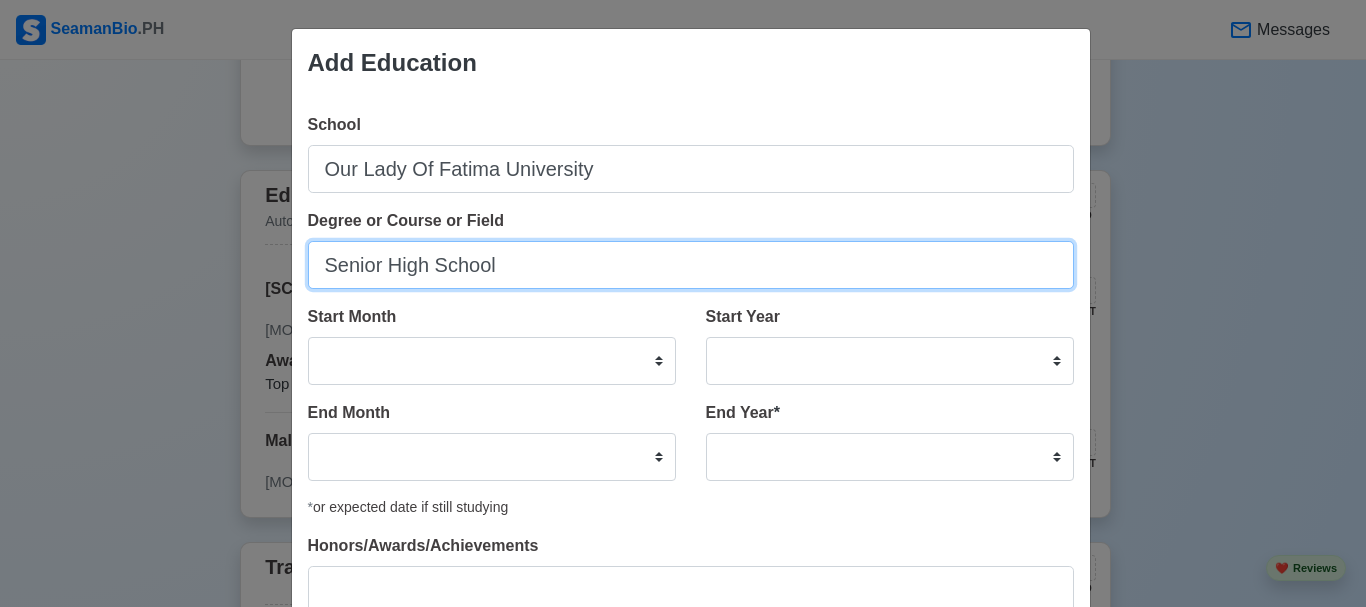 type on "Senior High School" 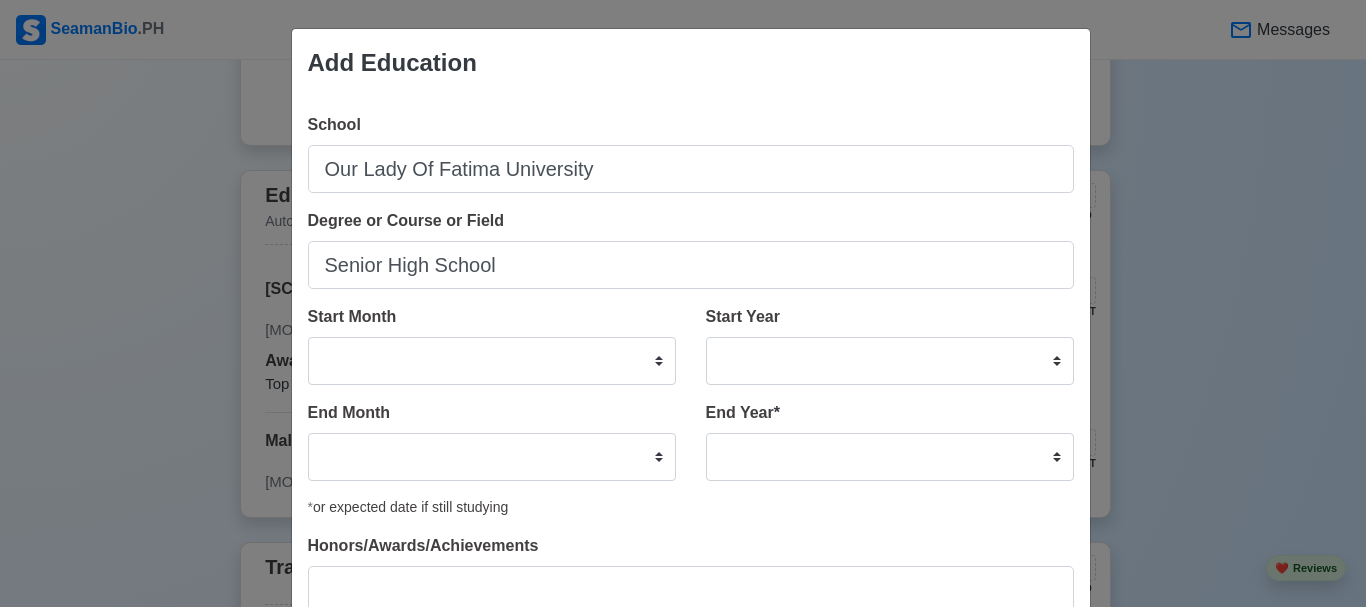 click on "Start Month January February March April May June July August September October November December" at bounding box center [499, 353] 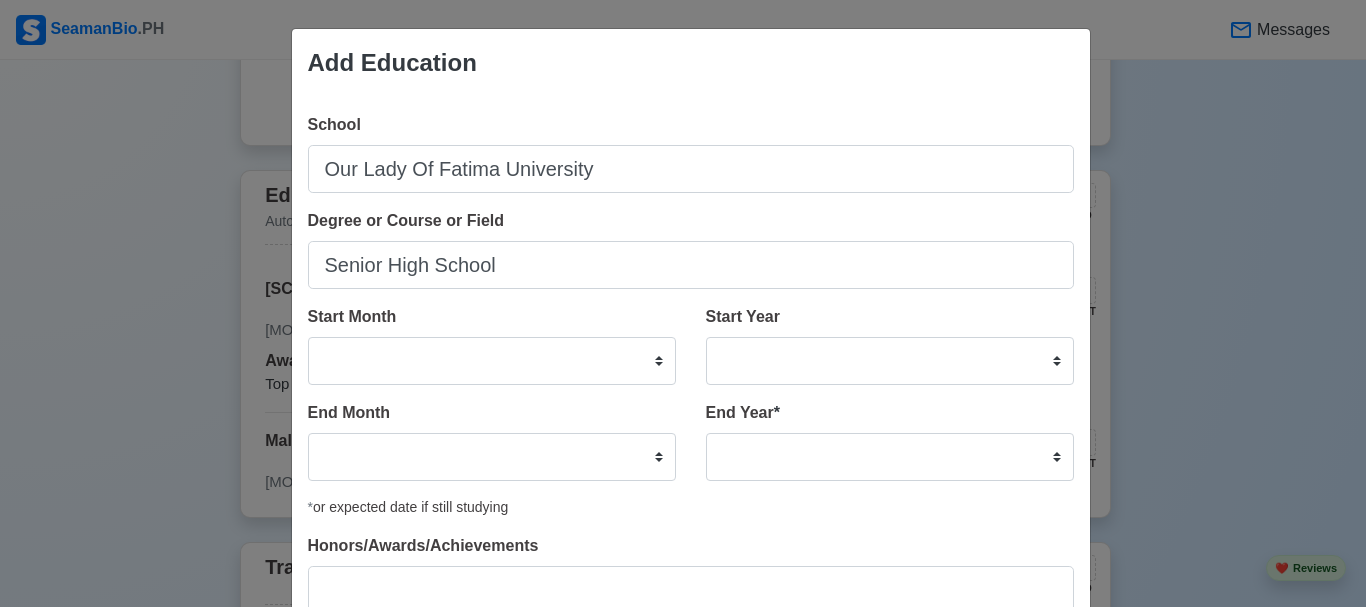click on "Start Month January February March April May June July August September October November December" at bounding box center (492, 345) 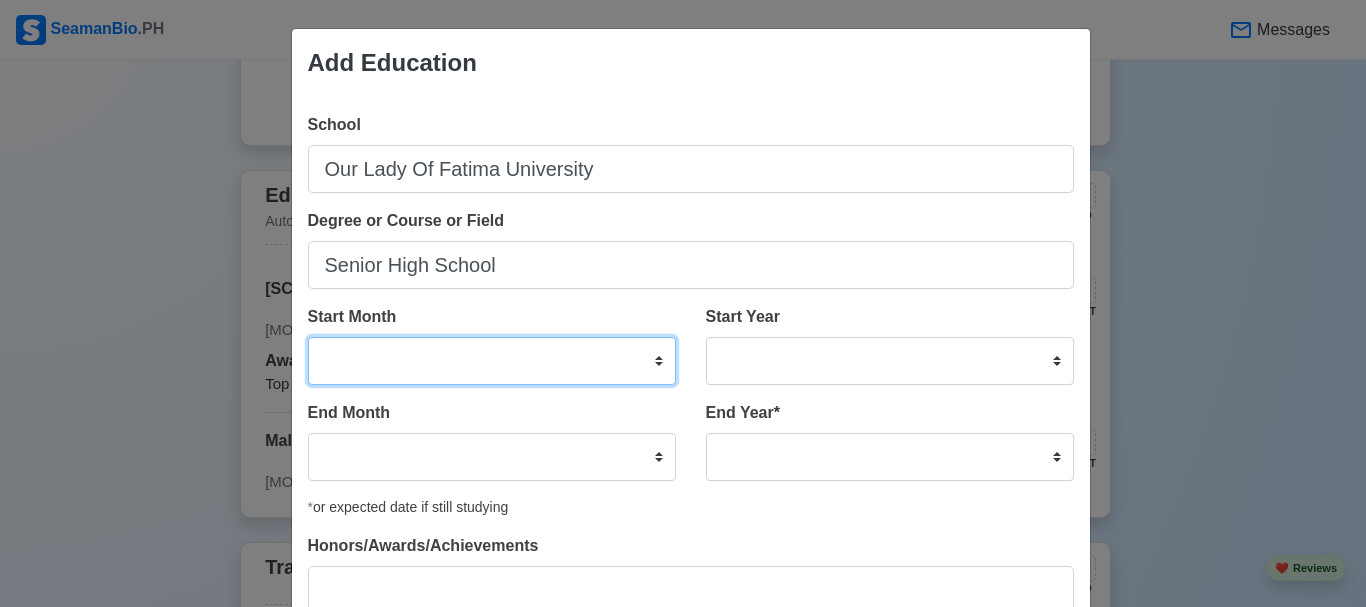 click on "January February March April May June July August September October November December" at bounding box center (492, 361) 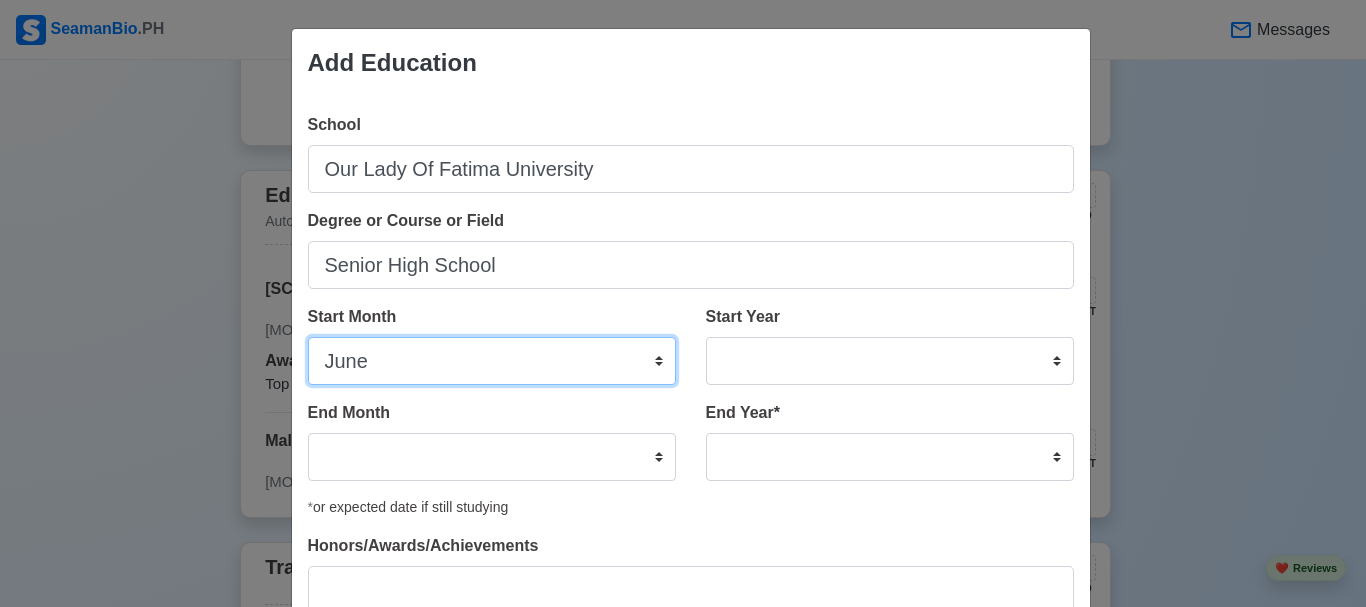 click on "January February March April May June July August September October November December" at bounding box center [492, 361] 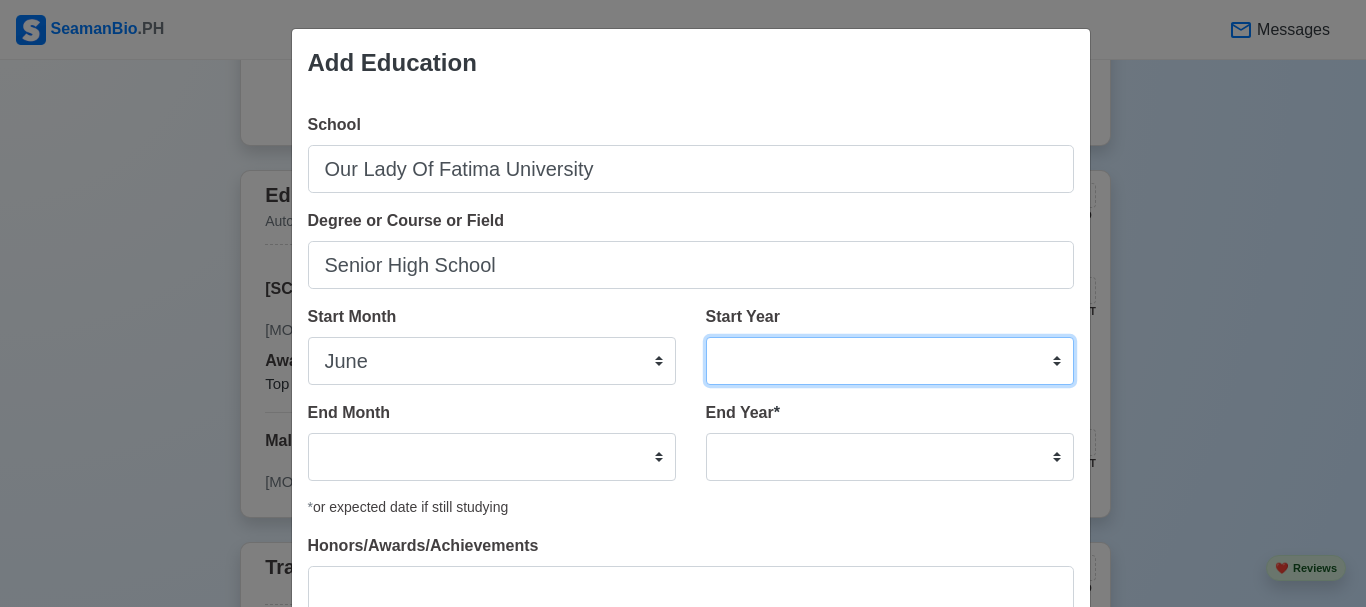 drag, startPoint x: 878, startPoint y: 372, endPoint x: 829, endPoint y: 339, distance: 59.07622 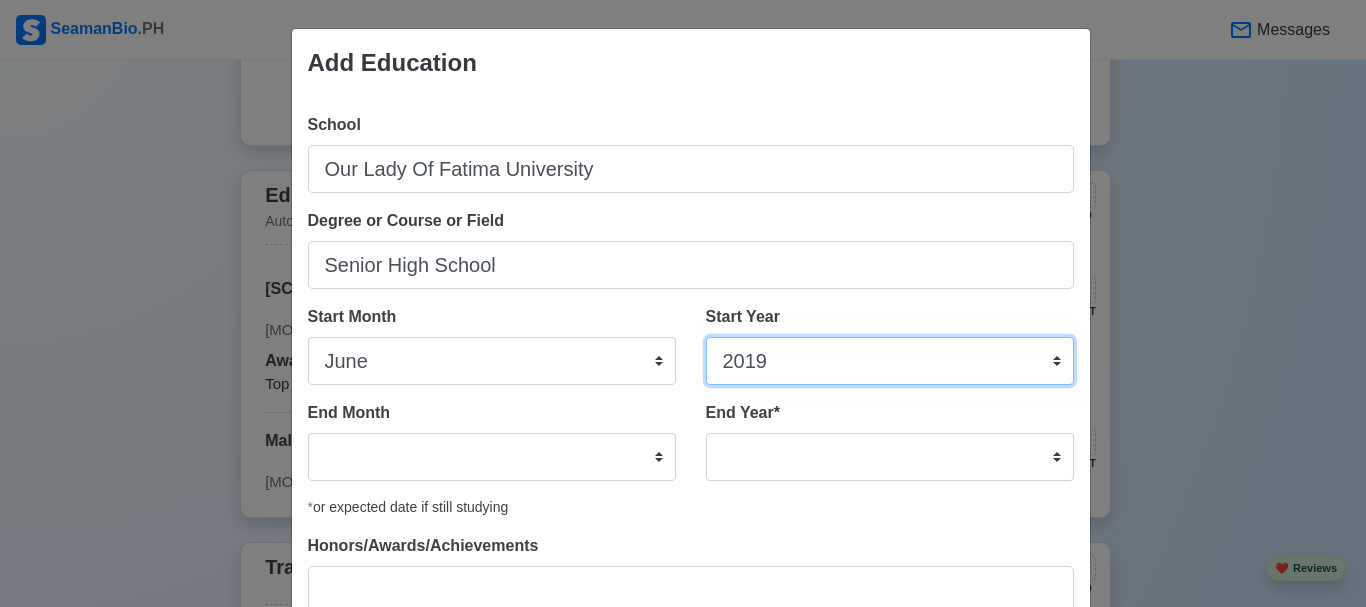 click on "2025 2024 2023 2022 2021 2020 2019 2018 2017 2016 2015 2014 2013 2012 2011 2010 2009 2008 2007 2006 2005 2004 2003 2002 2001 2000 1999 1998 1997 1996 1995 1994 1993 1992 1991 1990 1989 1988 1987 1986 1985 1984 1983 1982 1981 1980 1979 1978 1977 1976 1975 1974 1973 1972 1971 1970 1969 1968 1967 1966 1965 1964 1963 1962 1961 1960 1959 1958 1957 1956 1955 1954 1953 1952 1951 1950 1949 1948 1947 1946 1945 1944 1943 1942 1941 1940 1939 1938 1937 1936 1935 1934 1933 1932 1931 1930 1929 1928 1927 1926 1925" at bounding box center (890, 361) 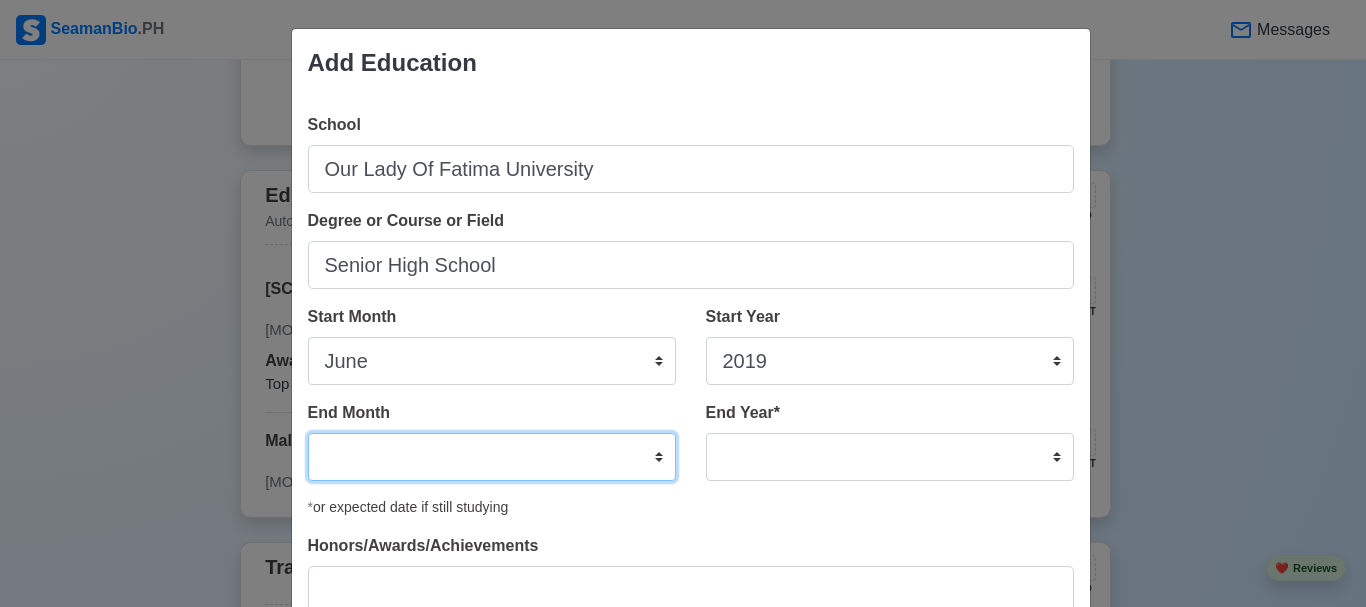 click on "January February March April May June July August September October November December" at bounding box center [492, 457] 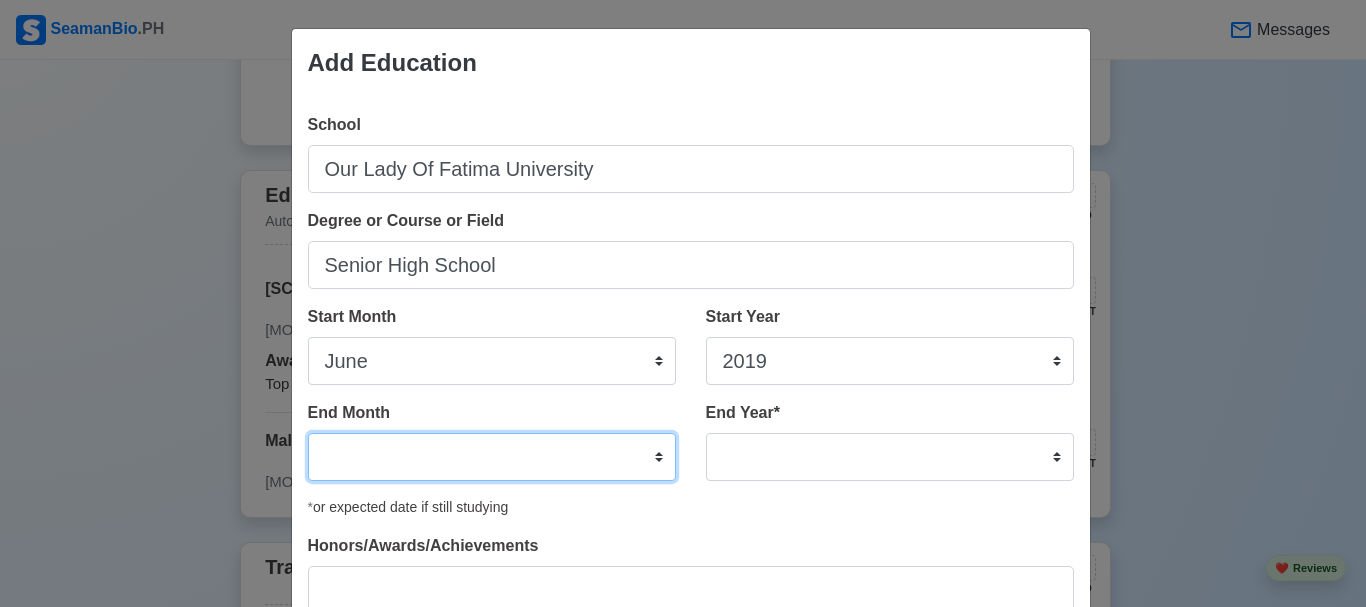 select on "June" 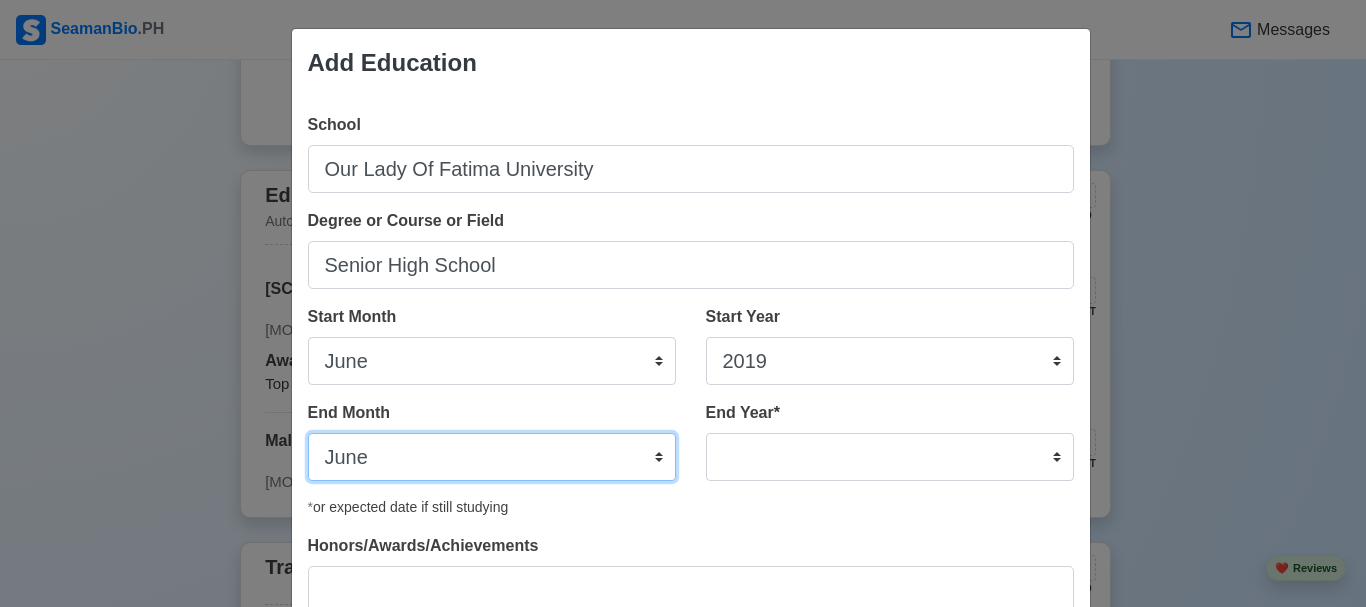 click on "January February March April May June July August September October November December" at bounding box center [492, 457] 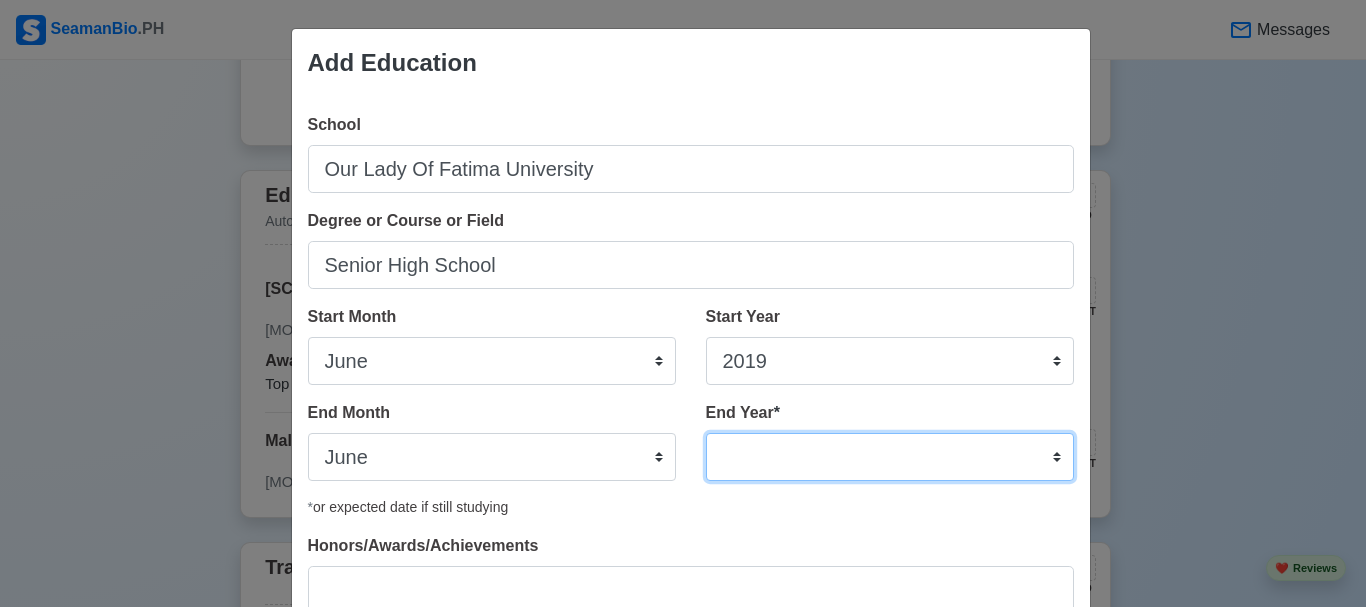 click on "2035 2034 2033 2032 2031 2030 2029 2028 2027 2026 2025 2024 2023 2022 2021 2020 2019 2018 2017 2016 2015 2014 2013 2012 2011 2010 2009 2008 2007 2006 2005 2004 2003 2002 2001 2000 1999 1998 1997 1996 1995 1994 1993 1992 1991 1990 1989 1988 1987 1986 1985 1984 1983 1982 1981 1980 1979 1978 1977 1976 1975 1974 1973 1972 1971 1970 1969 1968 1967 1966 1965 1964 1963 1962 1961 1960 1959 1958 1957 1956 1955 1954 1953 1952 1951 1950 1949 1948 1947 1946 1945 1944 1943 1942 1941 1940 1939 1938 1937 1936 1935" at bounding box center [890, 457] 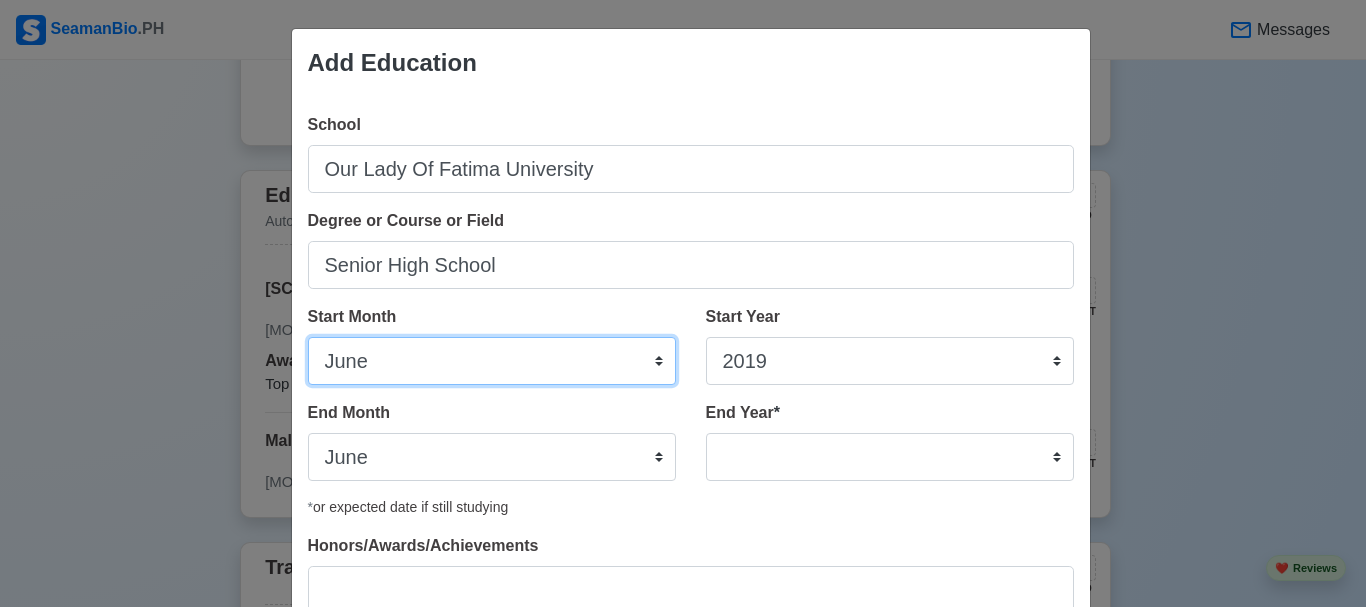 drag, startPoint x: 426, startPoint y: 383, endPoint x: 425, endPoint y: 338, distance: 45.01111 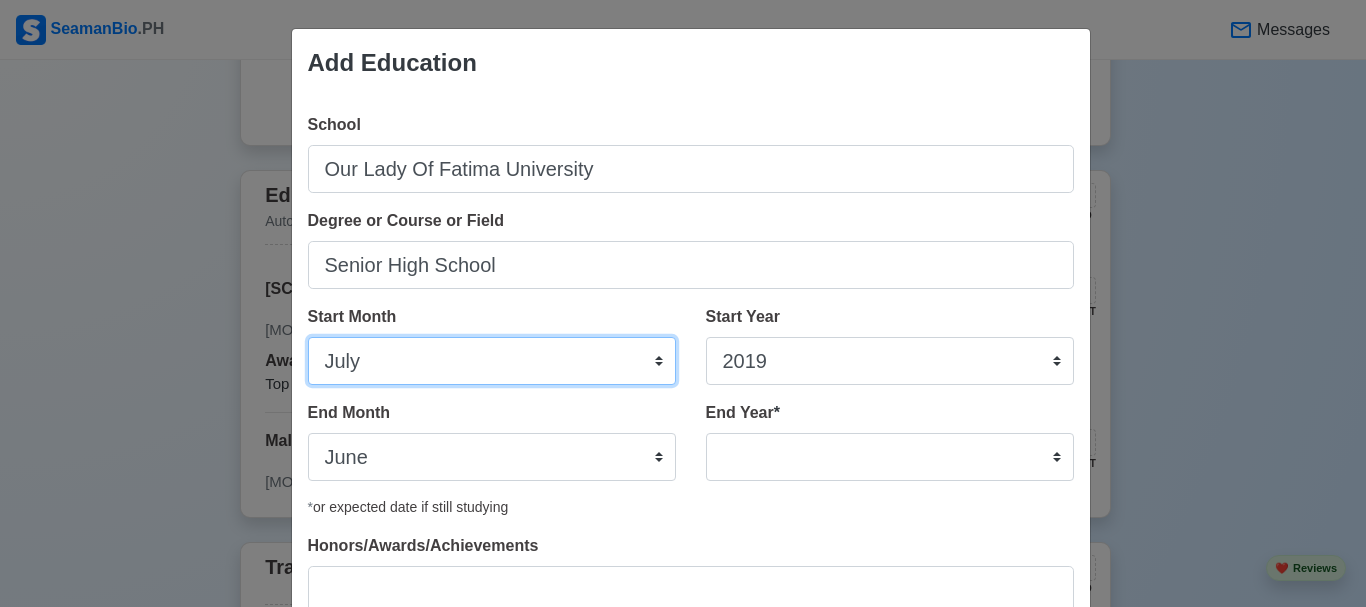 click on "January February March April May June July August September October November December" at bounding box center (492, 361) 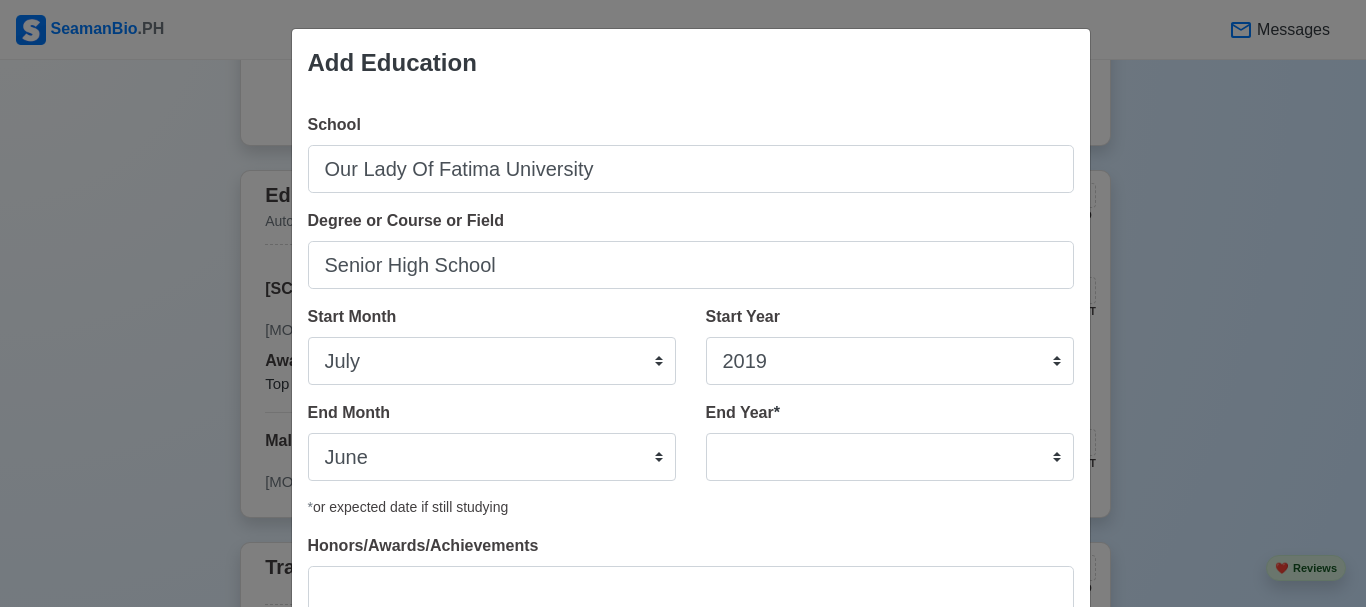 drag, startPoint x: 755, startPoint y: 492, endPoint x: 760, endPoint y: 478, distance: 14.866069 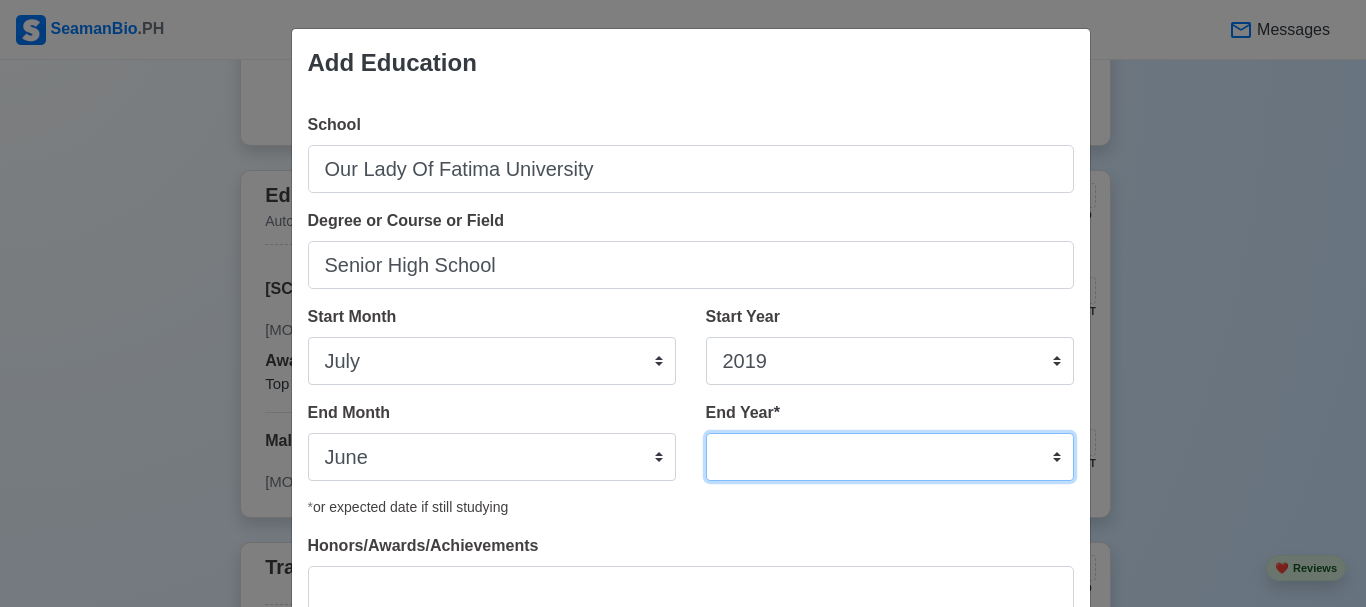 click on "2035 2034 2033 2032 2031 2030 2029 2028 2027 2026 2025 2024 2023 2022 2021 2020 2019 2018 2017 2016 2015 2014 2013 2012 2011 2010 2009 2008 2007 2006 2005 2004 2003 2002 2001 2000 1999 1998 1997 1996 1995 1994 1993 1992 1991 1990 1989 1988 1987 1986 1985 1984 1983 1982 1981 1980 1979 1978 1977 1976 1975 1974 1973 1972 1971 1970 1969 1968 1967 1966 1965 1964 1963 1962 1961 1960 1959 1958 1957 1956 1955 1954 1953 1952 1951 1950 1949 1948 1947 1946 1945 1944 1943 1942 1941 1940 1939 1938 1937 1936 1935" at bounding box center [890, 457] 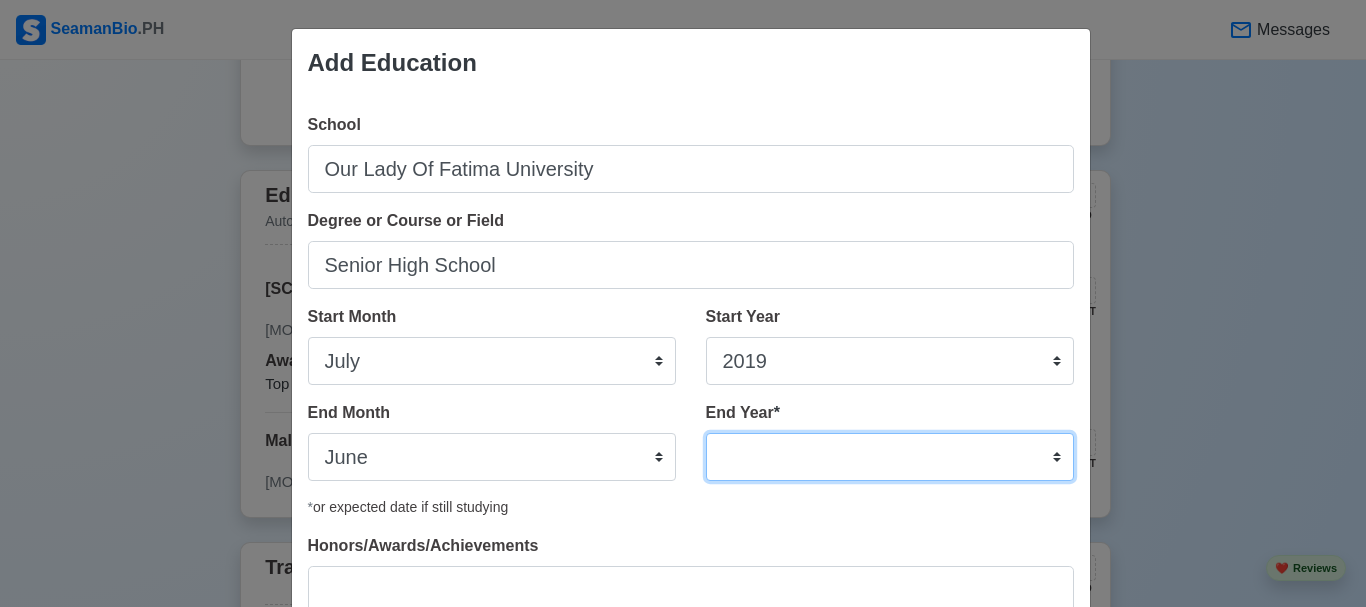 select on "2021" 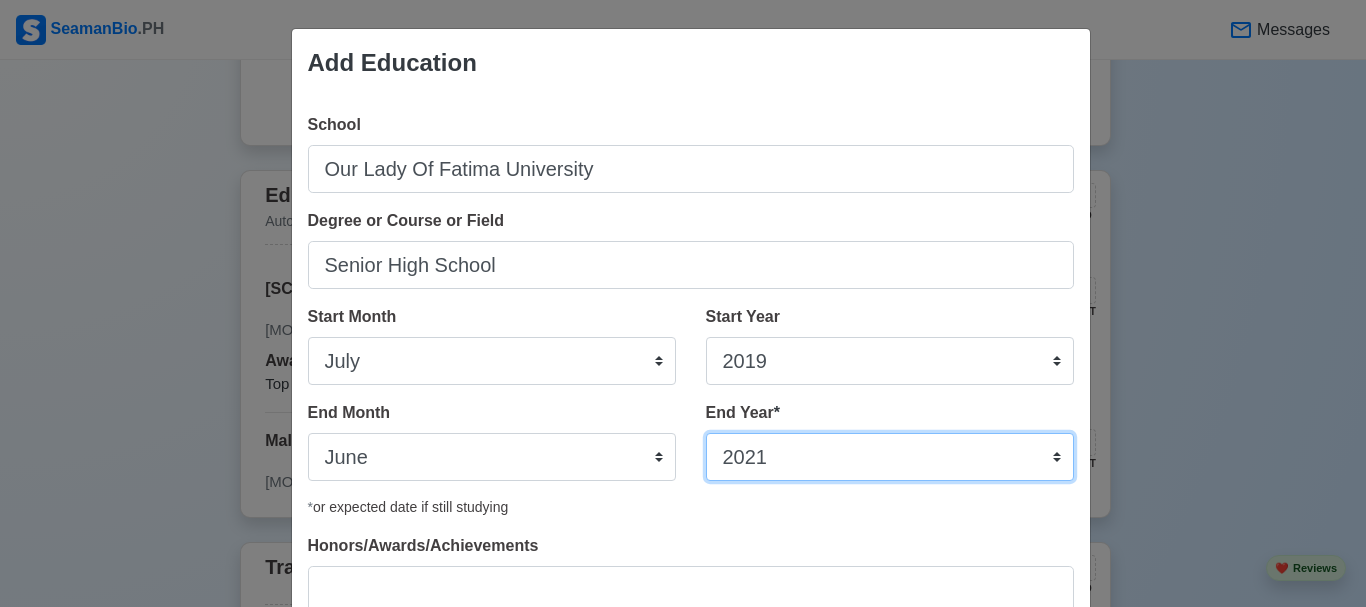 click on "2035 2034 2033 2032 2031 2030 2029 2028 2027 2026 2025 2024 2023 2022 2021 2020 2019 2018 2017 2016 2015 2014 2013 2012 2011 2010 2009 2008 2007 2006 2005 2004 2003 2002 2001 2000 1999 1998 1997 1996 1995 1994 1993 1992 1991 1990 1989 1988 1987 1986 1985 1984 1983 1982 1981 1980 1979 1978 1977 1976 1975 1974 1973 1972 1971 1970 1969 1968 1967 1966 1965 1964 1963 1962 1961 1960 1959 1958 1957 1956 1955 1954 1953 1952 1951 1950 1949 1948 1947 1946 1945 1944 1943 1942 1941 1940 1939 1938 1937 1936 1935" at bounding box center (890, 457) 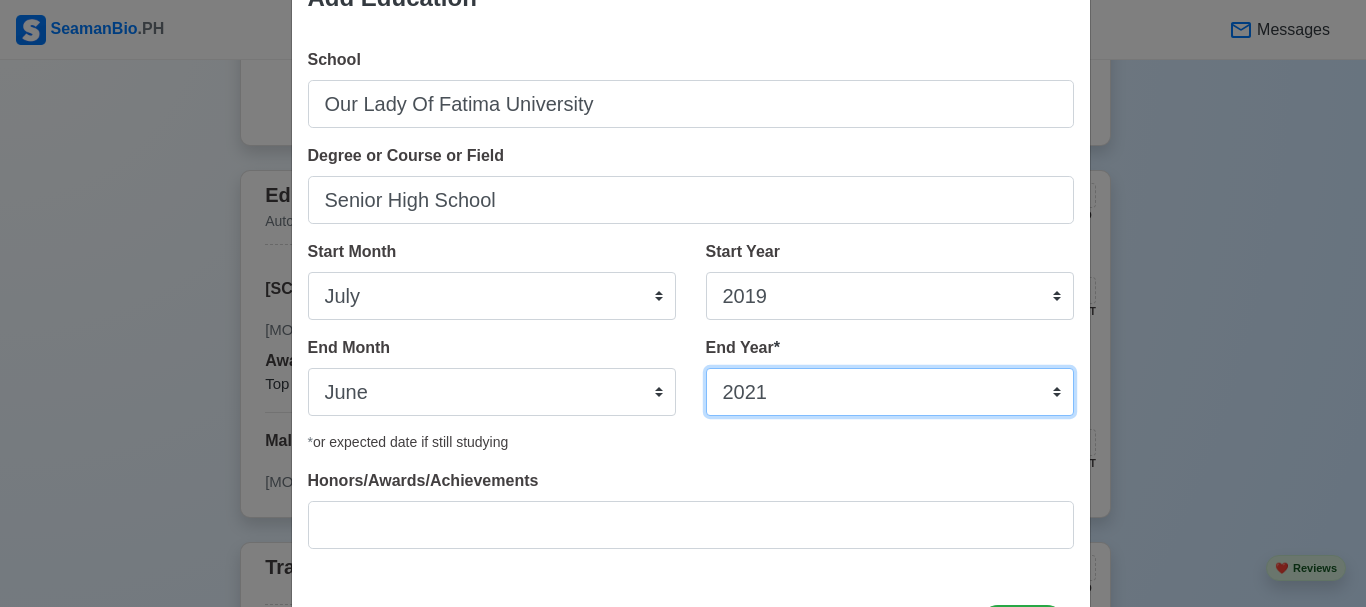 scroll, scrollTop: 154, scrollLeft: 0, axis: vertical 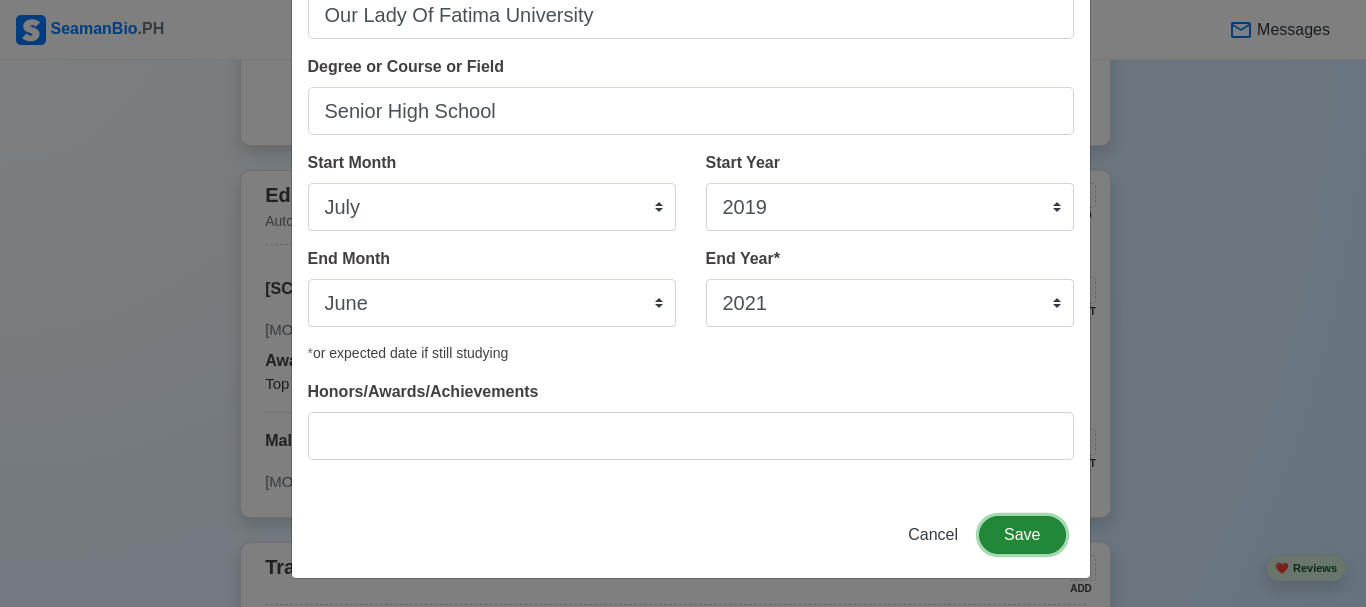 click on "Save" at bounding box center [1022, 535] 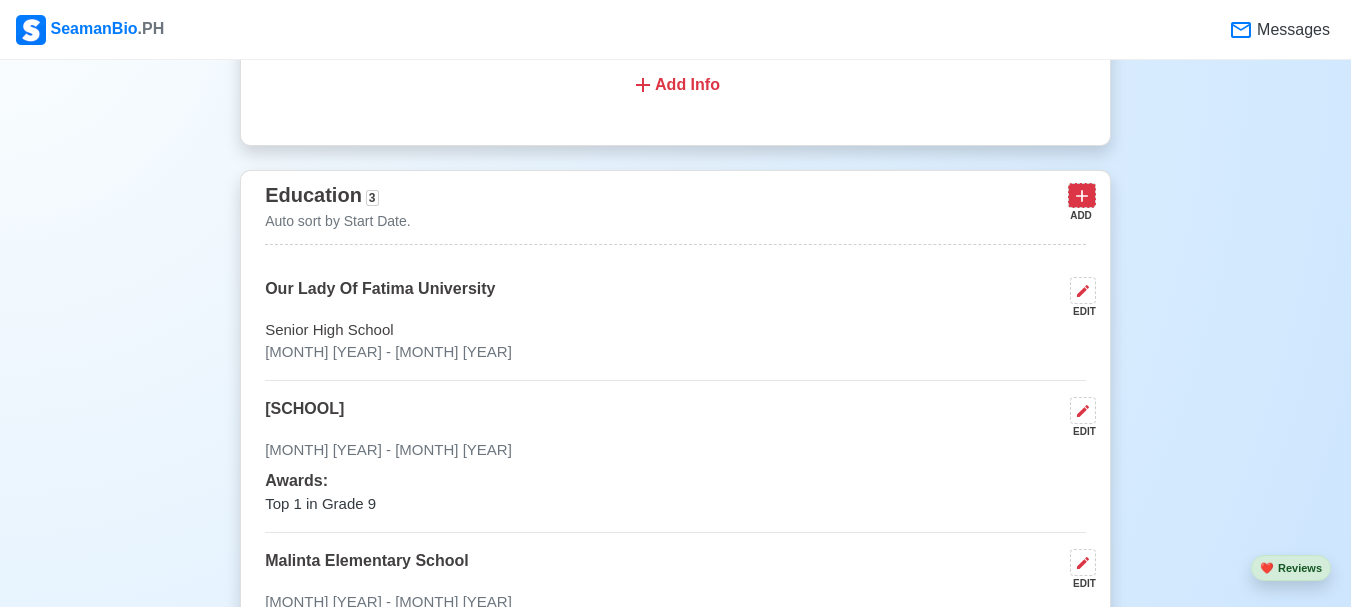 click 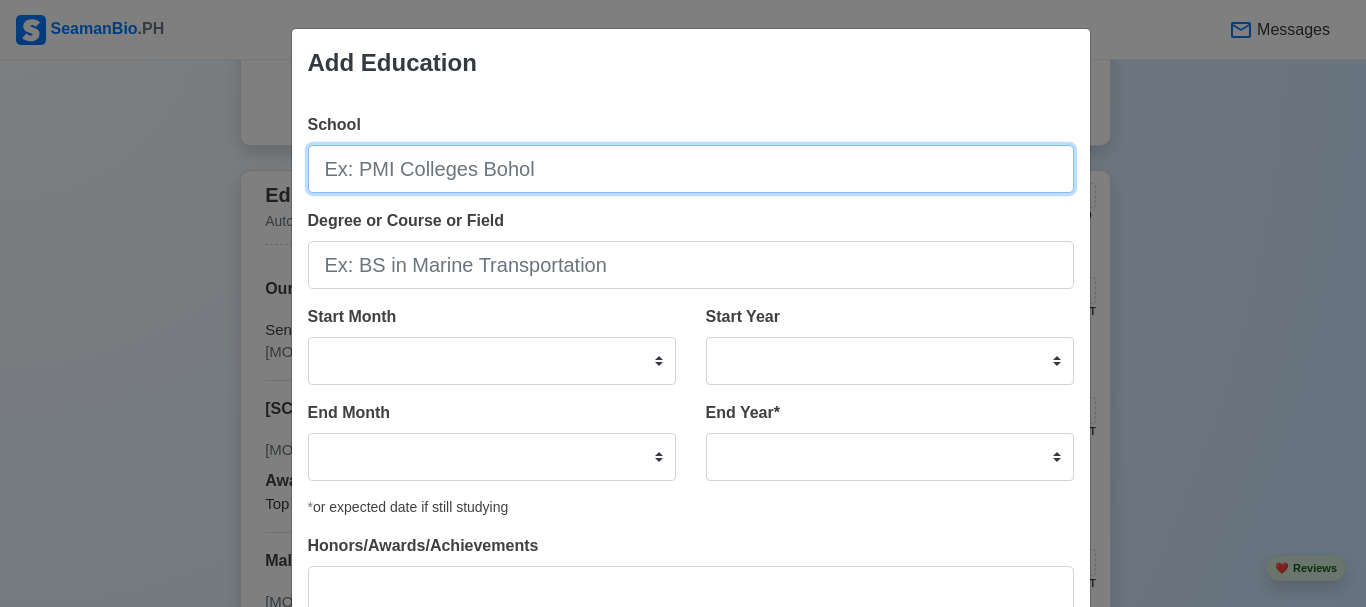 click on "School" at bounding box center (691, 169) 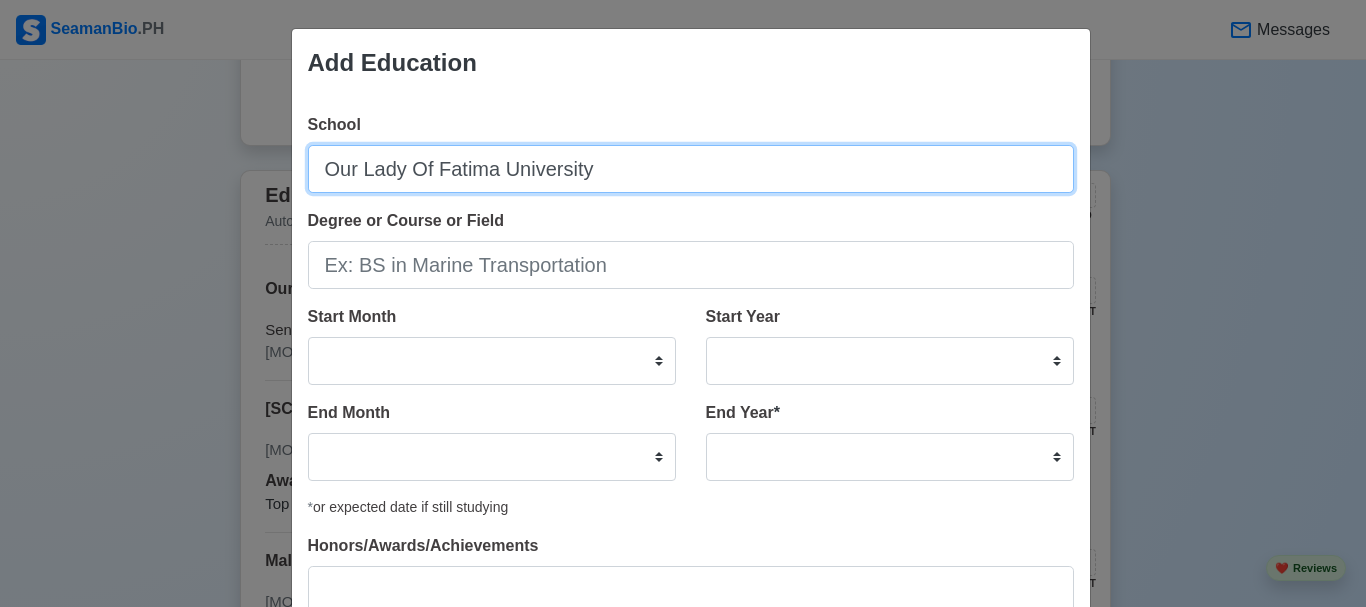 type on "Our Lady Of Fatima University" 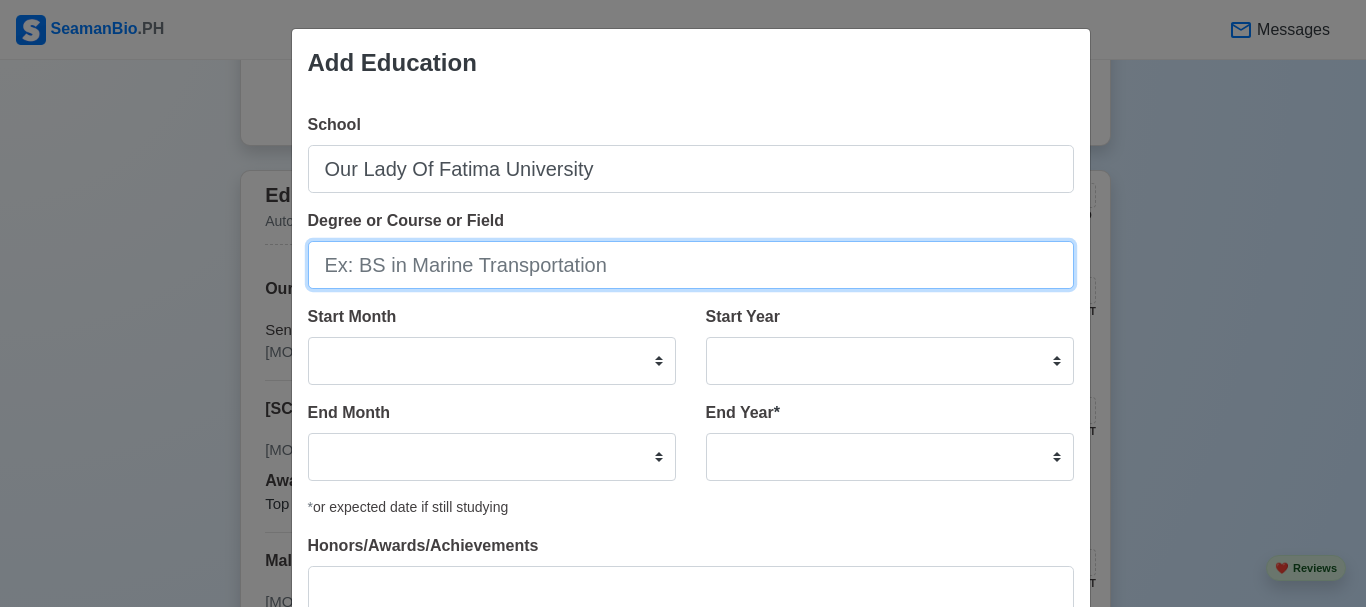 click on "Degree or Course or Field" at bounding box center (691, 265) 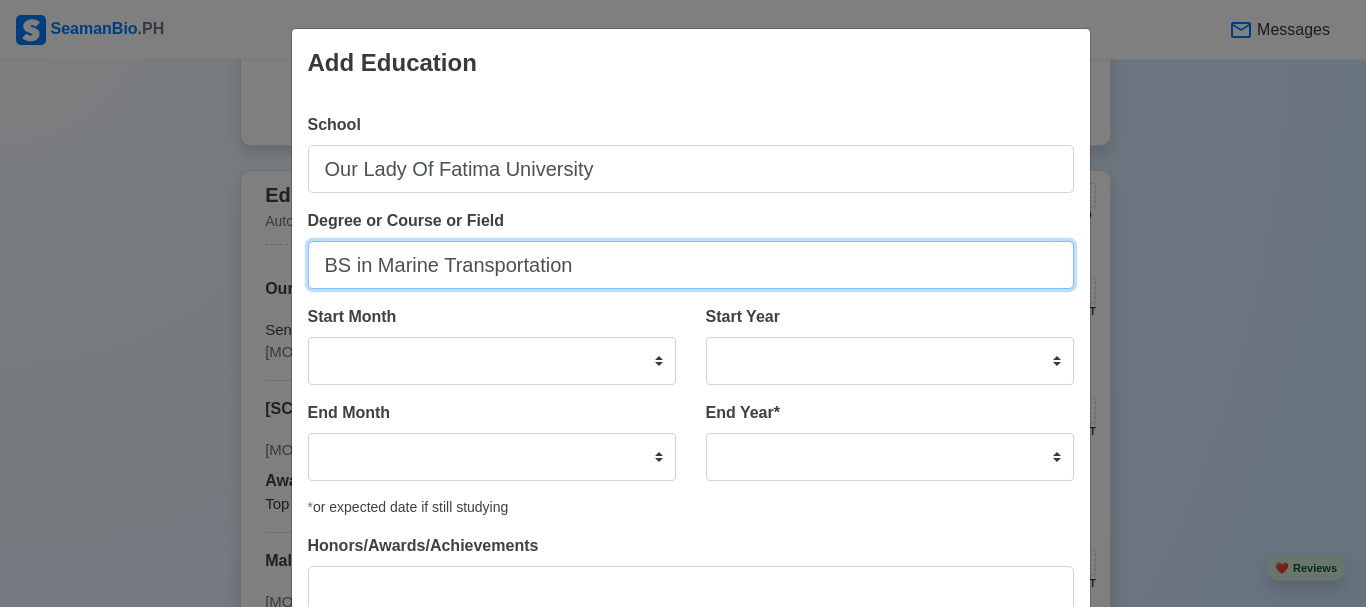 type on "BS in Marine Transportation" 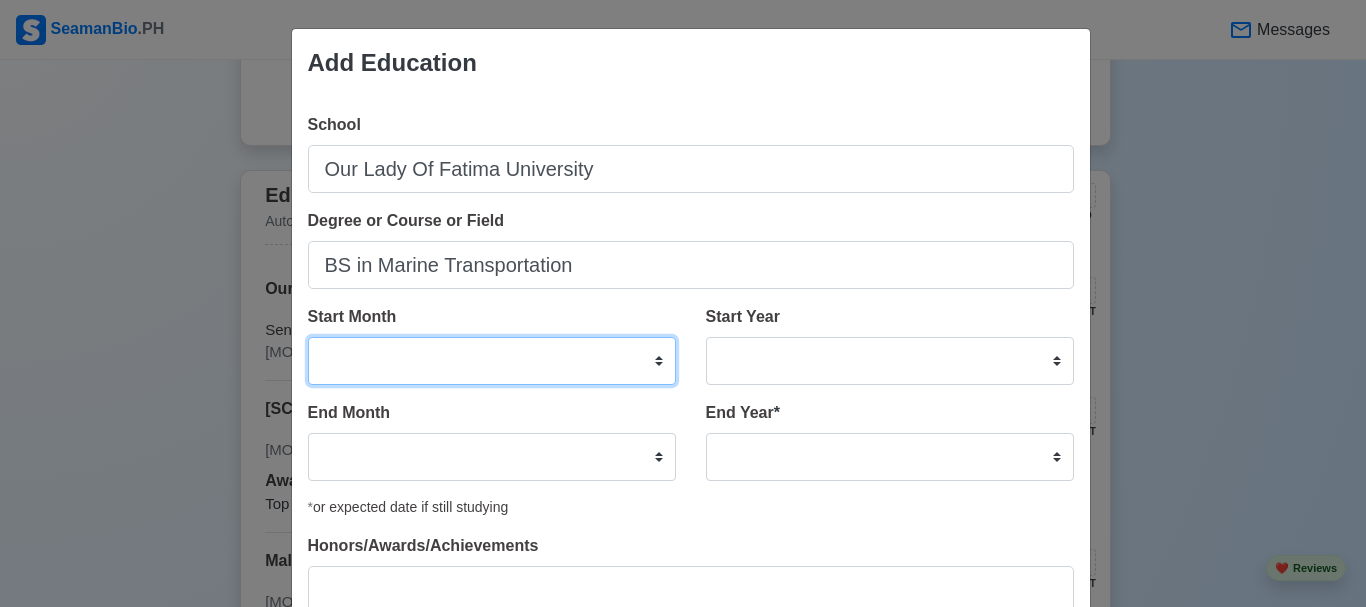 click on "January February March April May June July August September October November December" at bounding box center [492, 361] 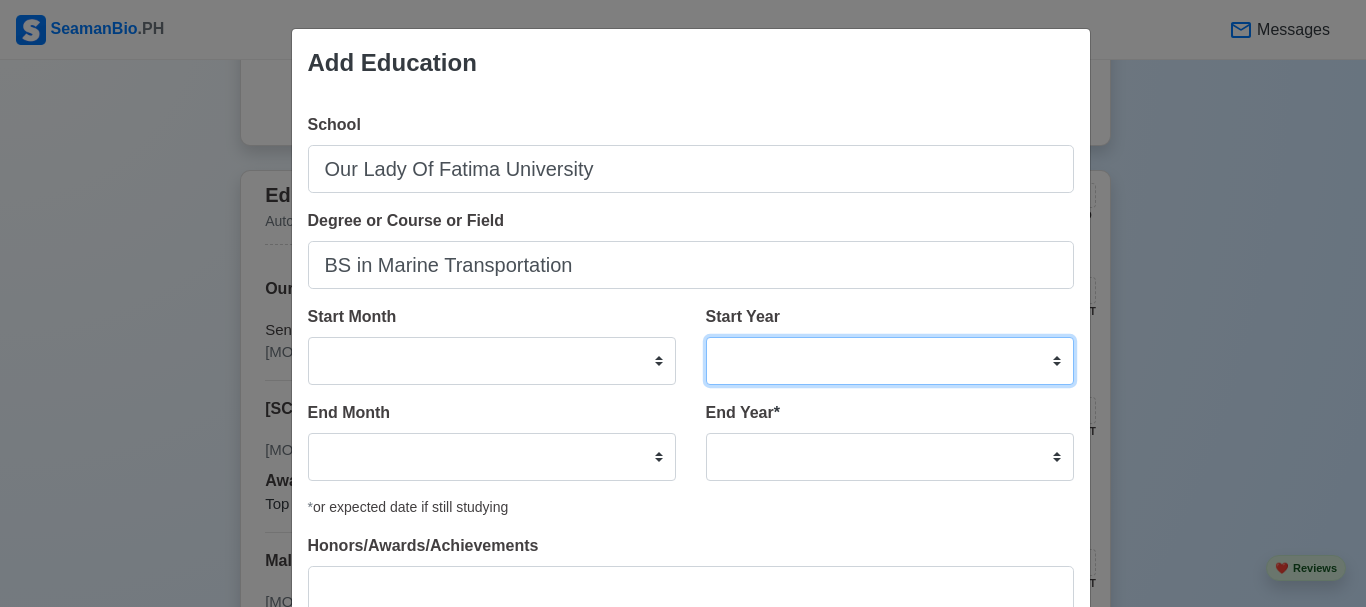 click on "2025 2024 2023 2022 2021 2020 2019 2018 2017 2016 2015 2014 2013 2012 2011 2010 2009 2008 2007 2006 2005 2004 2003 2002 2001 2000 1999 1998 1997 1996 1995 1994 1993 1992 1991 1990 1989 1988 1987 1986 1985 1984 1983 1982 1981 1980 1979 1978 1977 1976 1975 1974 1973 1972 1971 1970 1969 1968 1967 1966 1965 1964 1963 1962 1961 1960 1959 1958 1957 1956 1955 1954 1953 1952 1951 1950 1949 1948 1947 1946 1945 1944 1943 1942 1941 1940 1939 1938 1937 1936 1935 1934 1933 1932 1931 1930 1929 1928 1927 1926 1925" at bounding box center [890, 361] 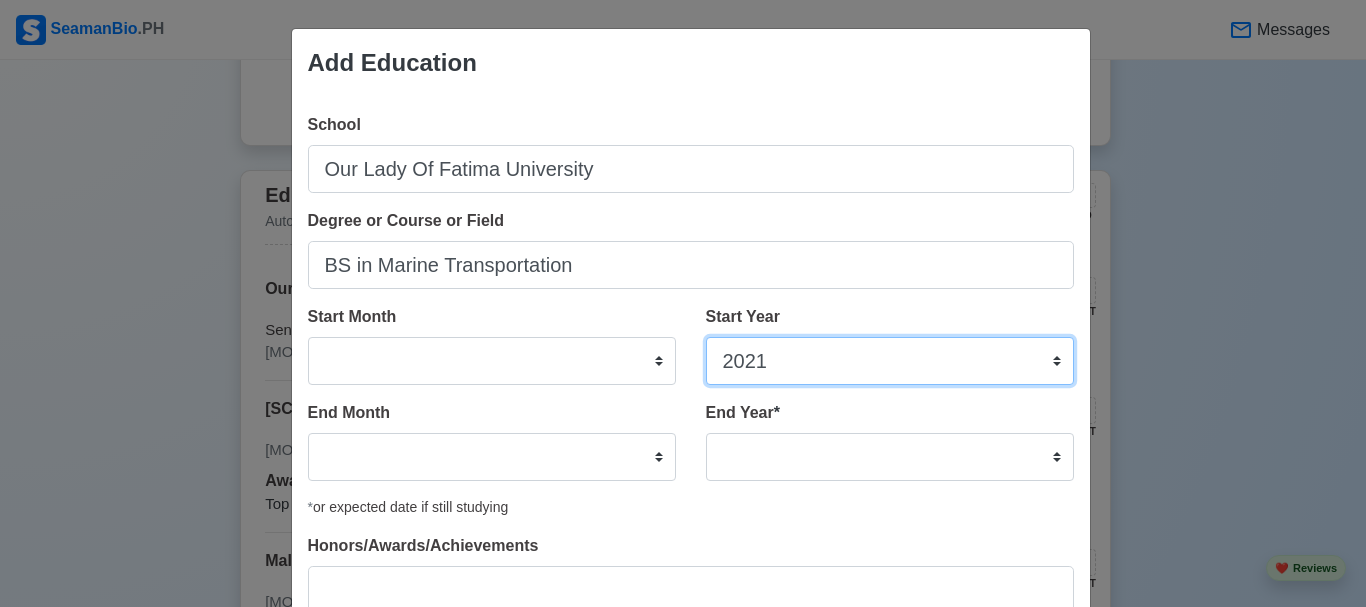 click on "2025 2024 2023 2022 2021 2020 2019 2018 2017 2016 2015 2014 2013 2012 2011 2010 2009 2008 2007 2006 2005 2004 2003 2002 2001 2000 1999 1998 1997 1996 1995 1994 1993 1992 1991 1990 1989 1988 1987 1986 1985 1984 1983 1982 1981 1980 1979 1978 1977 1976 1975 1974 1973 1972 1971 1970 1969 1968 1967 1966 1965 1964 1963 1962 1961 1960 1959 1958 1957 1956 1955 1954 1953 1952 1951 1950 1949 1948 1947 1946 1945 1944 1943 1942 1941 1940 1939 1938 1937 1936 1935 1934 1933 1932 1931 1930 1929 1928 1927 1926 1925" at bounding box center (890, 361) 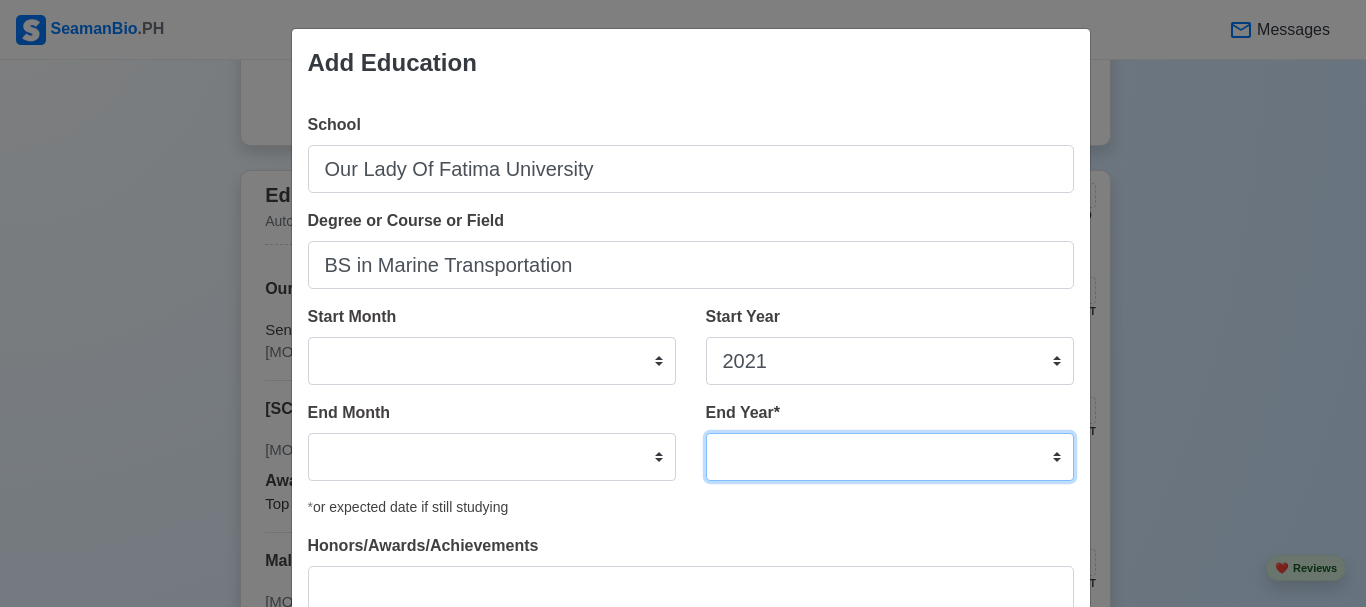 click on "2035 2034 2033 2032 2031 2030 2029 2028 2027 2026 2025 2024 2023 2022 2021 2020 2019 2018 2017 2016 2015 2014 2013 2012 2011 2010 2009 2008 2007 2006 2005 2004 2003 2002 2001 2000 1999 1998 1997 1996 1995 1994 1993 1992 1991 1990 1989 1988 1987 1986 1985 1984 1983 1982 1981 1980 1979 1978 1977 1976 1975 1974 1973 1972 1971 1970 1969 1968 1967 1966 1965 1964 1963 1962 1961 1960 1959 1958 1957 1956 1955 1954 1953 1952 1951 1950 1949 1948 1947 1946 1945 1944 1943 1942 1941 1940 1939 1938 1937 1936 1935" at bounding box center [890, 457] 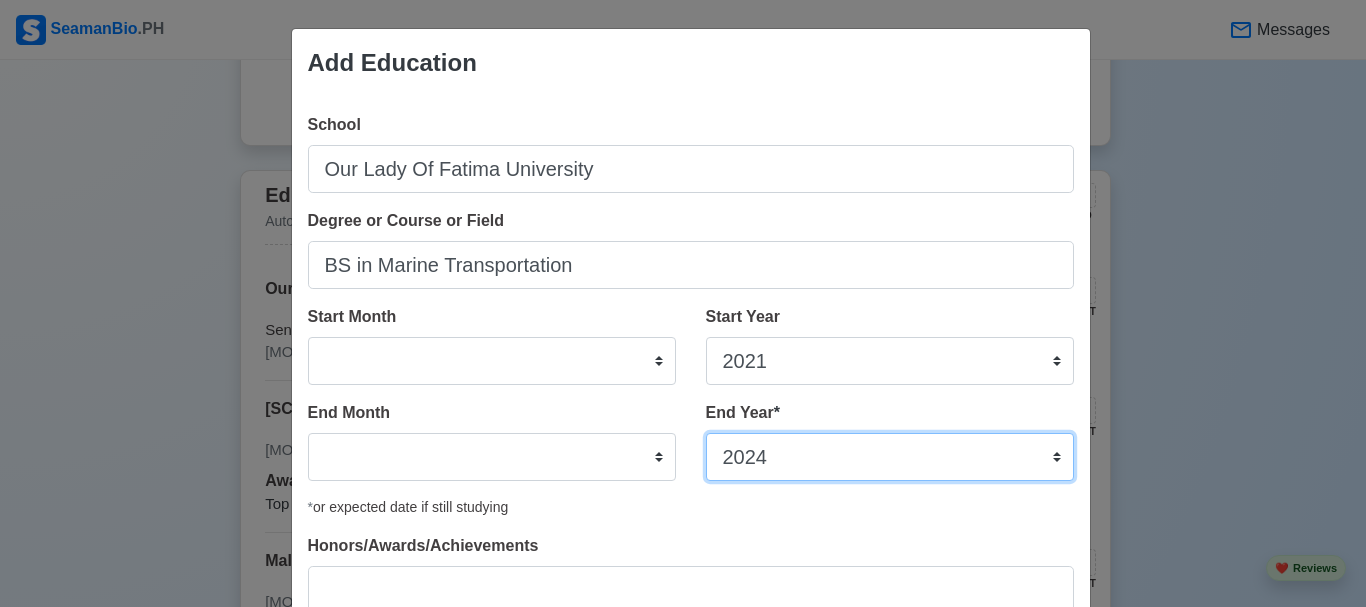 click on "2035 2034 2033 2032 2031 2030 2029 2028 2027 2026 2025 2024 2023 2022 2021 2020 2019 2018 2017 2016 2015 2014 2013 2012 2011 2010 2009 2008 2007 2006 2005 2004 2003 2002 2001 2000 1999 1998 1997 1996 1995 1994 1993 1992 1991 1990 1989 1988 1987 1986 1985 1984 1983 1982 1981 1980 1979 1978 1977 1976 1975 1974 1973 1972 1971 1970 1969 1968 1967 1966 1965 1964 1963 1962 1961 1960 1959 1958 1957 1956 1955 1954 1953 1952 1951 1950 1949 1948 1947 1946 1945 1944 1943 1942 1941 1940 1939 1938 1937 1936 1935" at bounding box center [890, 457] 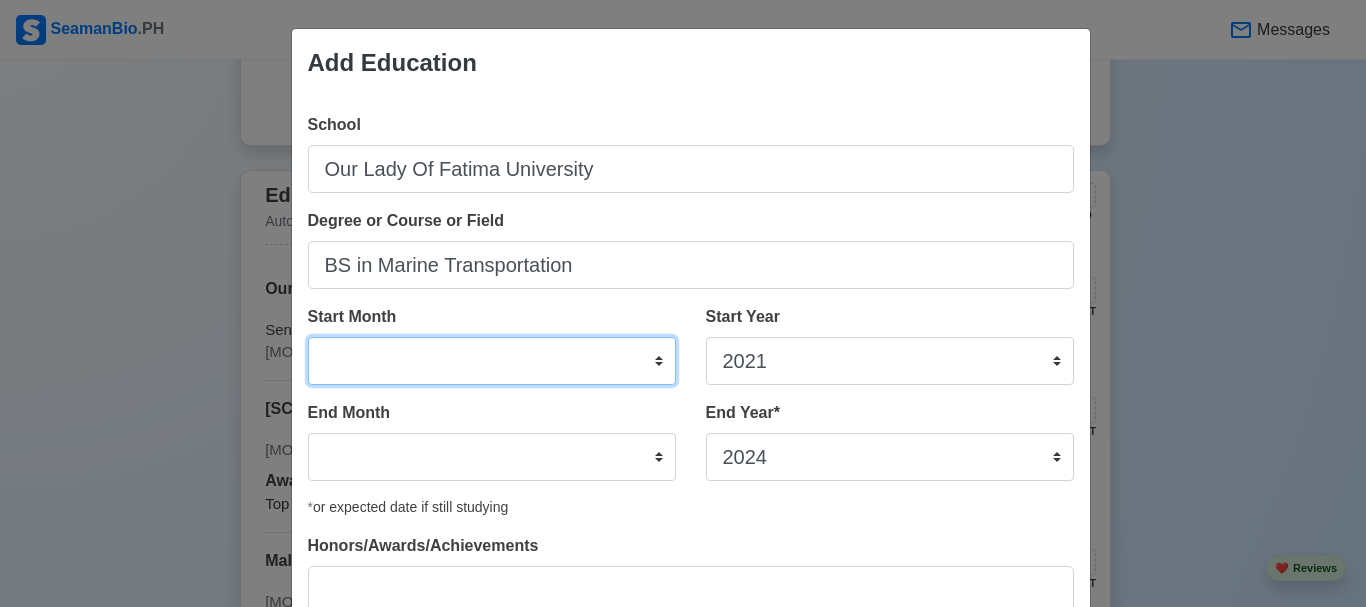drag, startPoint x: 359, startPoint y: 362, endPoint x: 377, endPoint y: 337, distance: 30.805843 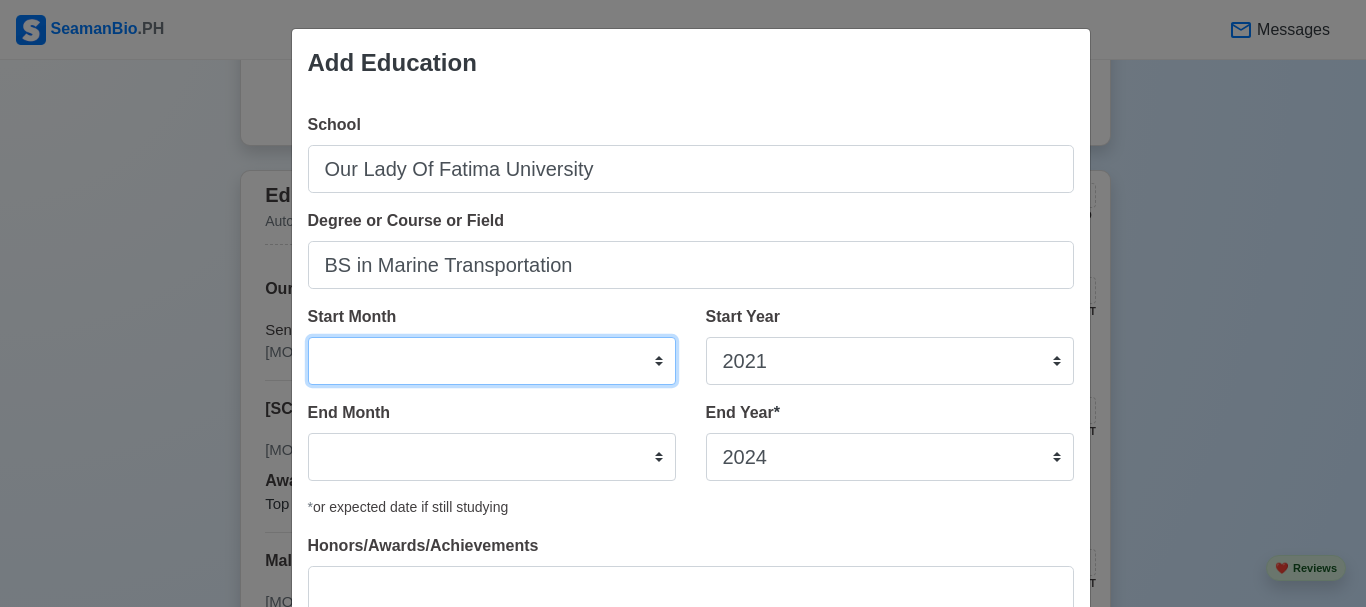 select on "July" 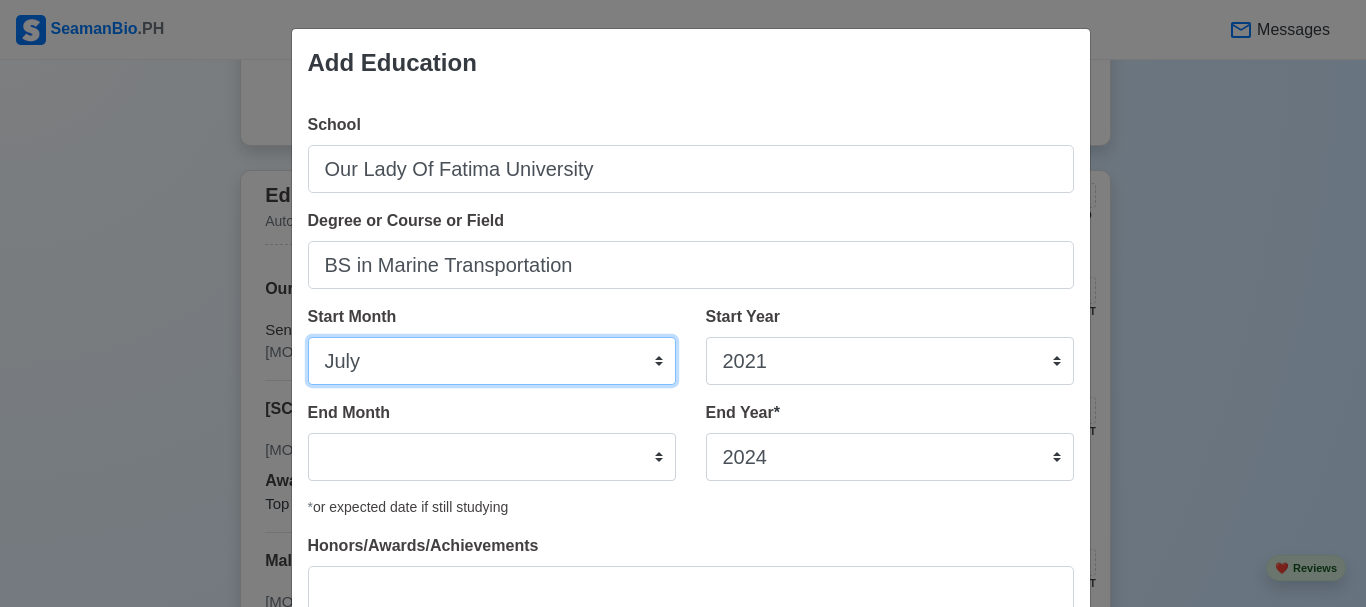 click on "January February March April May June July August September October November December" at bounding box center (492, 361) 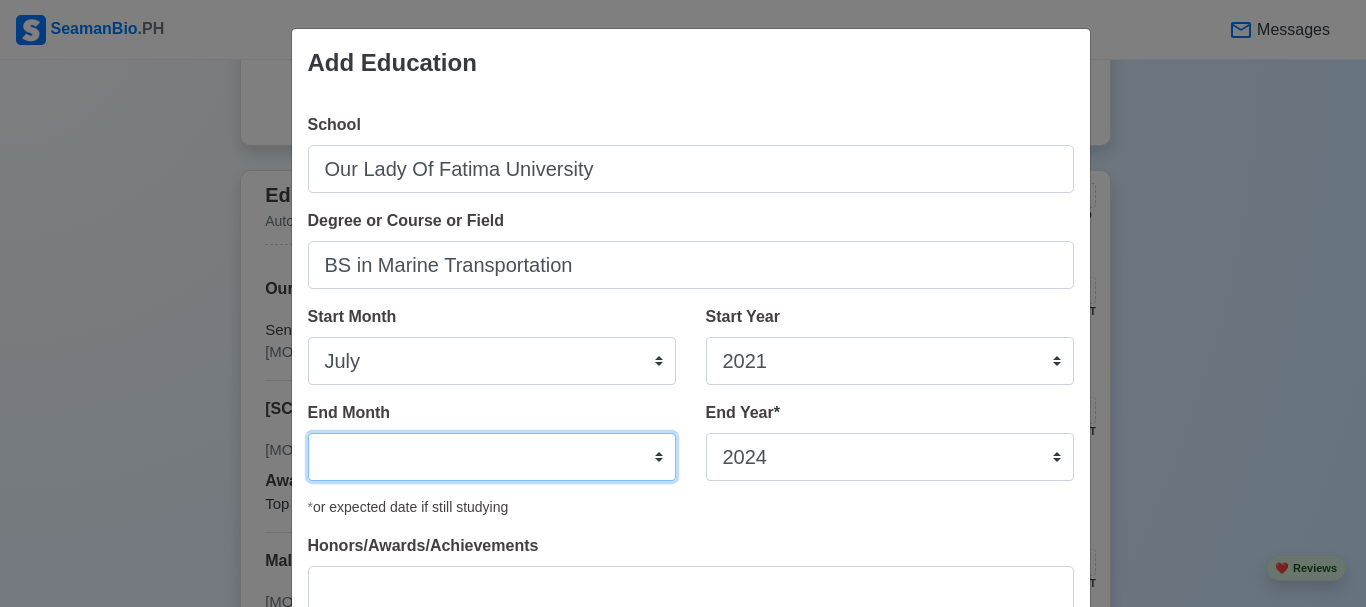 click on "January February March April May June July August September October November December" at bounding box center (492, 457) 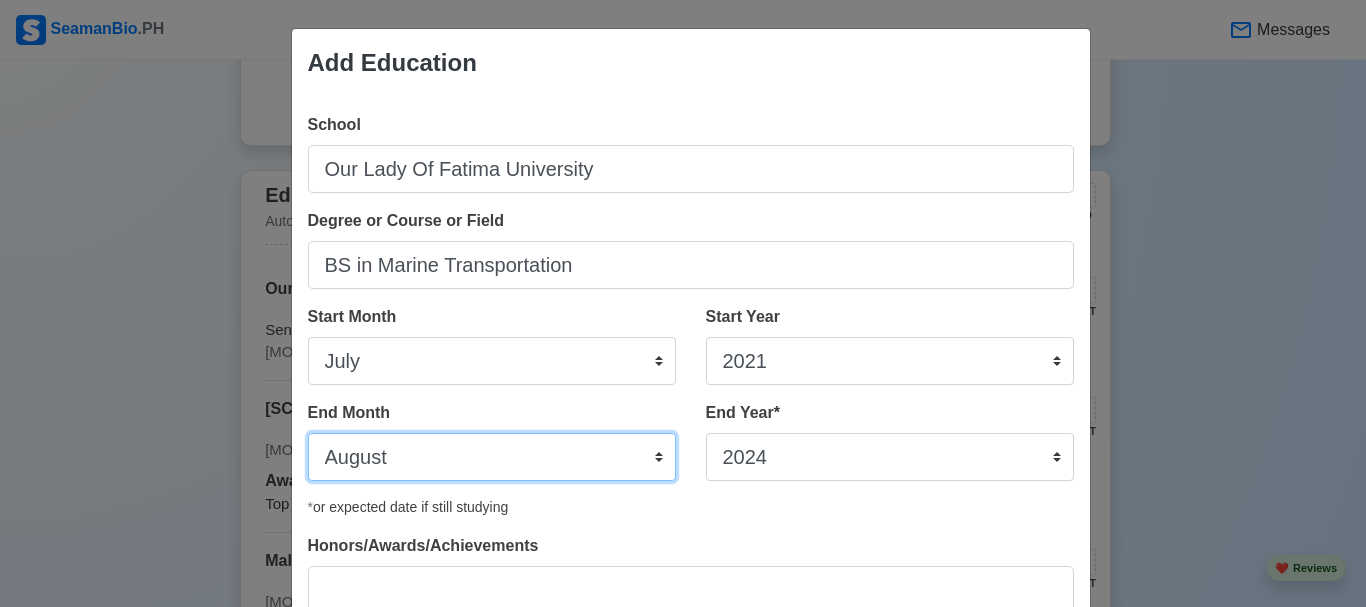click on "January February March April May June July August September October November December" at bounding box center (492, 457) 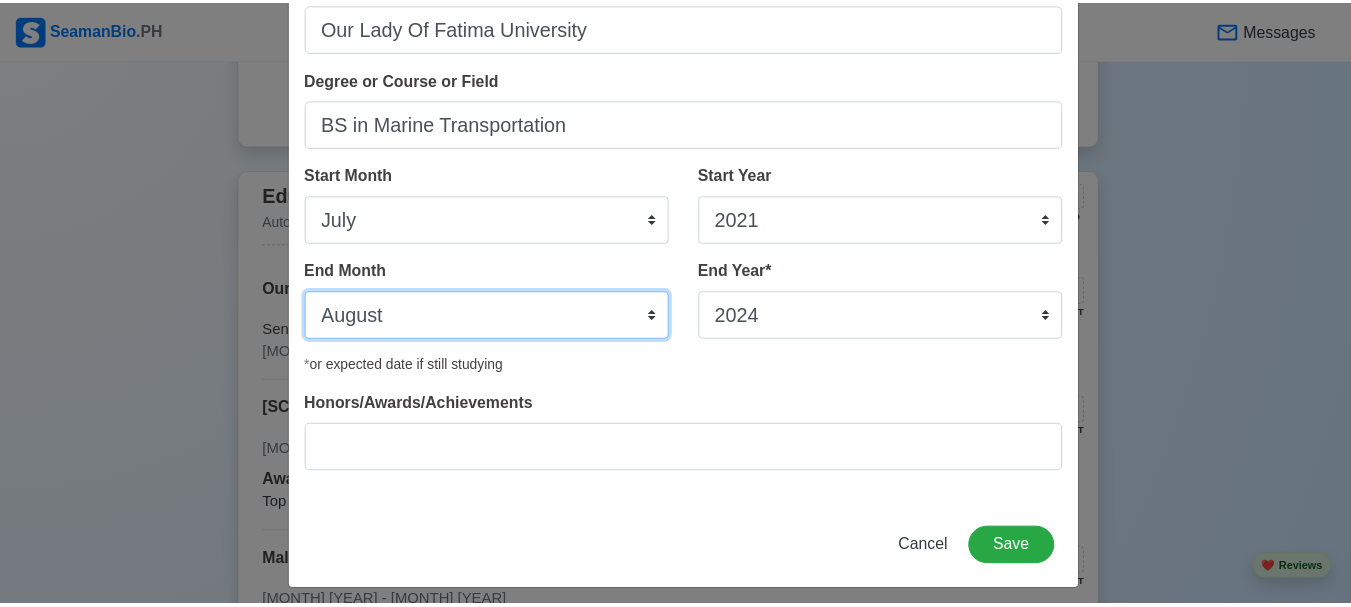 scroll, scrollTop: 154, scrollLeft: 0, axis: vertical 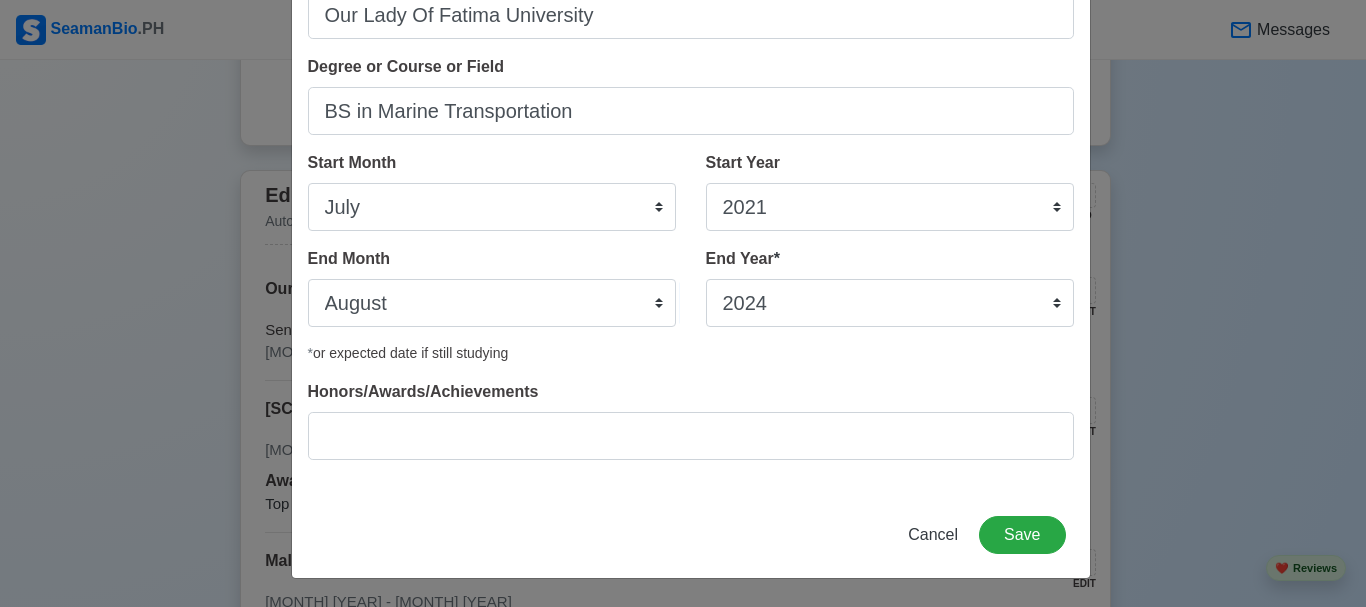 click on "Honors/Awards/Achievements" at bounding box center (691, 420) 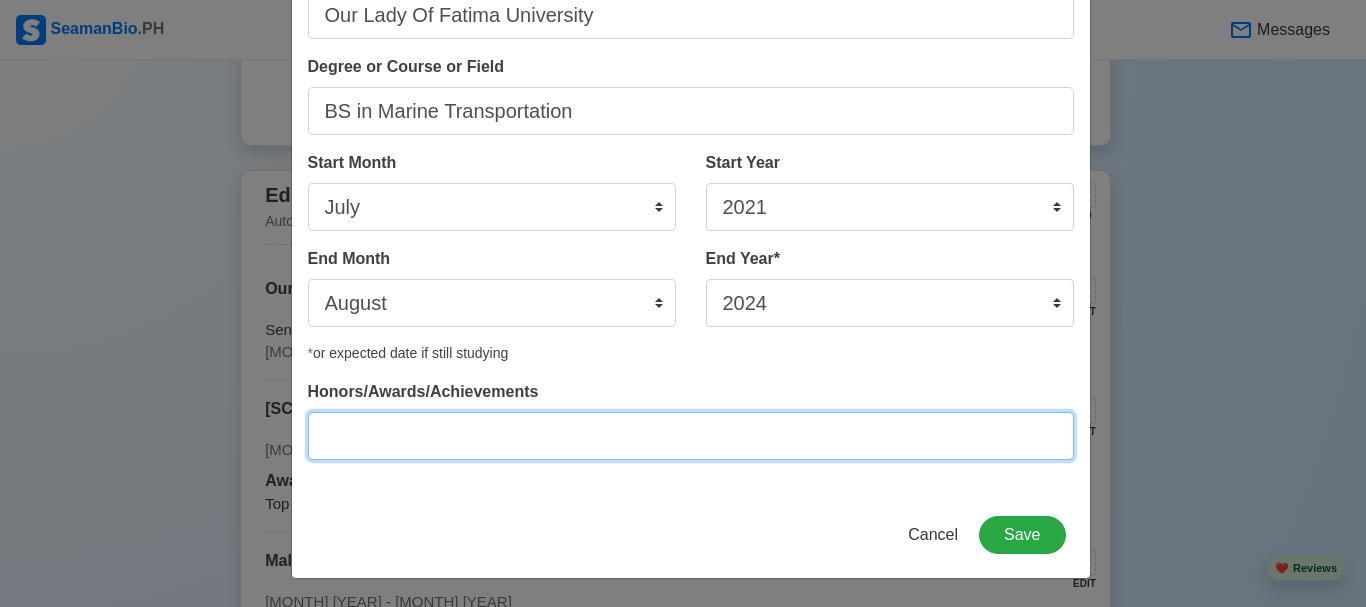 click on "Honors/Awards/Achievements" at bounding box center (691, 436) 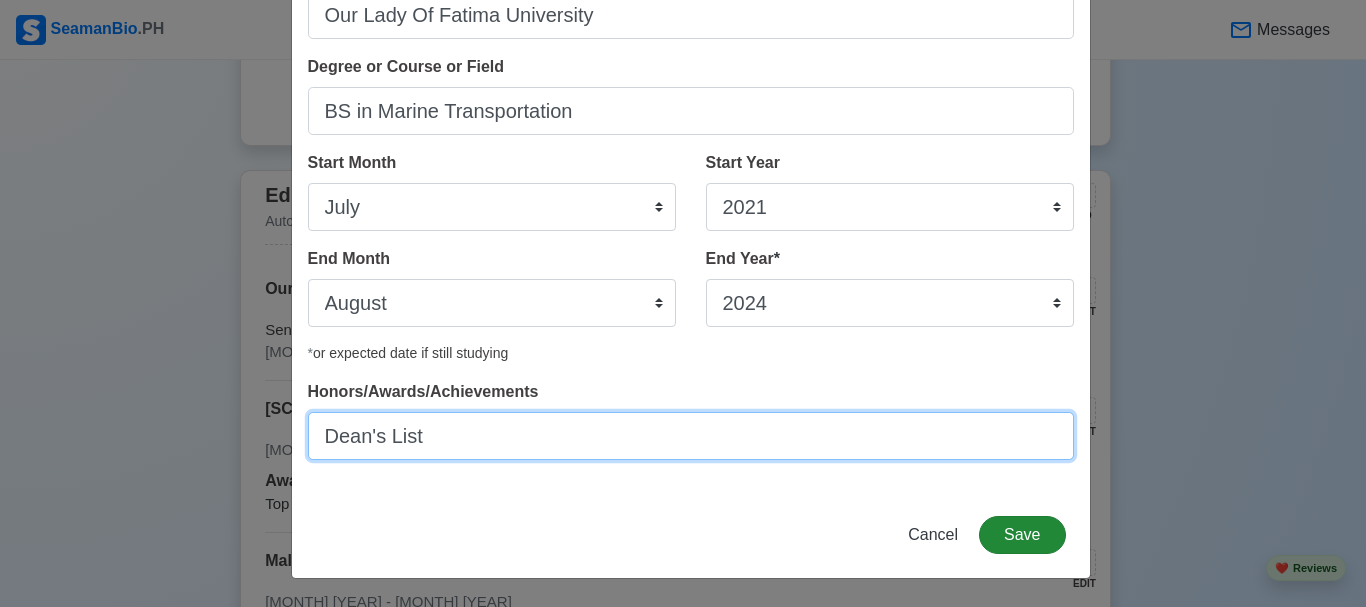 type on "Dean's List" 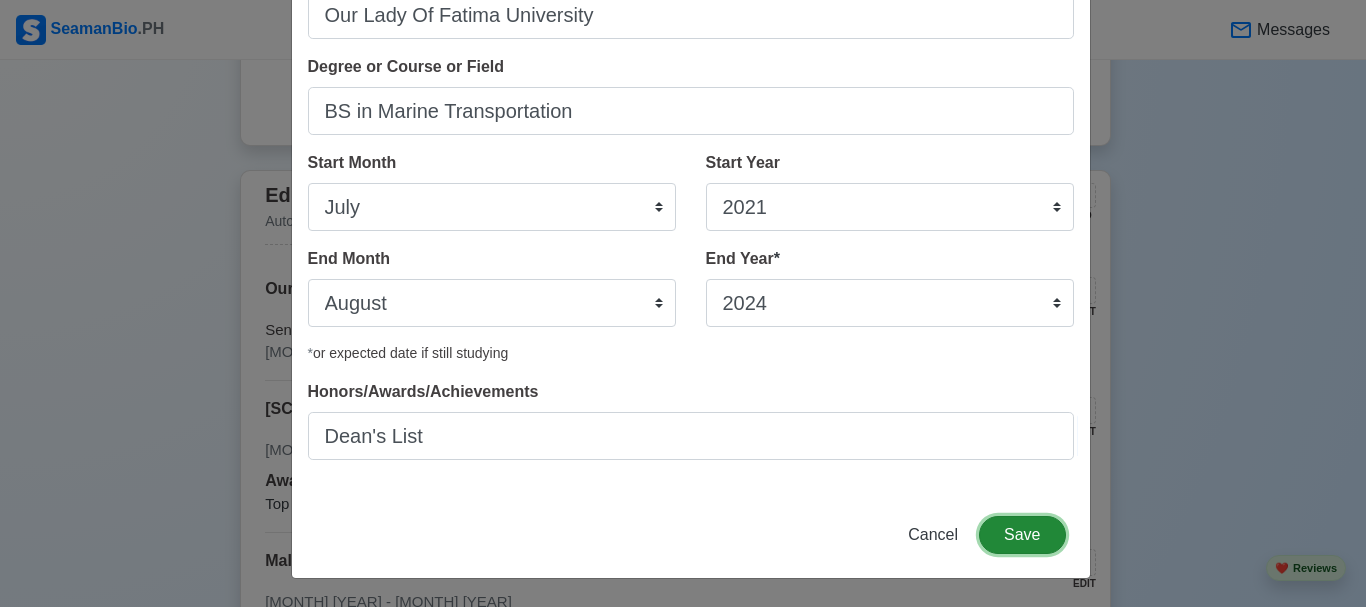 click on "Save" at bounding box center [1022, 535] 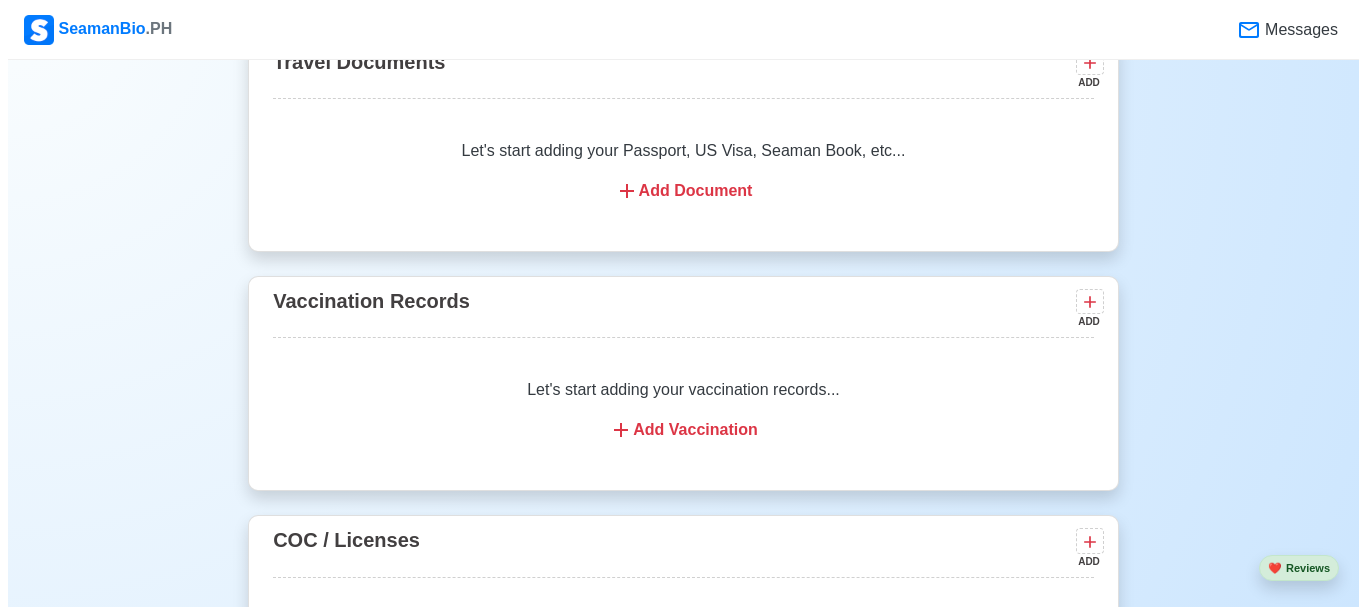 scroll, scrollTop: 2100, scrollLeft: 0, axis: vertical 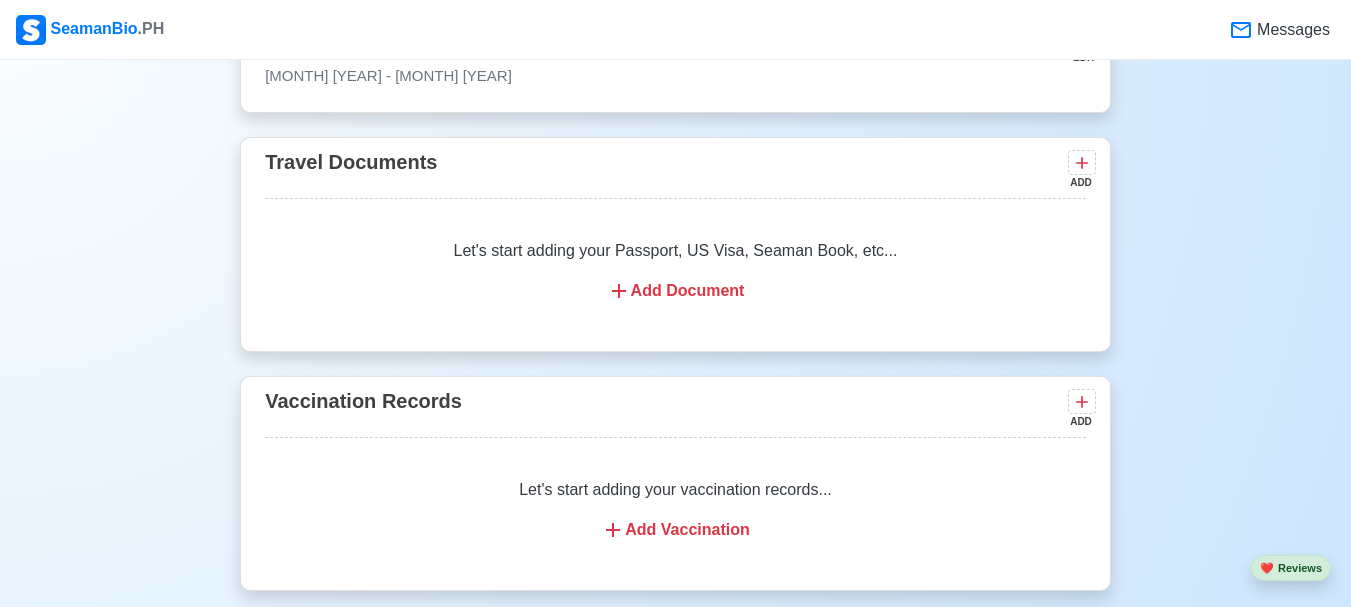 click on "Add Document" at bounding box center (675, 291) 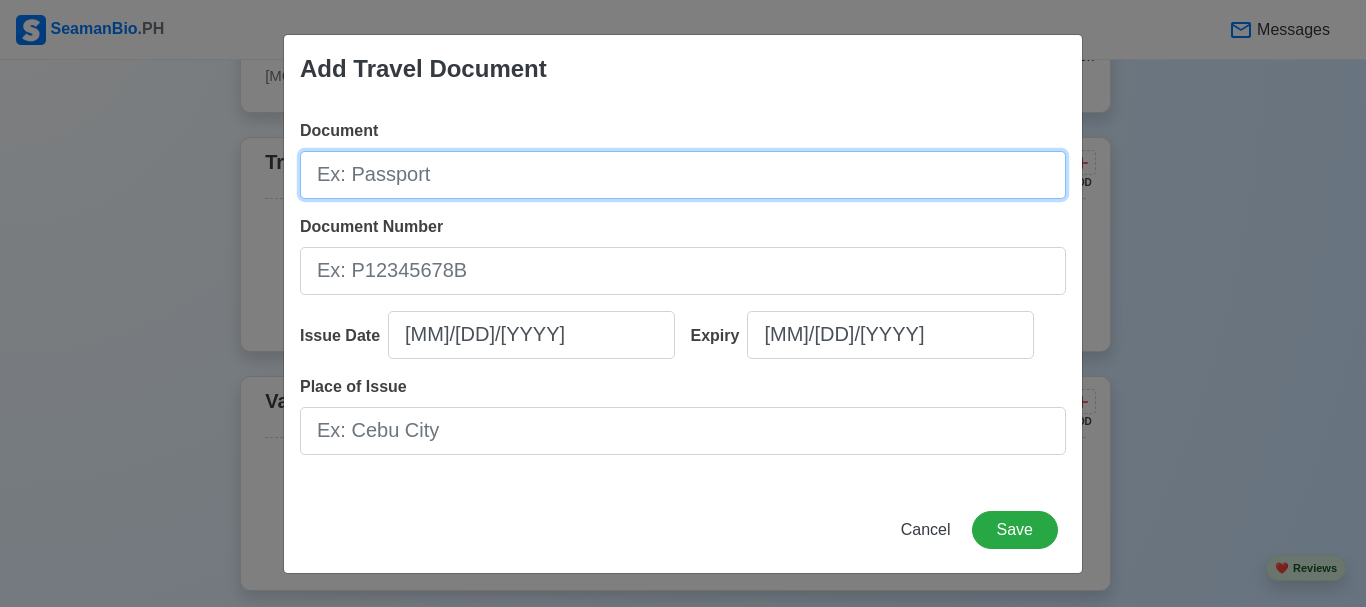 click on "Document" at bounding box center (683, 175) 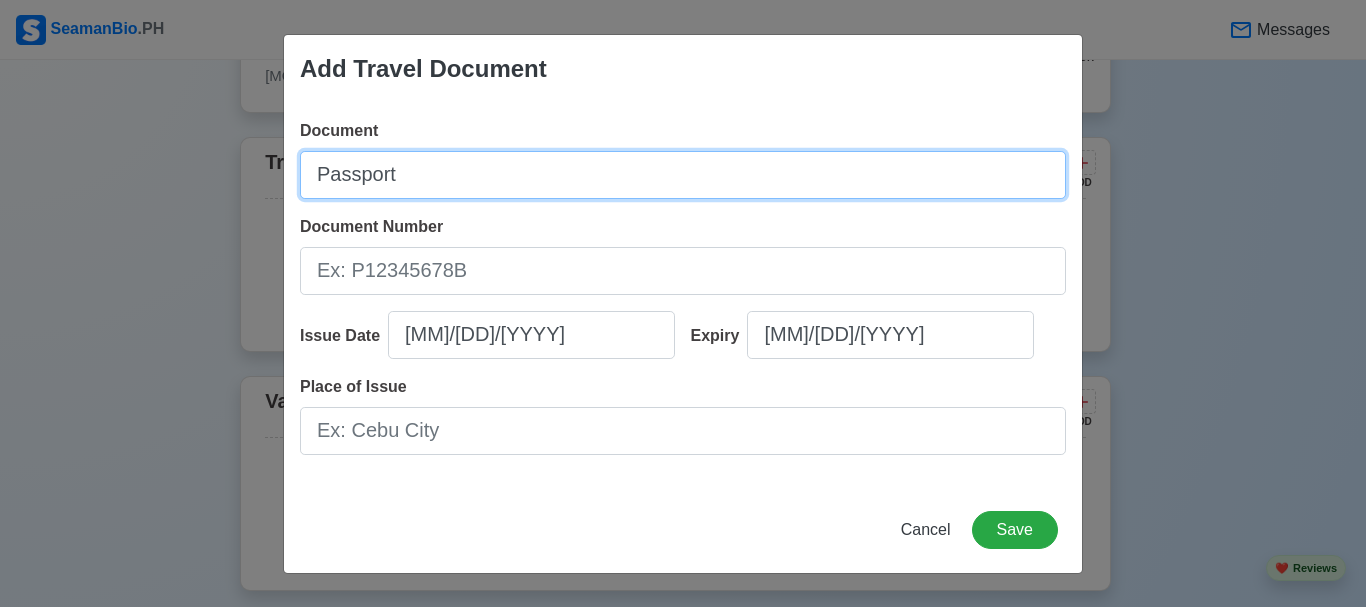 type on "Passport" 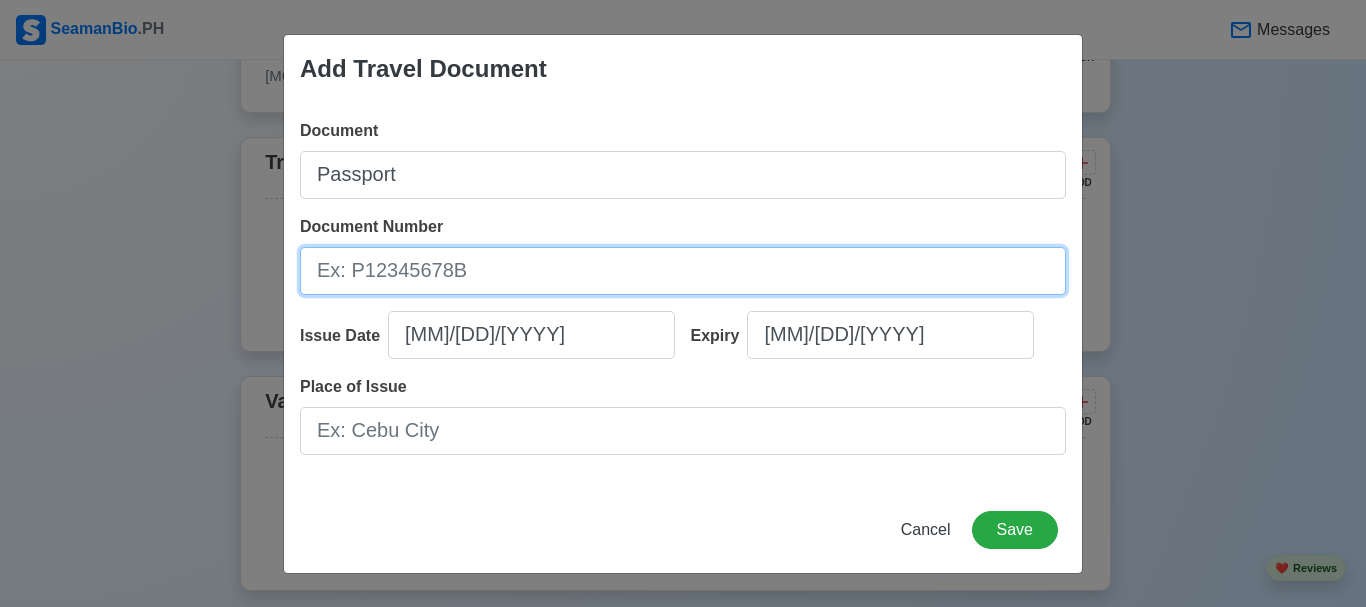 drag, startPoint x: 593, startPoint y: 293, endPoint x: 594, endPoint y: 278, distance: 15.033297 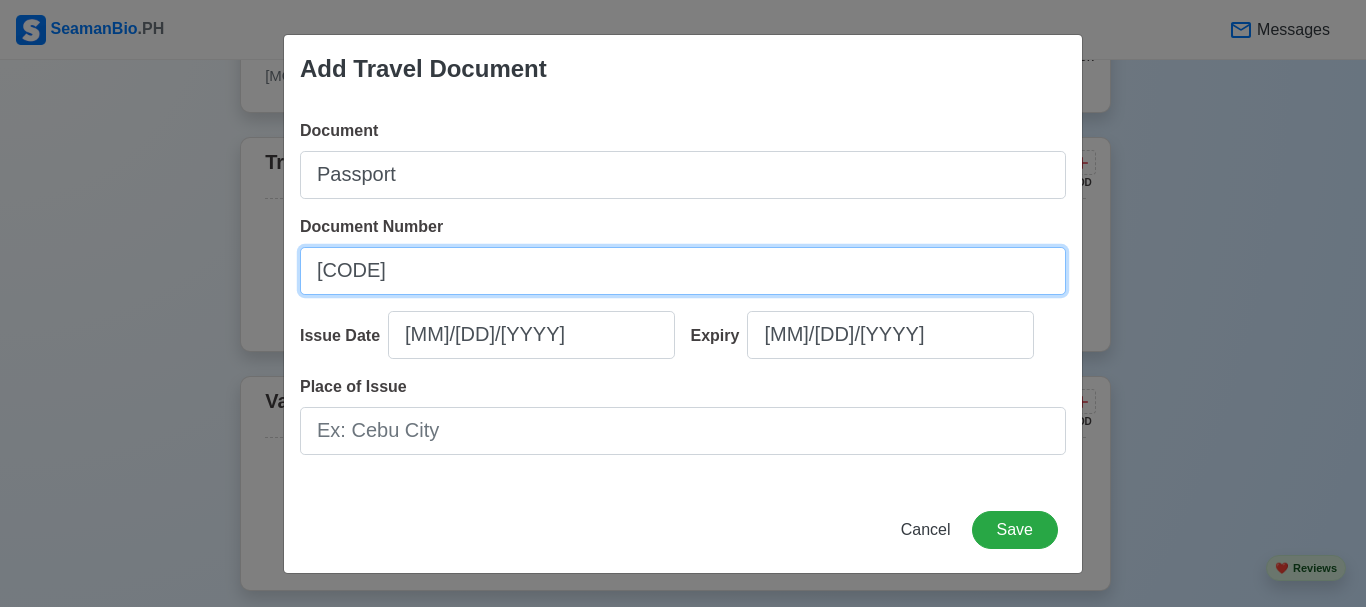 type on "[CODE]" 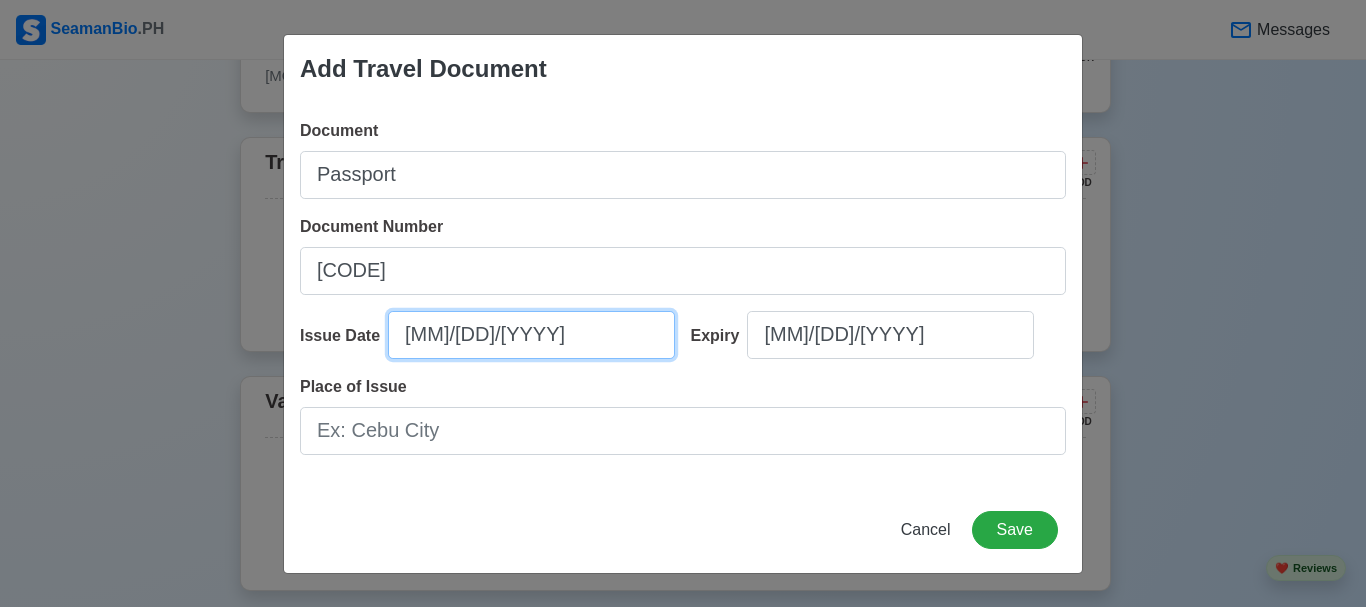click on "[MM]/[DD]/[YYYY]" at bounding box center (531, 335) 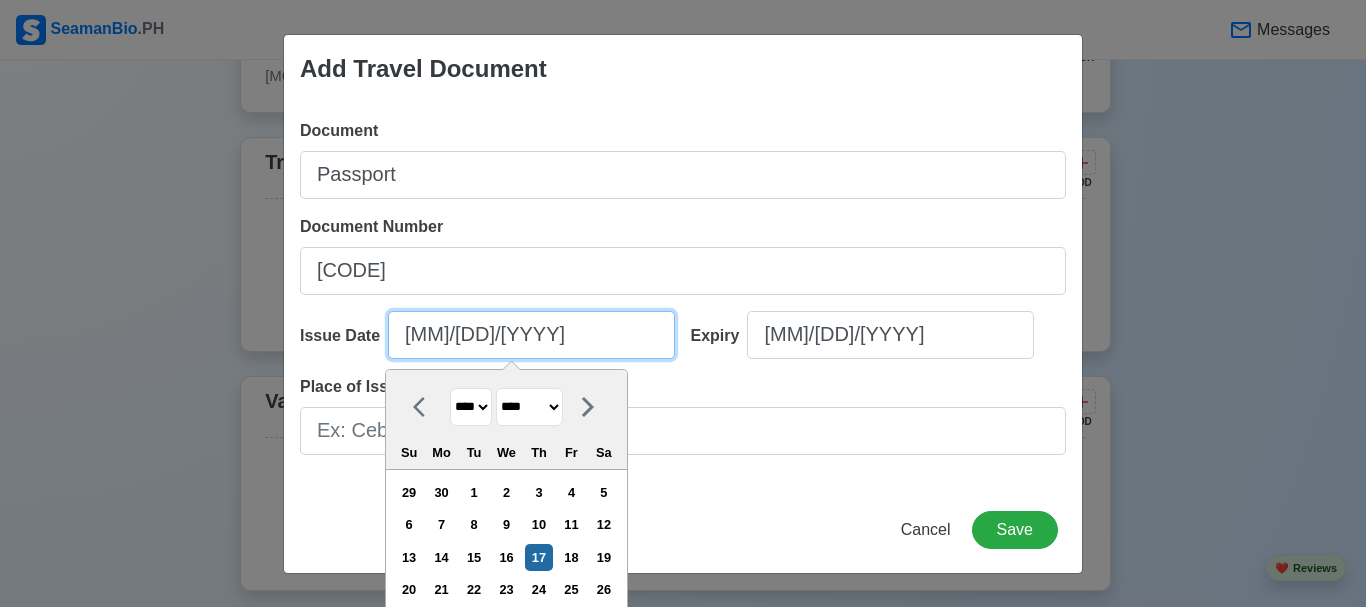 drag, startPoint x: 528, startPoint y: 334, endPoint x: 0, endPoint y: 342, distance: 528.0606 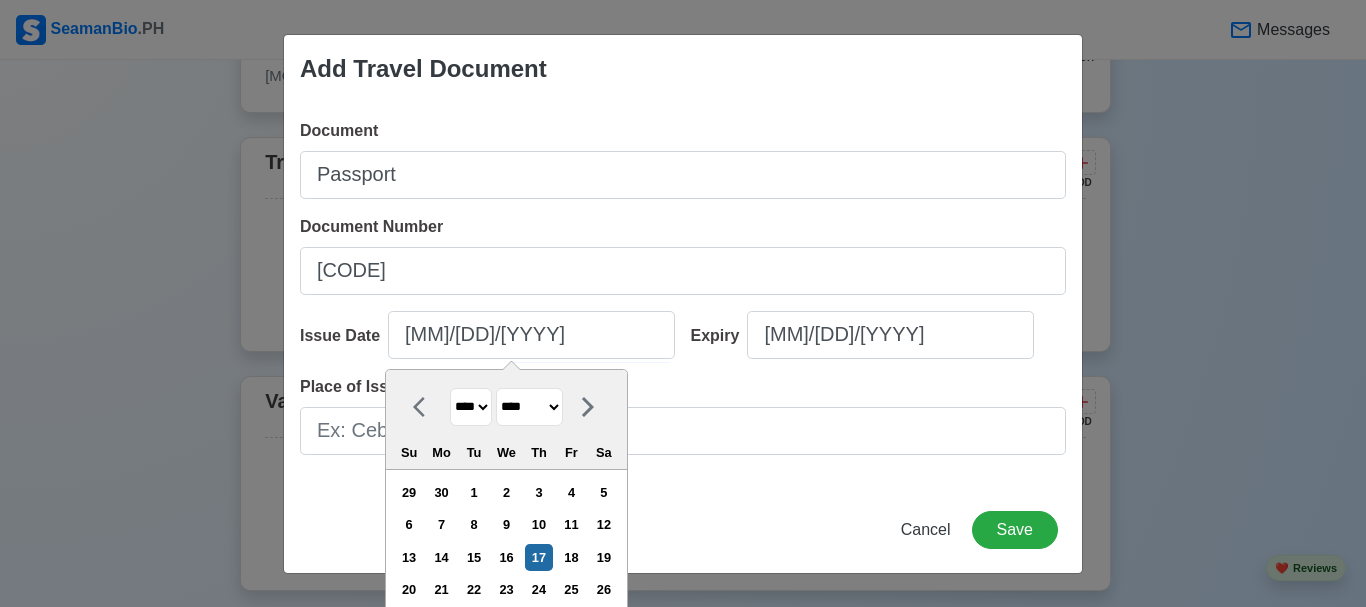 click on "**** **** **** **** **** **** **** **** **** **** **** **** **** **** **** **** **** **** **** **** **** **** **** **** **** **** **** **** **** **** **** **** **** **** **** **** **** **** **** **** **** **** **** **** **** **** **** **** **** **** **** **** **** **** **** **** **** **** **** **** **** **** **** **** **** **** **** **** **** **** **** **** **** **** **** **** **** **** **** **** **** **** **** **** **** **** **** **** **** **** **** **** **** **** **** **** **** **** **** **** **** **** **** **** **** ****" at bounding box center (471, 407) 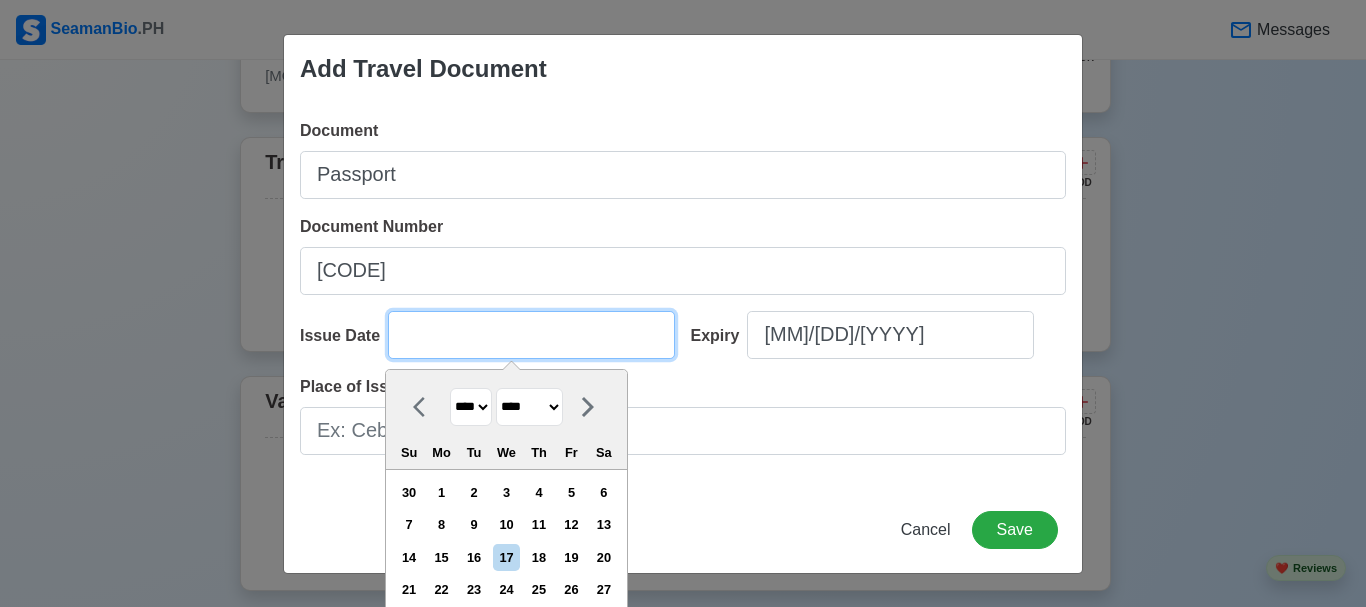 type 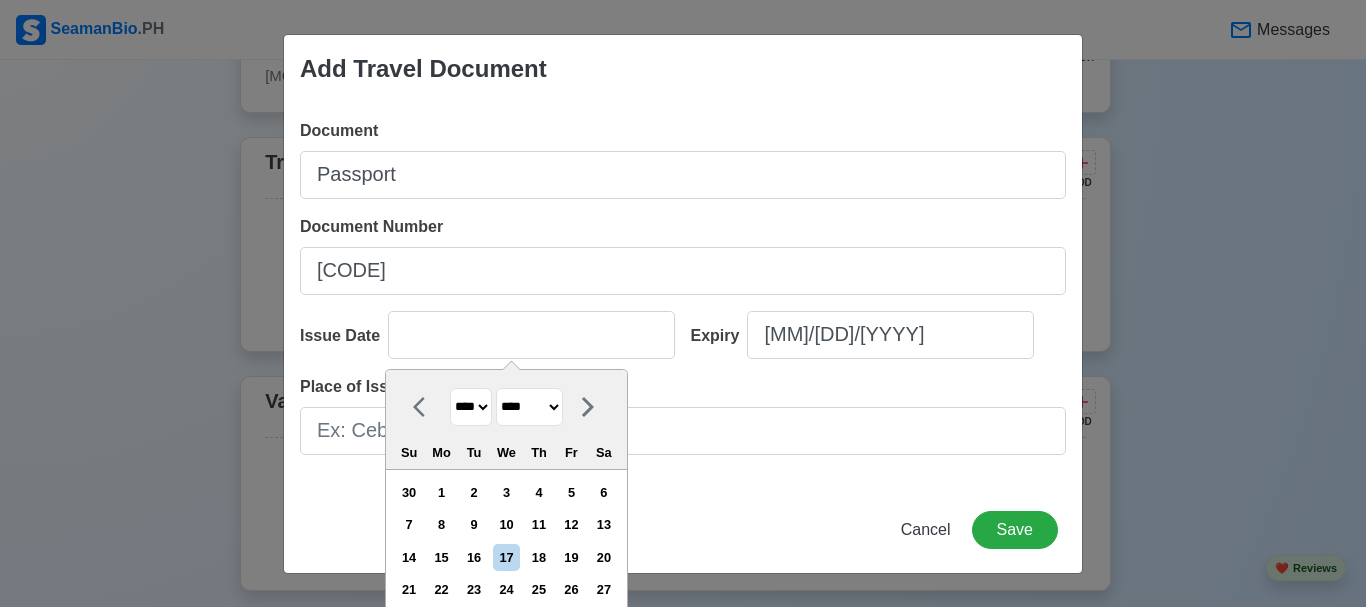 click on "******* ******** ***** ***** *** **** **** ****** ********* ******* ******** ********" at bounding box center [529, 407] 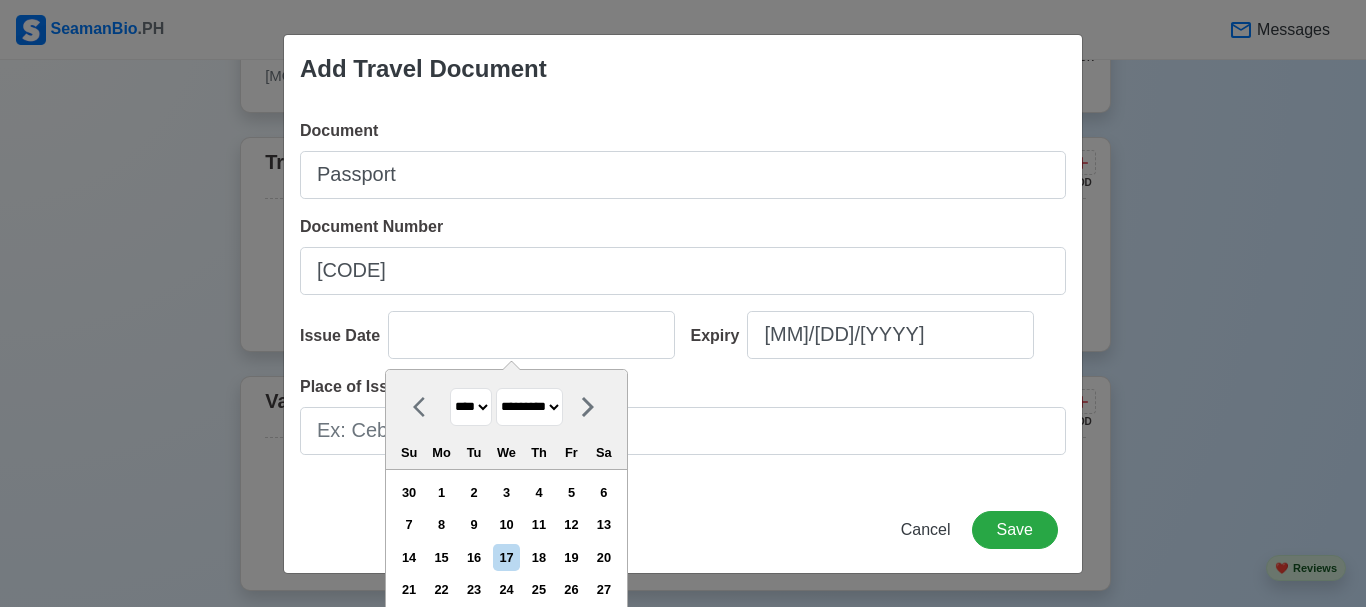 click on "******* ******** ***** ***** *** **** **** ****** ********* ******* ******** ********" at bounding box center [529, 407] 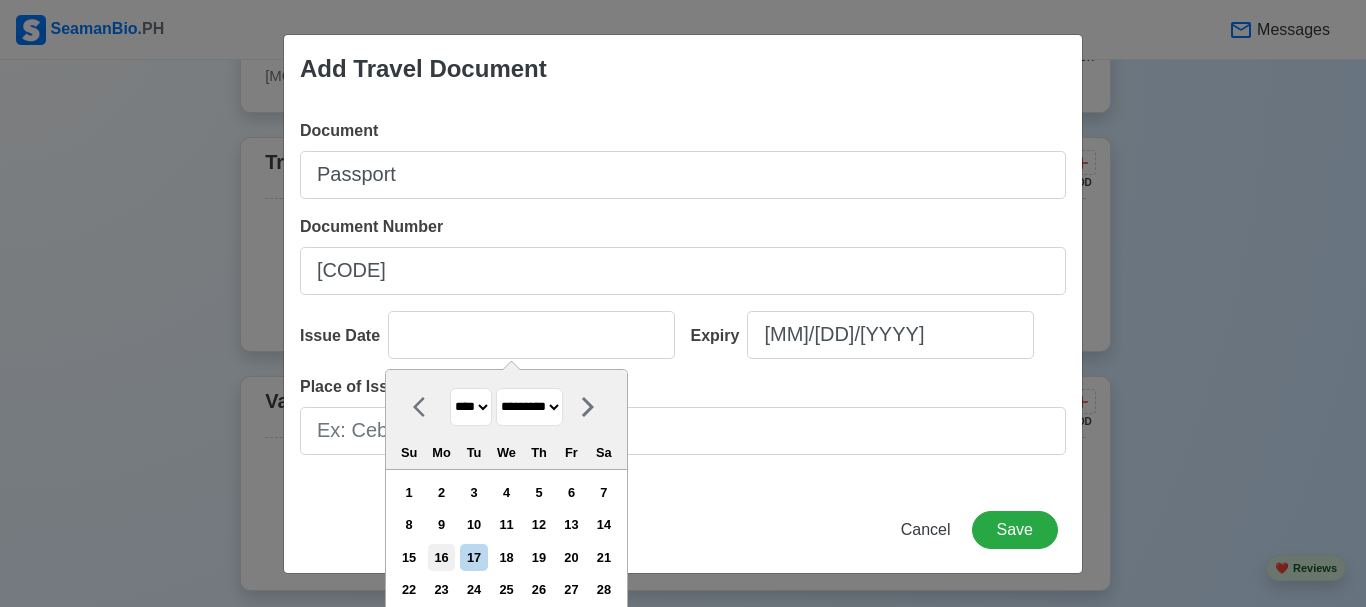 click on "16" at bounding box center [441, 557] 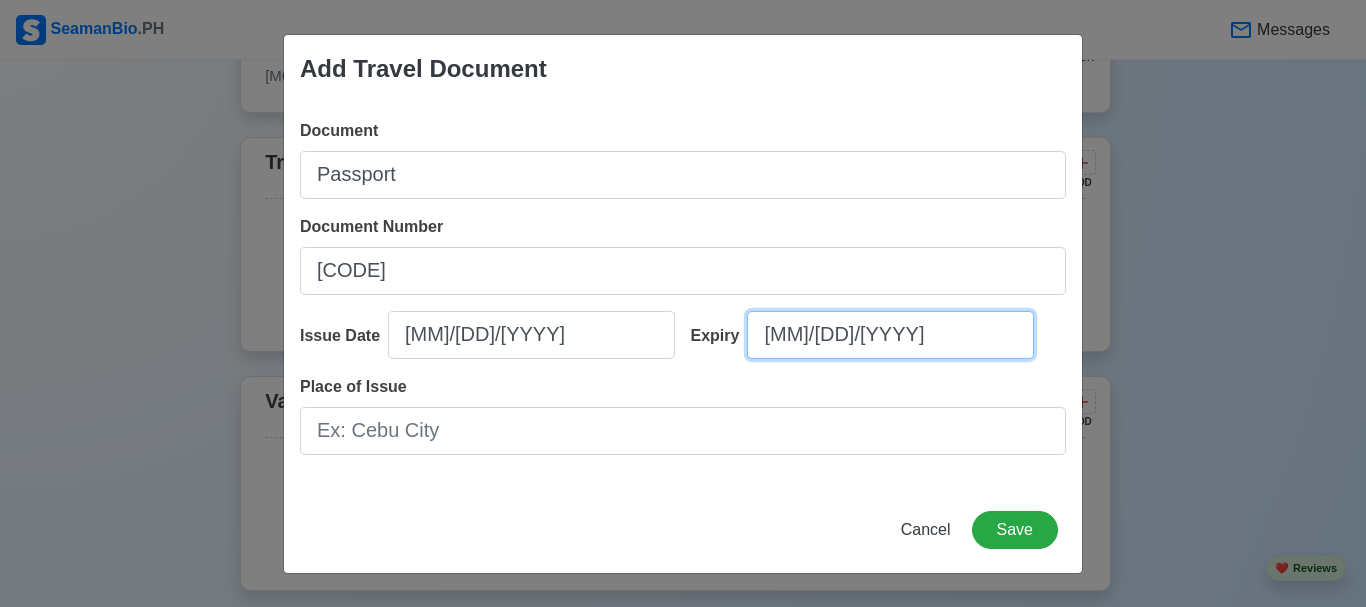 click on "[MM]/[DD]/[YYYY]" at bounding box center [890, 335] 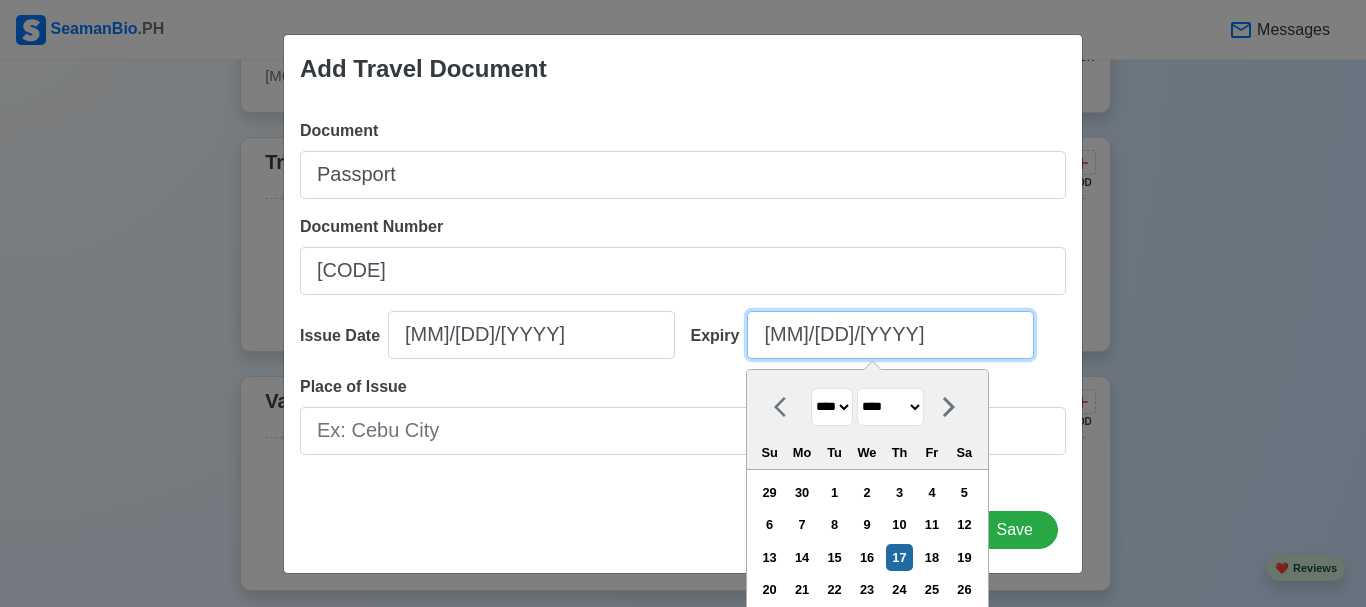 drag, startPoint x: 886, startPoint y: 328, endPoint x: 30, endPoint y: 385, distance: 857.8957 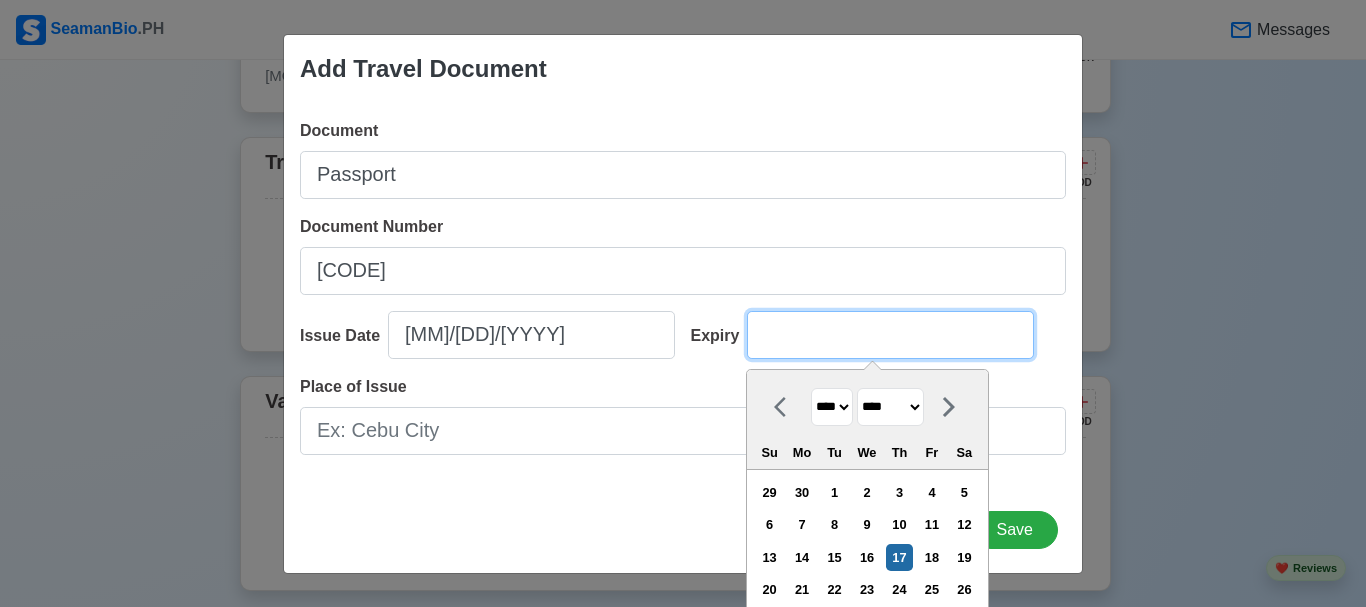 type 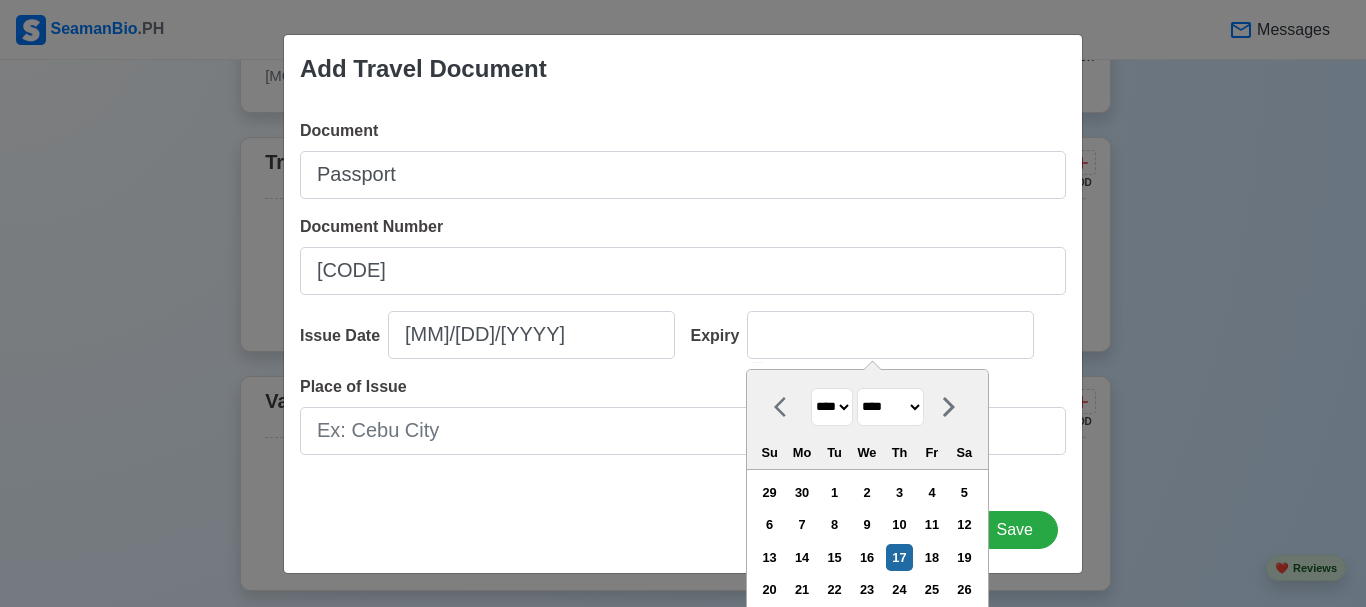 click on "**** **** **** **** **** **** **** **** **** **** **** **** **** **** **** **** **** **** **** **** **** **** **** **** **** **** **** **** **** **** **** **** **** **** **** **** **** **** **** **** **** **** **** **** **** **** **** **** **** **** **** **** **** **** **** **** **** **** **** **** **** **** **** **** **** **** **** **** **** **** **** **** **** **** **** **** **** **** **** **** **** **** **** **** **** **** **** **** **** **** **** **** **** **** **** **** **** **** **** **** **** **** **** **** **** **** **** **** **** **** **** **** **** **** **** **** **** **** **** **** ****" at bounding box center [832, 407] 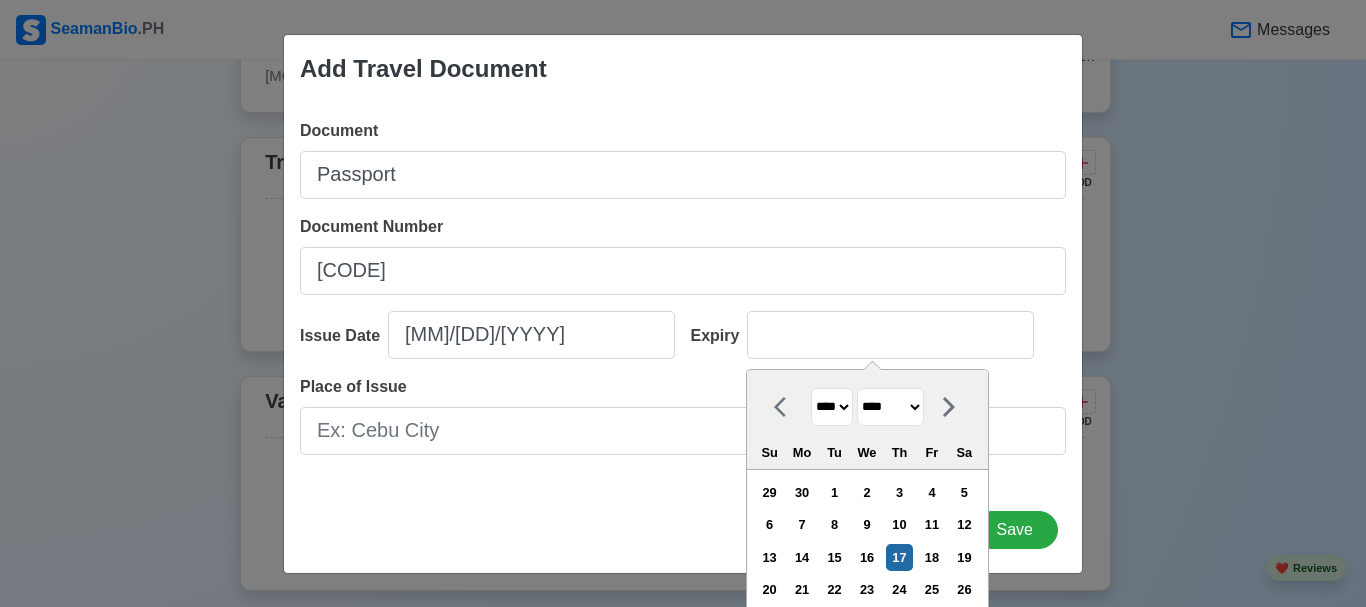 select on "****" 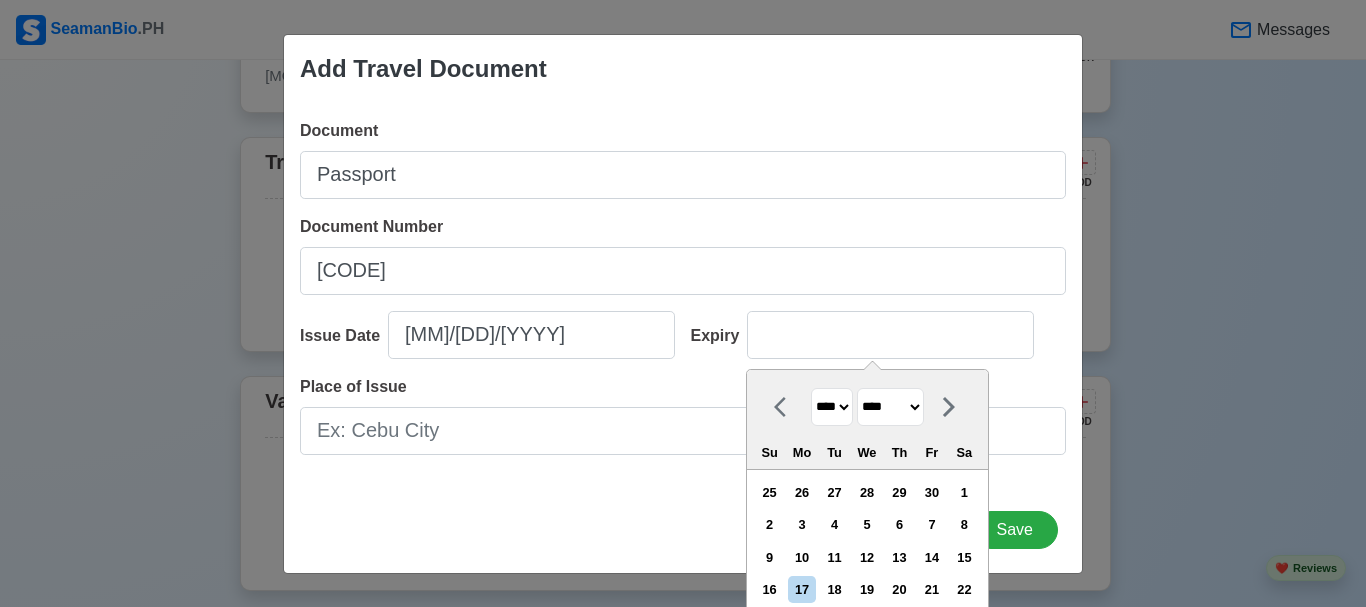click on "******* ******** ***** ***** *** **** **** ****** ********* ******* ******** ********" at bounding box center (890, 407) 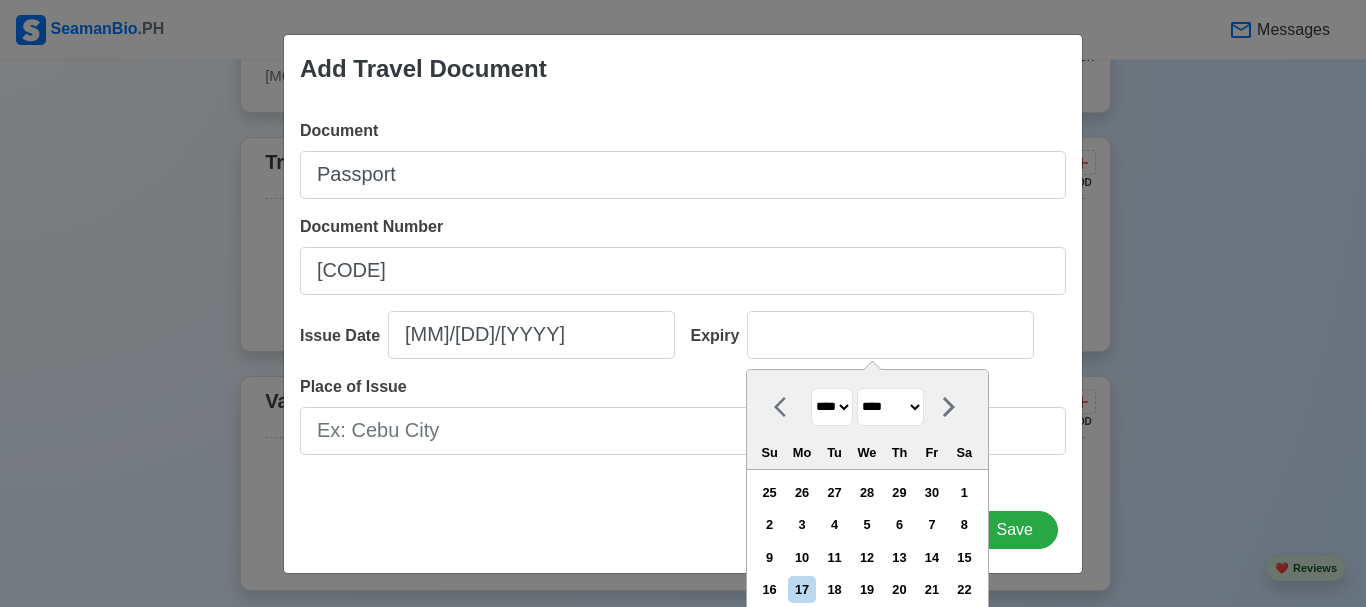 select on "*********" 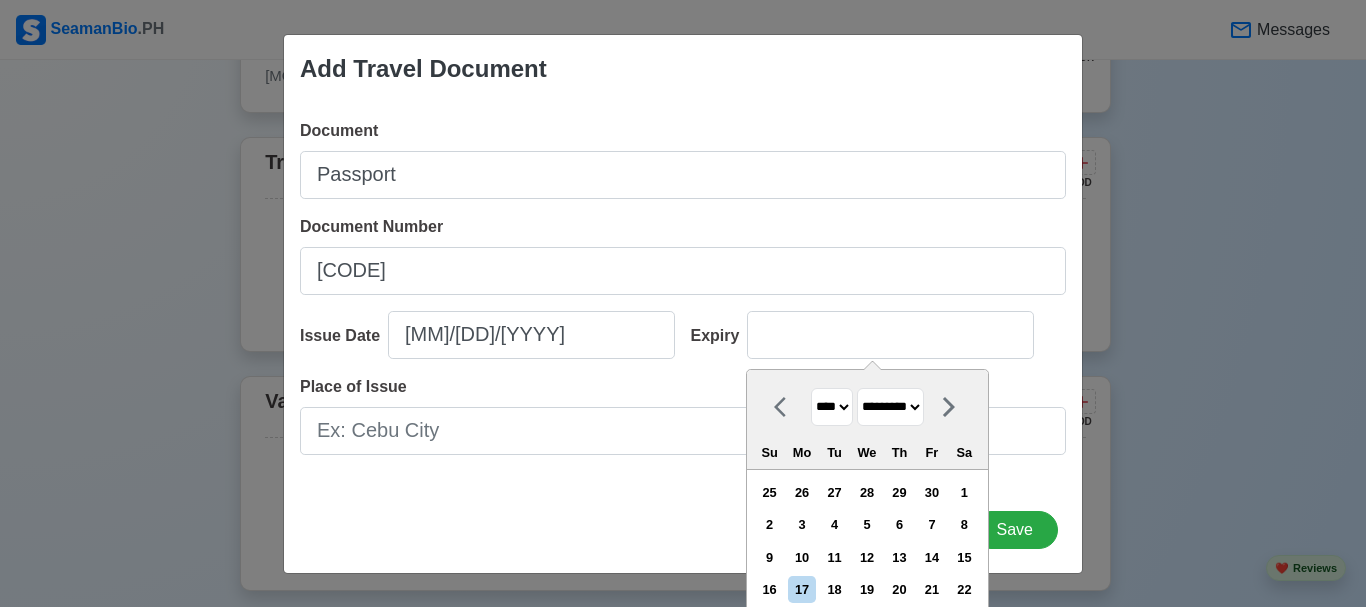 click on "******* ******** ***** ***** *** **** **** ****** ********* ******* ******** ********" at bounding box center [890, 407] 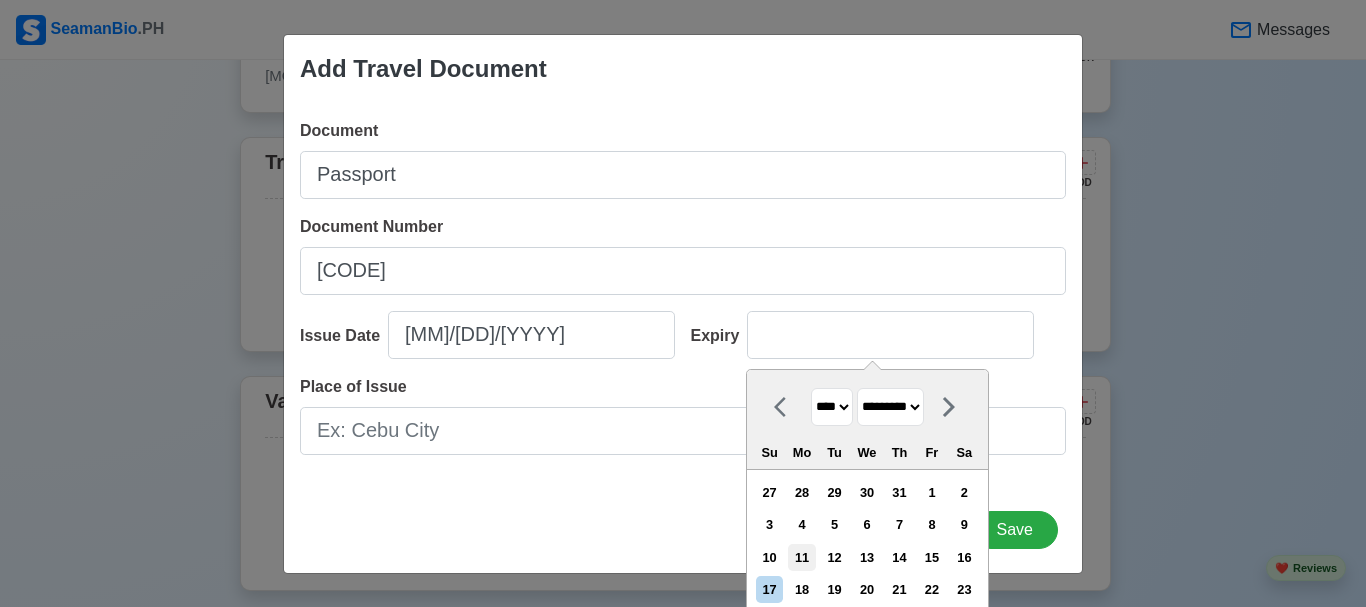scroll, scrollTop: 78, scrollLeft: 0, axis: vertical 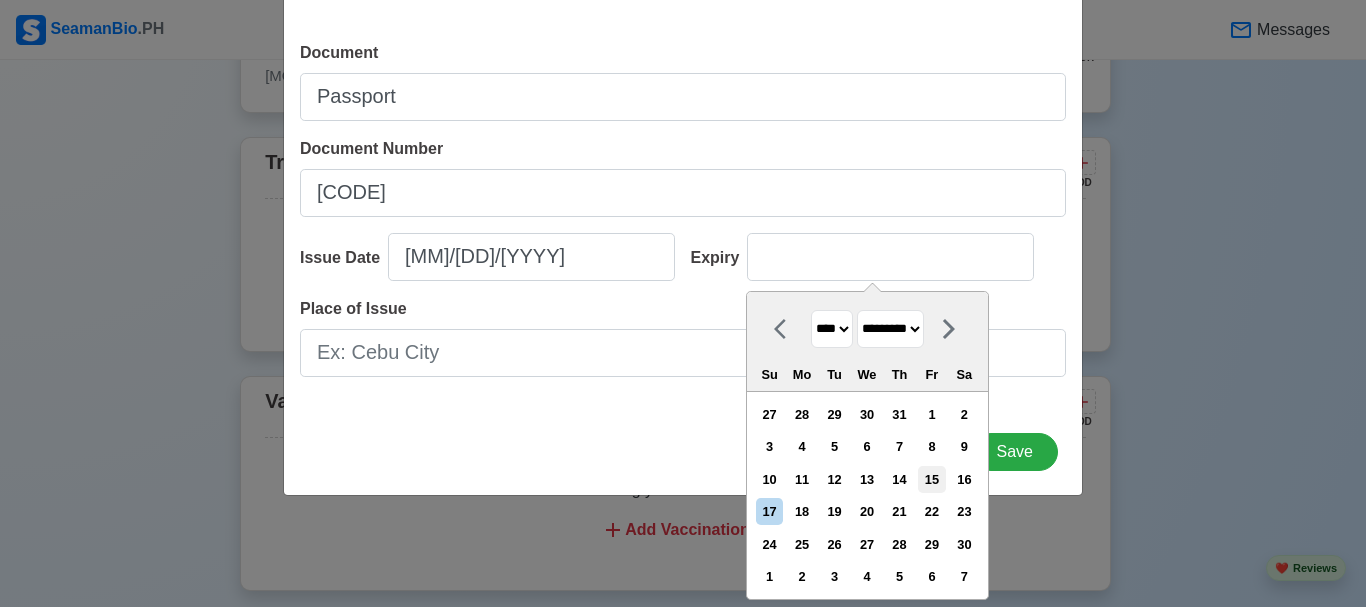 click on "15" at bounding box center [931, 479] 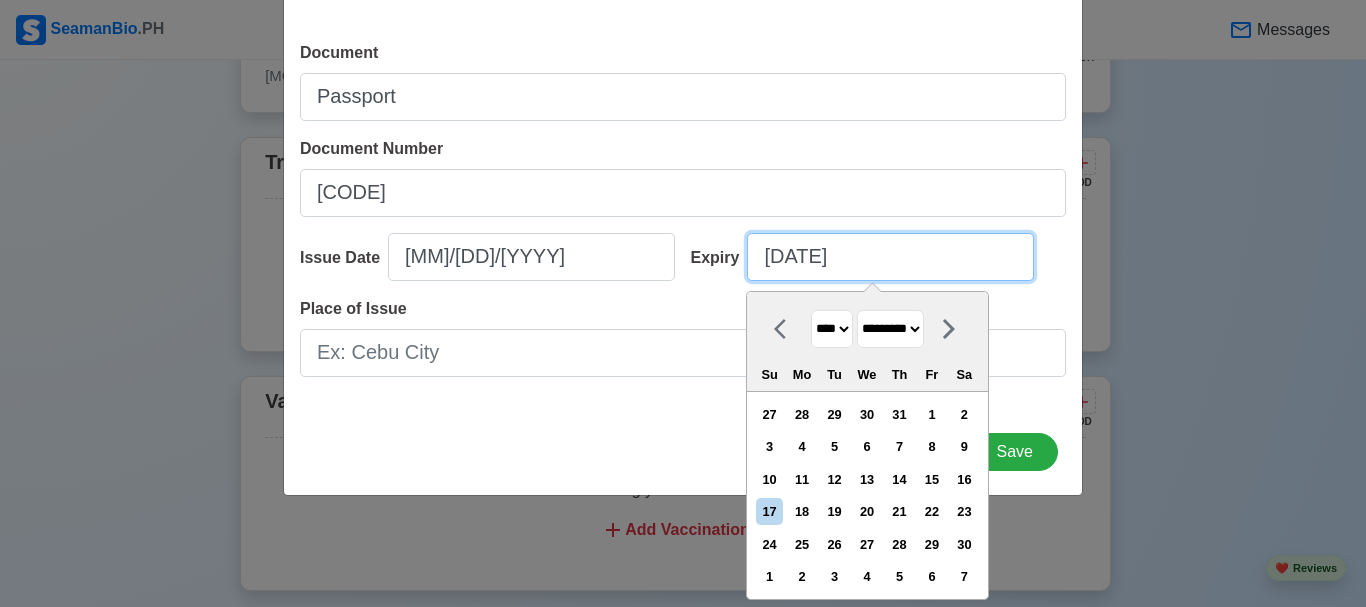 scroll, scrollTop: 0, scrollLeft: 0, axis: both 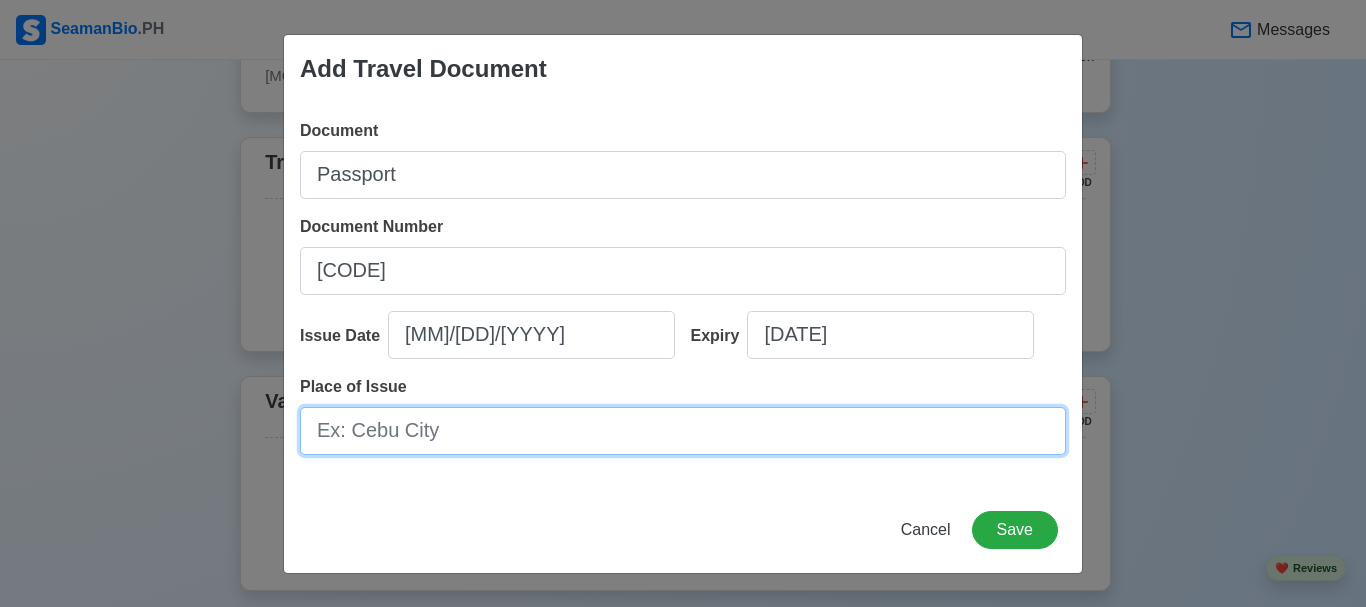 click on "Place of Issue" at bounding box center (683, 431) 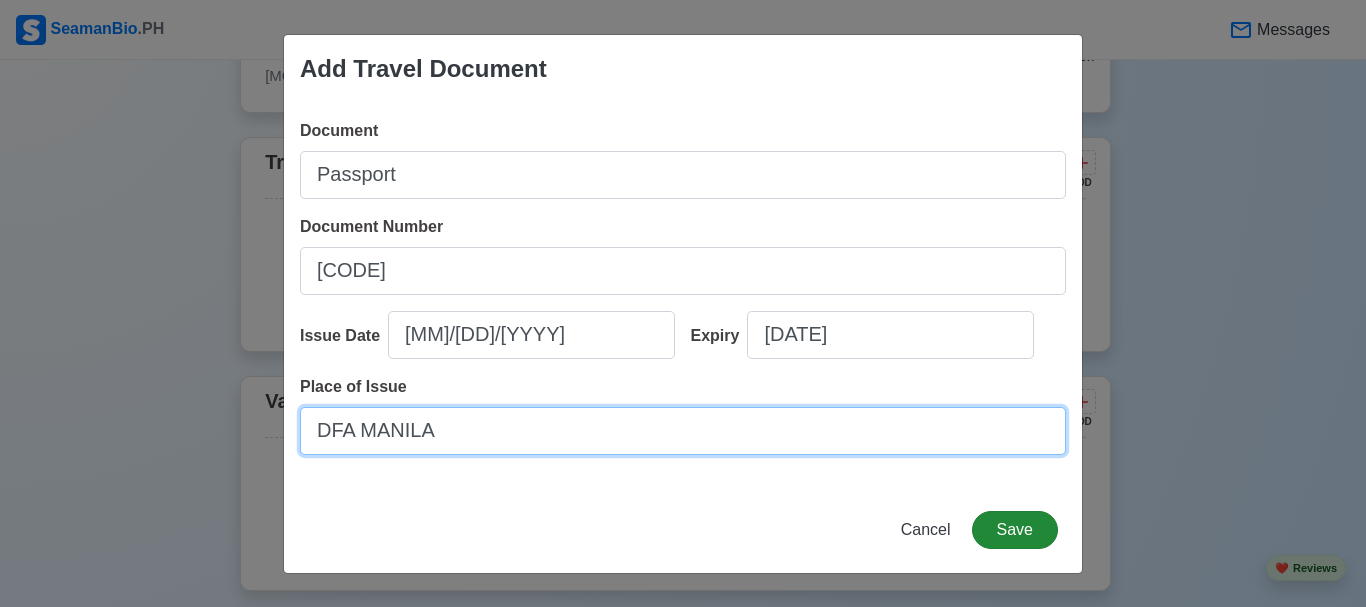 type on "DFA MANILA" 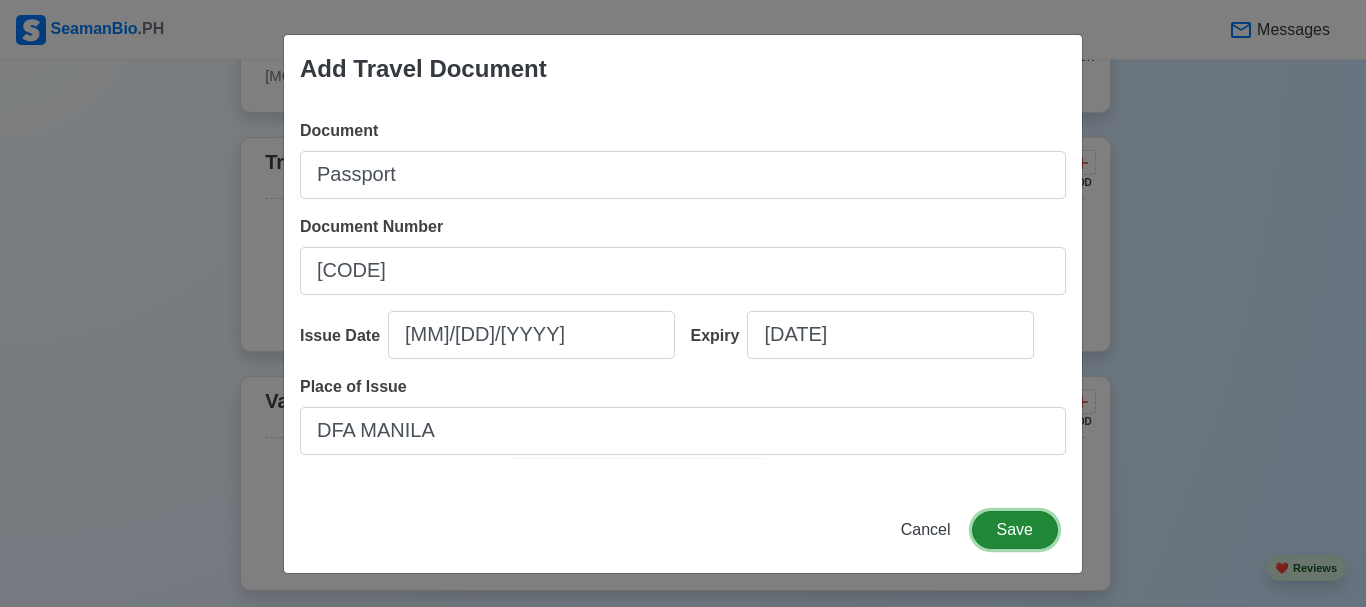 click on "Save" at bounding box center (1015, 530) 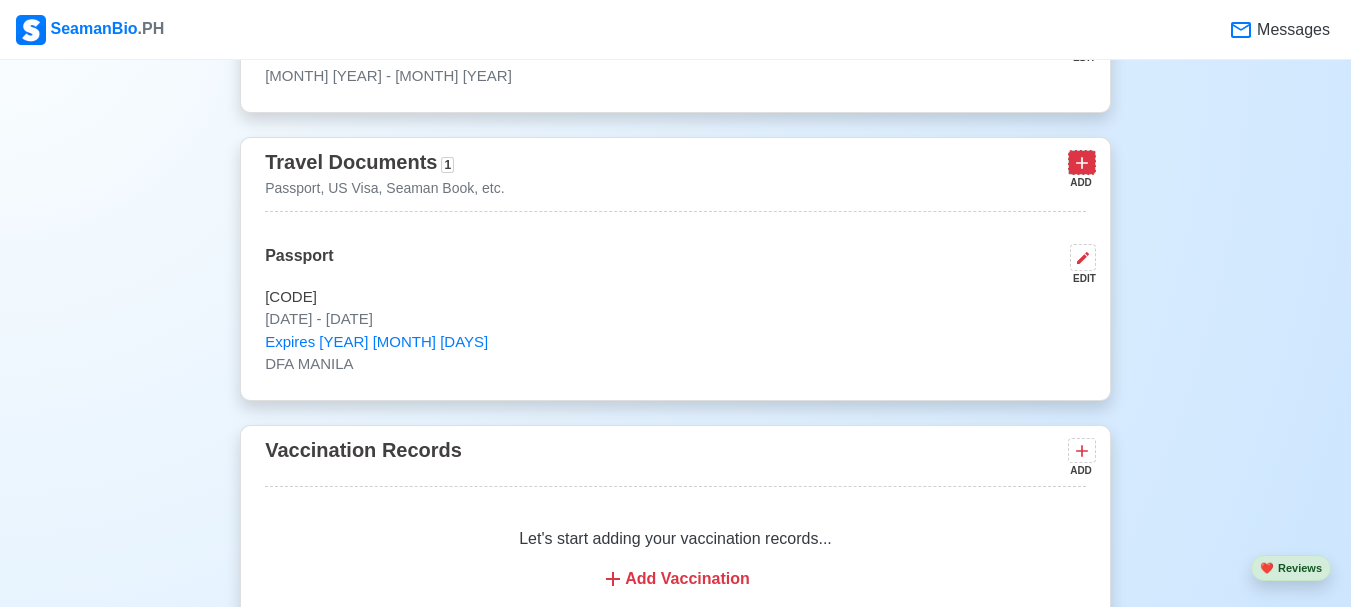 click 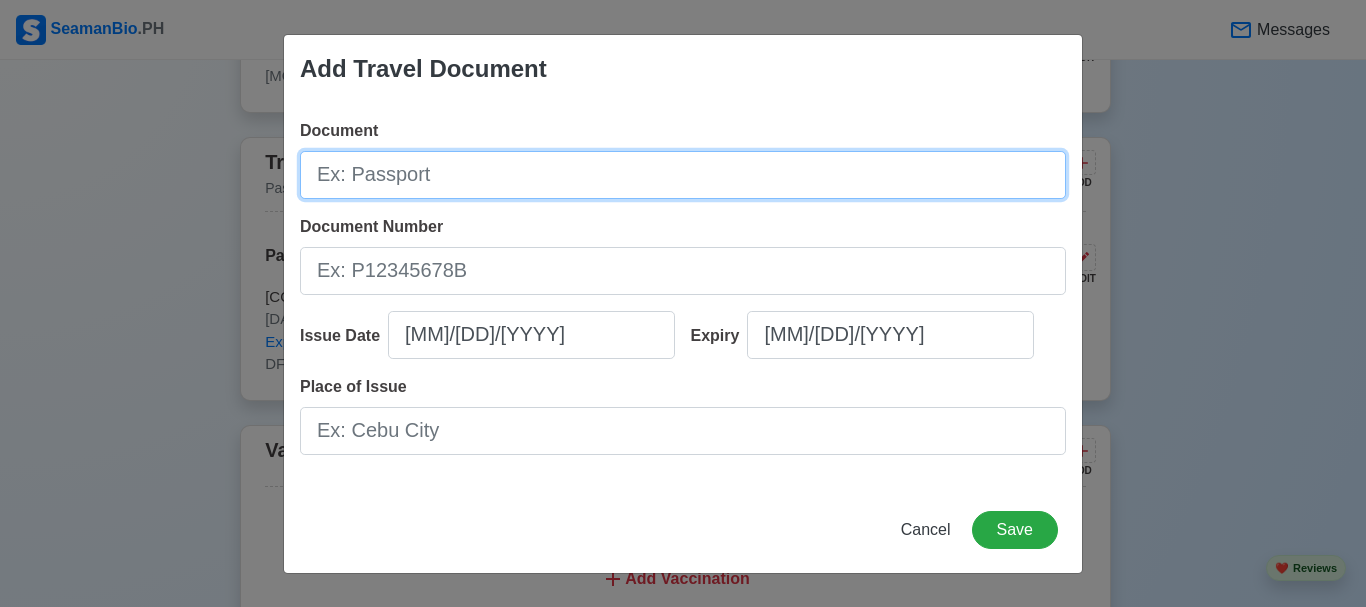 click on "Document" at bounding box center (683, 175) 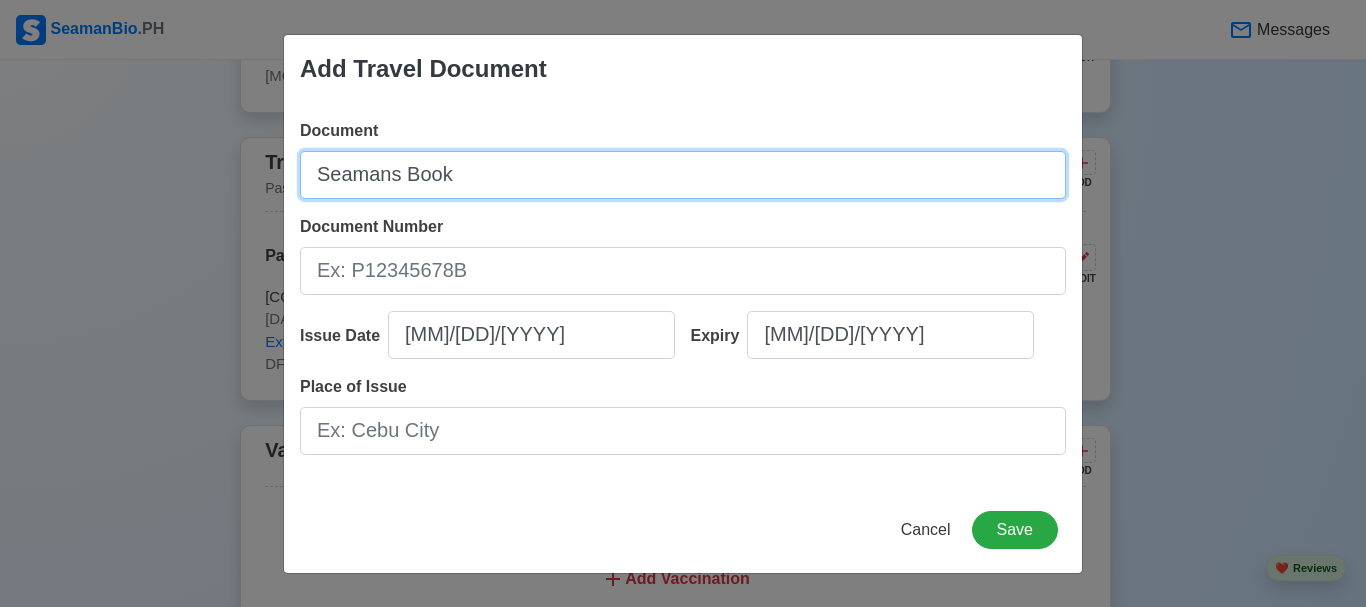 type on "Seamans Book" 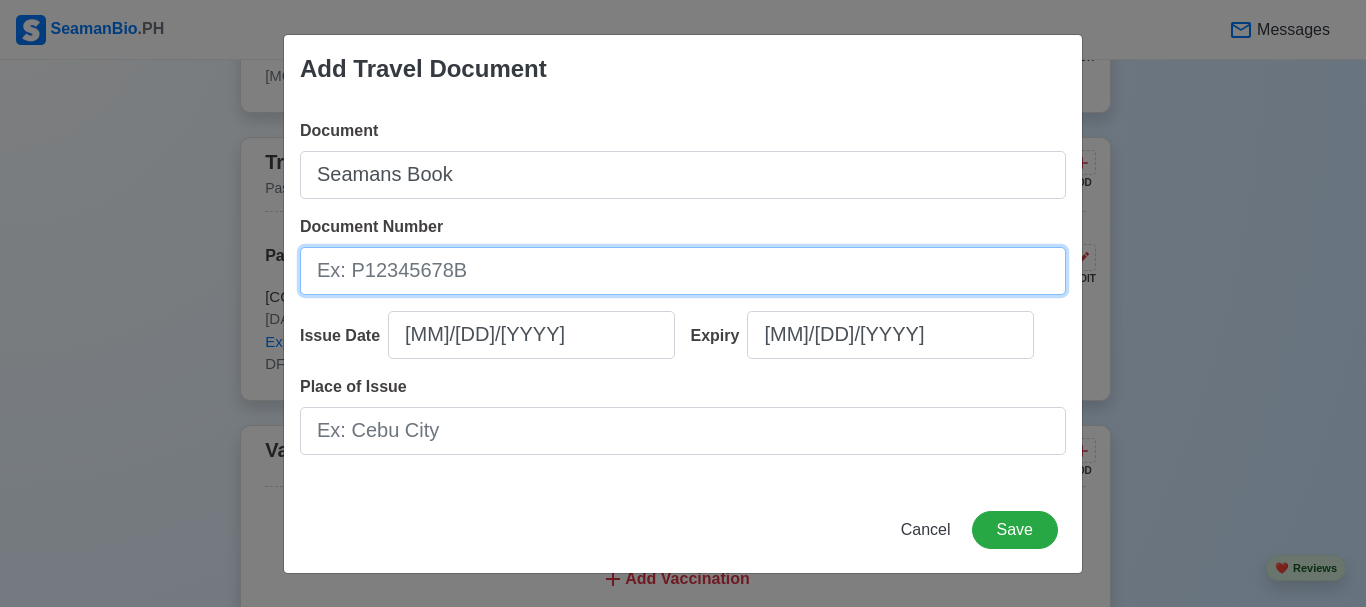 click on "Document Number" at bounding box center [683, 271] 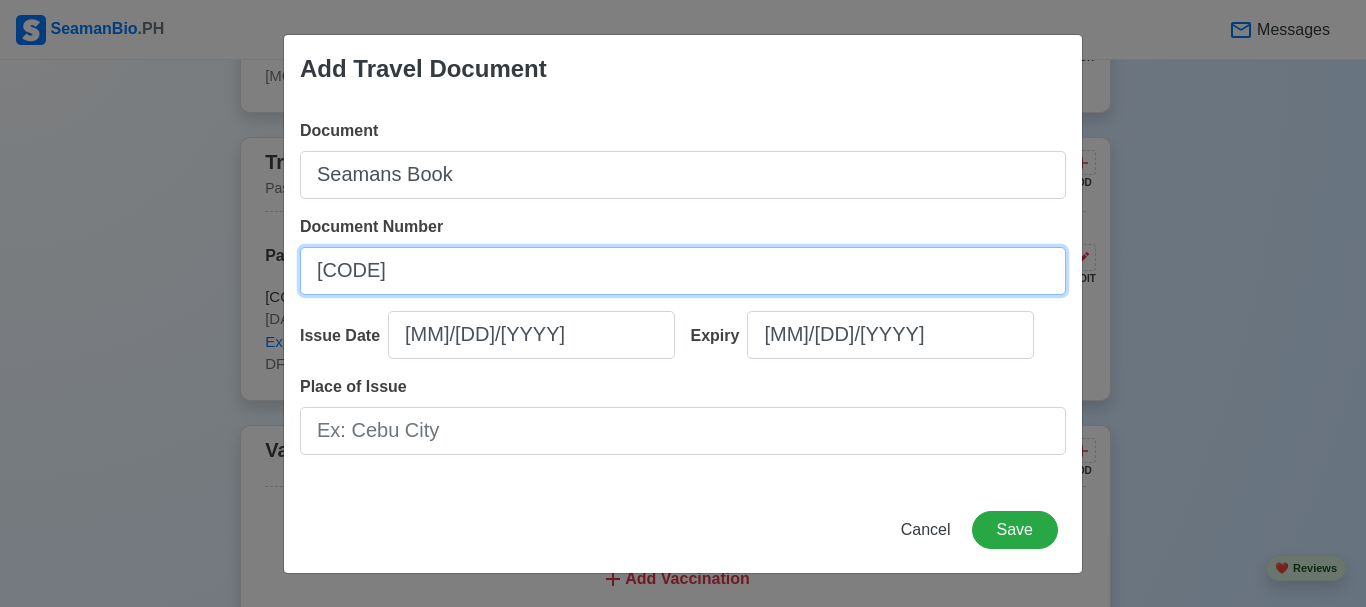 type on "[CODE]" 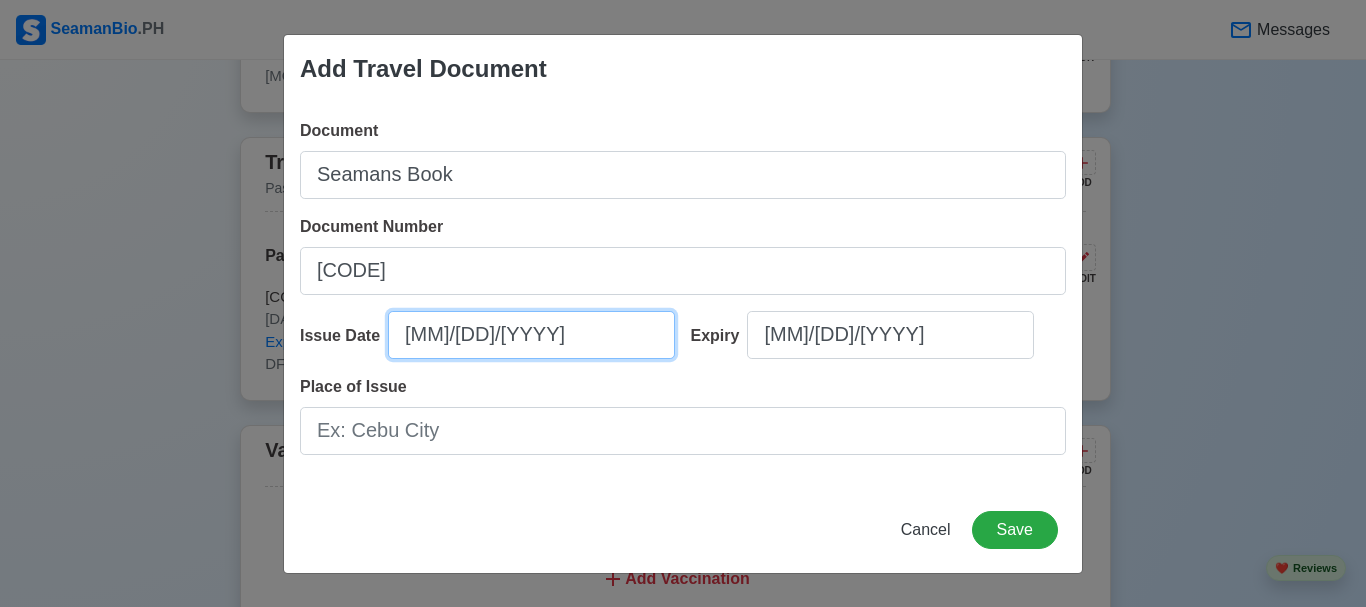 select on "****" 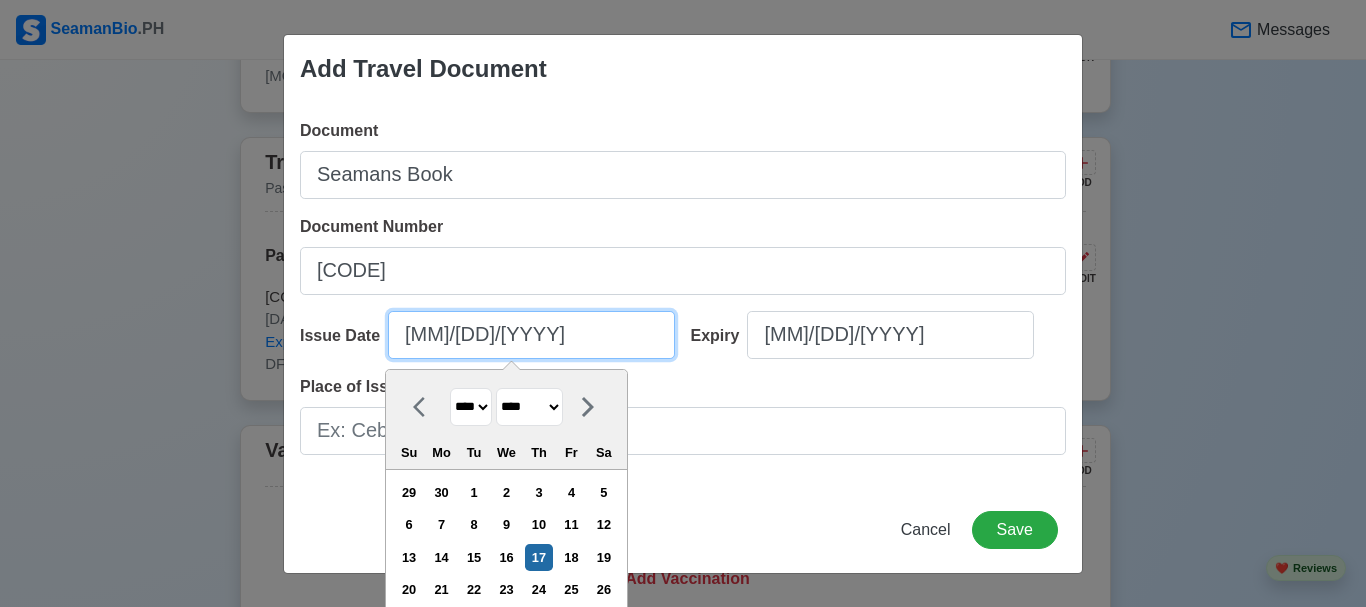 drag, startPoint x: 524, startPoint y: 332, endPoint x: 153, endPoint y: 339, distance: 371.06604 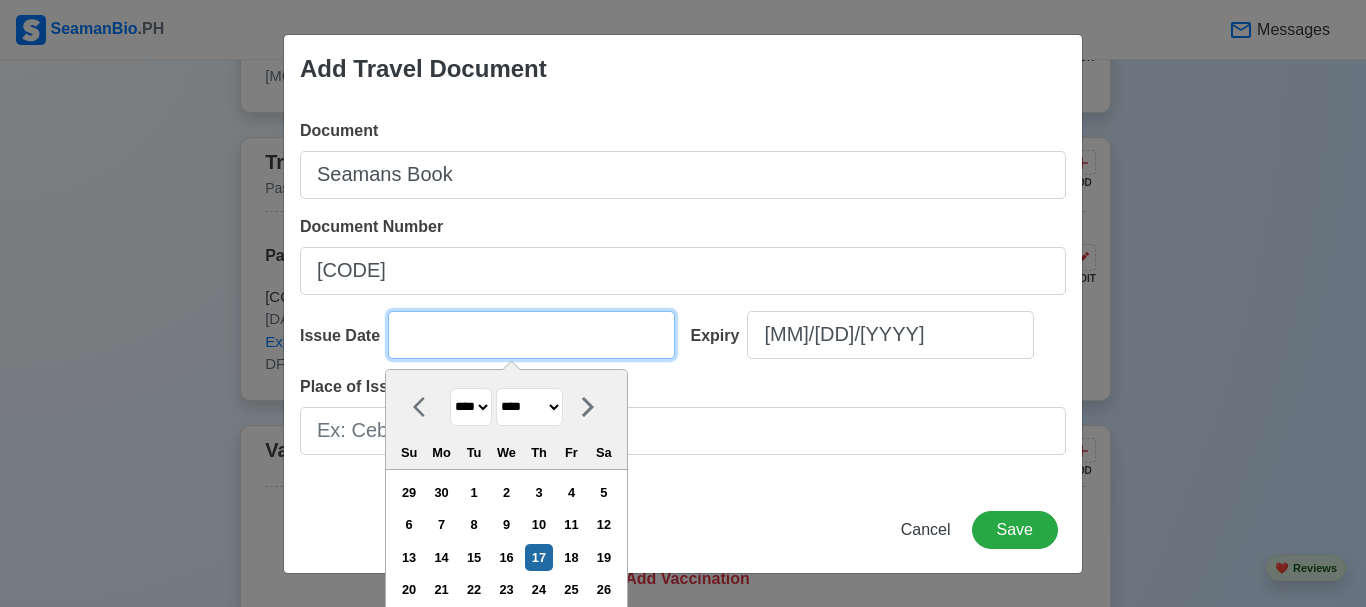 type 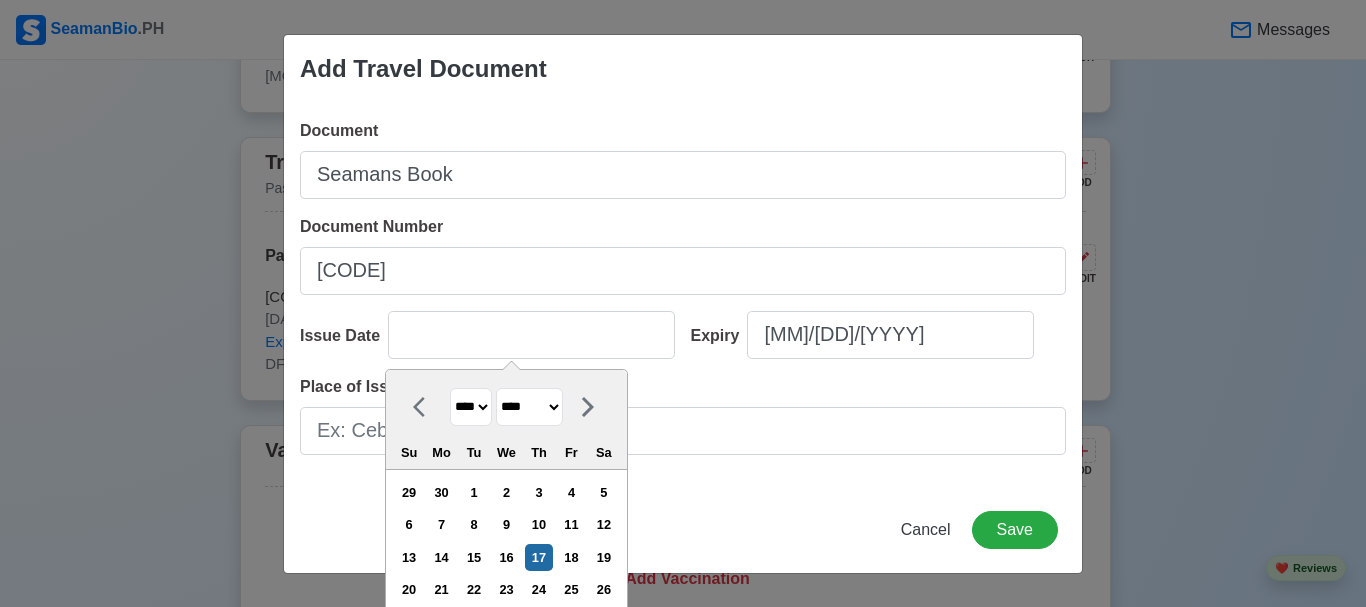 click on "**** **** **** **** **** **** **** **** **** **** **** **** **** **** **** **** **** **** **** **** **** **** **** **** **** **** **** **** **** **** **** **** **** **** **** **** **** **** **** **** **** **** **** **** **** **** **** **** **** **** **** **** **** **** **** **** **** **** **** **** **** **** **** **** **** **** **** **** **** **** **** **** **** **** **** **** **** **** **** **** **** **** **** **** **** **** **** **** **** **** **** **** **** **** **** **** **** **** **** **** **** **** **** **** **** ****" at bounding box center [471, 407] 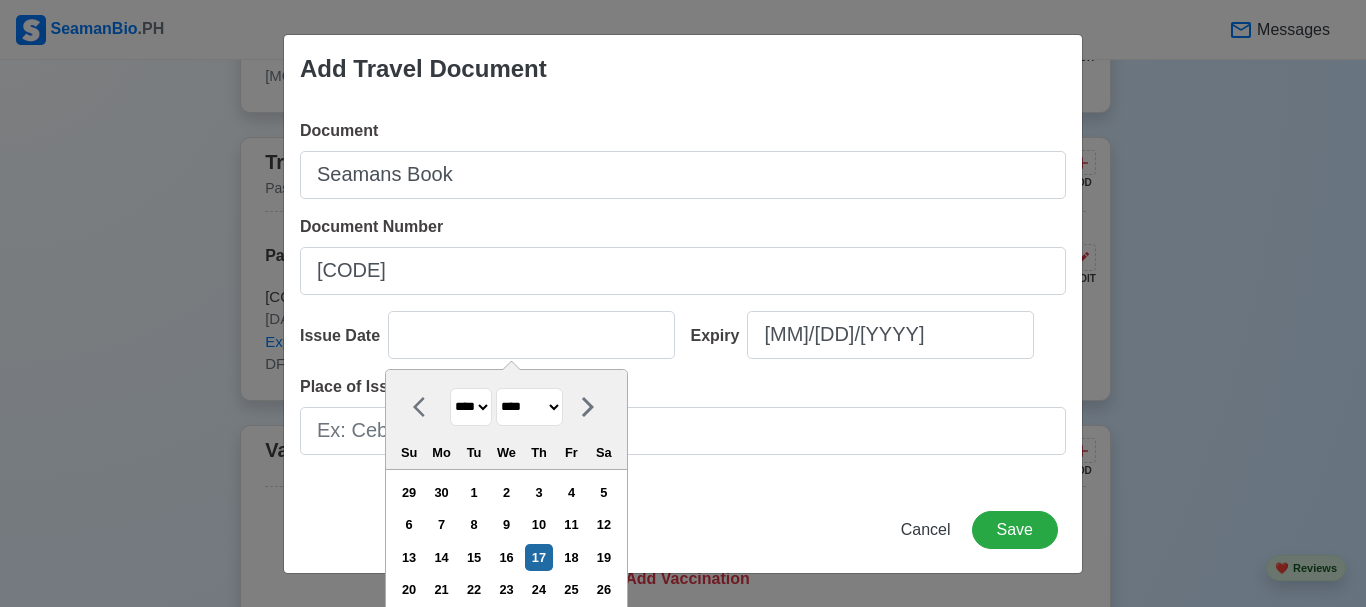 select on "****" 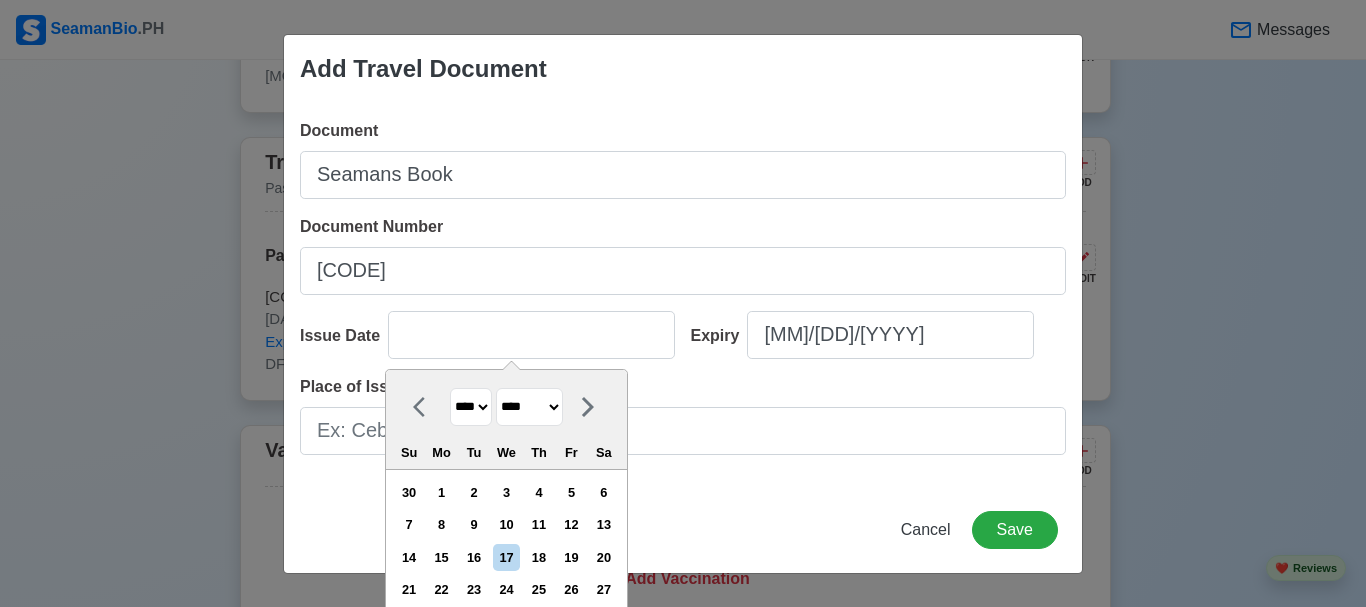 click at bounding box center (588, 407) 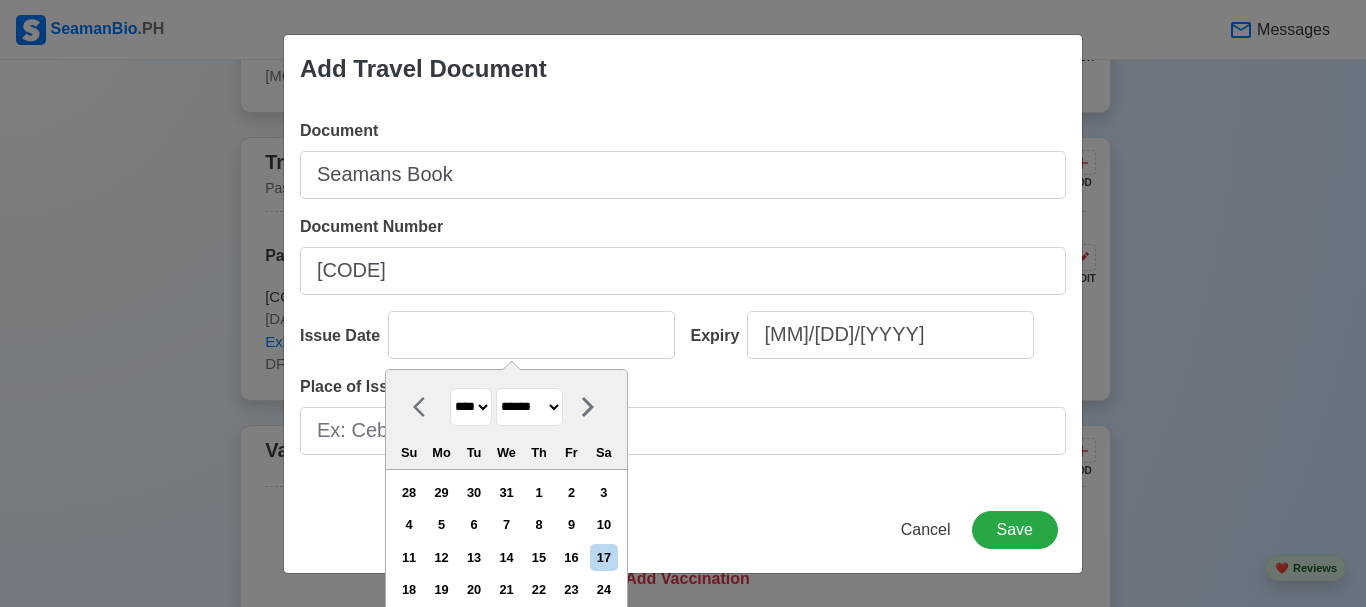 click on "******* ******** ***** ***** *** **** **** ****** ********* ******* ******** ********" at bounding box center [529, 407] 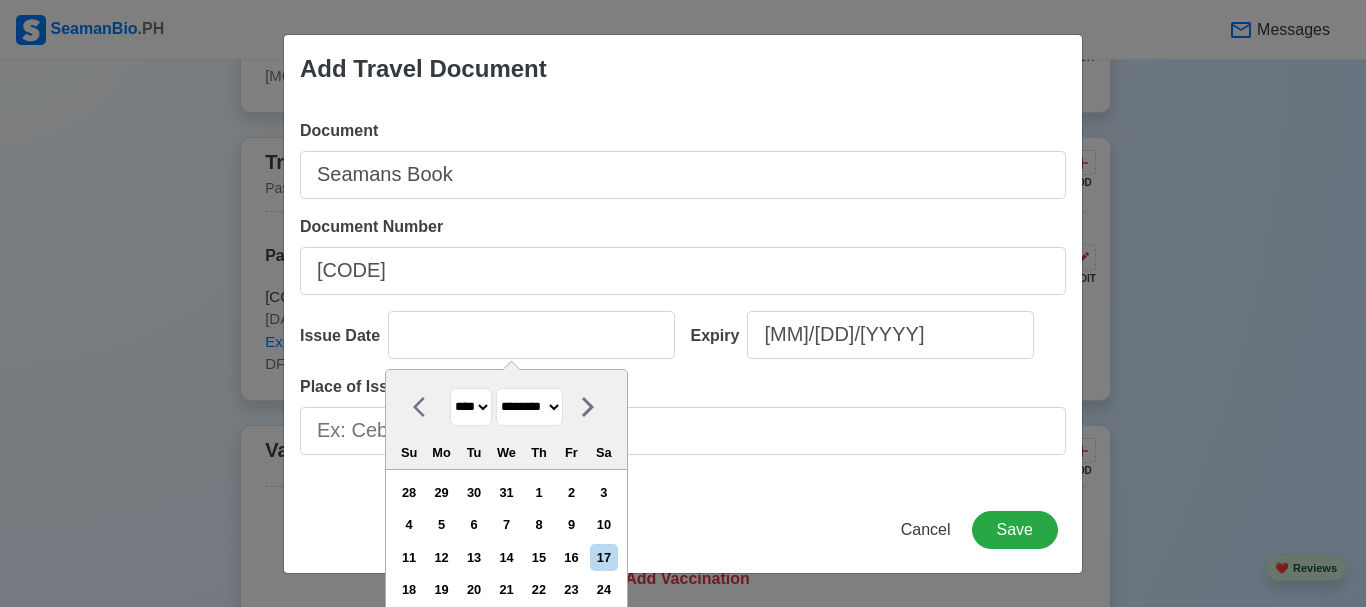 click on "******* ******** ***** ***** *** **** **** ****** ********* ******* ******** ********" at bounding box center [529, 407] 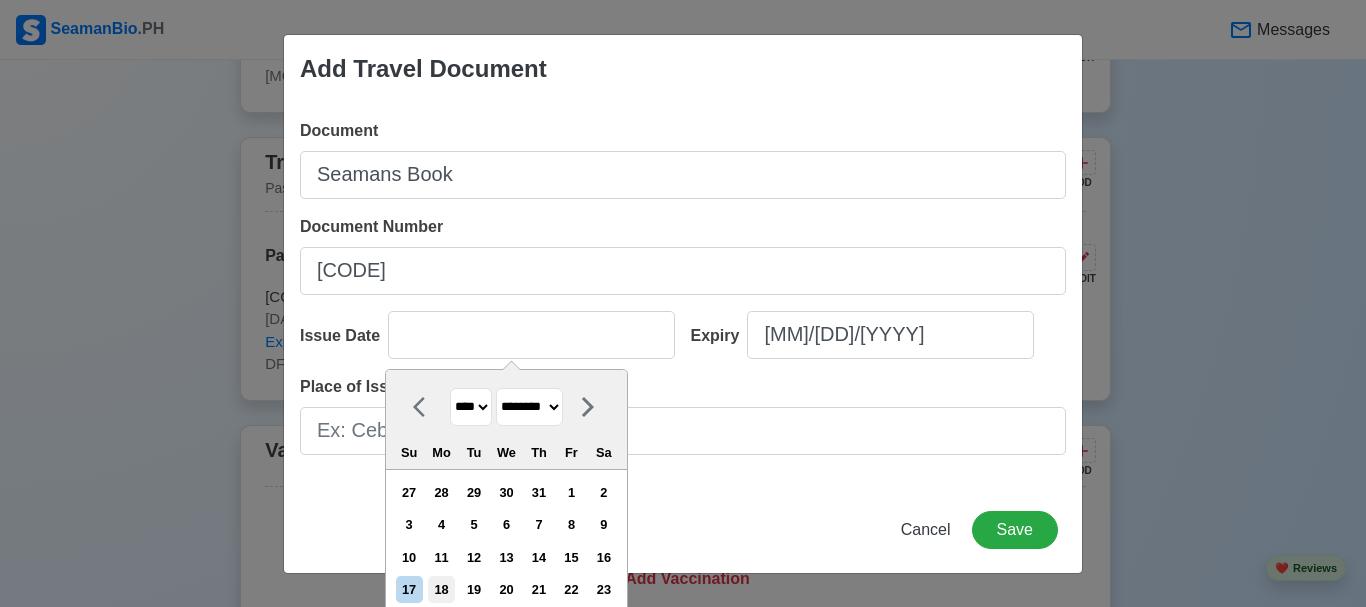 click on "18" at bounding box center [441, 589] 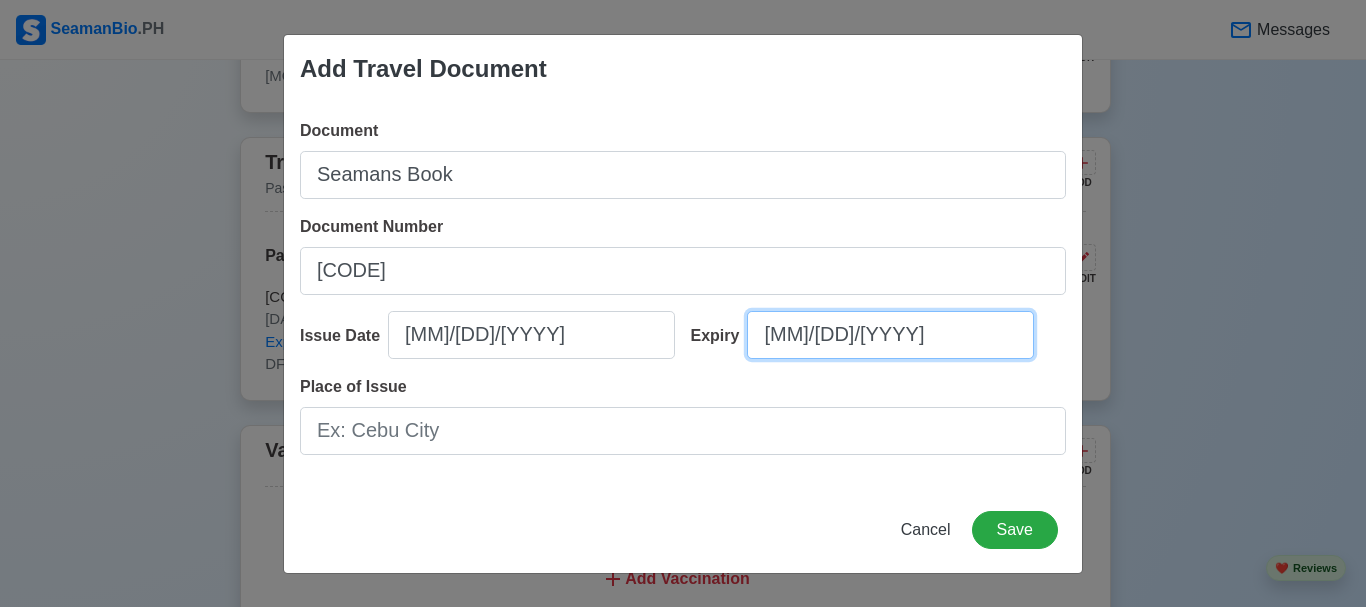 select on "****" 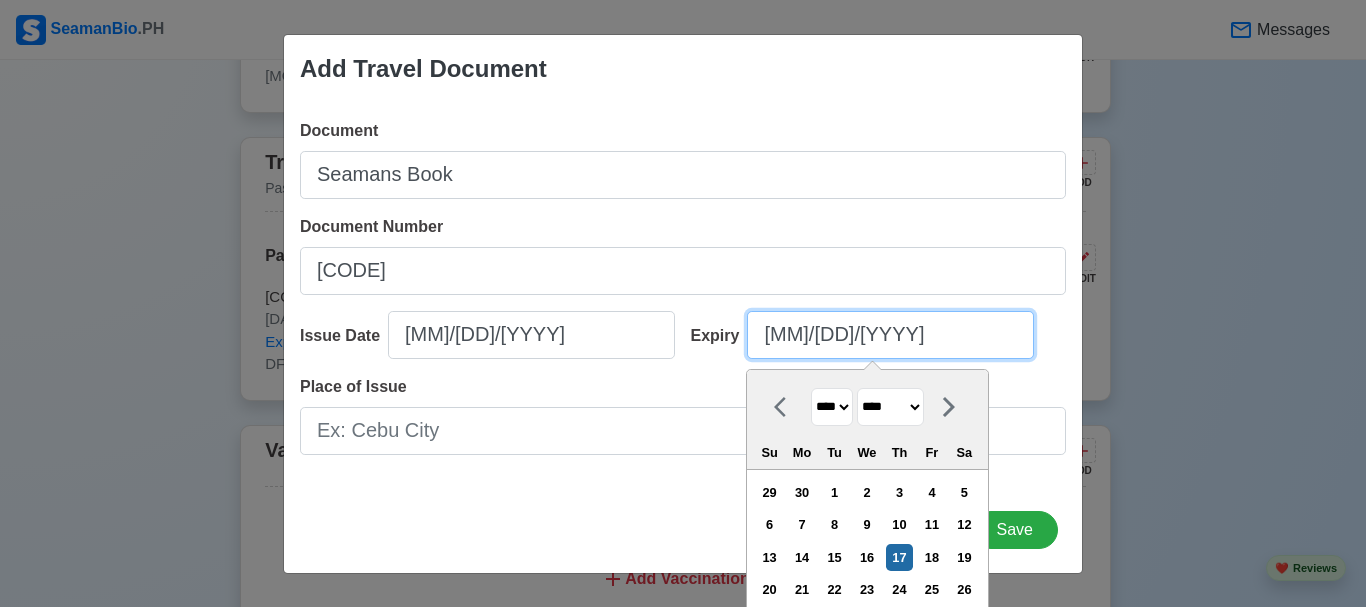 drag, startPoint x: 888, startPoint y: 333, endPoint x: 550, endPoint y: 333, distance: 338 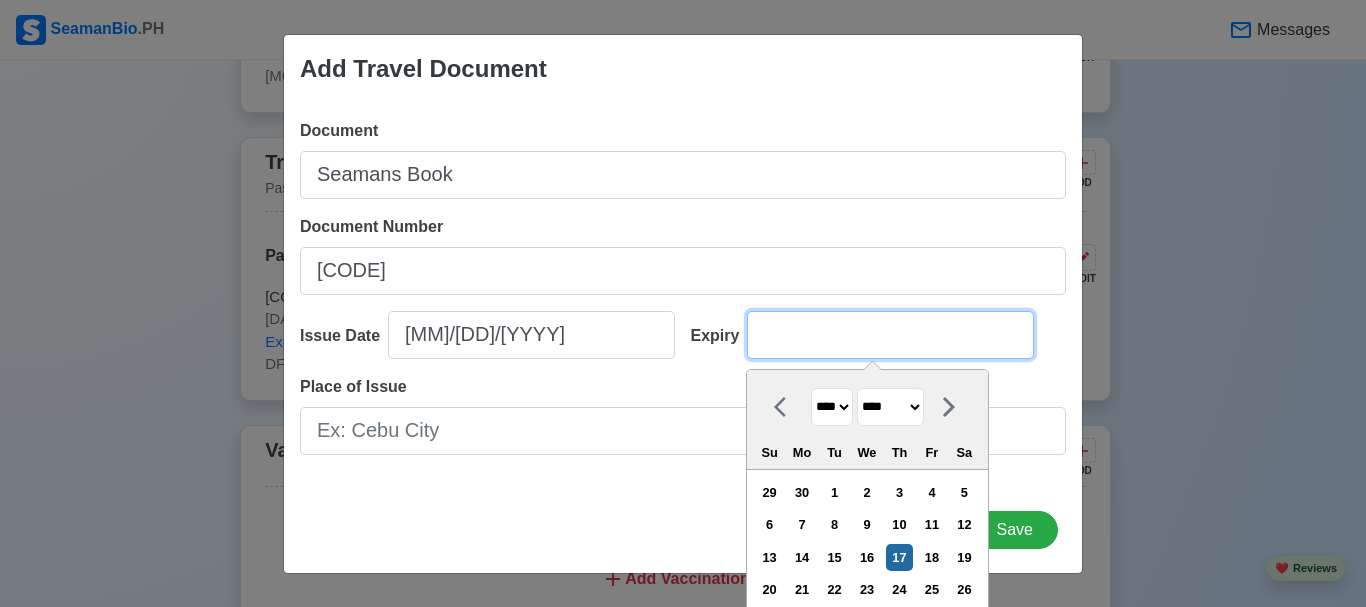 type 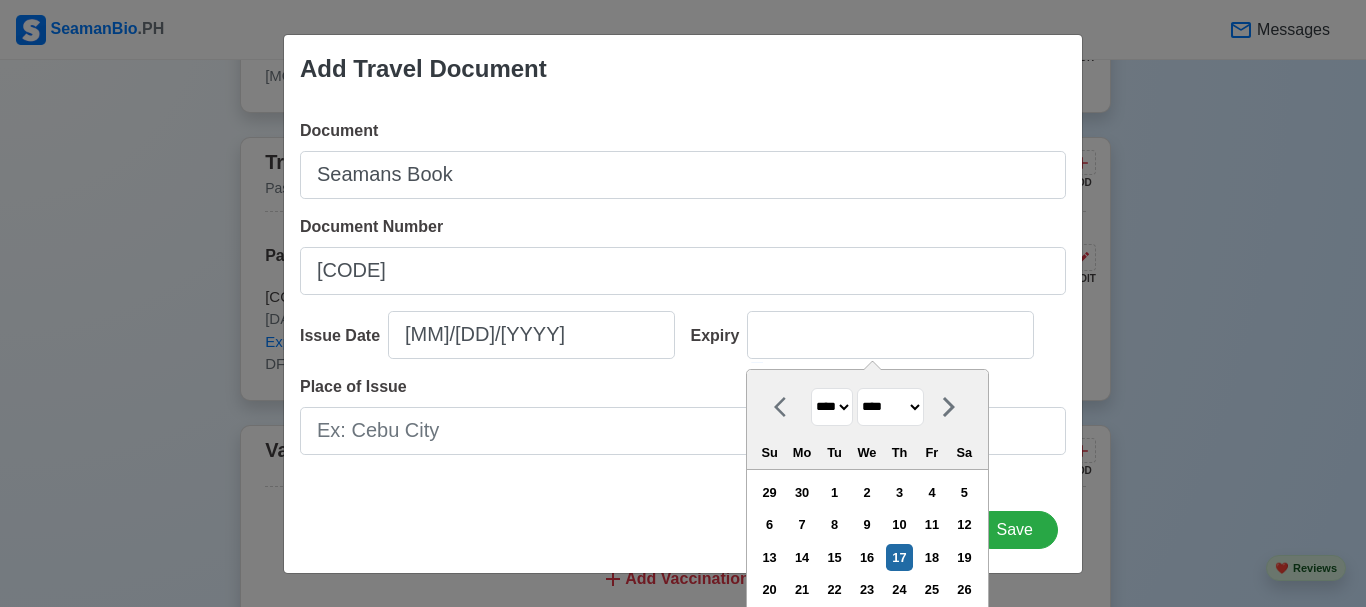 click on "**** **** **** **** **** **** **** **** **** **** **** **** **** **** **** **** **** **** **** **** **** **** **** **** **** **** **** **** **** **** **** **** **** **** **** **** **** **** **** **** **** **** **** **** **** **** **** **** **** **** **** **** **** **** **** **** **** **** **** **** **** **** **** **** **** **** **** **** **** **** **** **** **** **** **** **** **** **** **** **** **** **** **** **** **** **** **** **** **** **** **** **** **** **** **** **** **** **** **** **** **** **** **** **** **** **** **** **** **** **** **** **** **** **** **** **** **** **** **** **** ****" at bounding box center (832, 407) 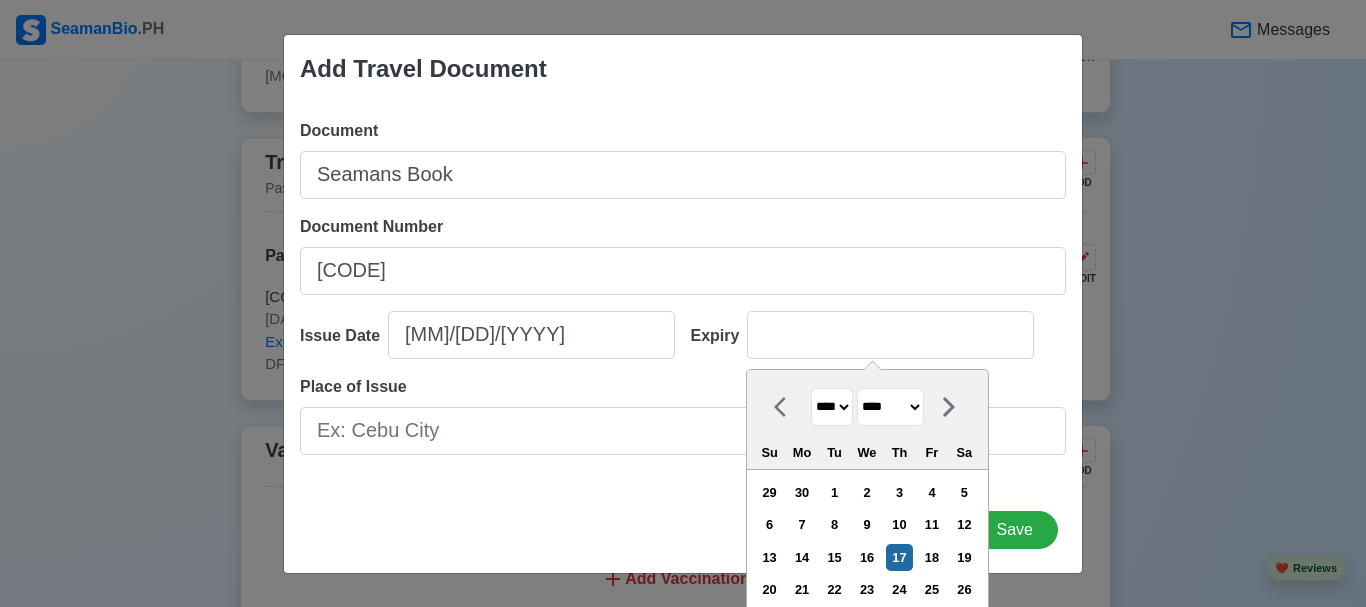 select on "****" 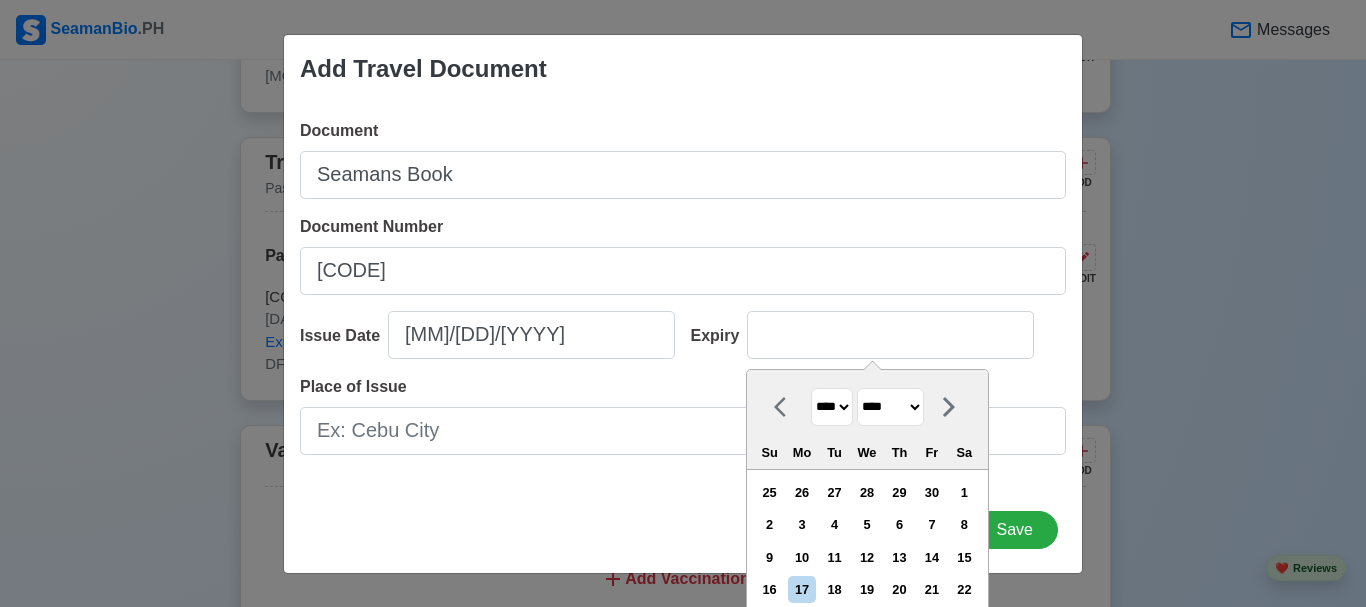 click on "******* ******** ***** ***** *** **** **** ****** ********* ******* ******** ********" at bounding box center (890, 407) 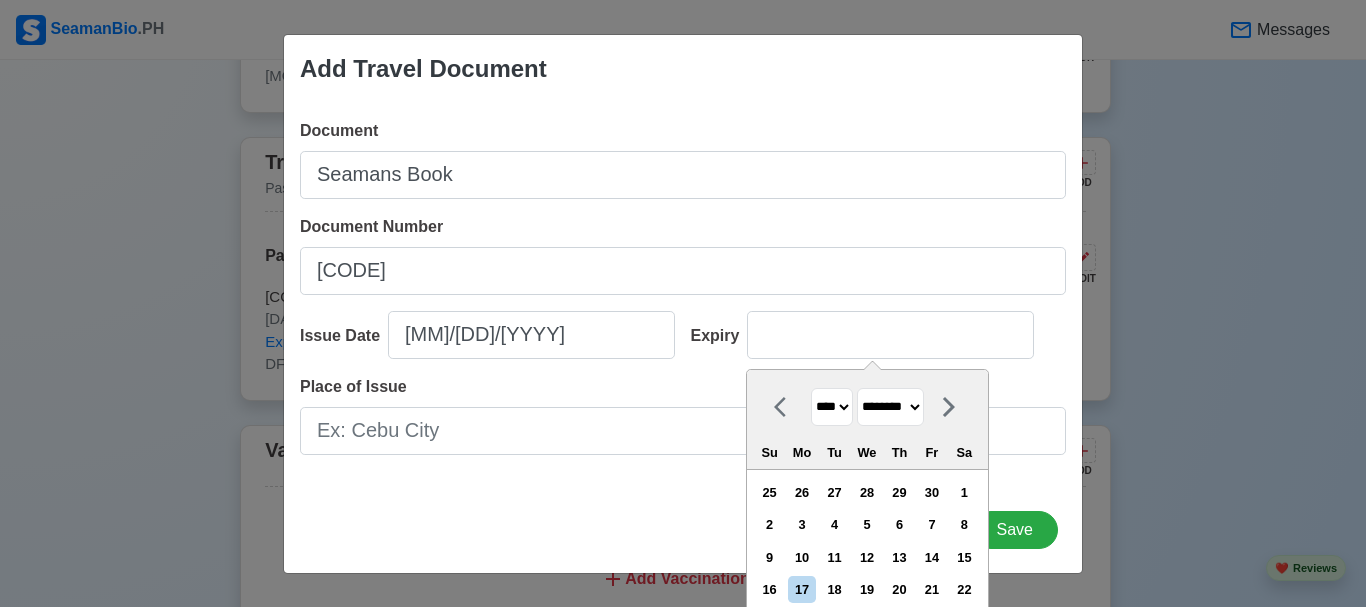 click on "******* ******** ***** ***** *** **** **** ****** ********* ******* ******** ********" at bounding box center [890, 407] 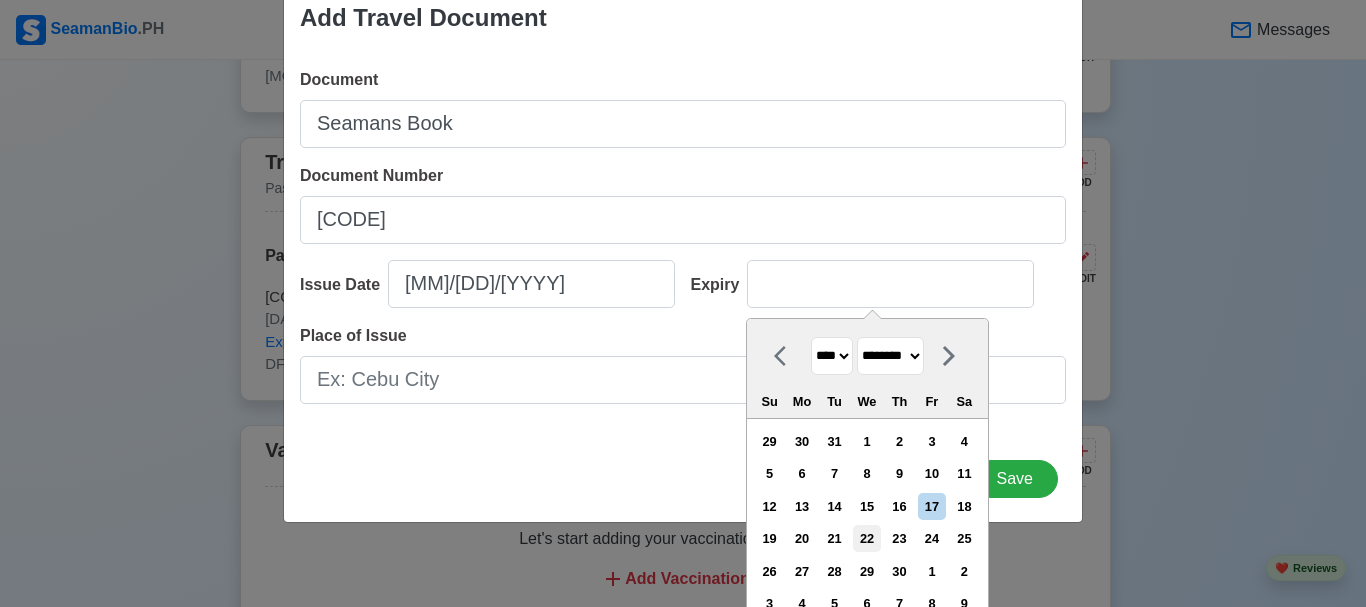 scroll, scrollTop: 78, scrollLeft: 0, axis: vertical 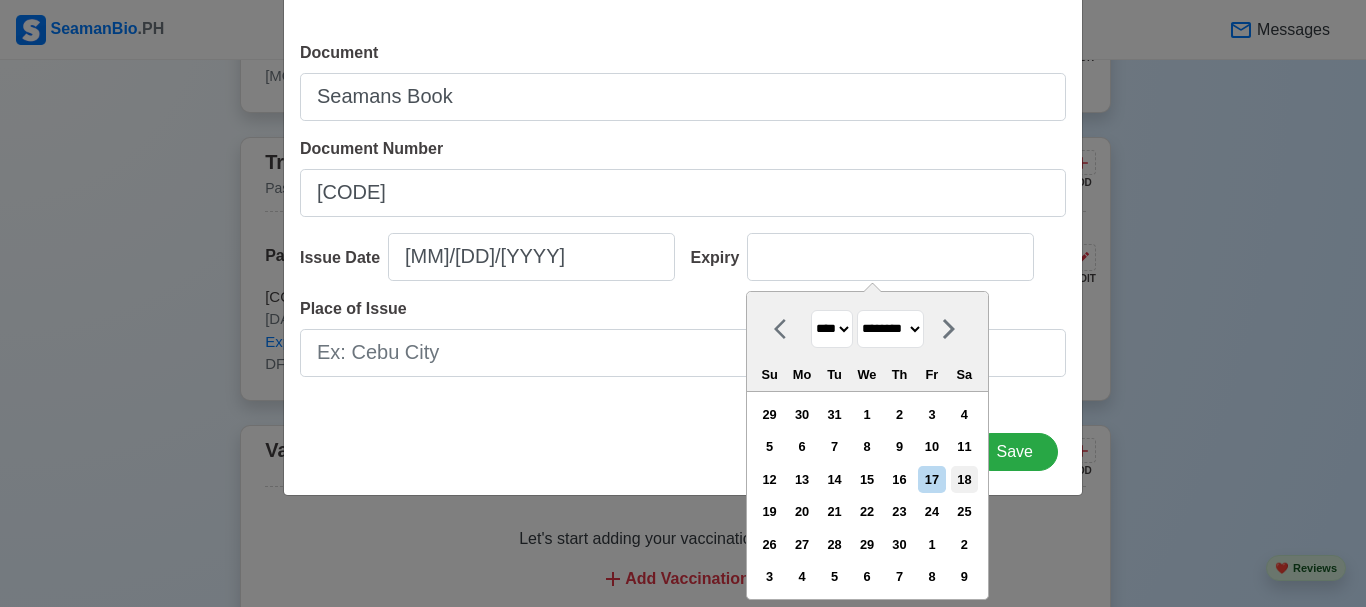 click on "18" at bounding box center [964, 479] 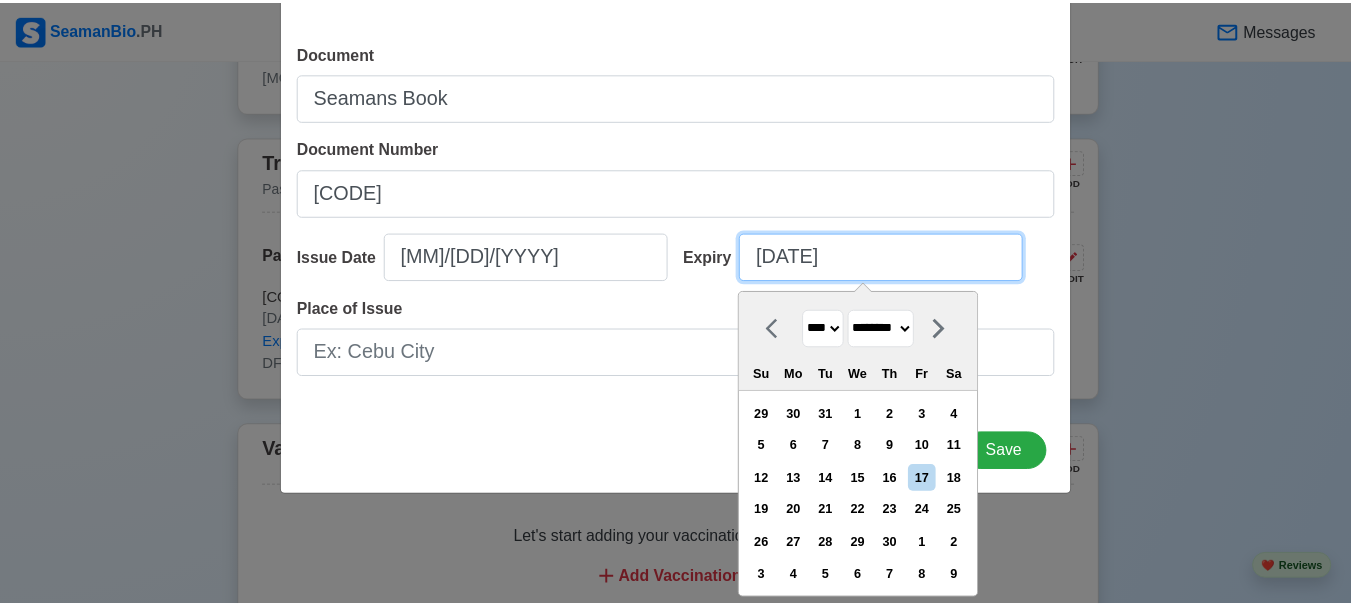 scroll, scrollTop: 0, scrollLeft: 0, axis: both 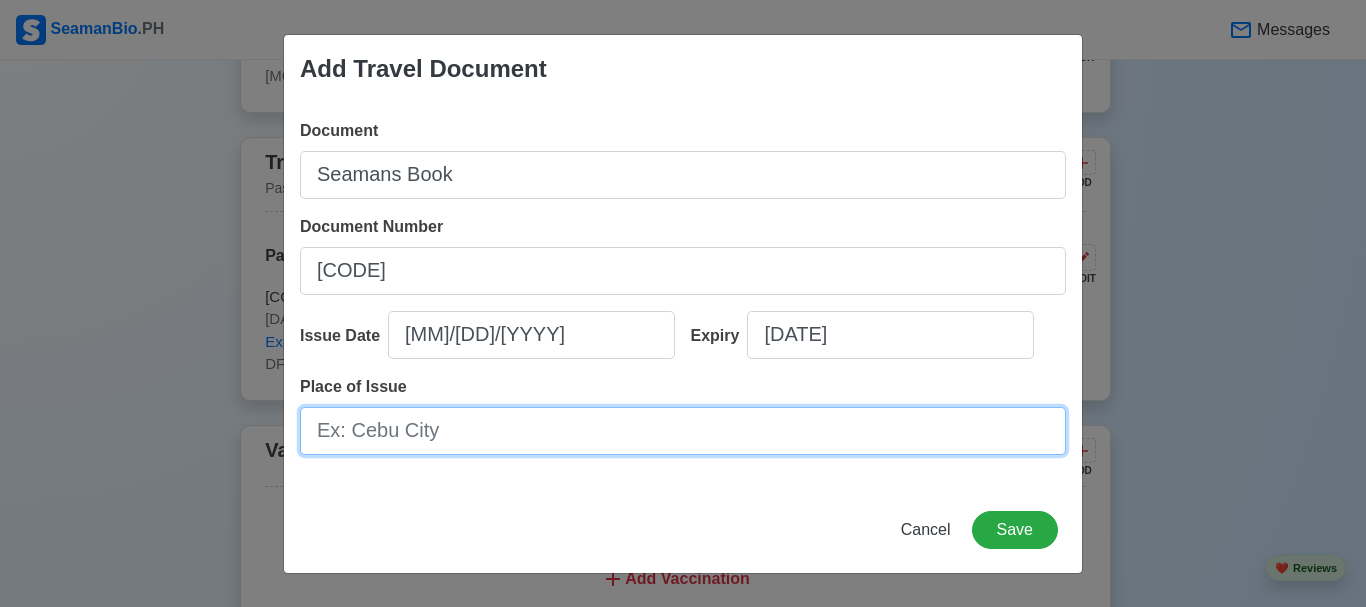 click on "Place of Issue" at bounding box center [683, 431] 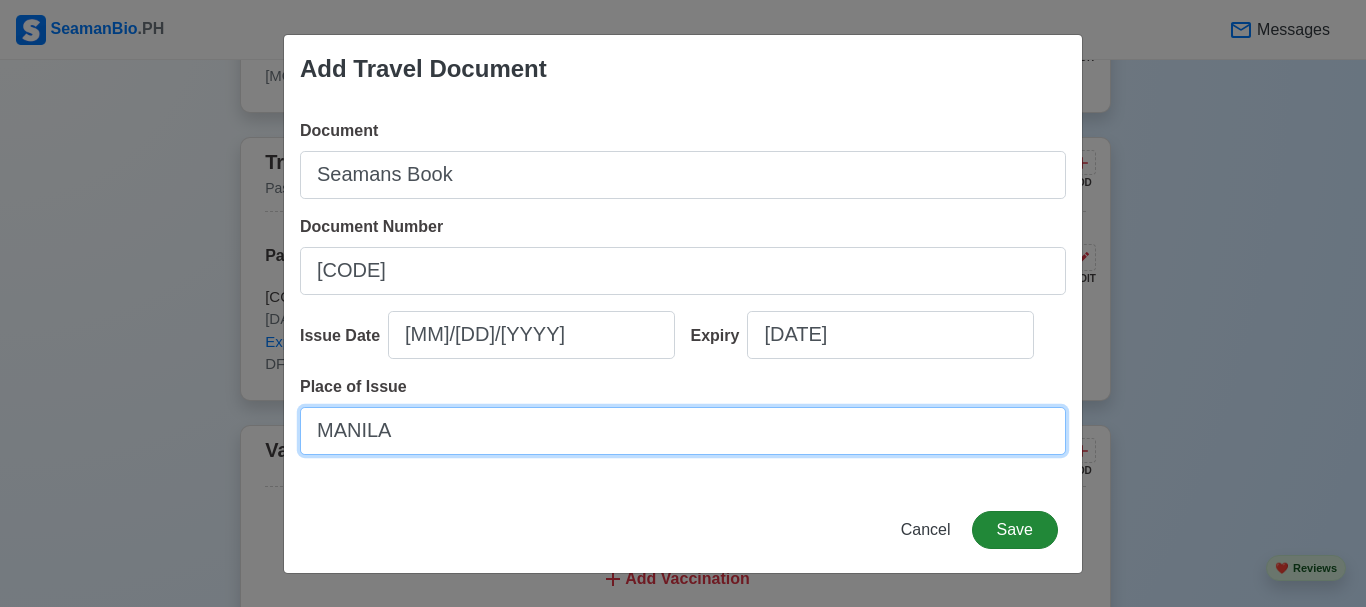 type on "MANILA" 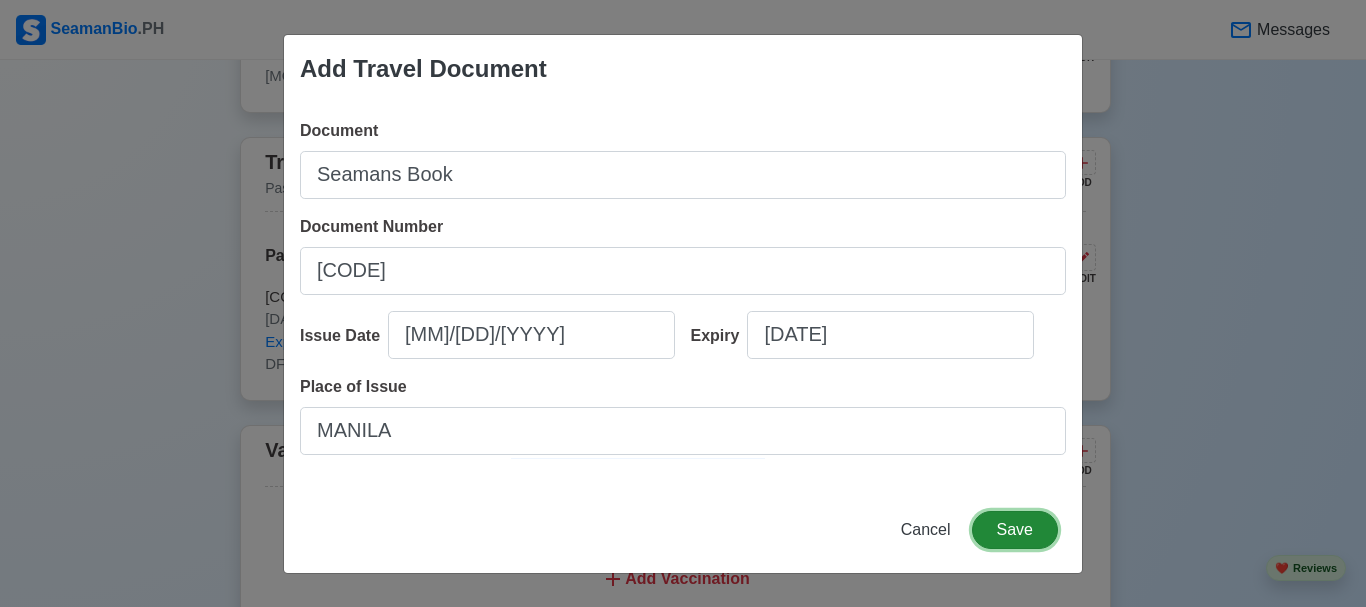 click on "Save" at bounding box center (1015, 530) 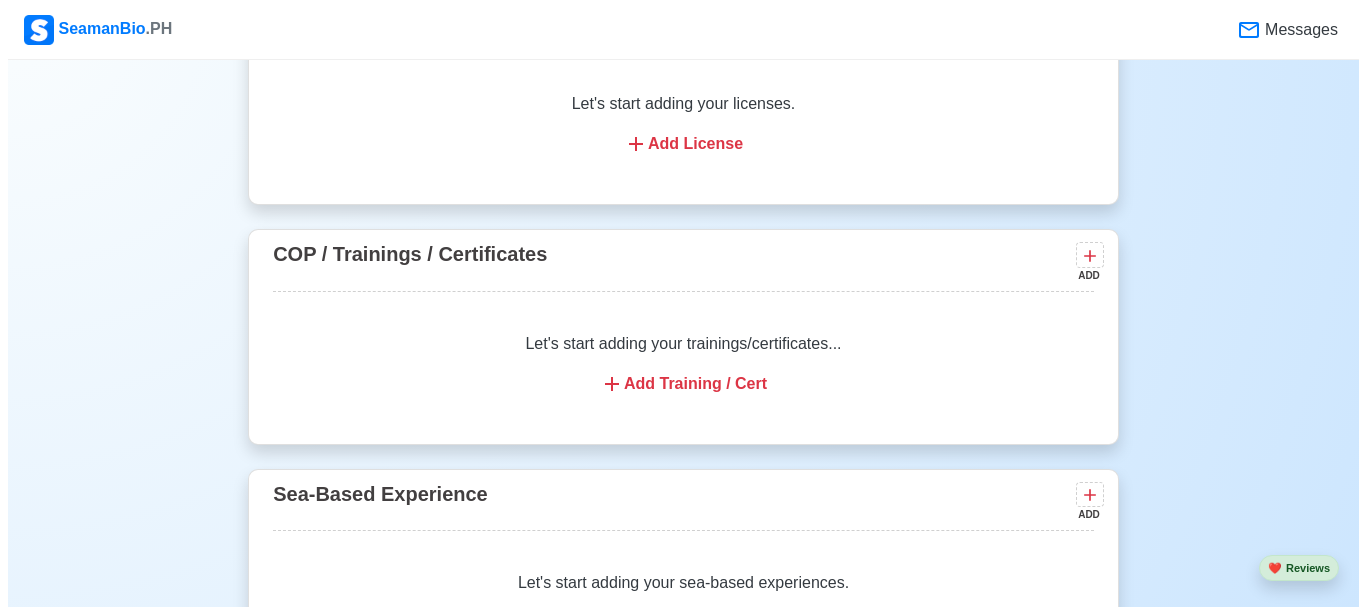 scroll, scrollTop: 3000, scrollLeft: 0, axis: vertical 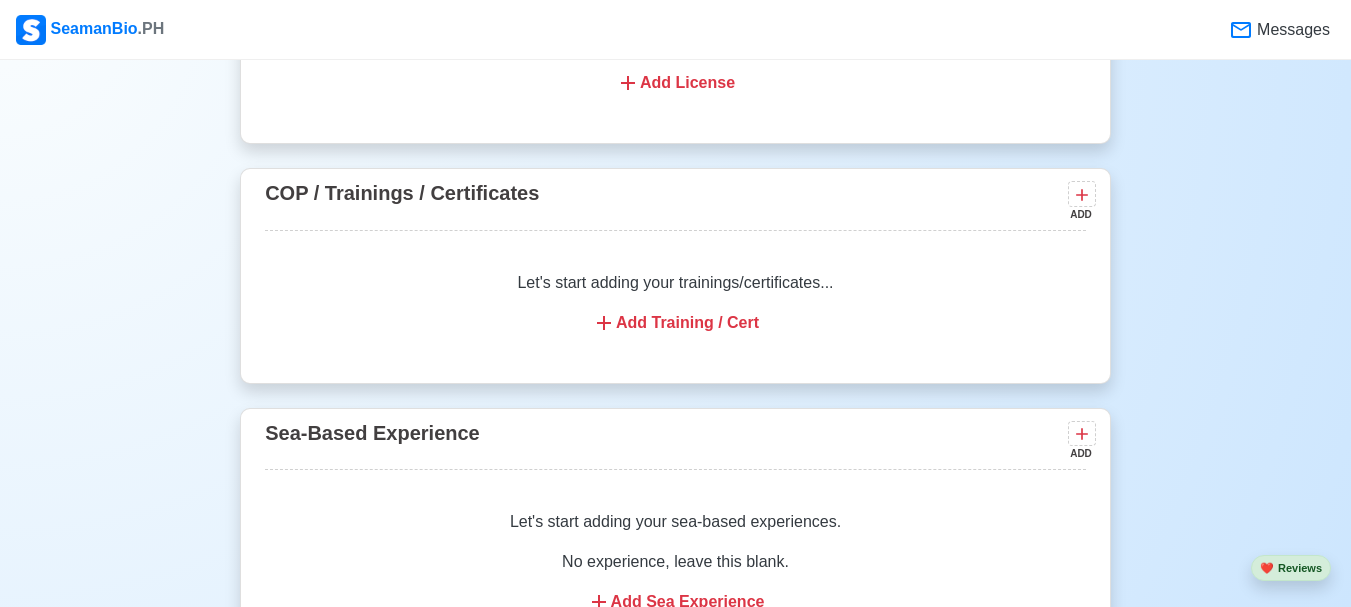 click on "Add Training / Cert" at bounding box center [675, 323] 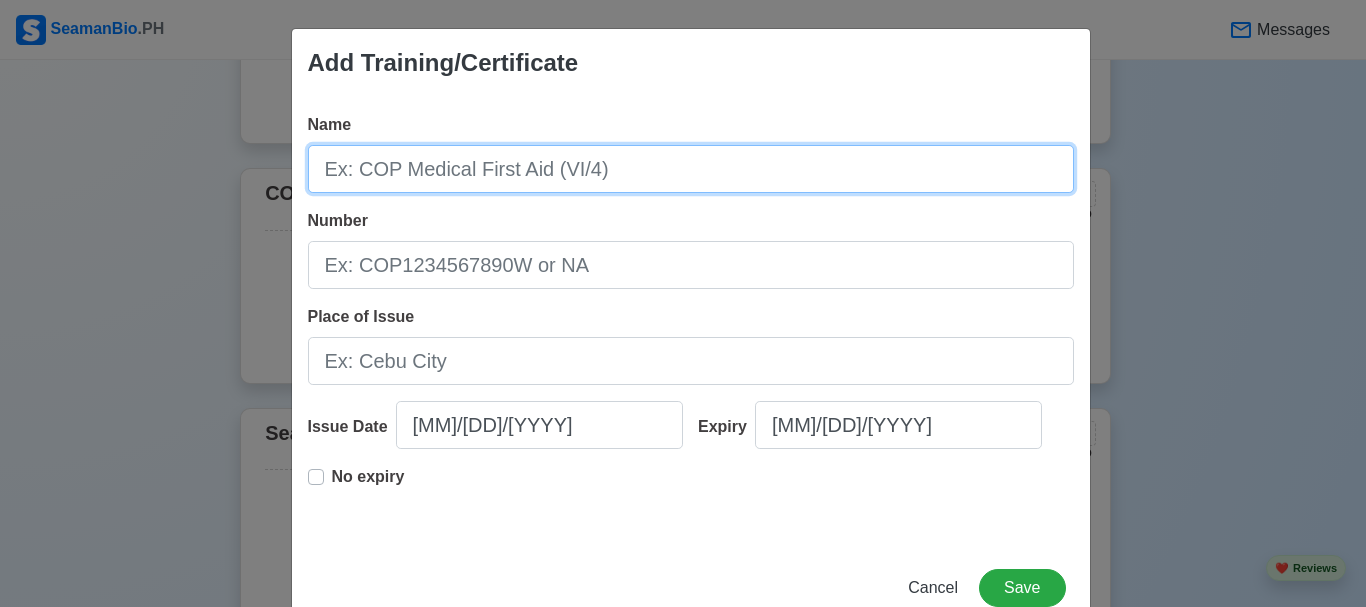 click on "Name" at bounding box center [691, 169] 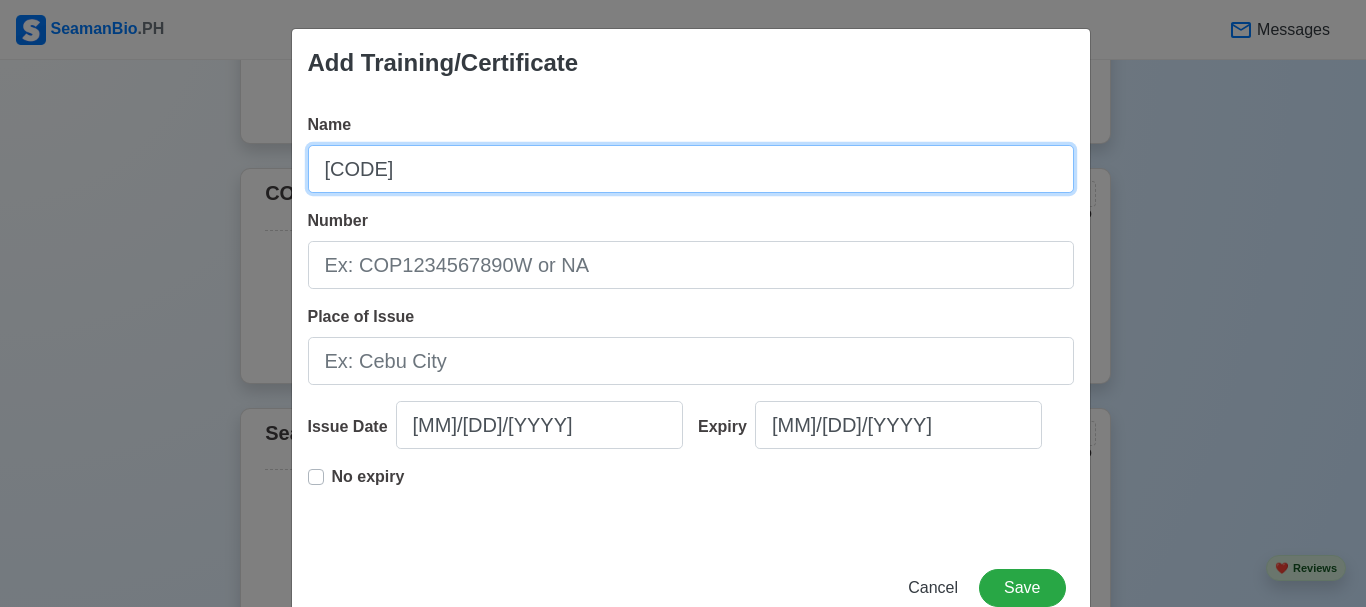 type on "[CODE]" 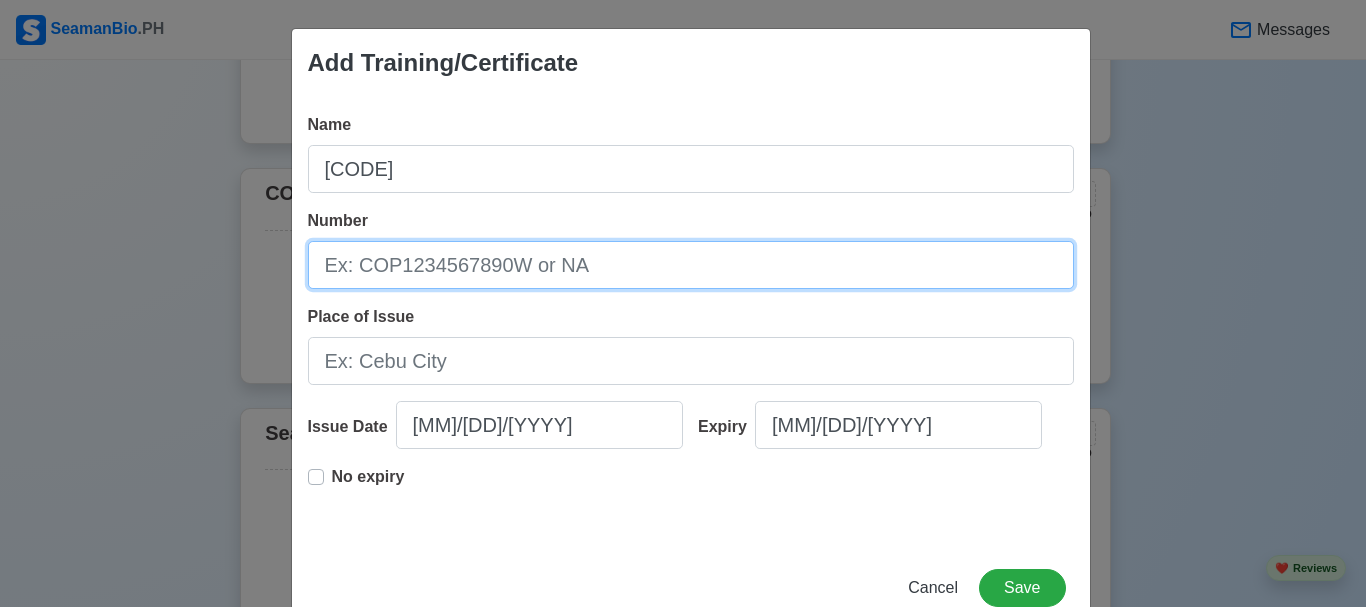 click on "Number" at bounding box center [691, 265] 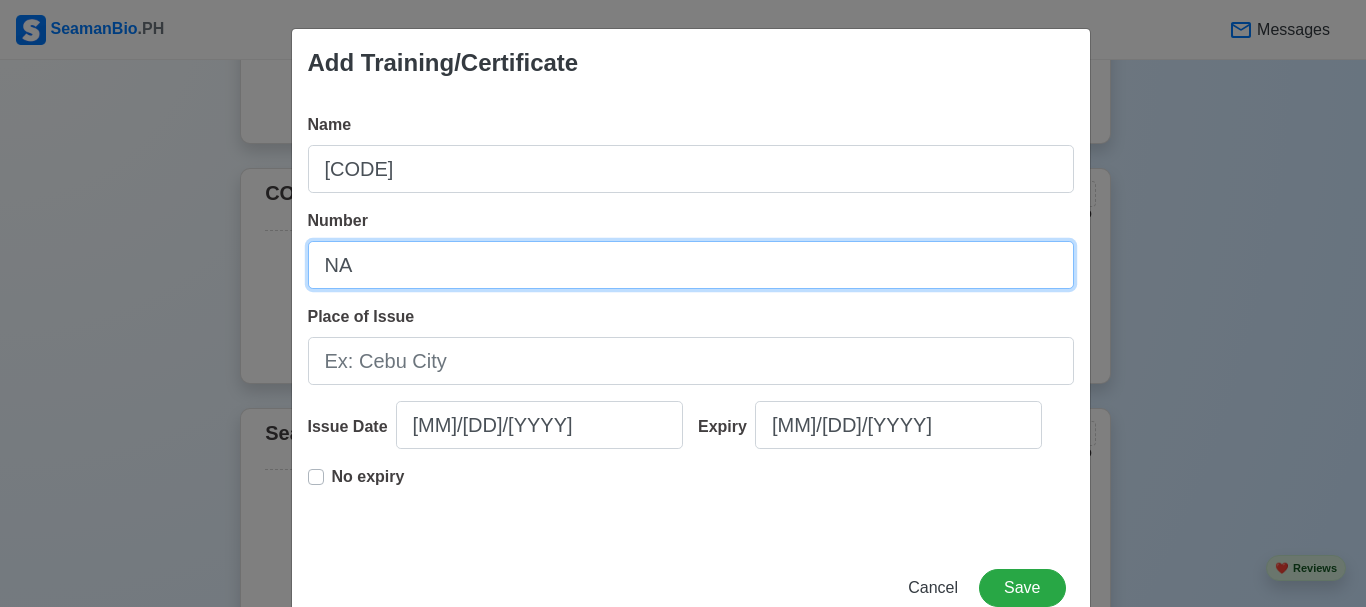 type on "NA" 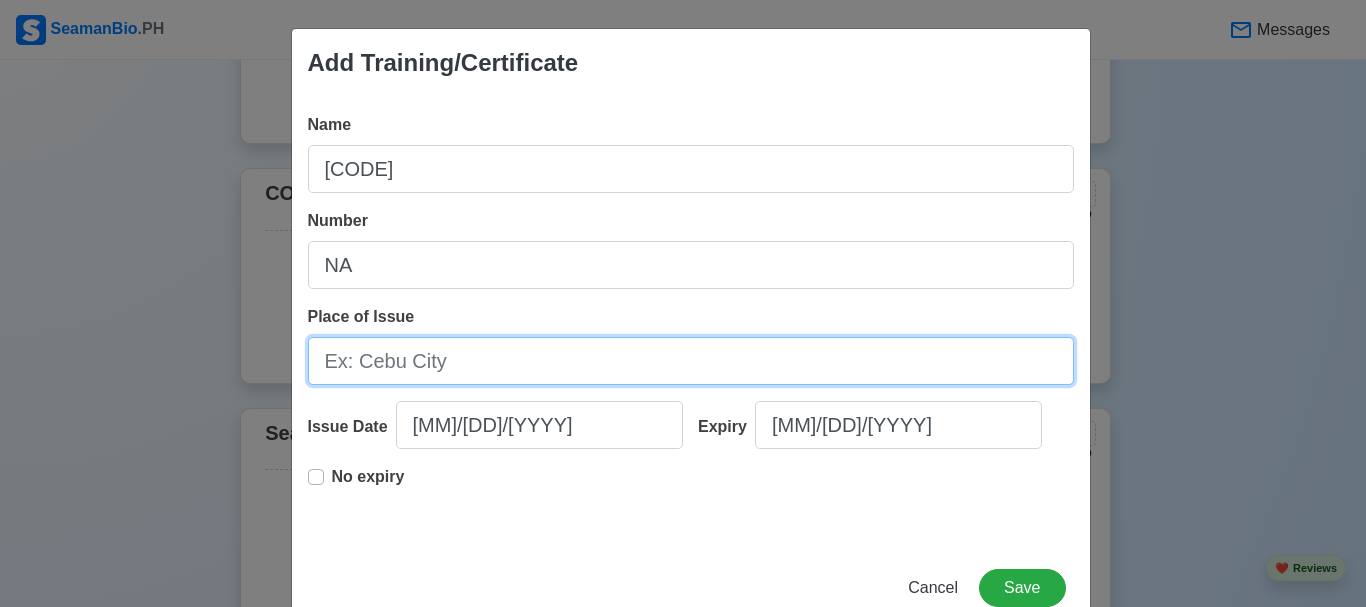 click on "Place of Issue" at bounding box center [691, 361] 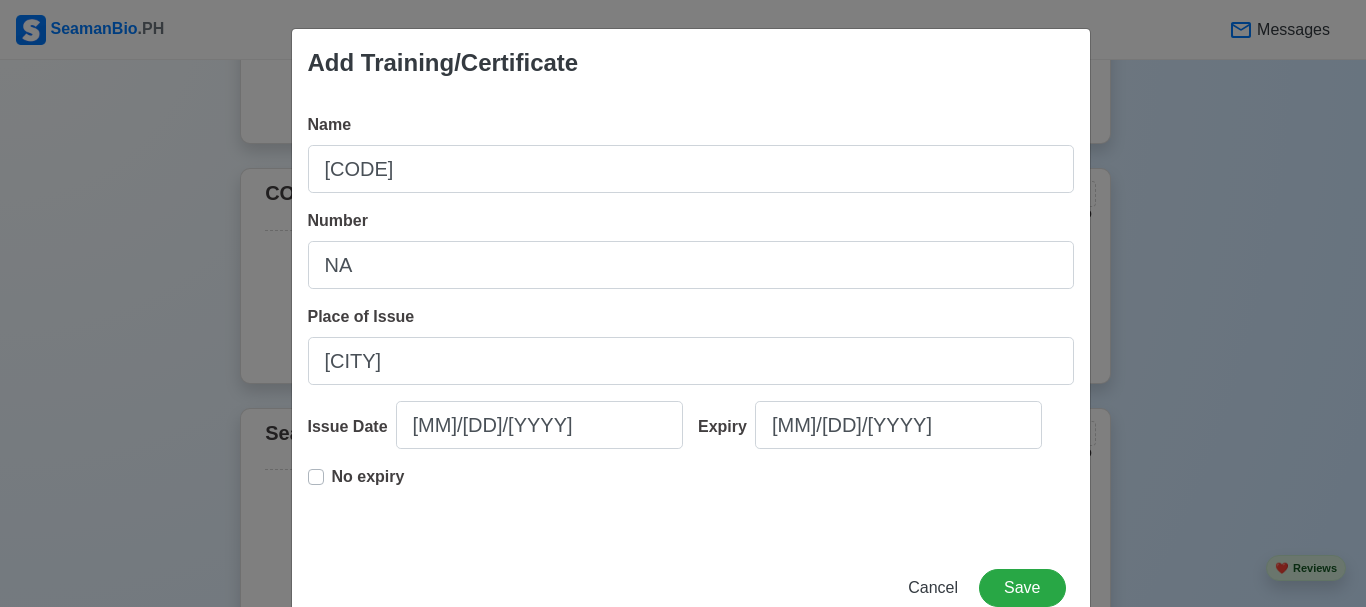 click on "Name Ship Familiarization Number NA Place of Issue [CITY] Issue Date [DATE] Expiry [DATE] No expiry" at bounding box center [691, 321] 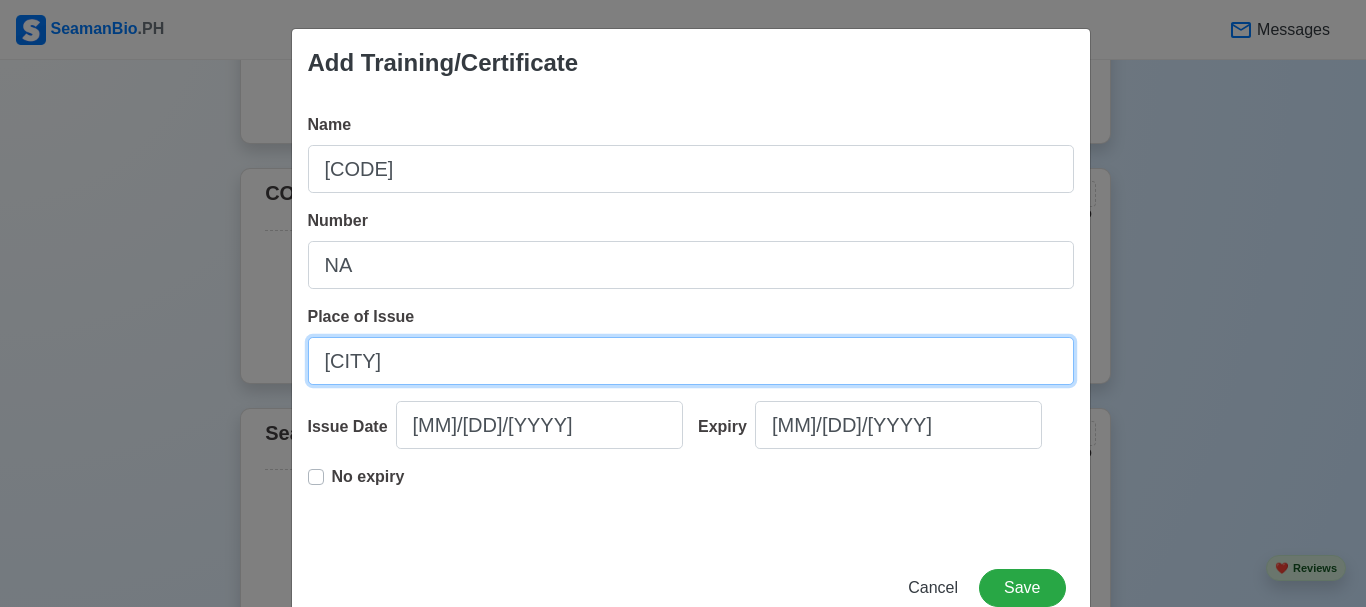 click on "[CITY]" at bounding box center (691, 361) 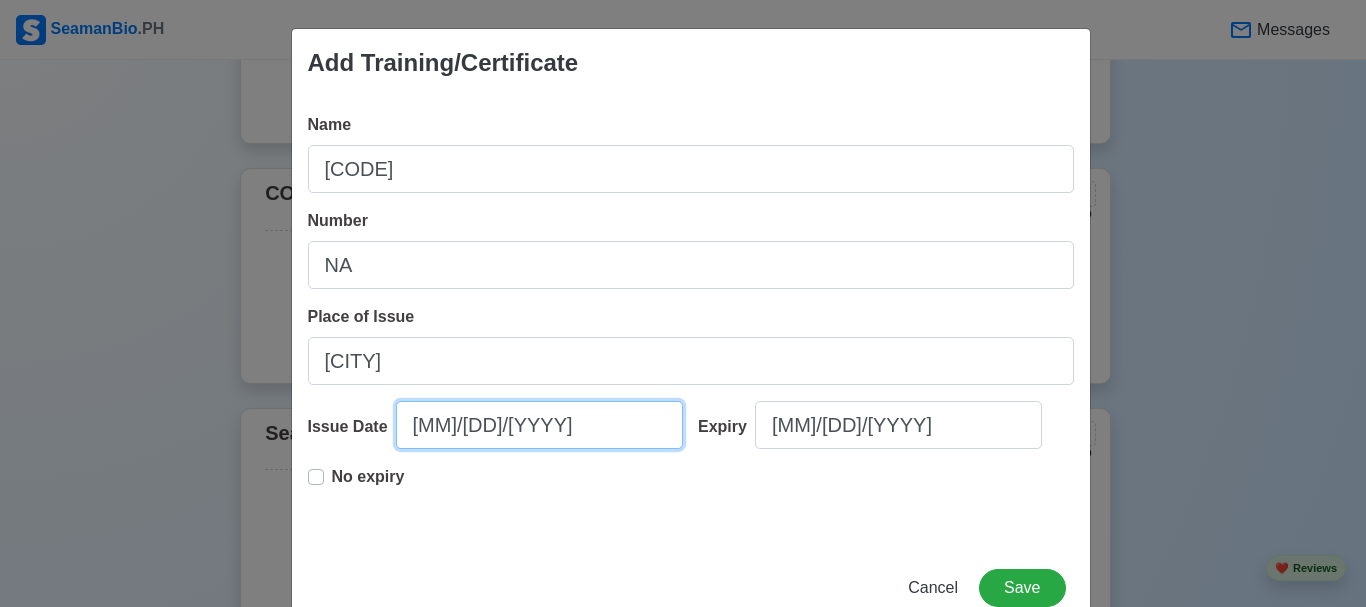 select on "****" 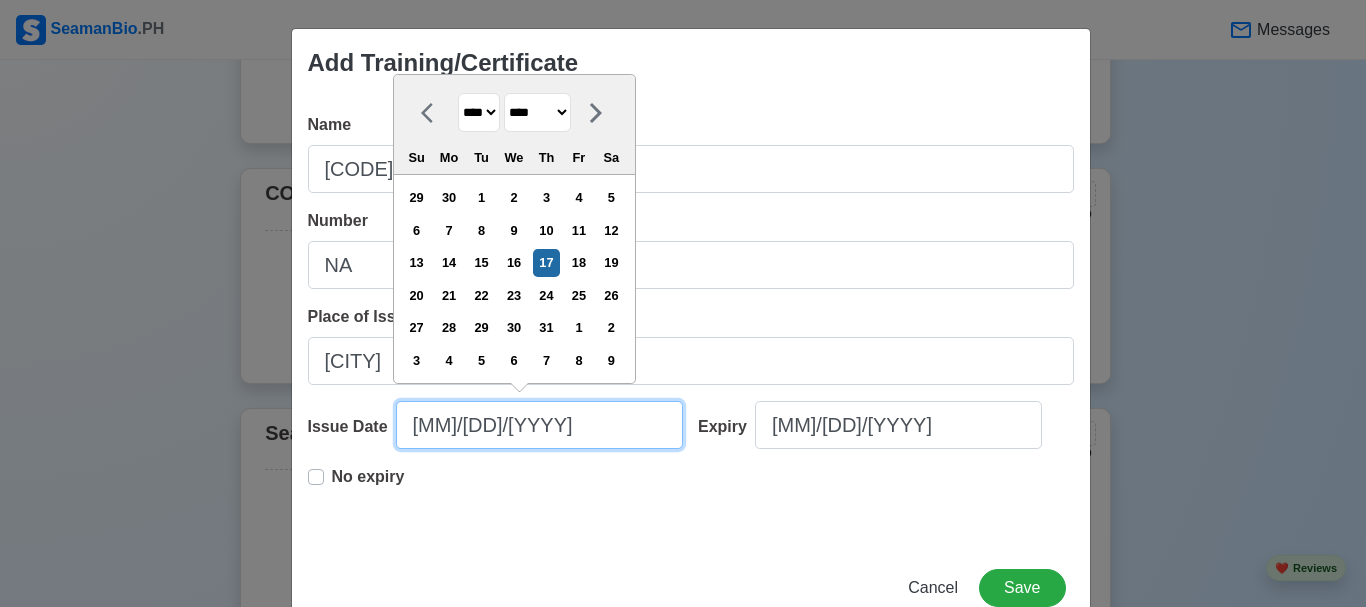 click on "[MM]/[DD]/[YYYY]" at bounding box center (539, 425) 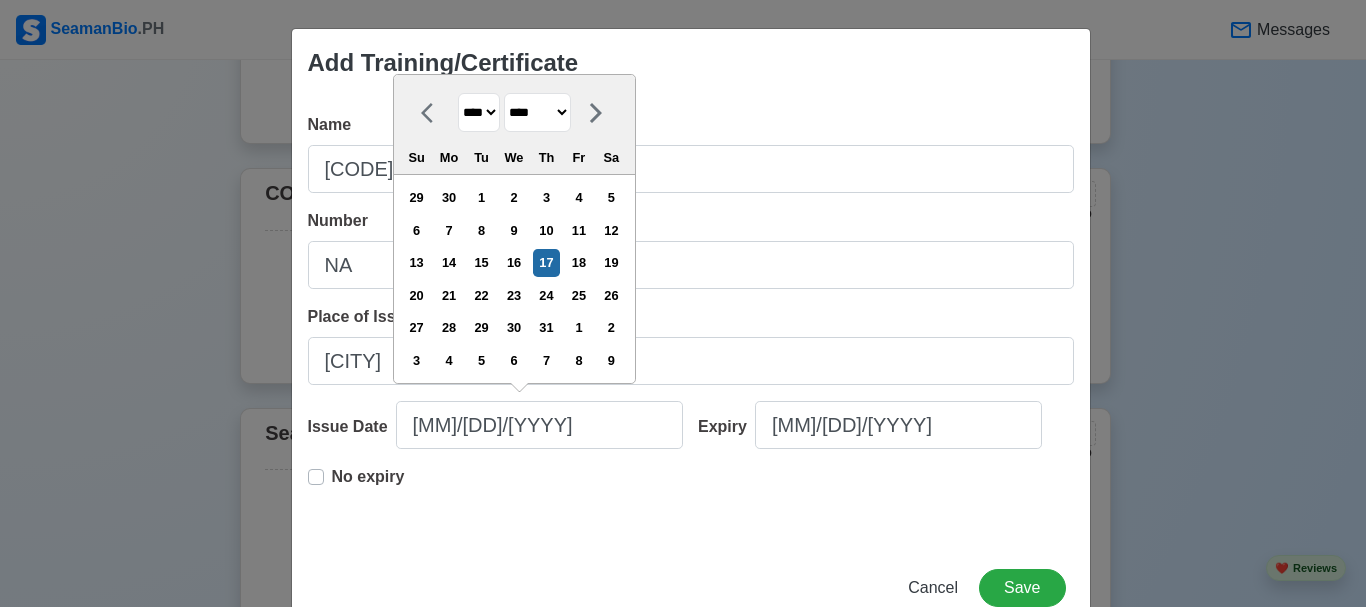 click on "******* ******** ***** ***** *** **** **** ****** ********* ******* ******** ********" at bounding box center (537, 112) 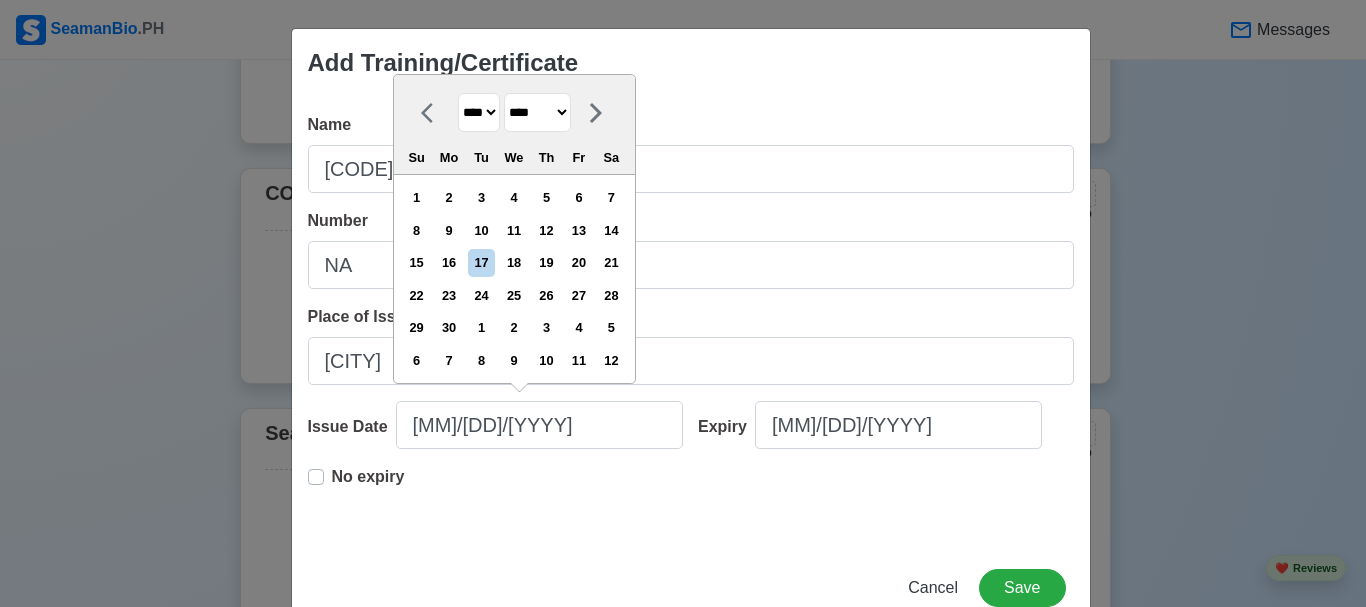 click on "**** **** **** **** **** **** **** **** **** **** **** **** **** **** **** **** **** **** **** **** **** **** **** **** **** **** **** **** **** **** **** **** **** **** **** **** **** **** **** **** **** **** **** **** **** **** **** **** **** **** **** **** **** **** **** **** **** **** **** **** **** **** **** **** **** **** **** **** **** **** **** **** **** **** **** **** **** **** **** **** **** **** **** **** **** **** **** **** **** **** **** **** **** **** **** **** **** **** **** **** **** **** **** **** **** **** ******* ******** ***** ***** *** **** **** ****** ********* ******* ******** ******** Su Mo Tu We Th Fr Sa" at bounding box center (514, 125) 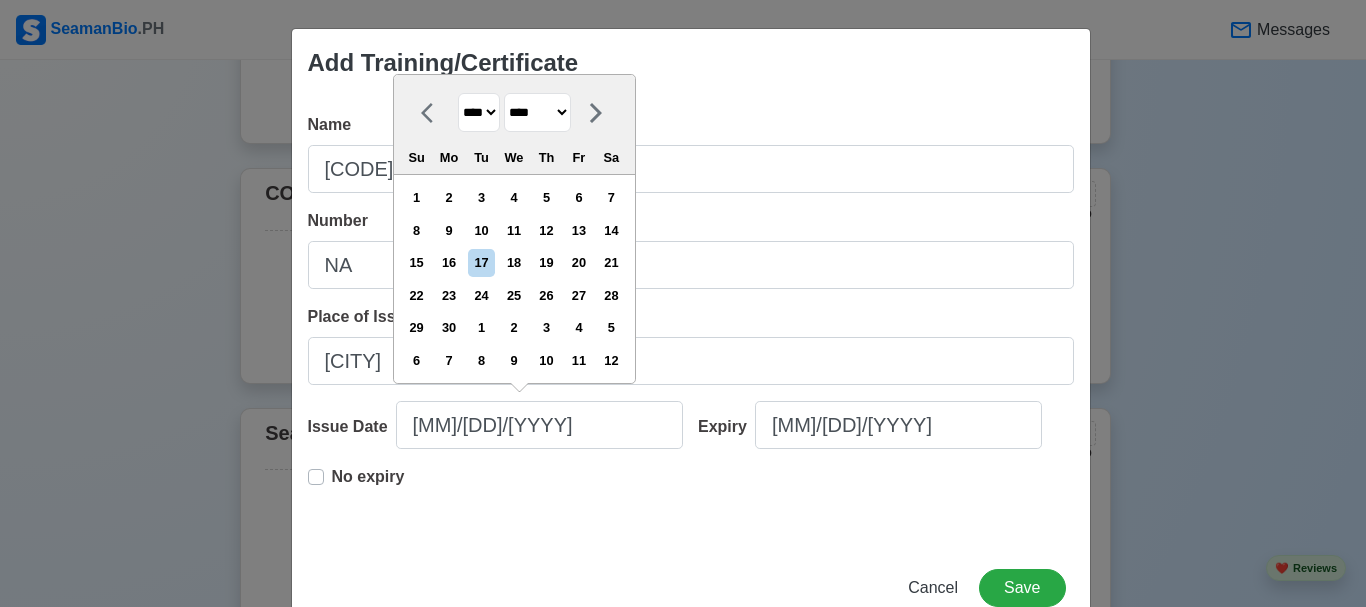 click on "**** **** **** **** **** **** **** **** **** **** **** **** **** **** **** **** **** **** **** **** **** **** **** **** **** **** **** **** **** **** **** **** **** **** **** **** **** **** **** **** **** **** **** **** **** **** **** **** **** **** **** **** **** **** **** **** **** **** **** **** **** **** **** **** **** **** **** **** **** **** **** **** **** **** **** **** **** **** **** **** **** **** **** **** **** **** **** **** **** **** **** **** **** **** **** **** **** **** **** **** **** **** **** **** **** ****" at bounding box center [479, 112] 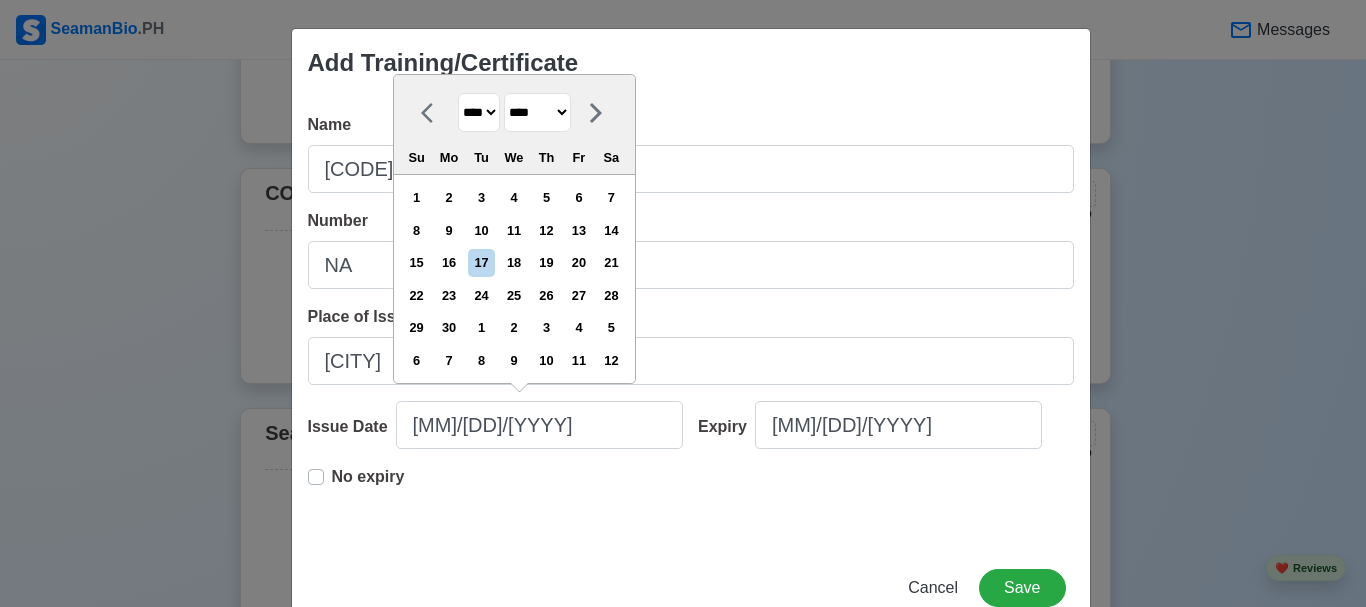 select on "****" 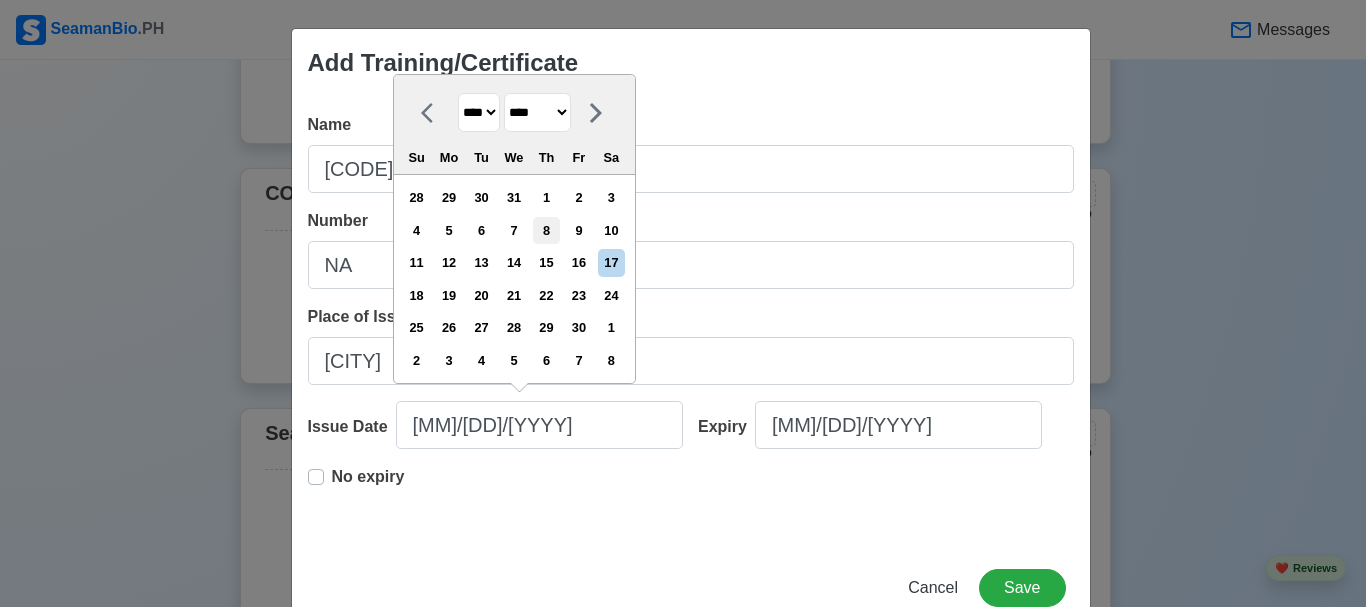 click on "8" at bounding box center (546, 230) 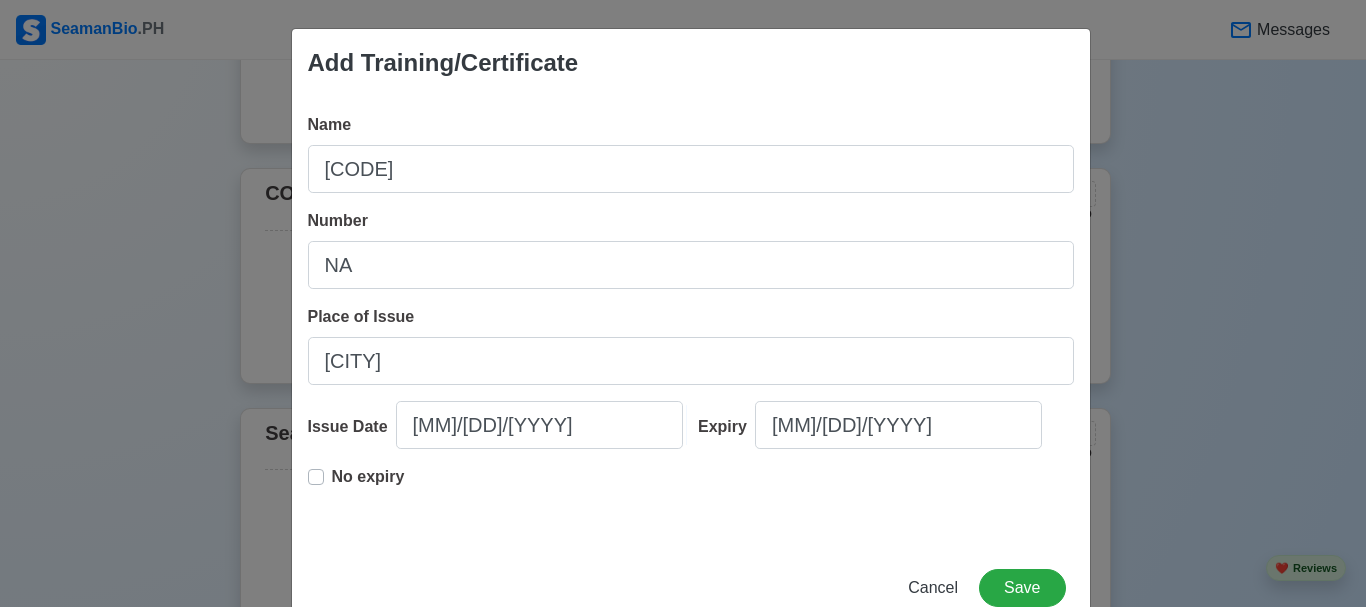 click on "No expiry" at bounding box center (356, 485) 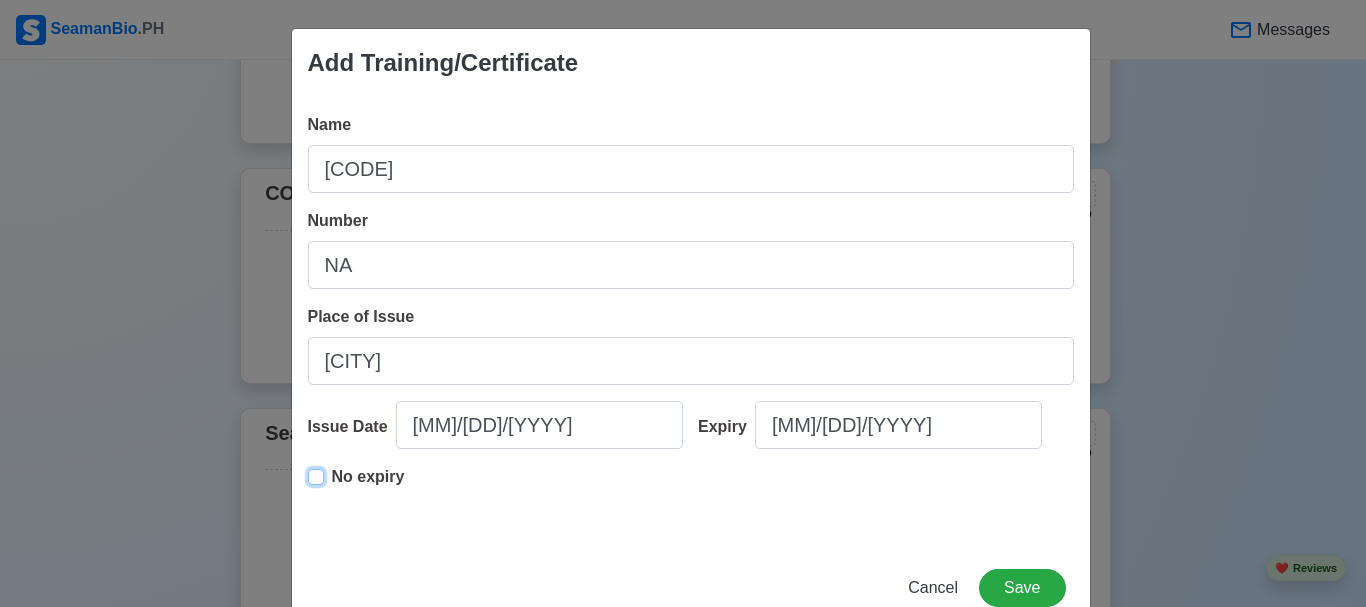 type on "[MM]/[DD]/[YYYY]" 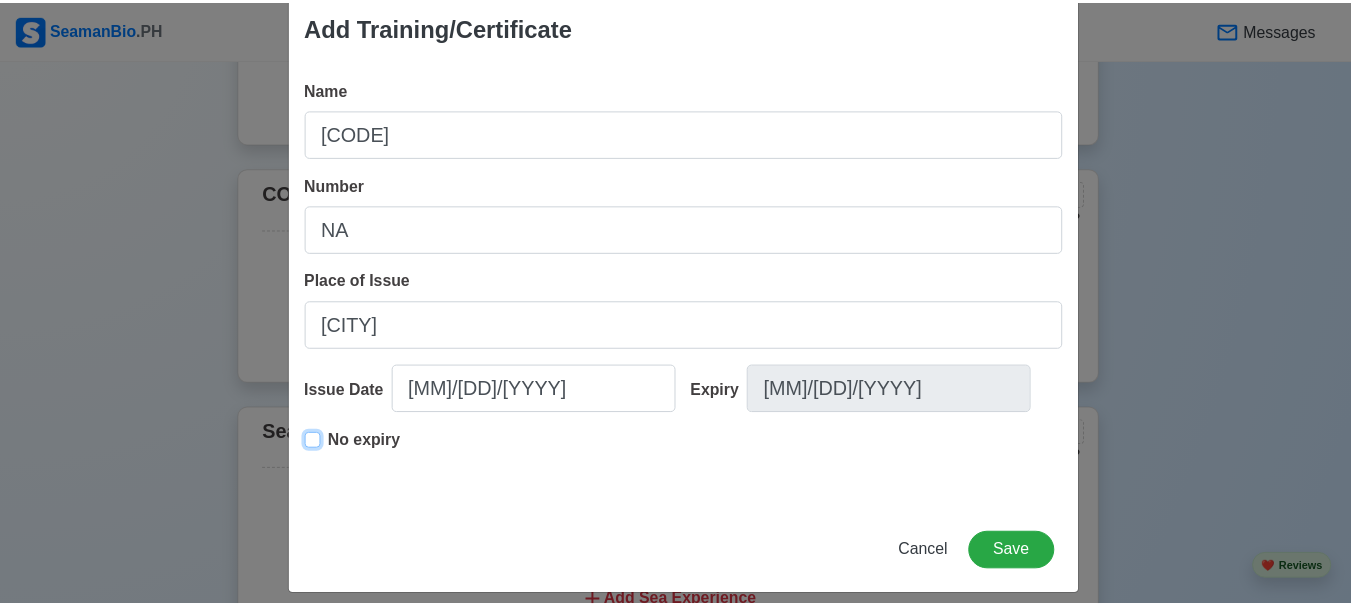 scroll, scrollTop: 53, scrollLeft: 0, axis: vertical 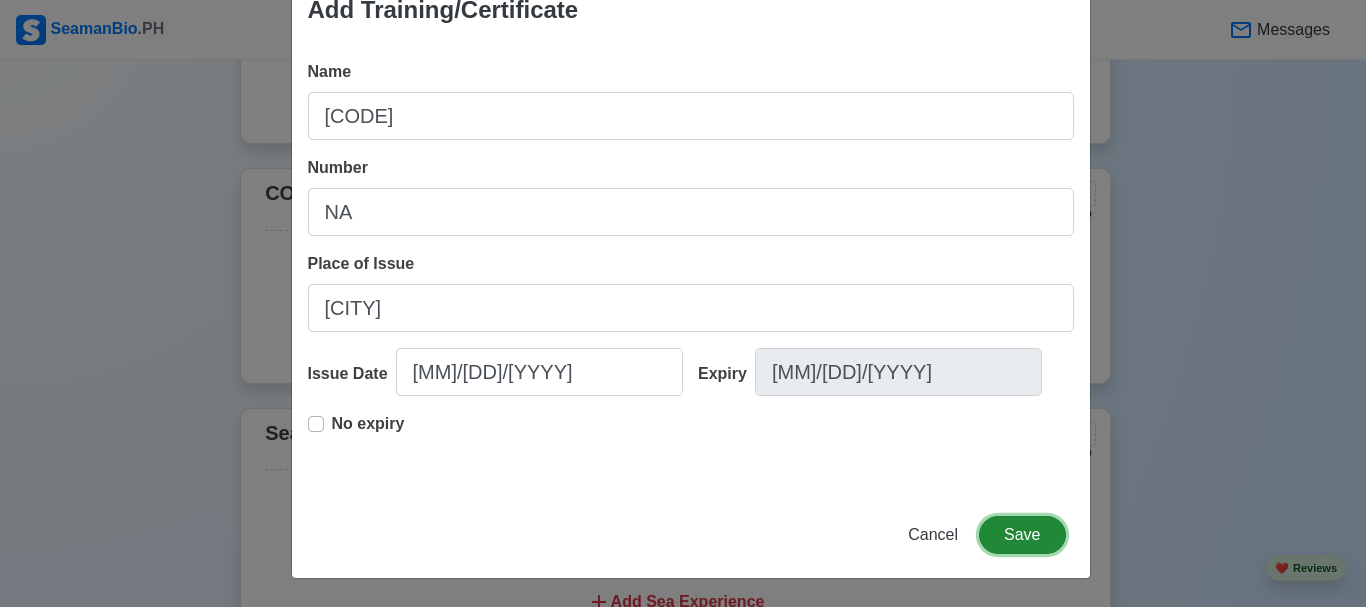 click on "Save" at bounding box center [1022, 535] 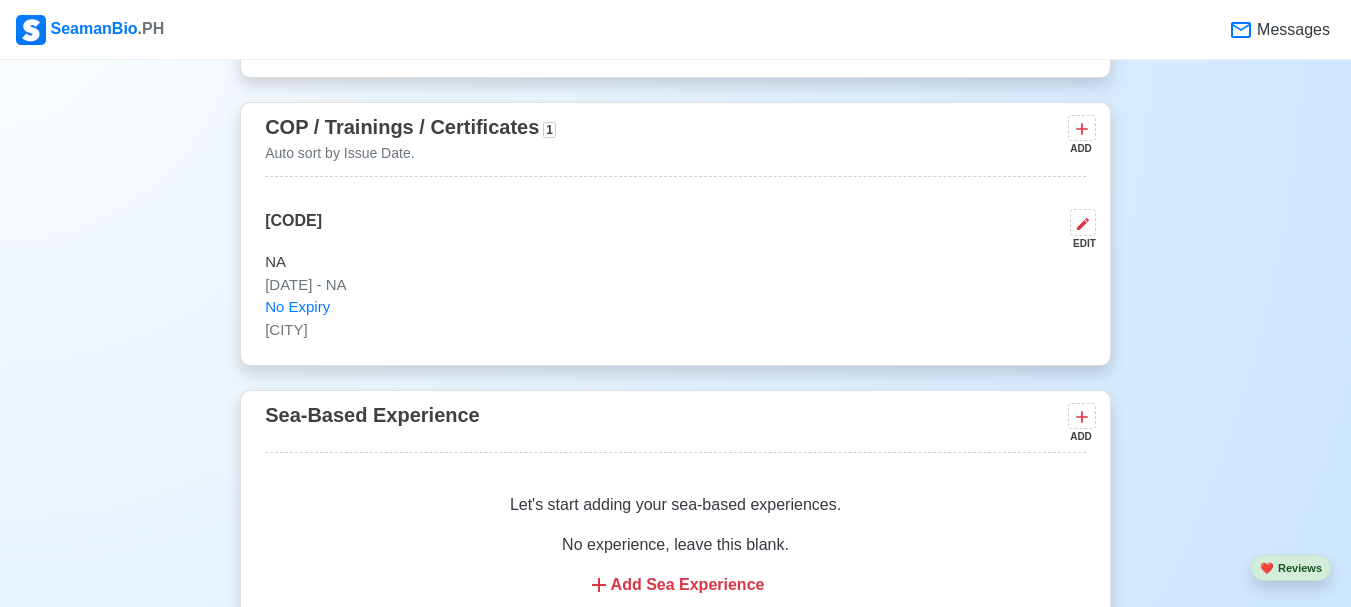 scroll, scrollTop: 3100, scrollLeft: 0, axis: vertical 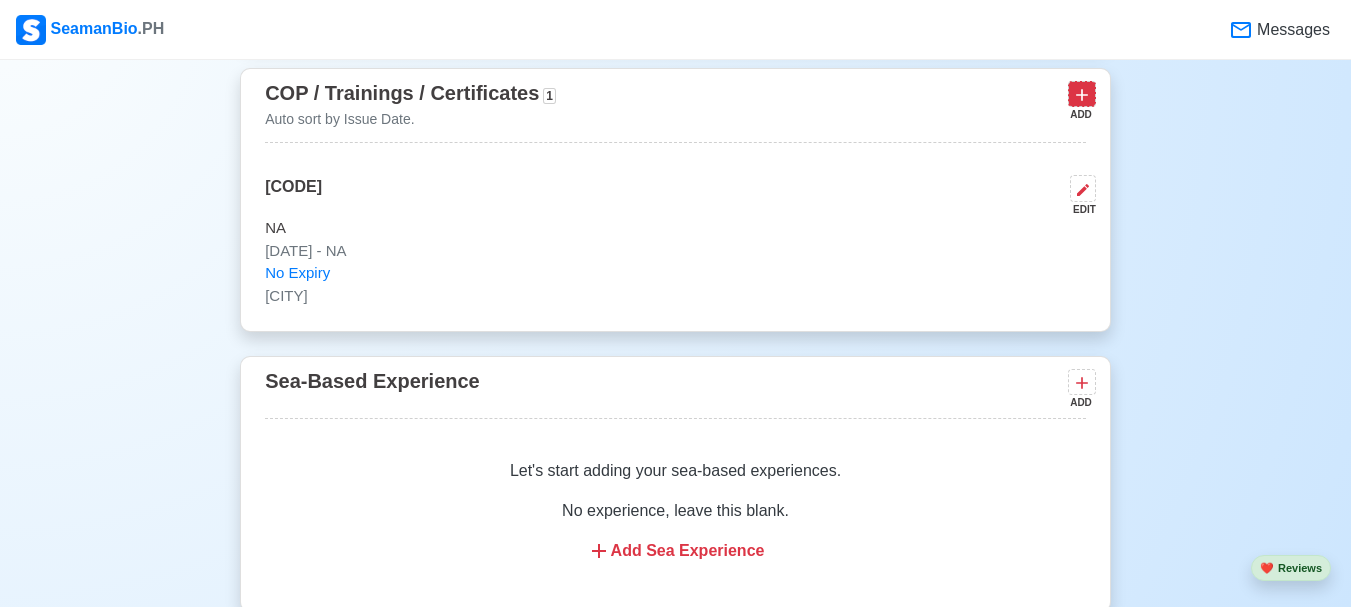 click 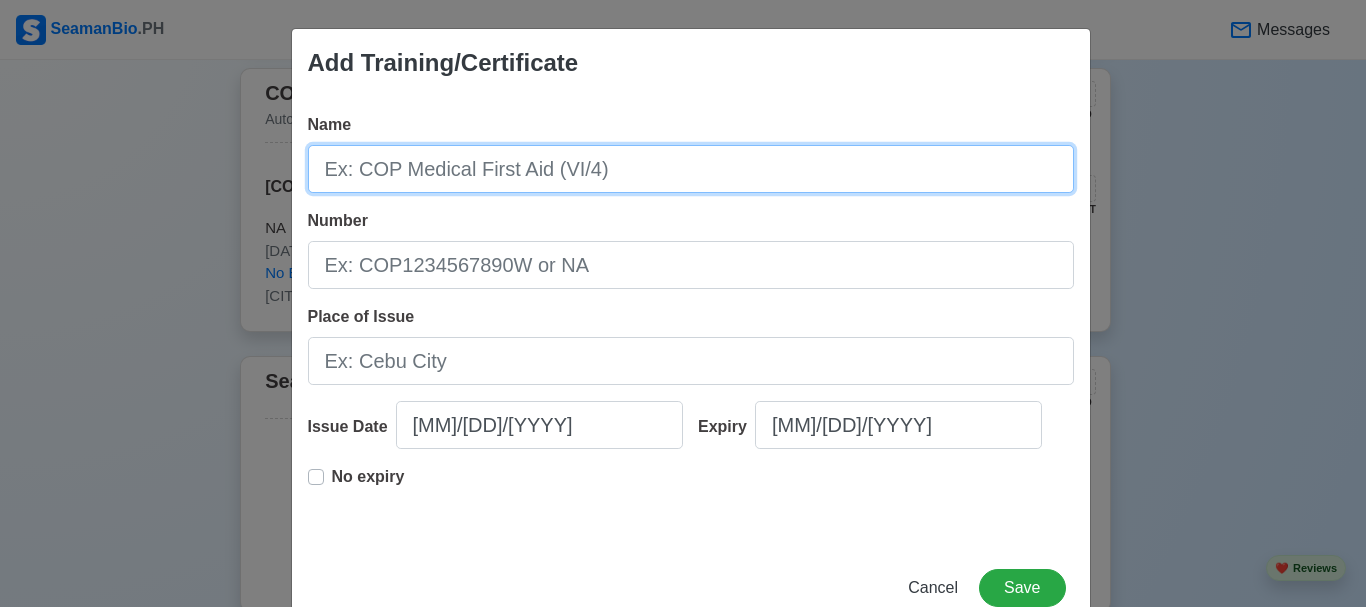 click on "Name" at bounding box center (691, 169) 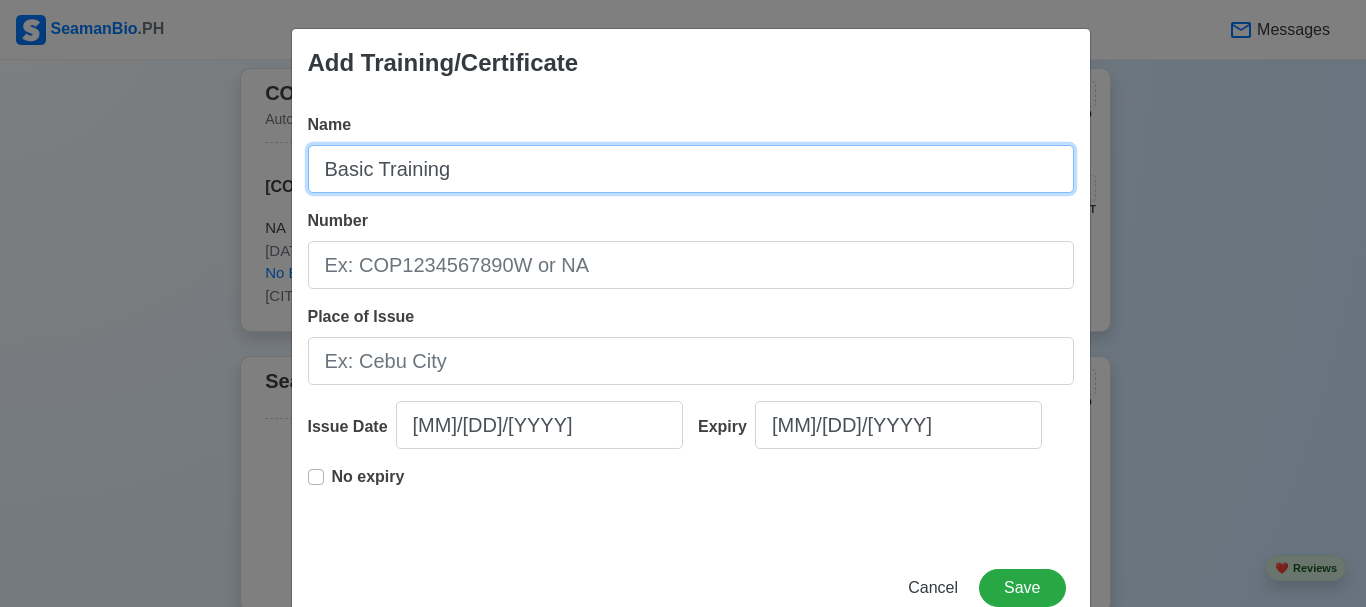 type on "Basic Training" 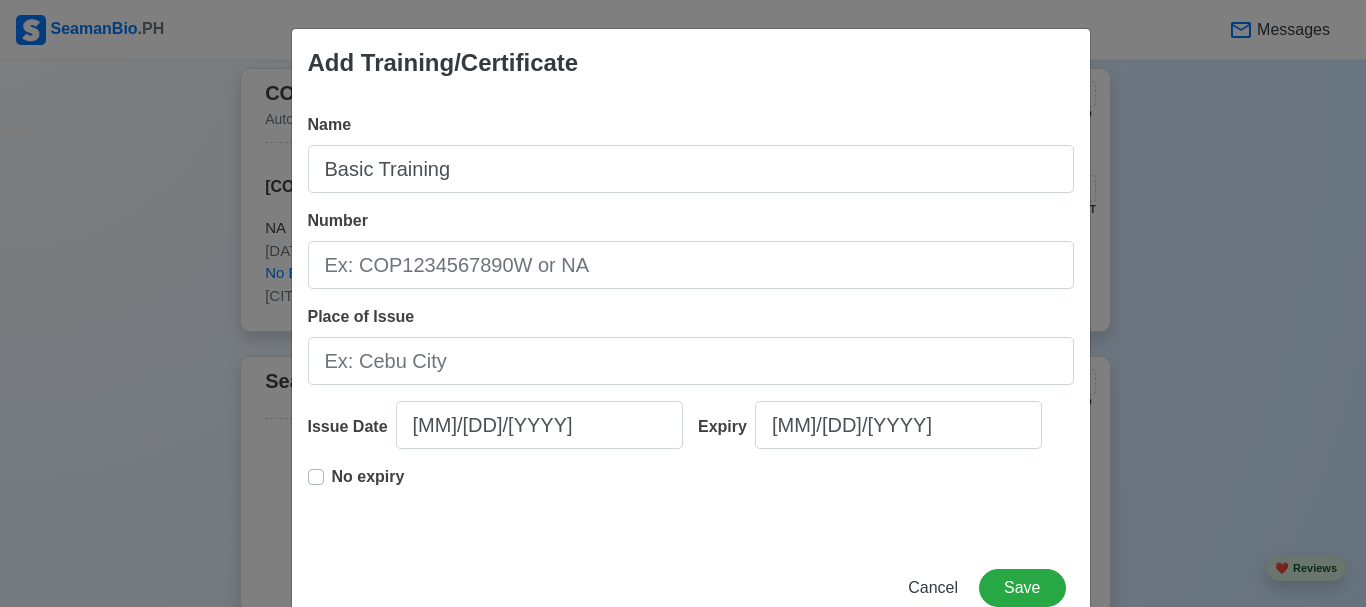 click on "Name Basic Training Number Place of Issue Issue Date [DATE] Expiry [DATE] No expiry" at bounding box center [691, 321] 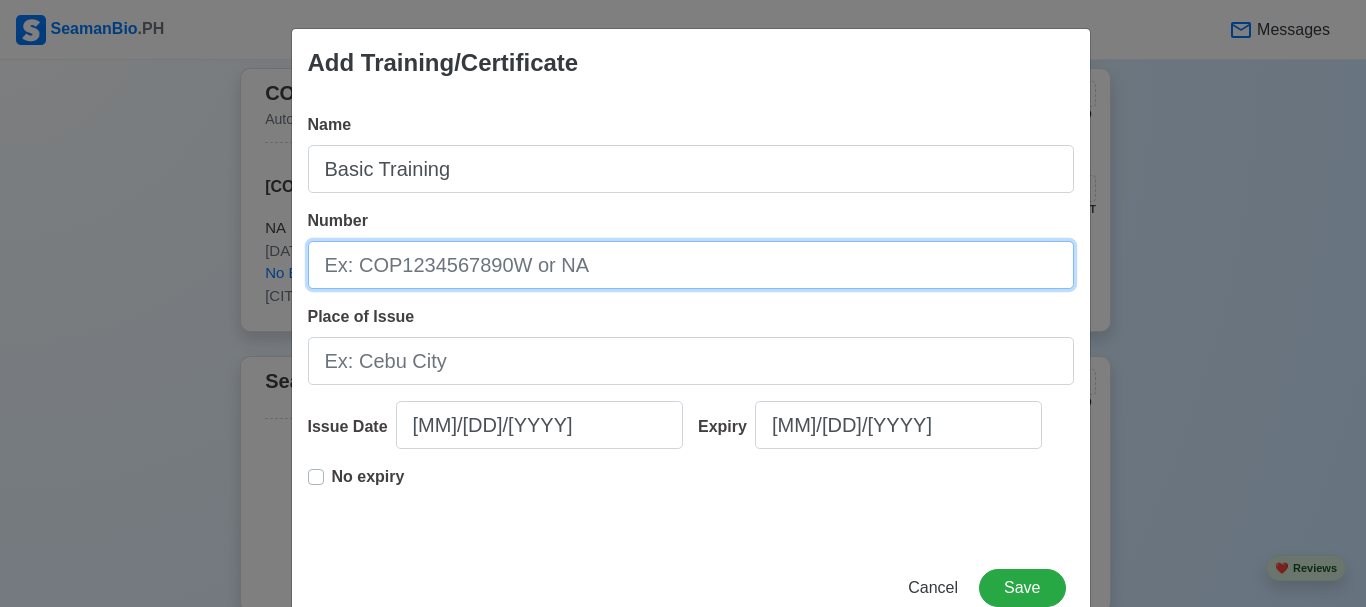 click on "Number" at bounding box center (691, 265) 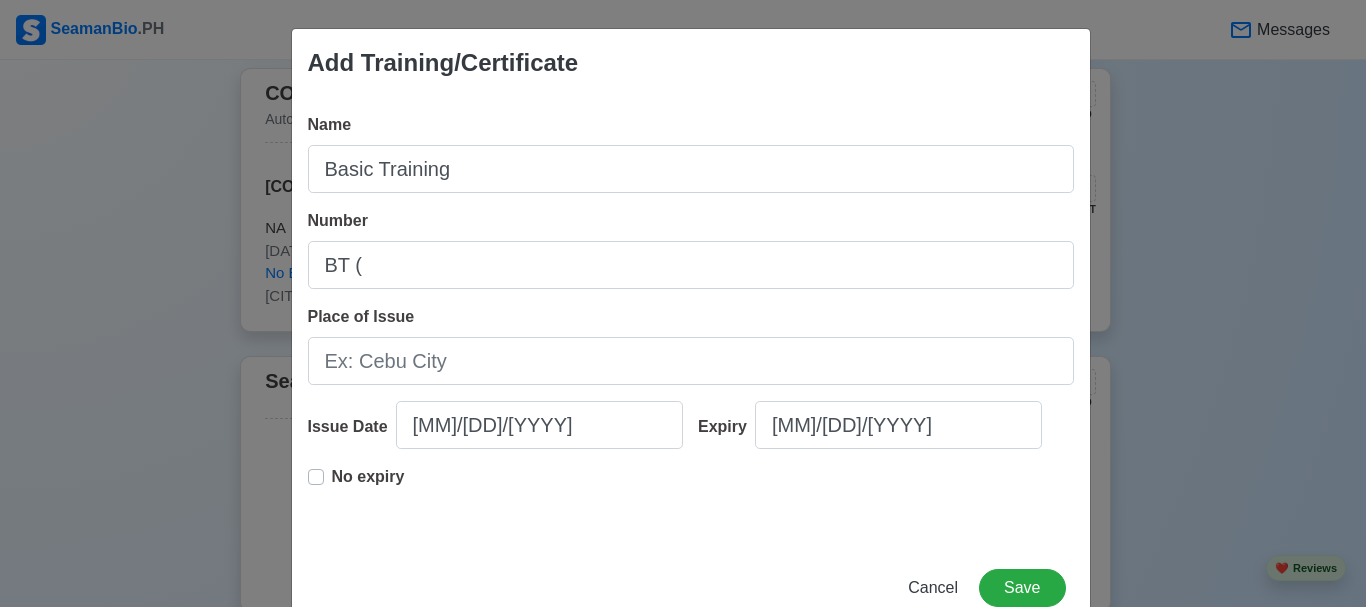 click on "Add Training/Certificate Name Basic Training Number BT Place of Issue Issue Date [DATE] Expiry [DATE] No expiry Cancel Save" at bounding box center [683, 303] 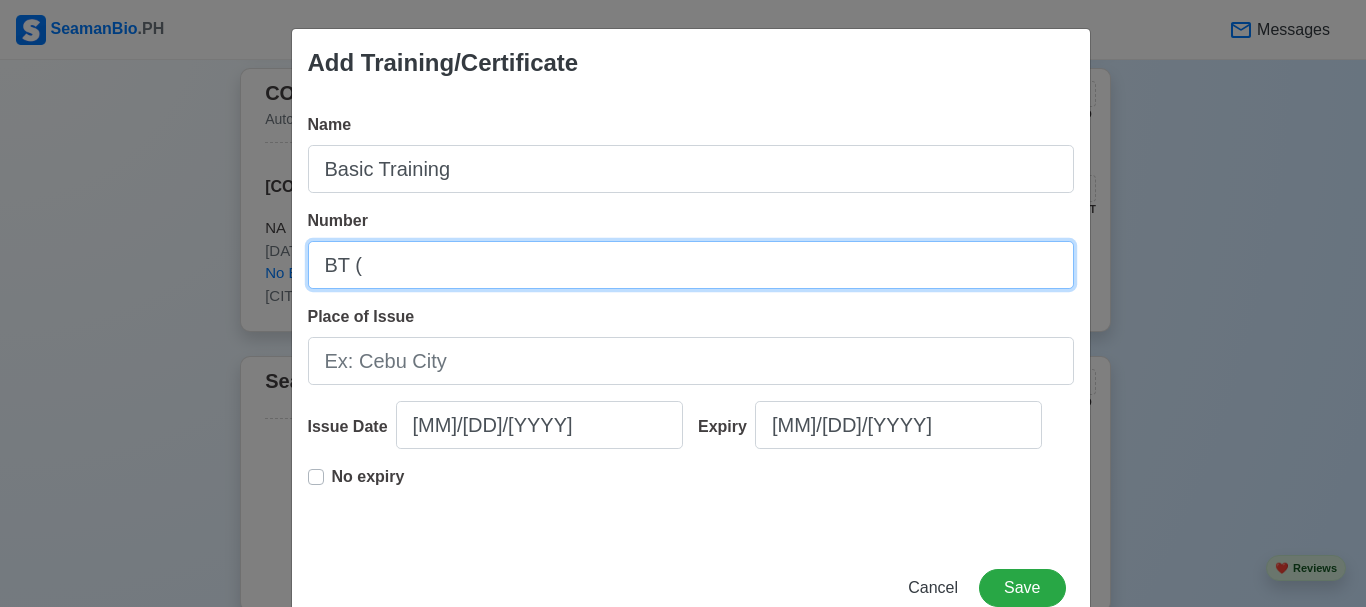 click on "BT (" at bounding box center [691, 265] 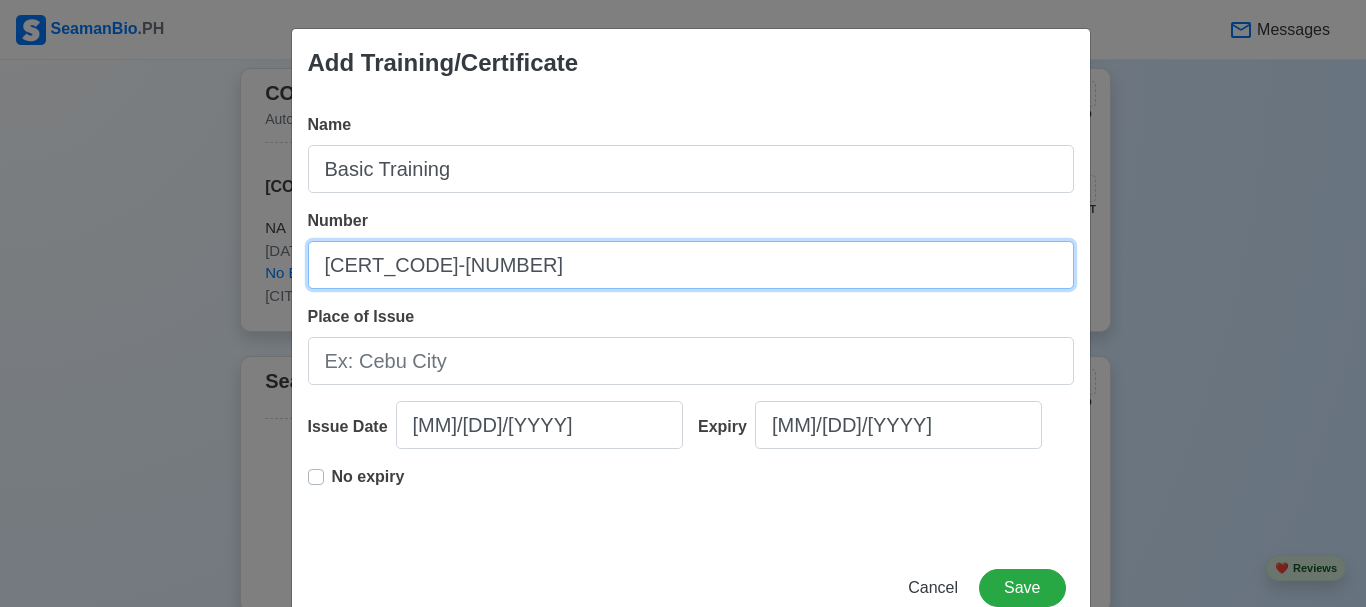 type on "[CERT_CODE]-[NUMBER]" 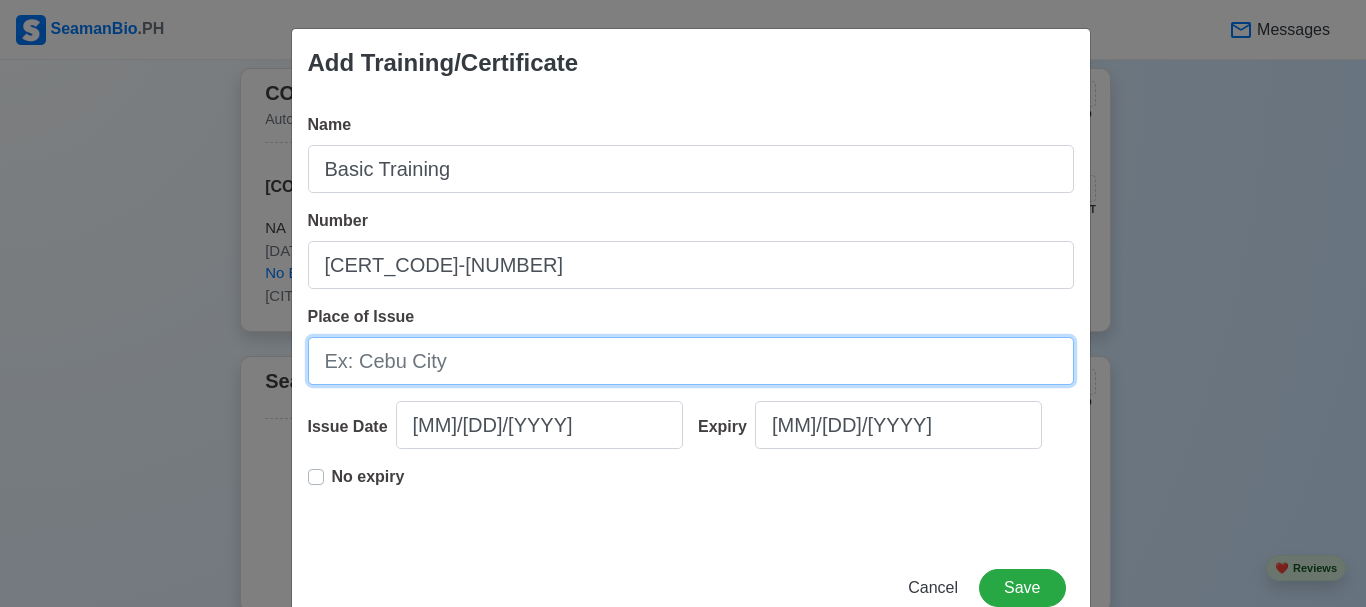 click on "Place of Issue" at bounding box center (691, 361) 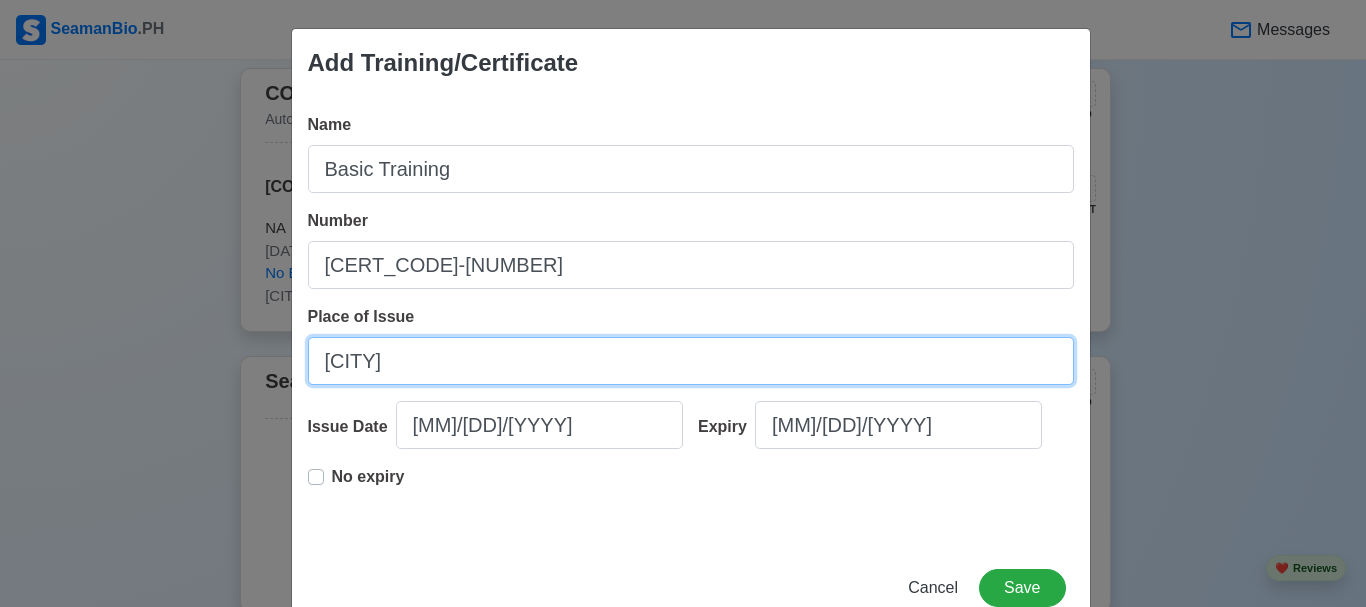 type on "[CITY]" 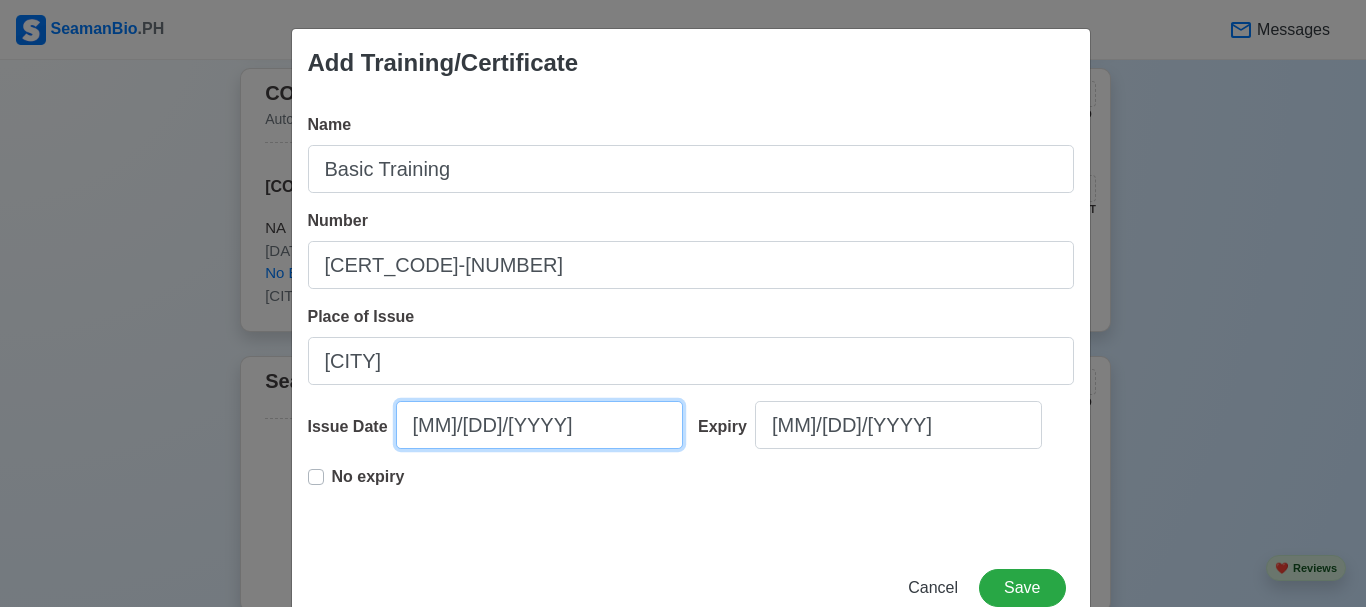 select on "****" 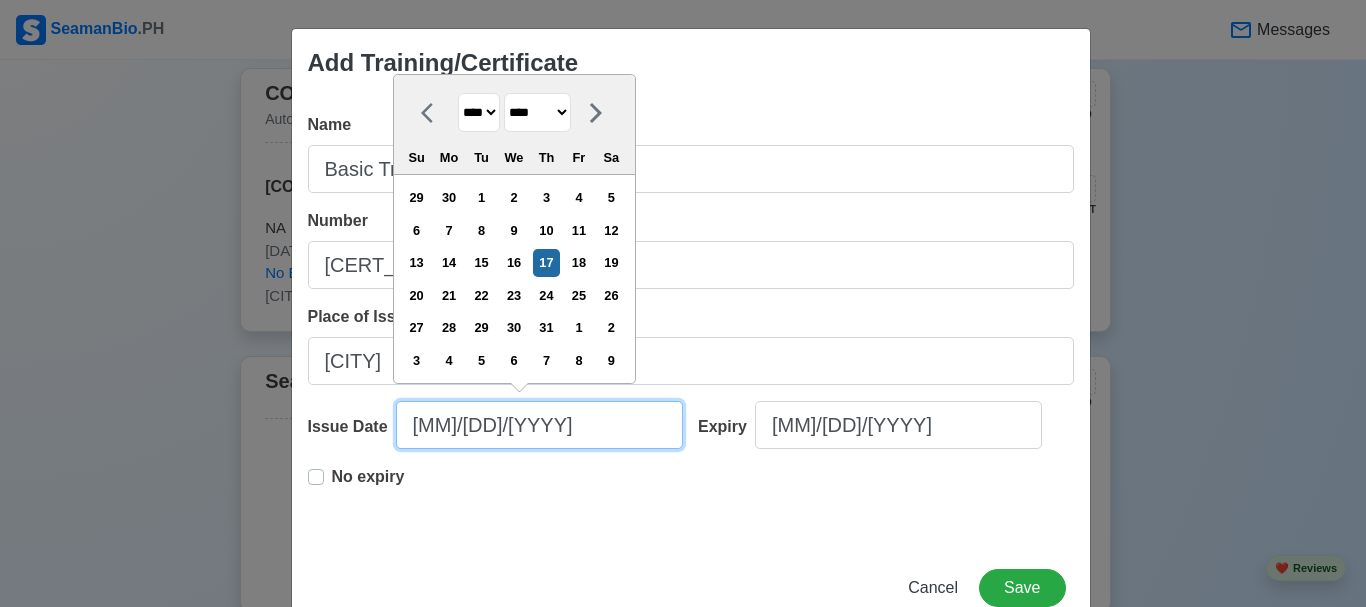 click on "[MM]/[DD]/[YYYY]" at bounding box center (539, 425) 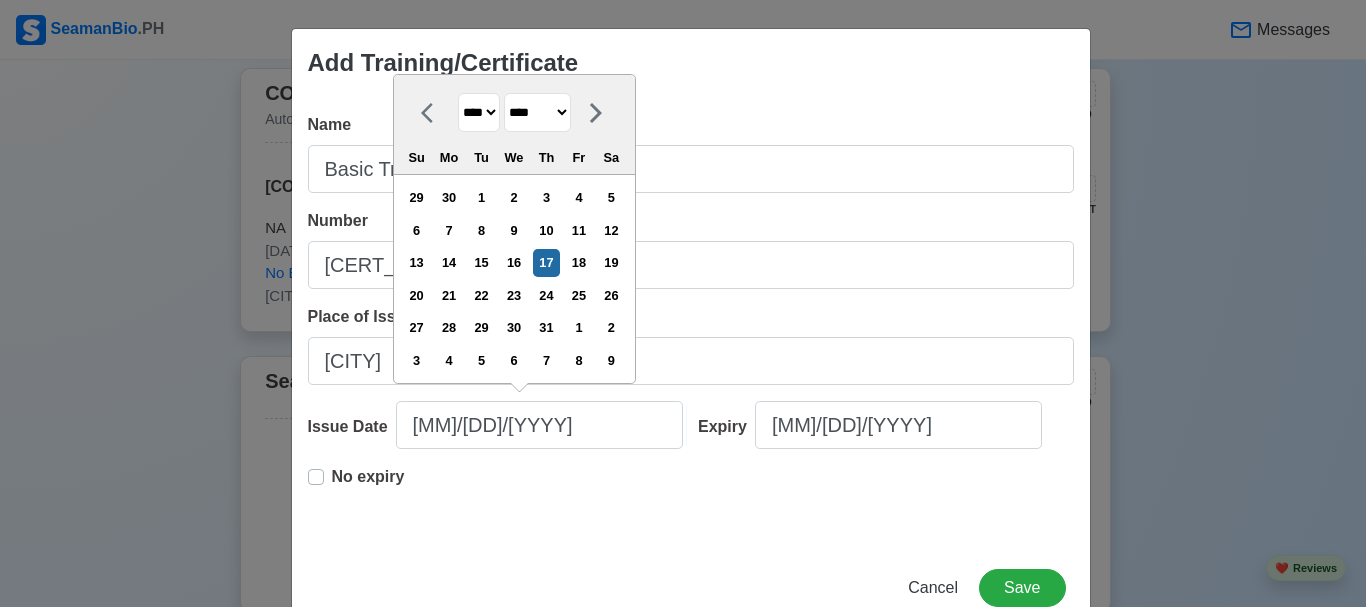 click on "**** **** **** **** **** **** **** **** **** **** **** **** **** **** **** **** **** **** **** **** **** **** **** **** **** **** **** **** **** **** **** **** **** **** **** **** **** **** **** **** **** **** **** **** **** **** **** **** **** **** **** **** **** **** **** **** **** **** **** **** **** **** **** **** **** **** **** **** **** **** **** **** **** **** **** **** **** **** **** **** **** **** **** **** **** **** **** **** **** **** **** **** **** **** **** **** **** **** **** **** **** **** **** **** **** ****" at bounding box center [479, 112] 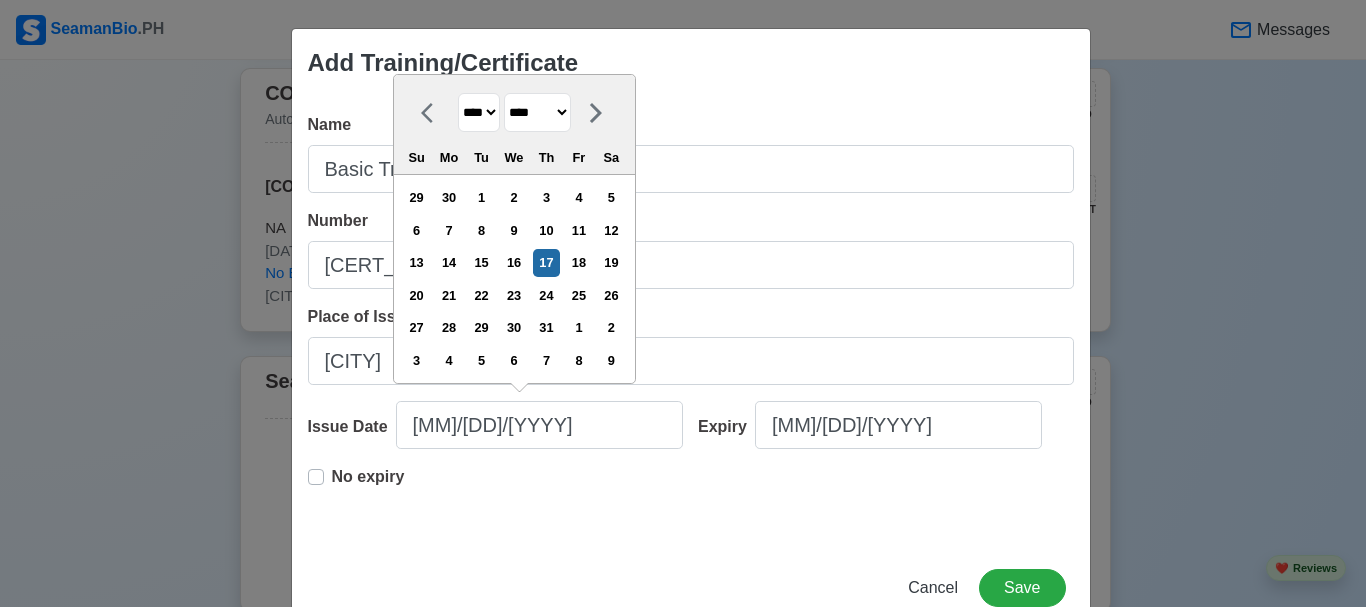 select on "****" 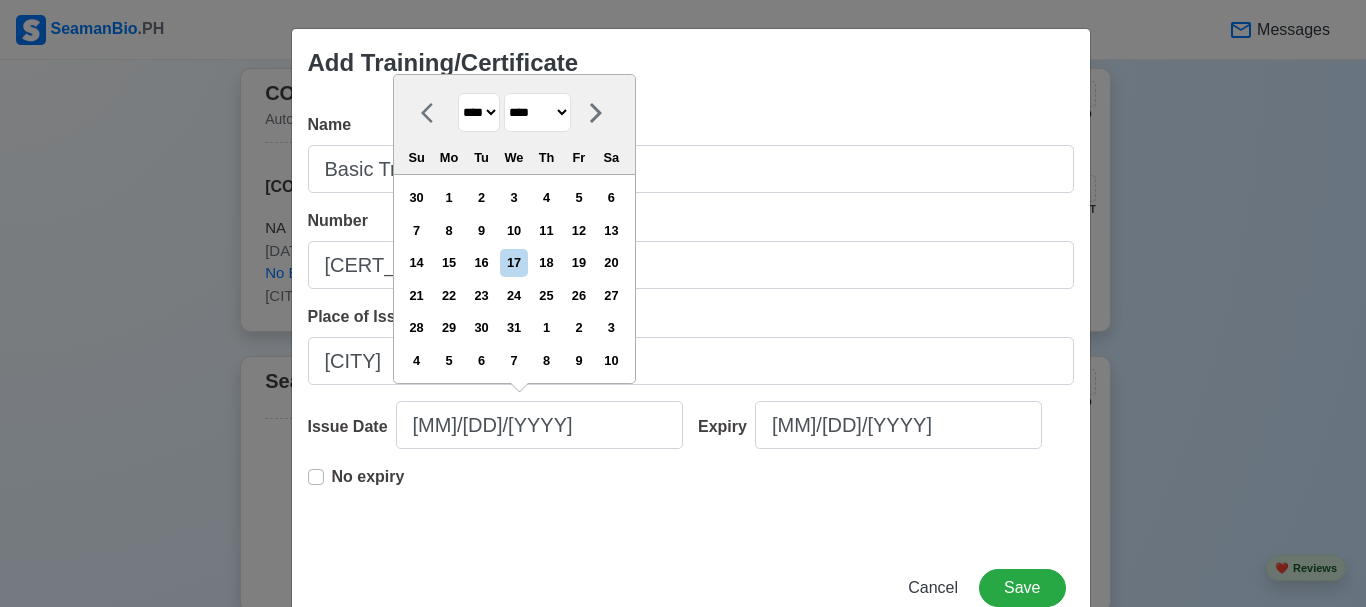 click on "******* ******** ***** ***** *** **** **** ****** ********* ******* ******** ********" at bounding box center [537, 112] 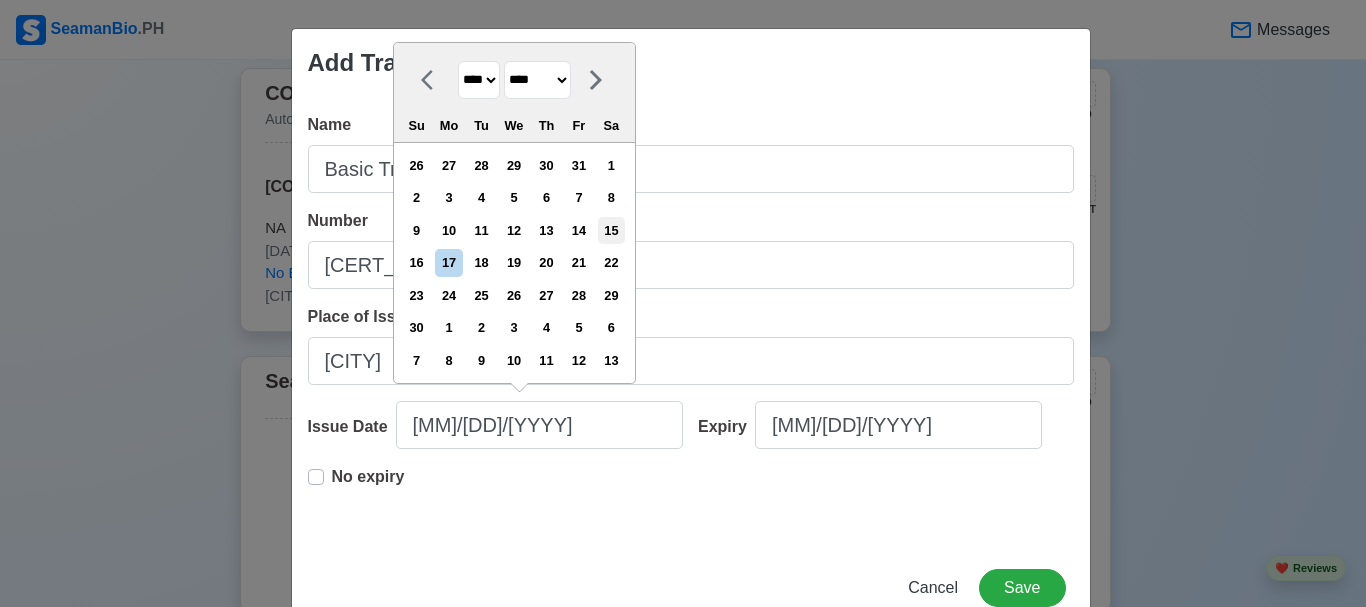 click on "15" at bounding box center [611, 230] 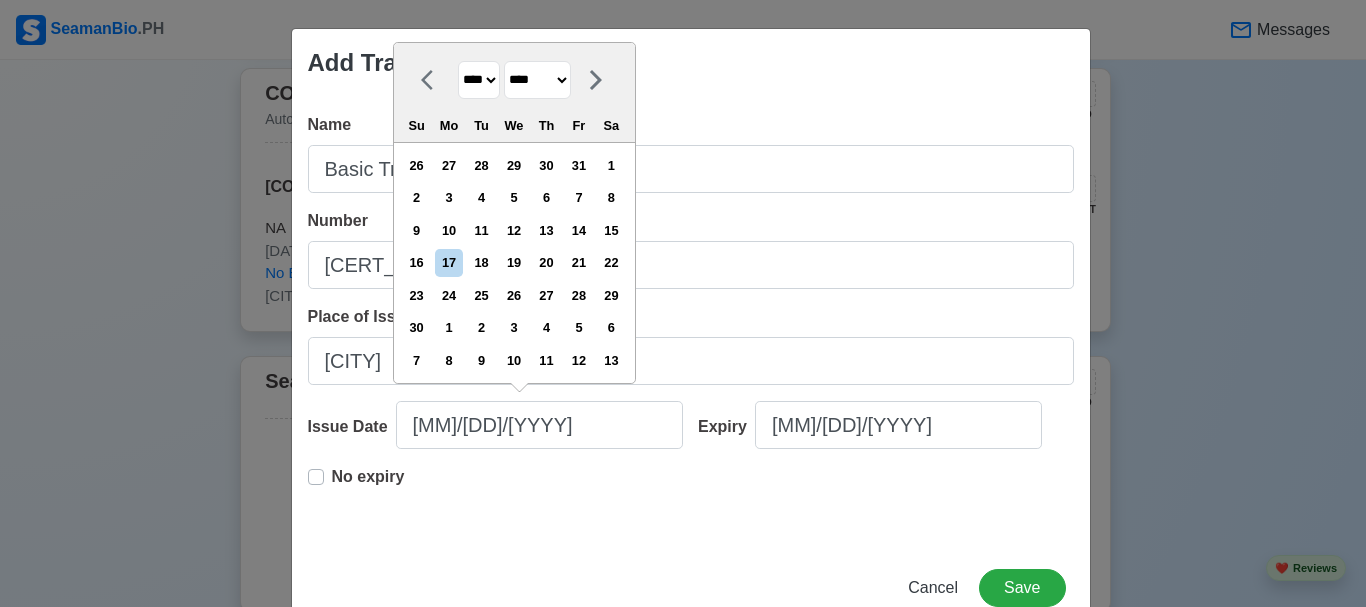 type on "[DATE]" 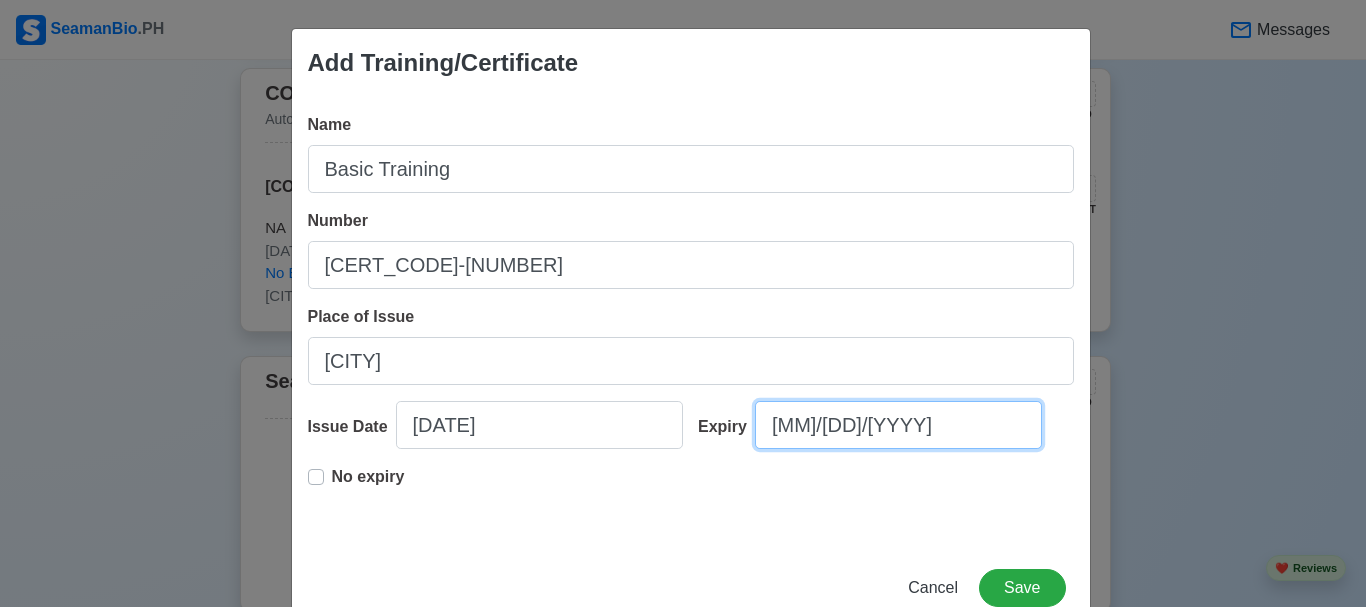 click on "[MM]/[DD]/[YYYY]" at bounding box center (898, 425) 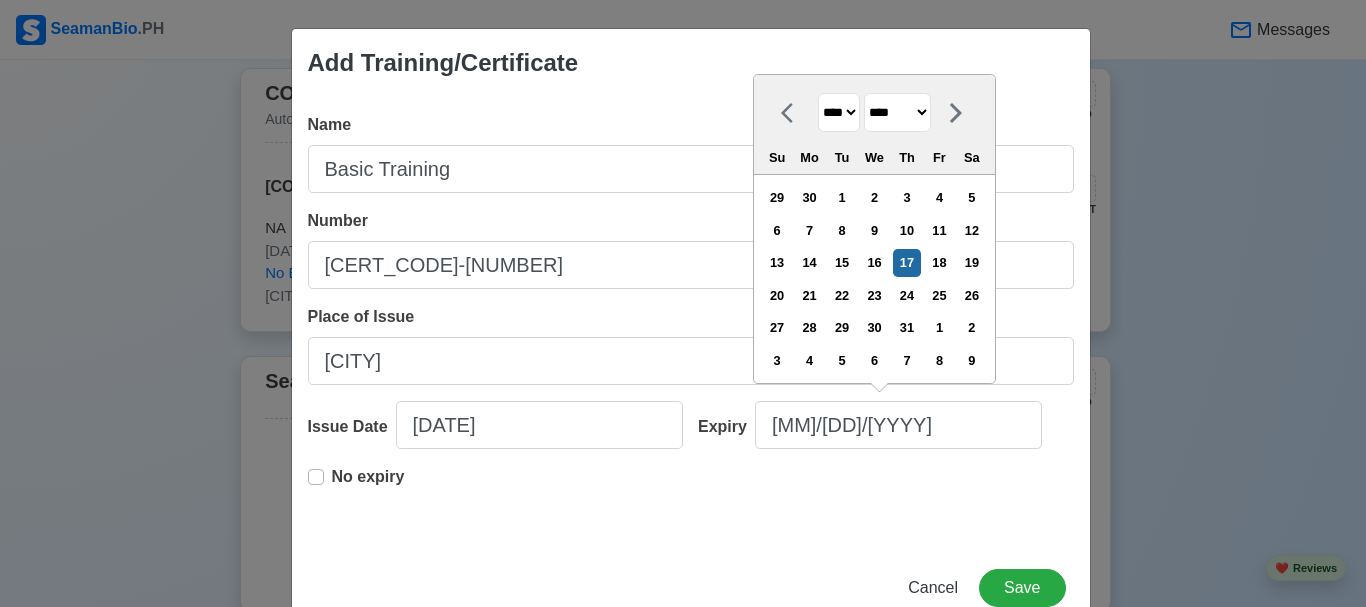 click on "**** **** **** **** **** **** **** **** **** **** **** **** **** **** **** **** **** **** **** **** **** **** **** **** **** **** **** **** **** **** **** **** **** **** **** **** **** **** **** **** **** **** **** **** **** **** **** **** **** **** **** **** **** **** **** **** **** **** **** **** **** **** **** **** **** **** **** **** **** **** **** **** **** **** **** **** **** **** **** **** **** **** **** **** **** **** **** **** **** **** **** **** **** **** **** **** **** **** **** **** **** **** **** **** **** **** **** **** **** **** **** **** **** **** **** **** **** **** **** **** ****" at bounding box center [839, 112] 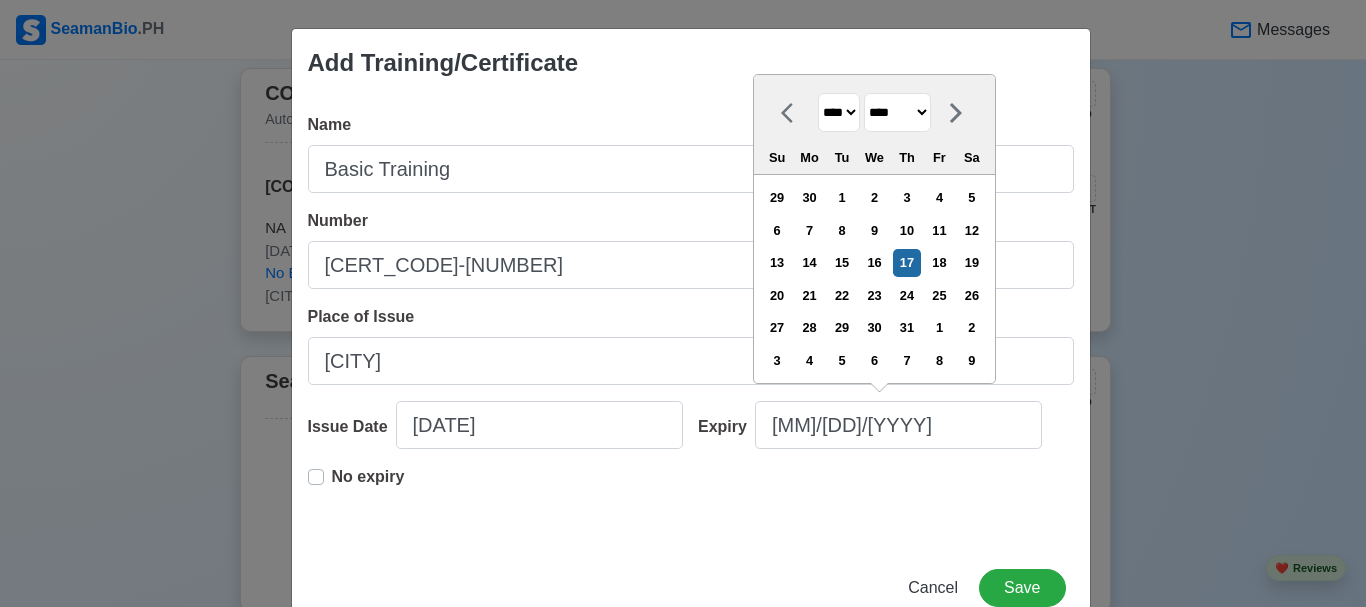click on "No expiry" at bounding box center [691, 497] 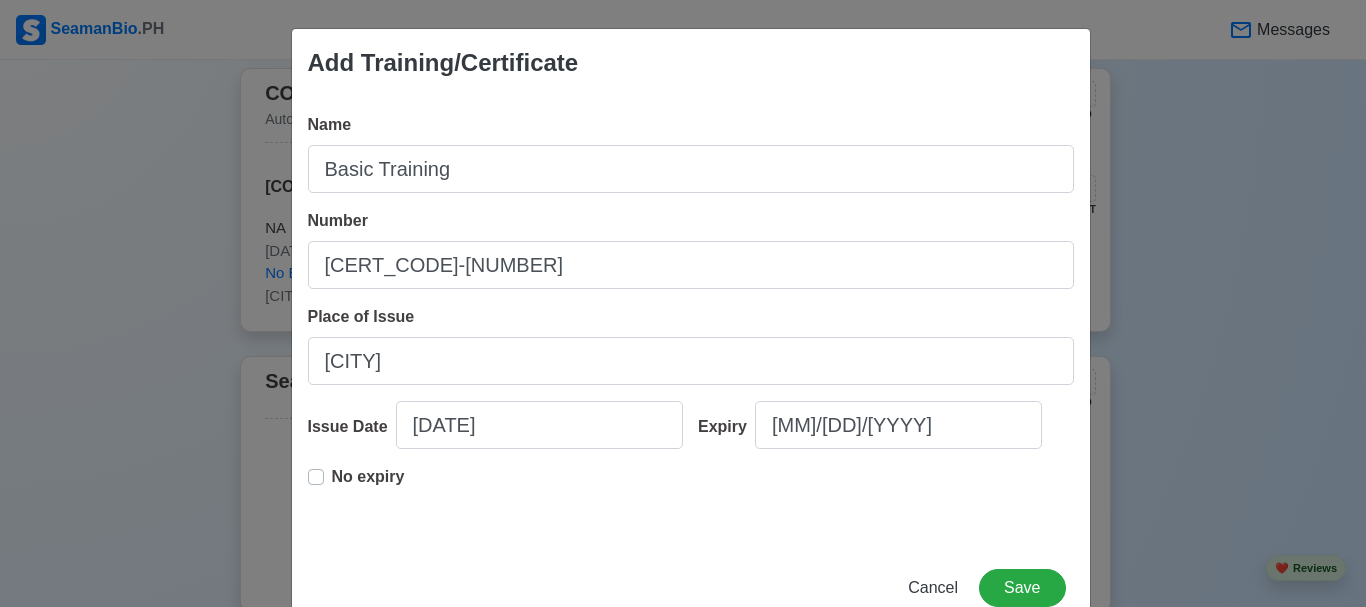 click on "No expiry" at bounding box center (368, 477) 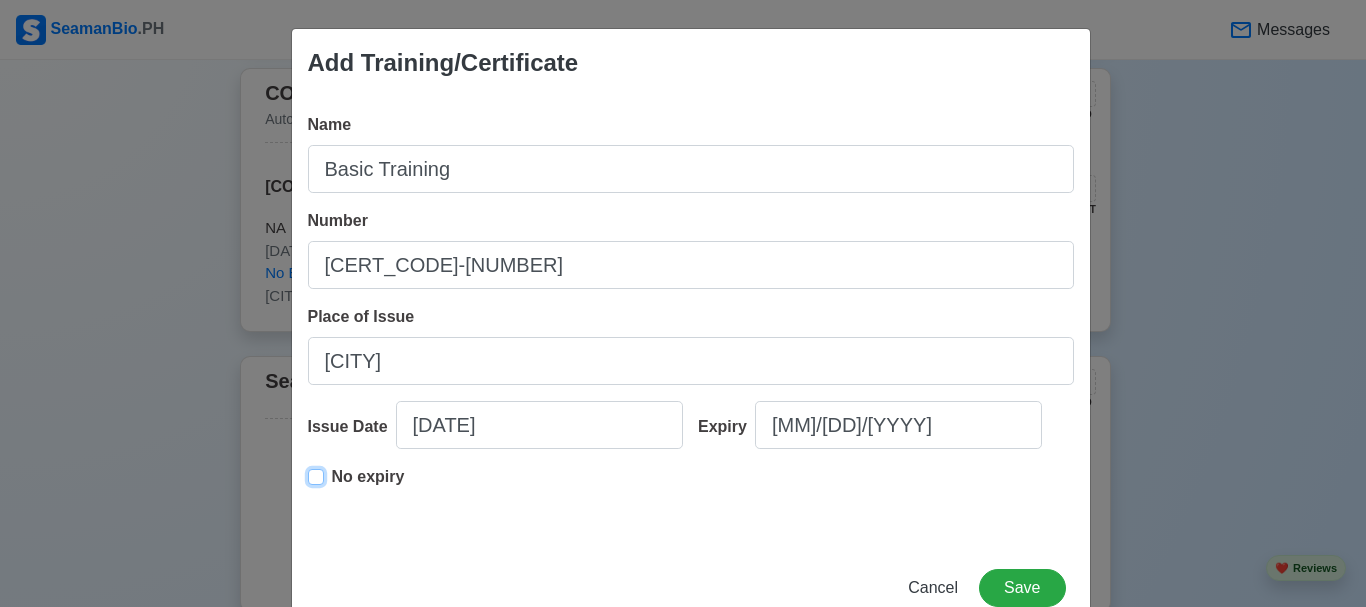 type on "[DATE]" 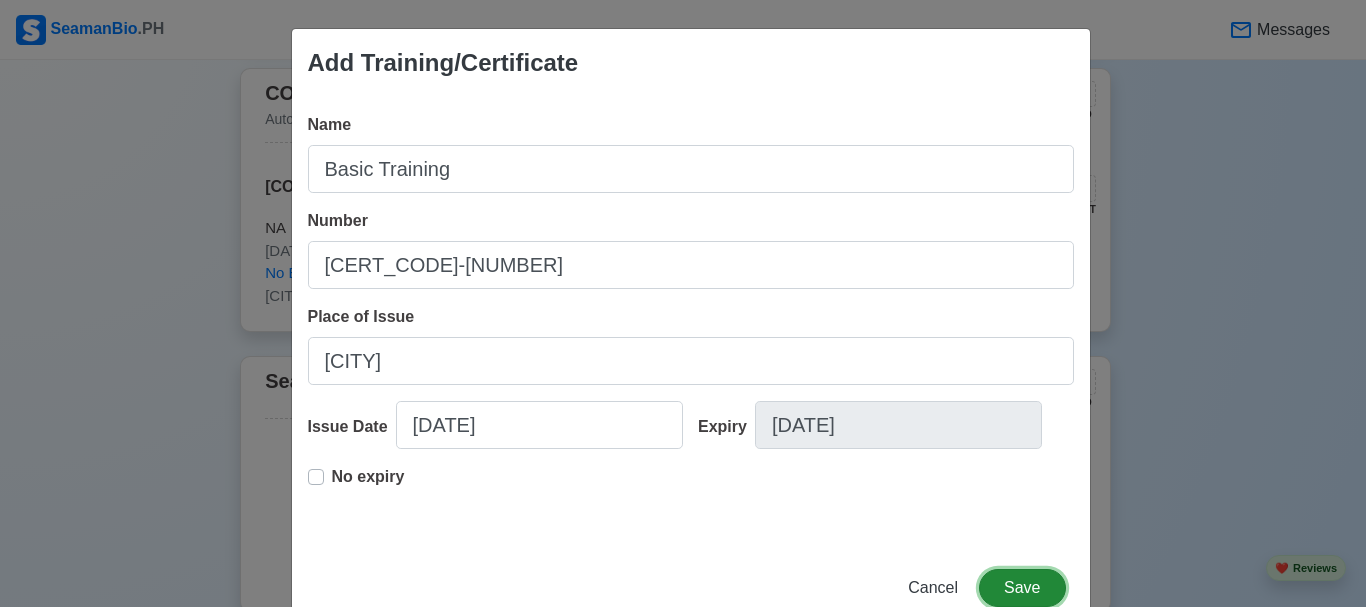 click on "Save" at bounding box center [1022, 588] 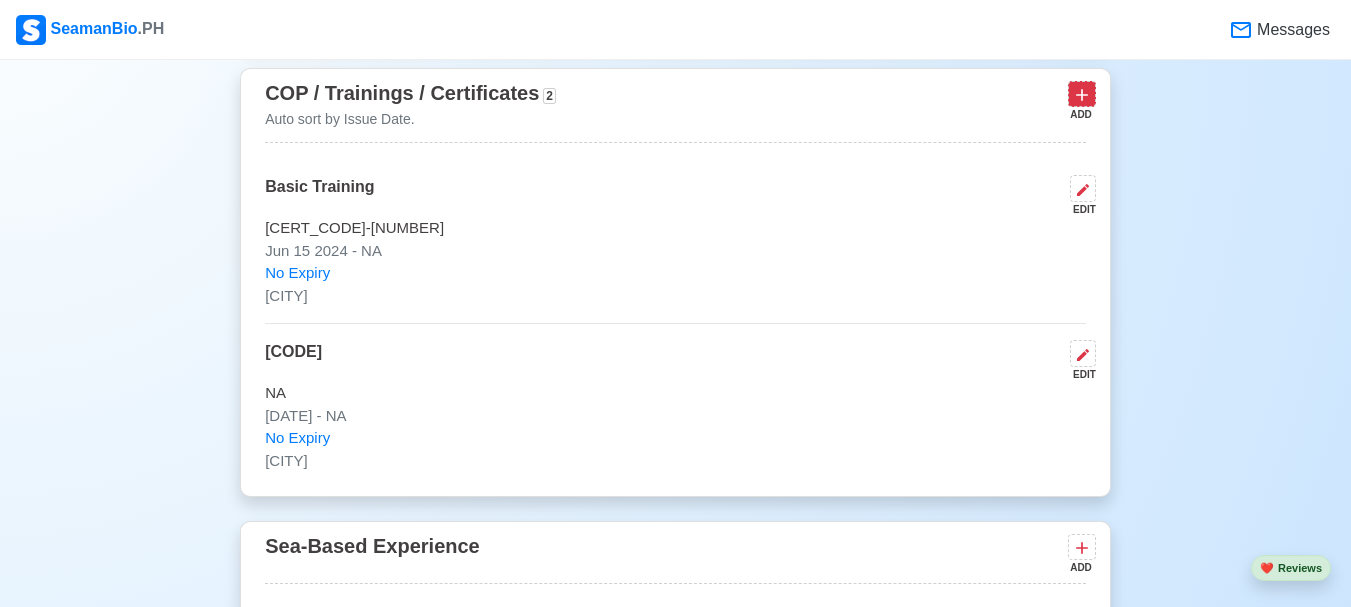 click at bounding box center (1082, 93) 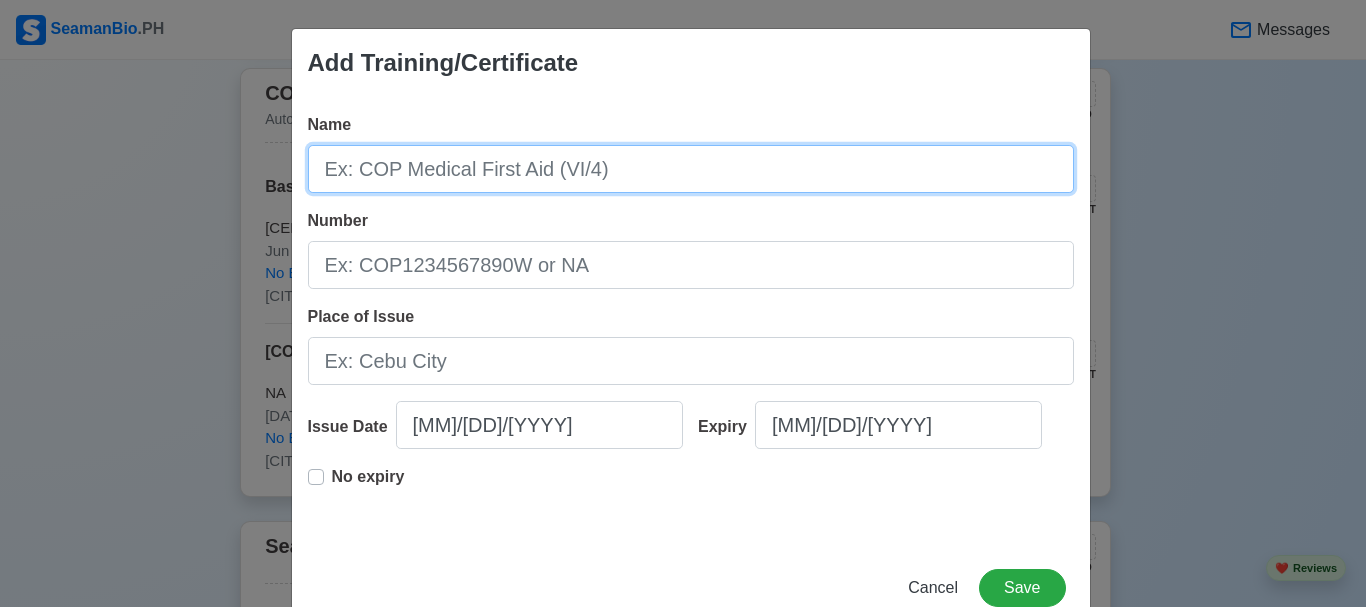 click on "Name" at bounding box center (691, 169) 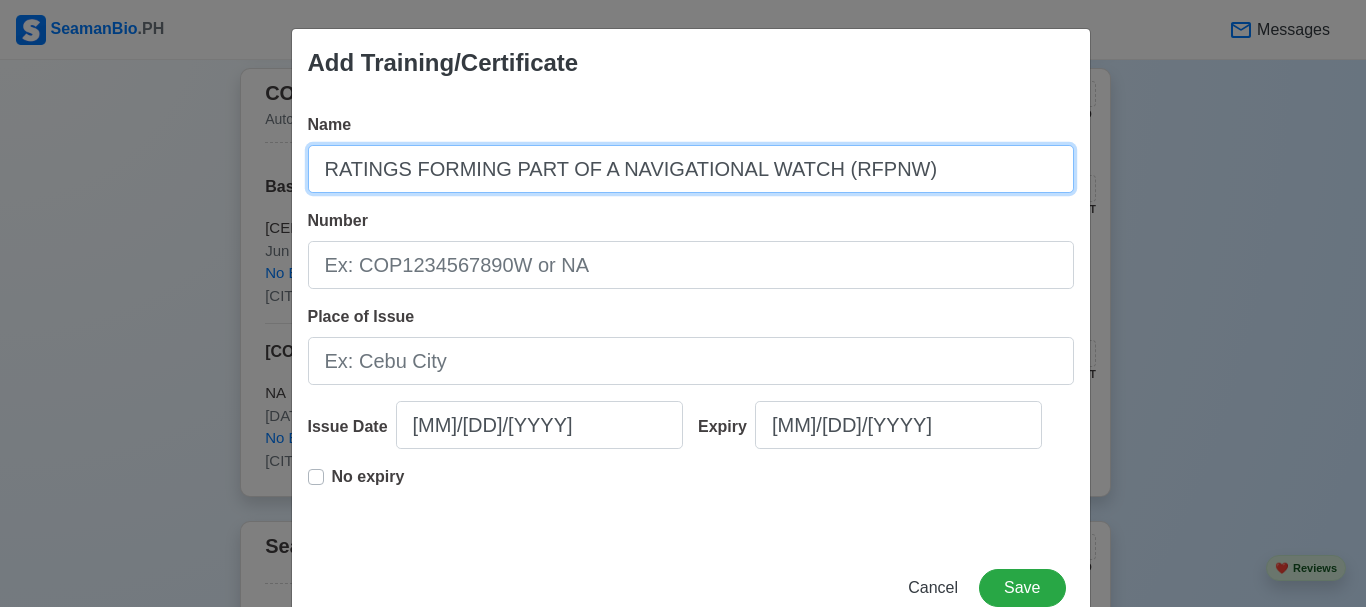 type on "RATINGS FORMING PART OF A NAVIGATIONAL WATCH (RFPNW)" 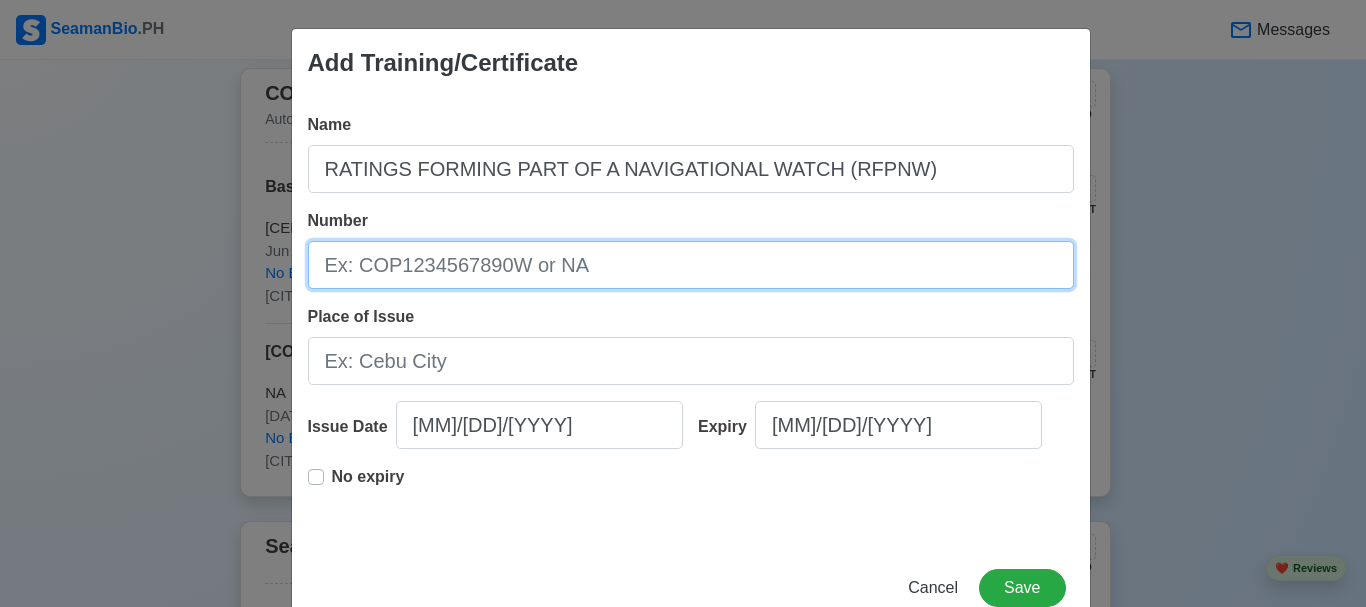 click on "Number" at bounding box center (691, 265) 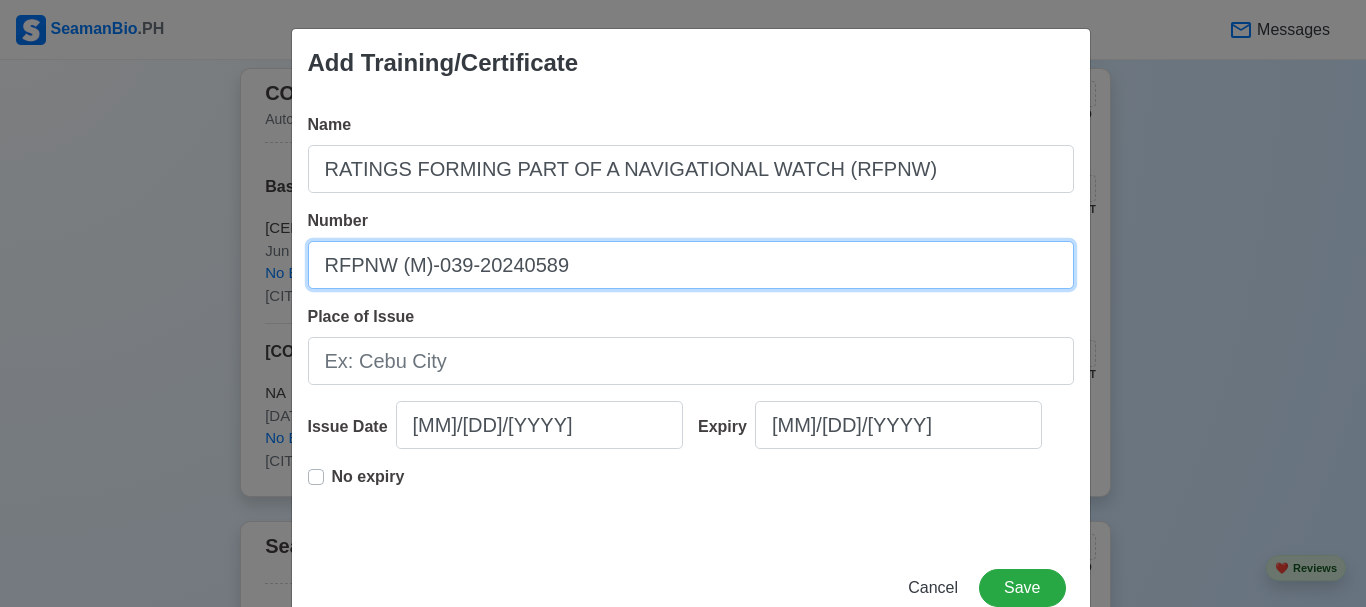 type on "RFPNW (M)-039-20240589" 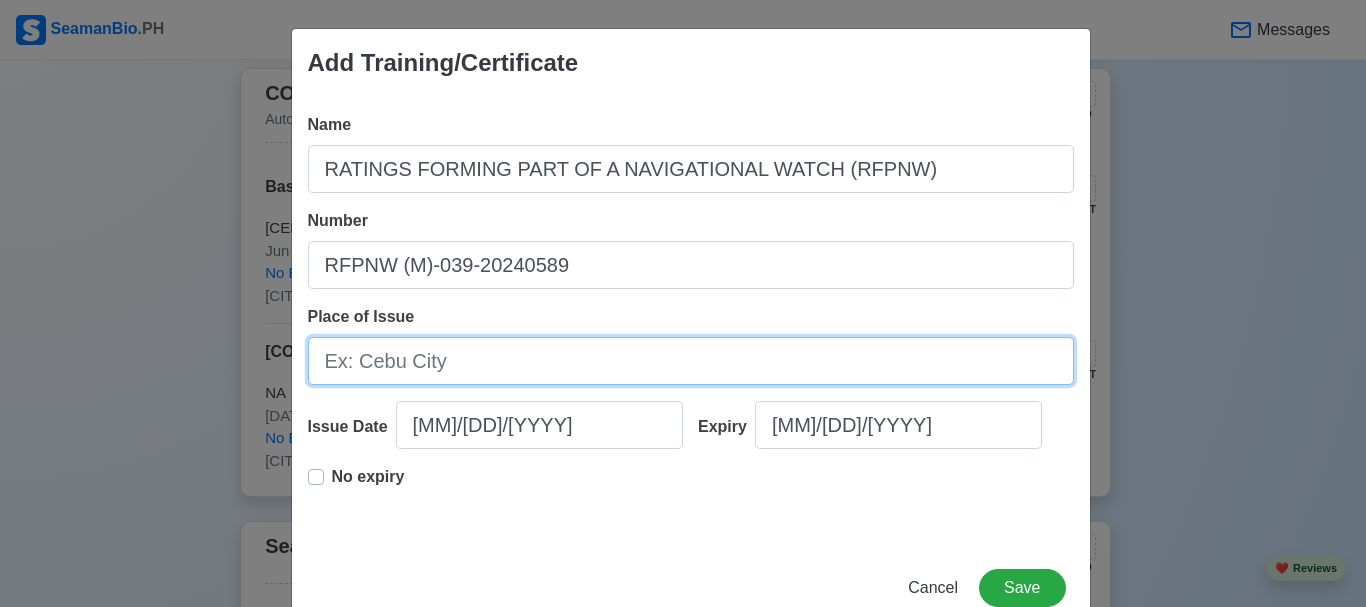 click on "Place of Issue" at bounding box center (691, 361) 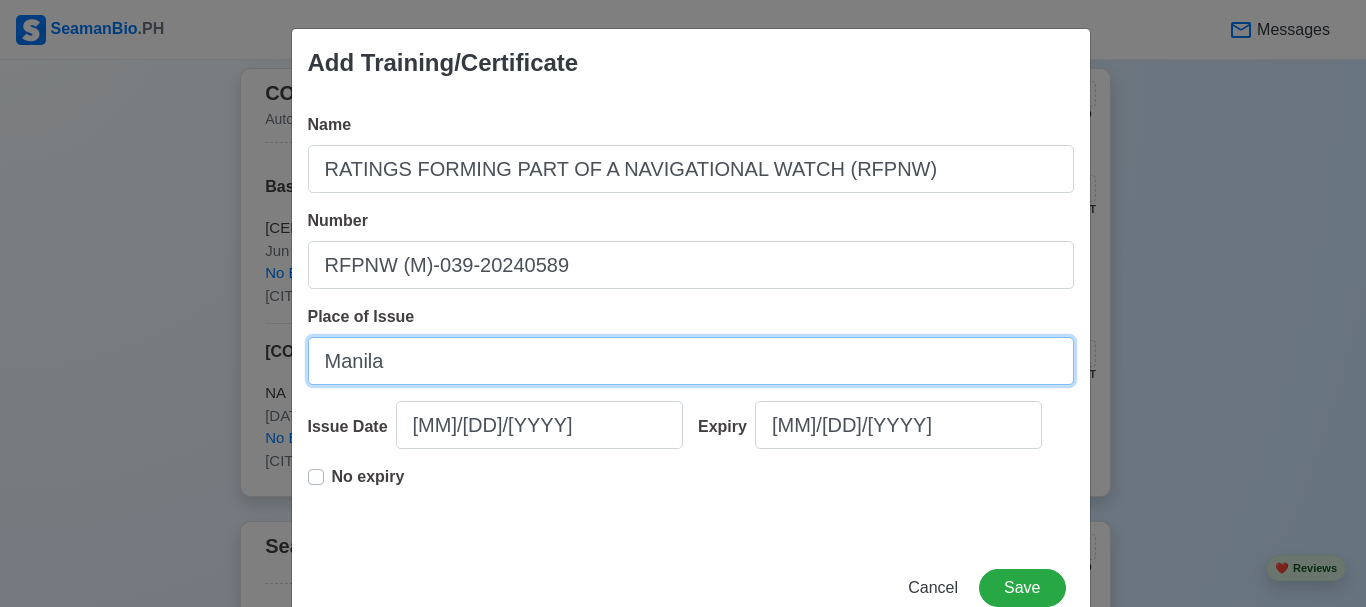 type on "Manila" 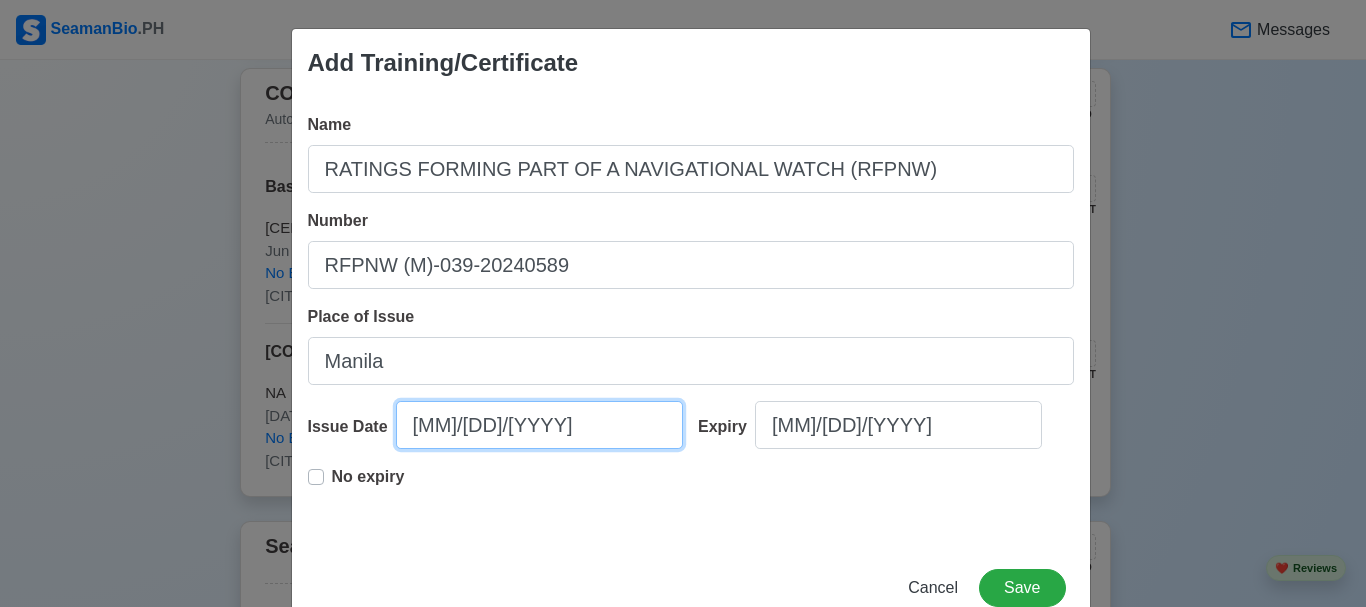 select on "****" 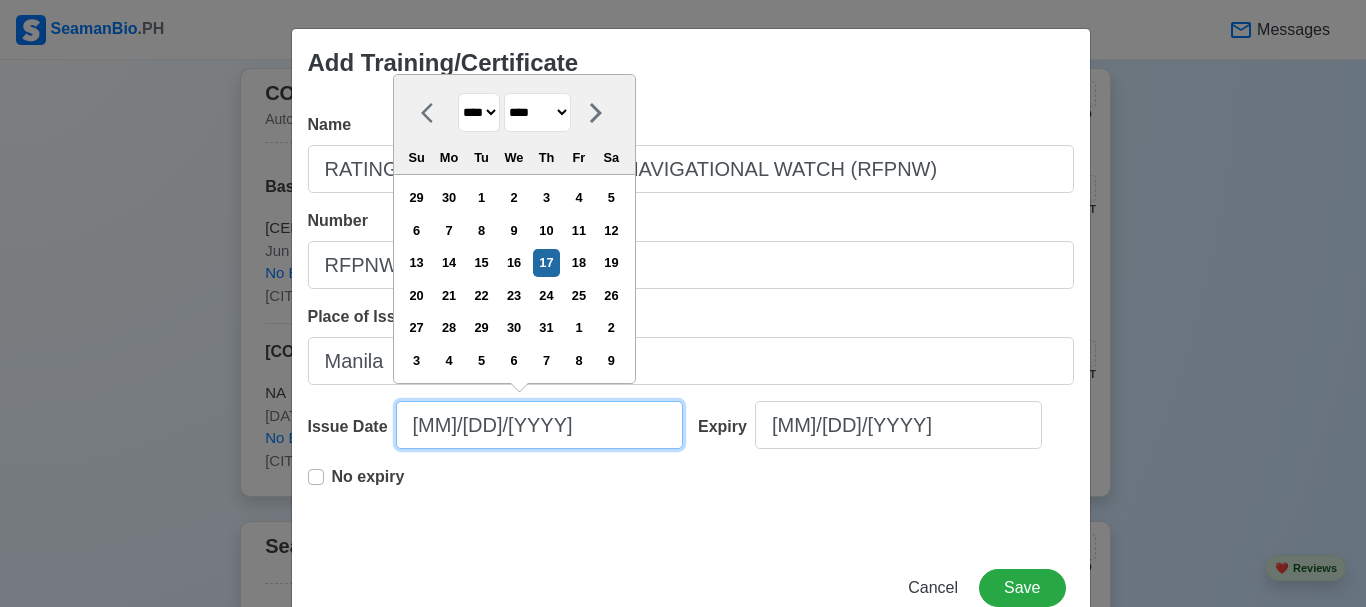 drag, startPoint x: 553, startPoint y: 422, endPoint x: 43, endPoint y: 404, distance: 510.31754 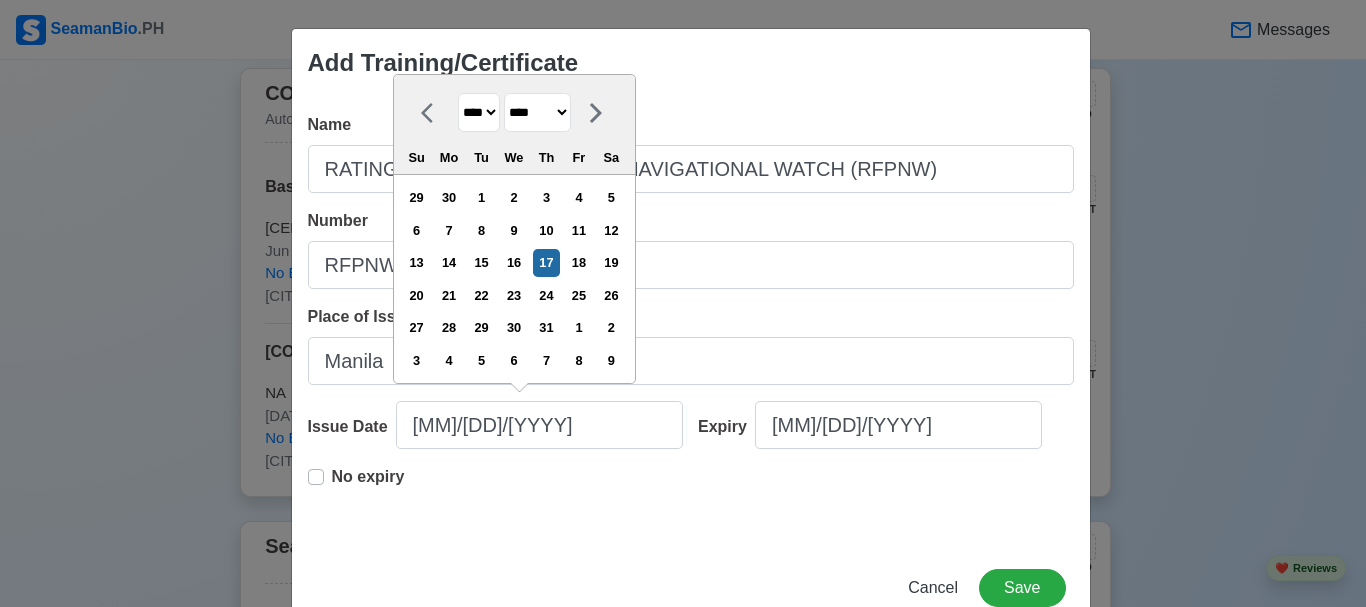 click on "**** **** **** **** **** **** **** **** **** **** **** **** **** **** **** **** **** **** **** **** **** **** **** **** **** **** **** **** **** **** **** **** **** **** **** **** **** **** **** **** **** **** **** **** **** **** **** **** **** **** **** **** **** **** **** **** **** **** **** **** **** **** **** **** **** **** **** **** **** **** **** **** **** **** **** **** **** **** **** **** **** **** **** **** **** **** **** **** **** **** **** **** **** **** **** **** **** **** **** **** **** **** **** **** **** ****" at bounding box center [479, 112] 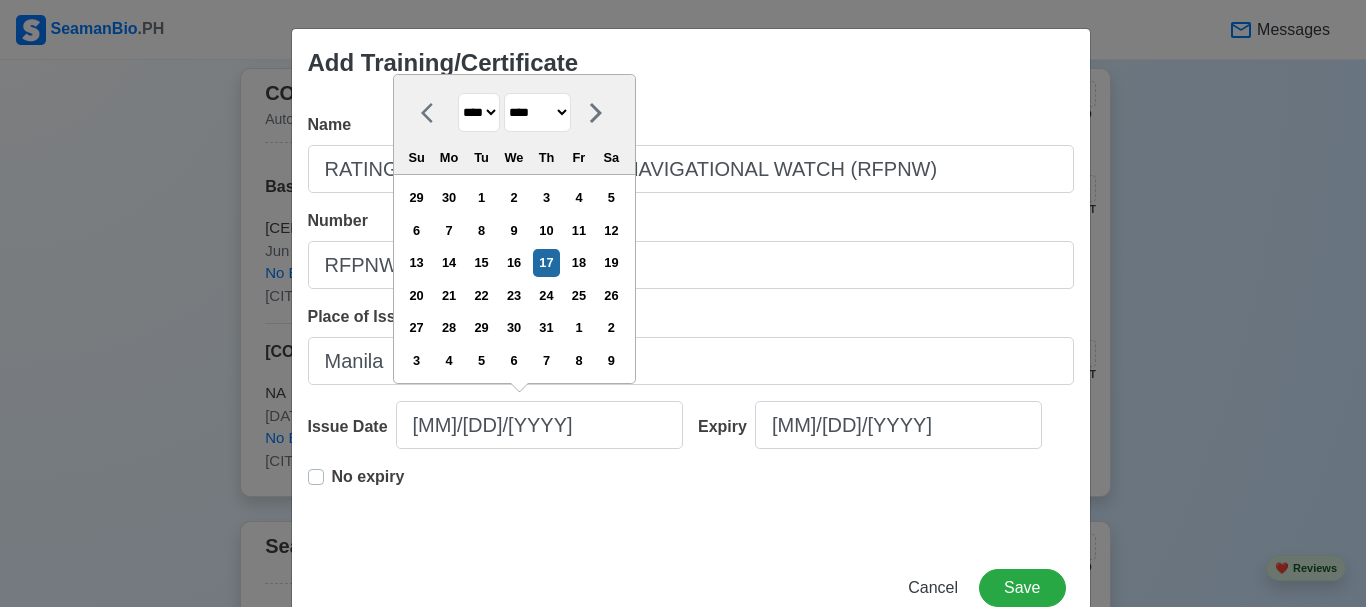 select on "****" 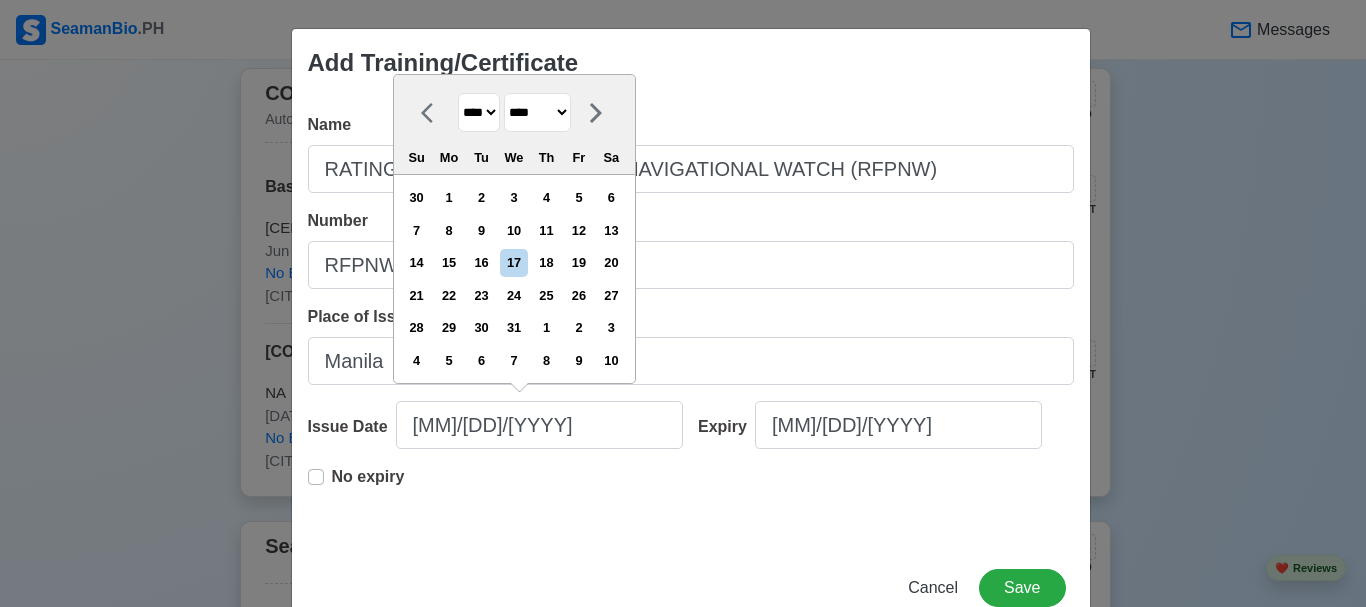 drag, startPoint x: 577, startPoint y: 107, endPoint x: 575, endPoint y: 130, distance: 23.086792 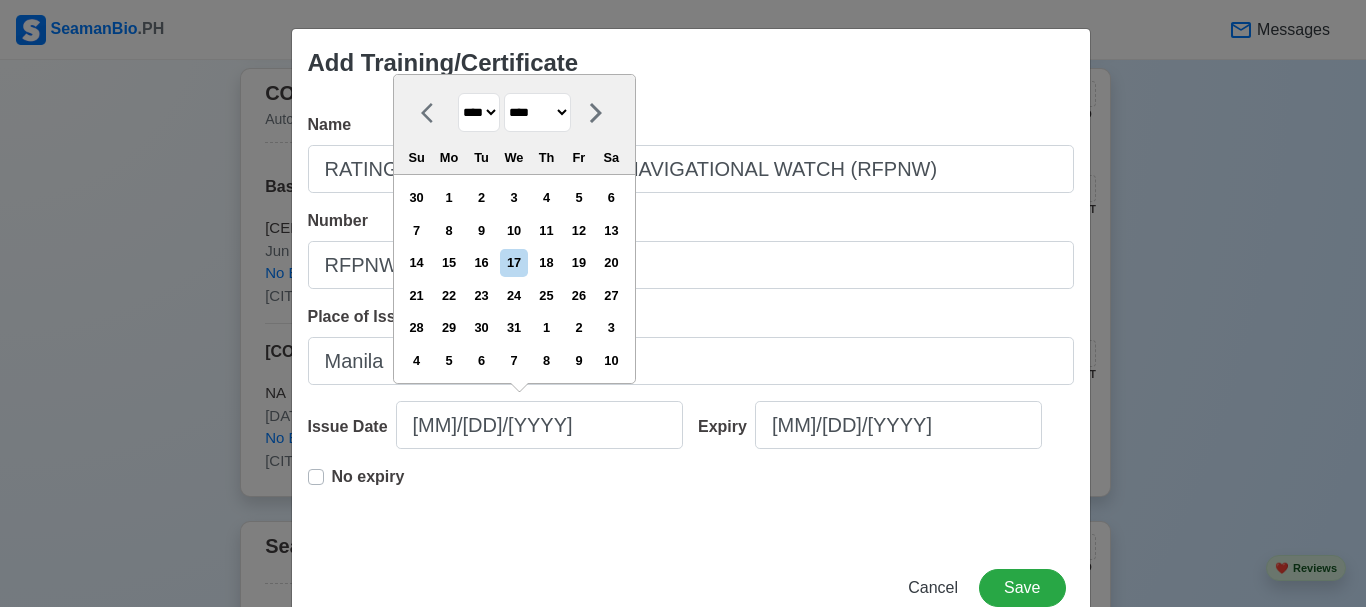 select on "****" 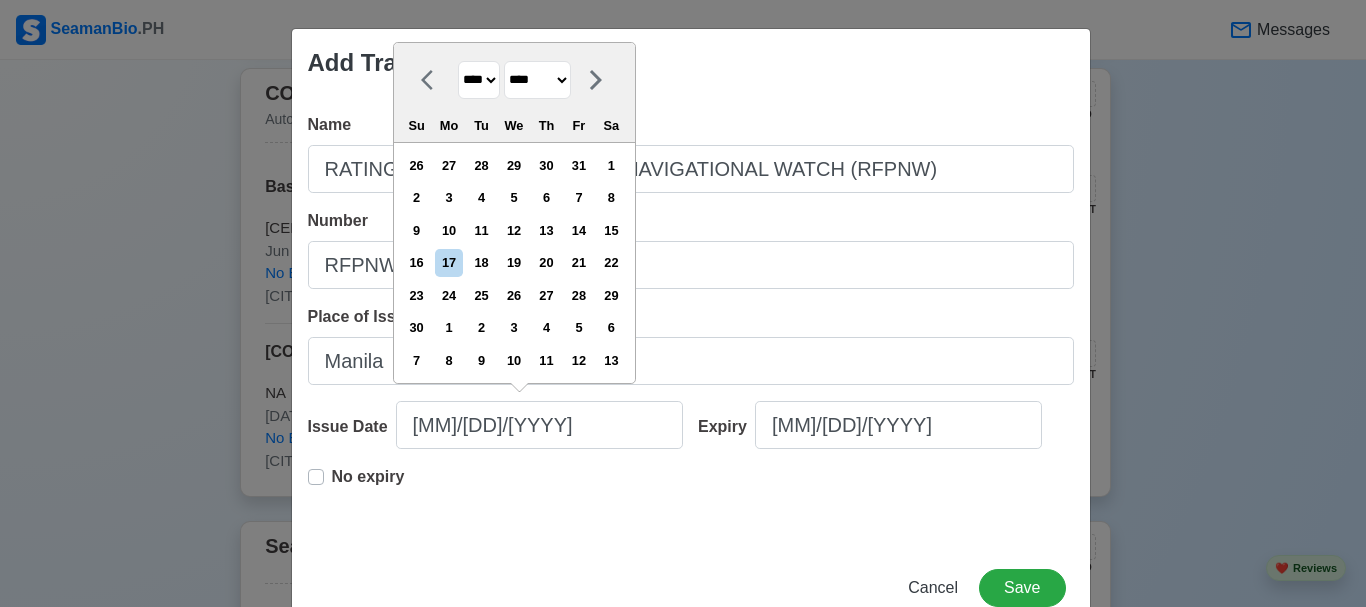 click on "29" at bounding box center [611, 295] 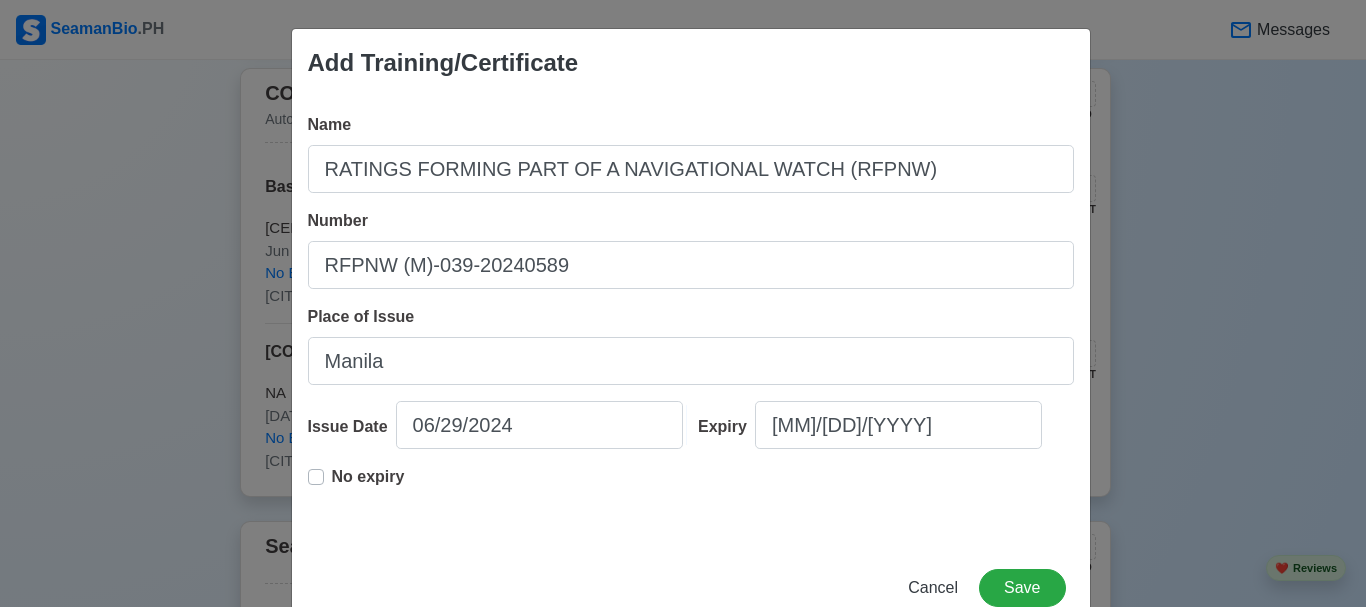 click on "No expiry" at bounding box center (368, 485) 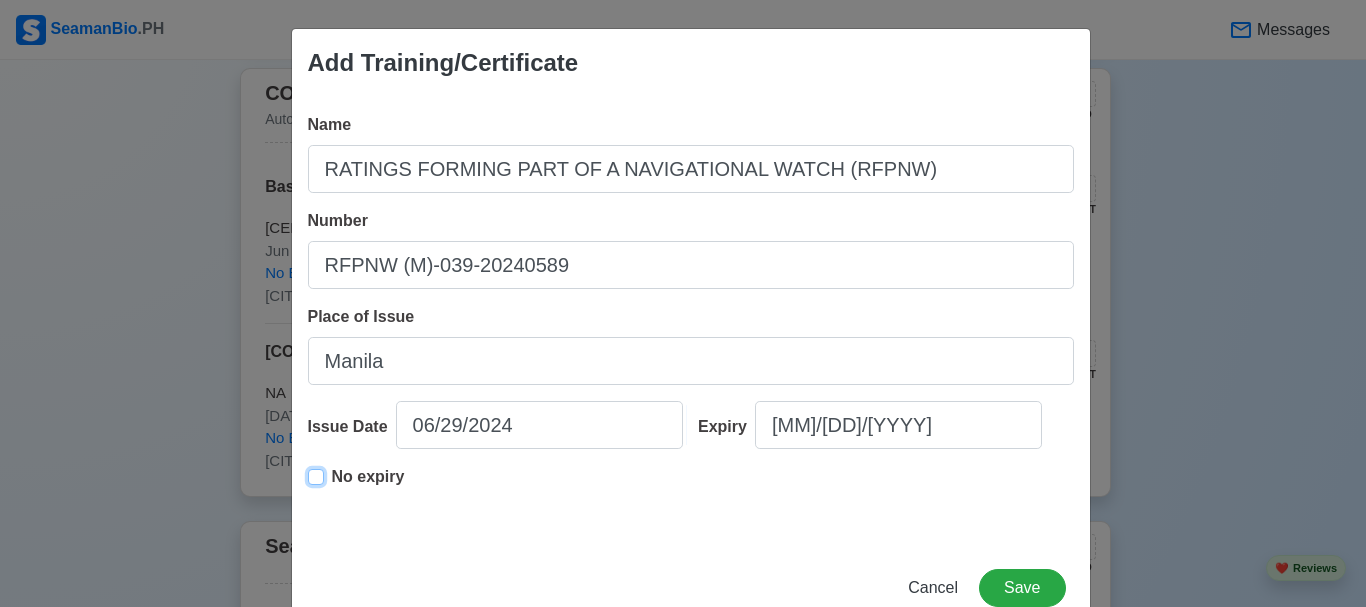 type on "06/29/2024" 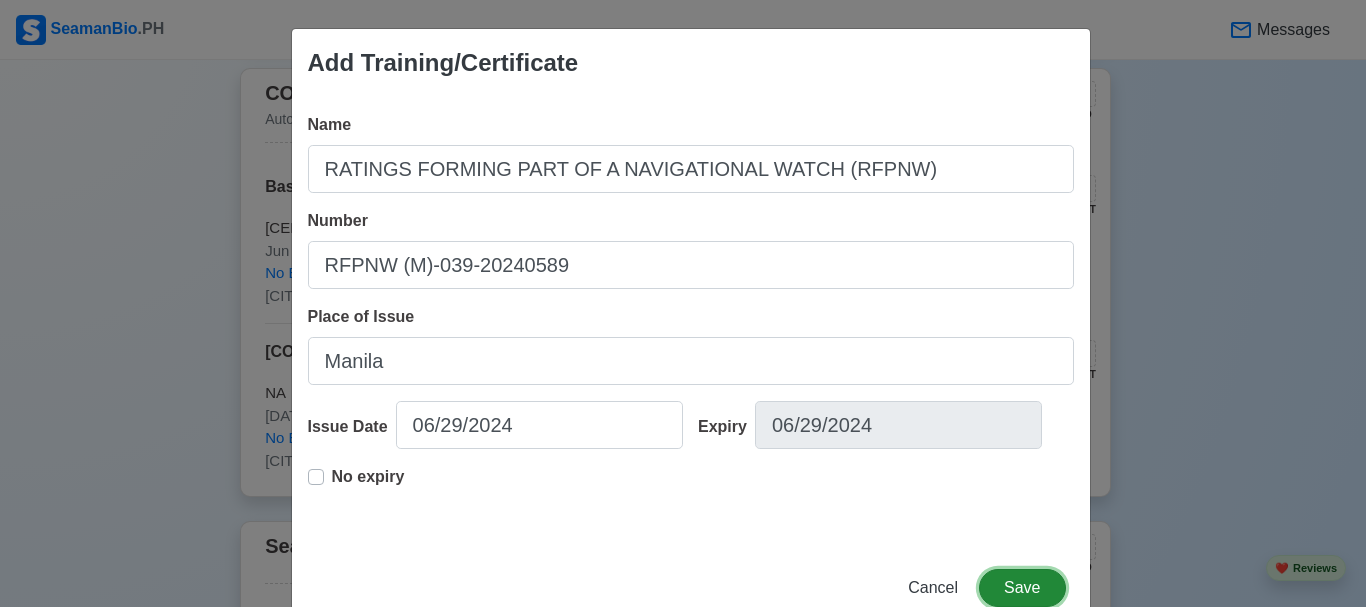 click on "Save" at bounding box center (1022, 588) 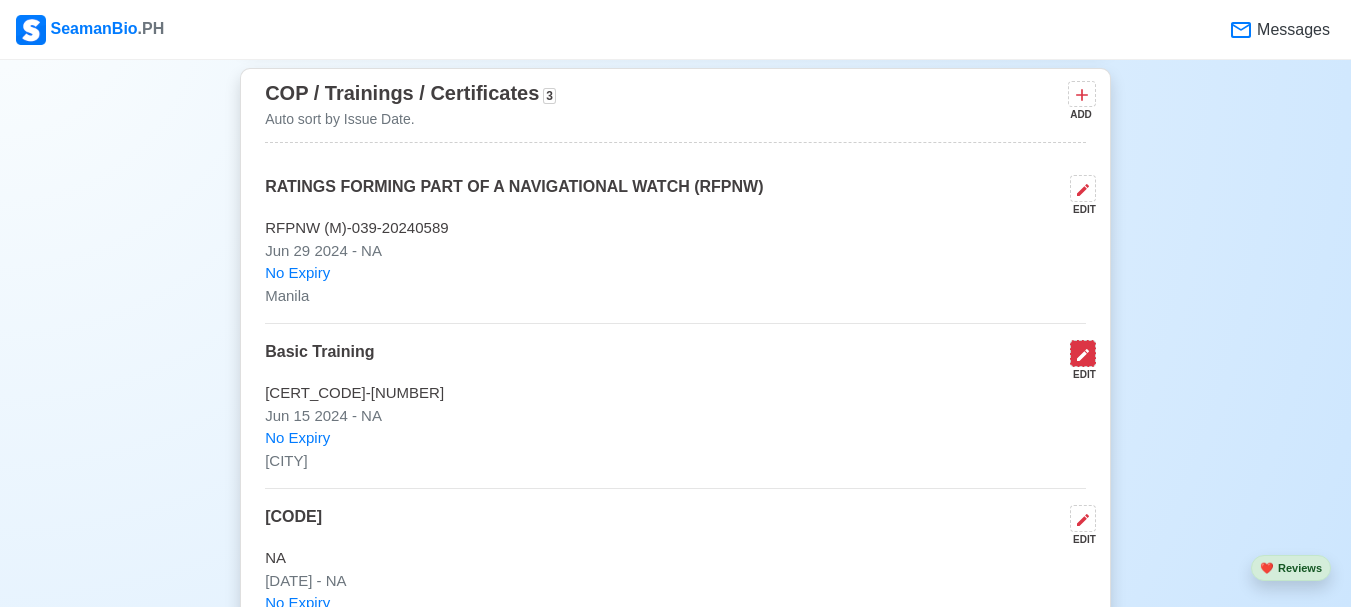 click 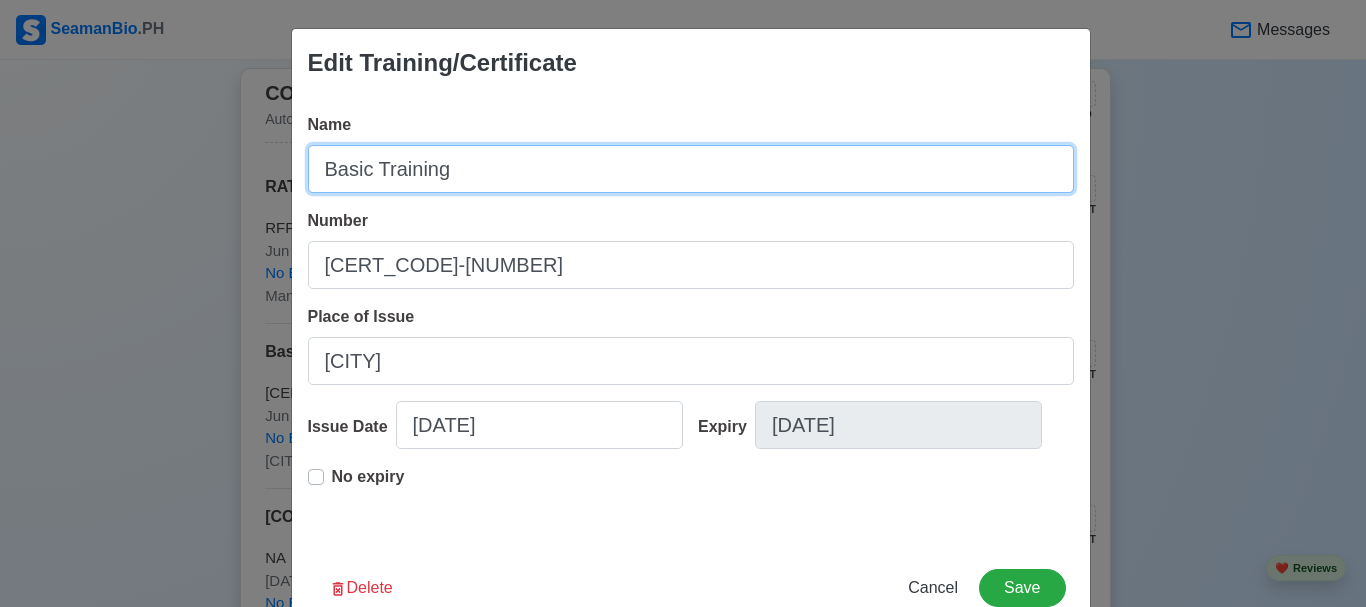 click on "Basic Training" at bounding box center (691, 169) 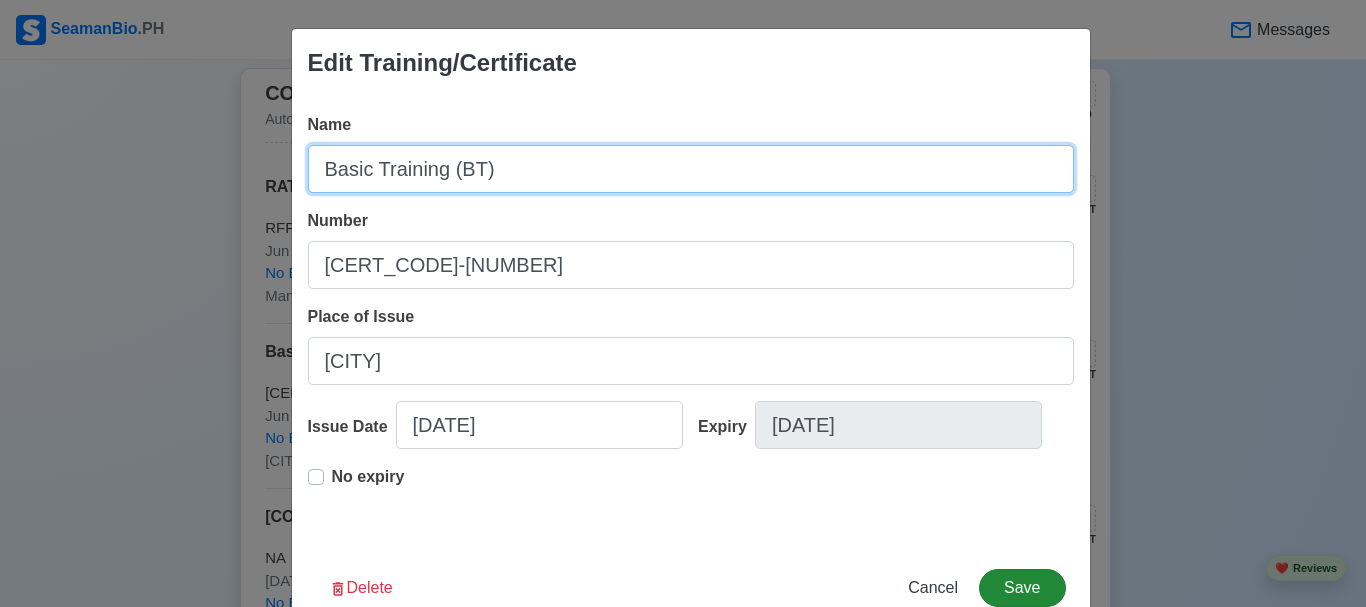 type on "Basic Training (BT)" 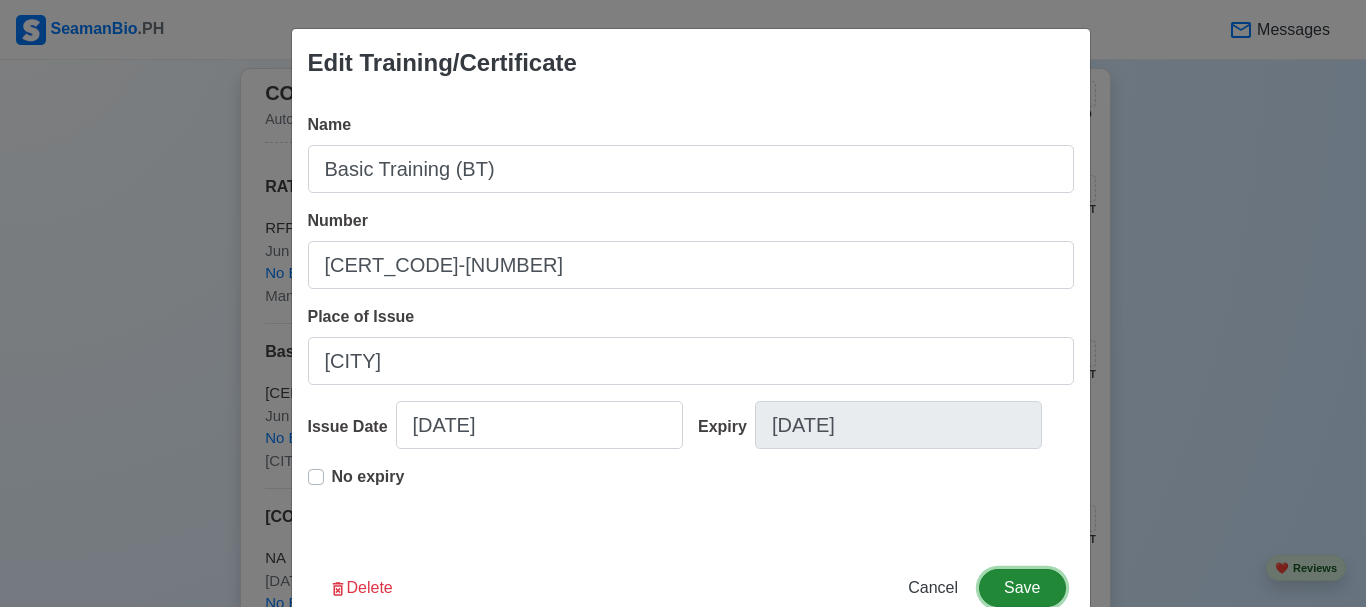 click on "Save" at bounding box center [1022, 588] 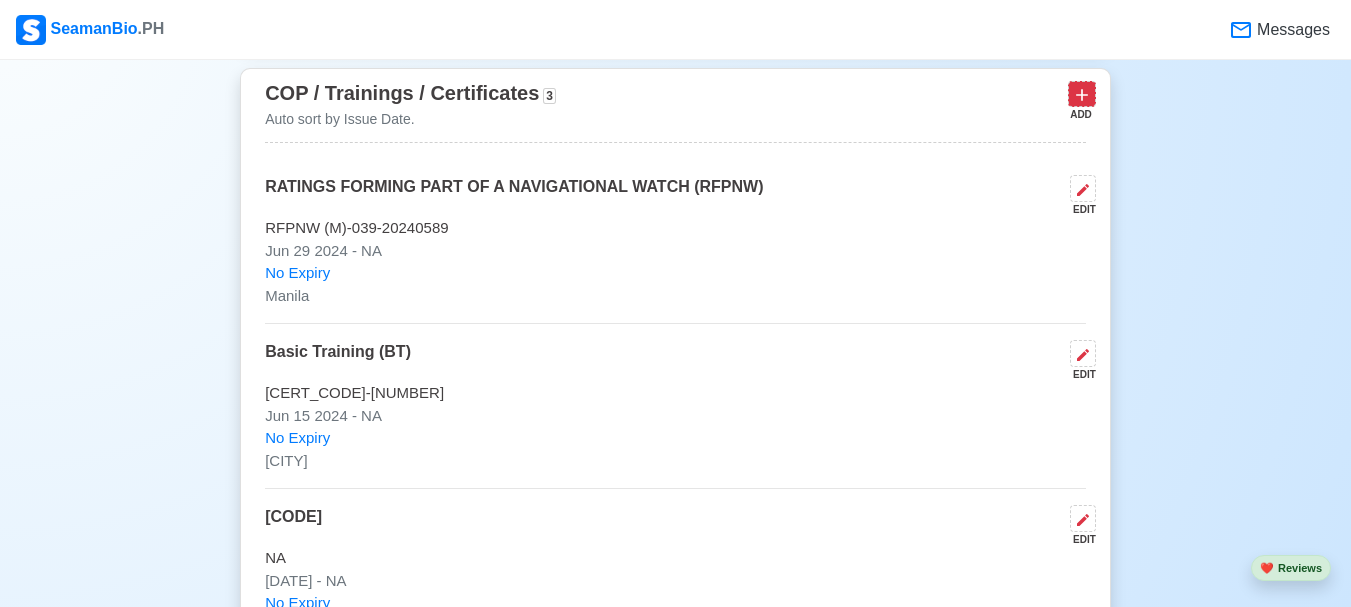 click 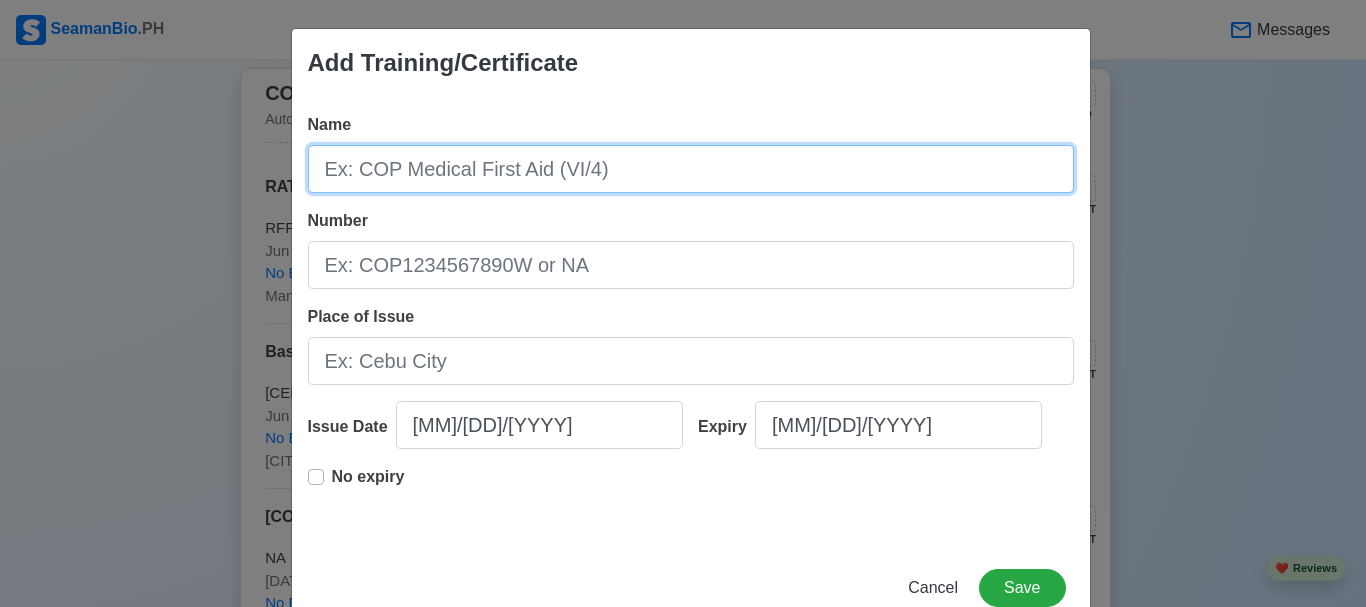 click on "Name" at bounding box center [691, 169] 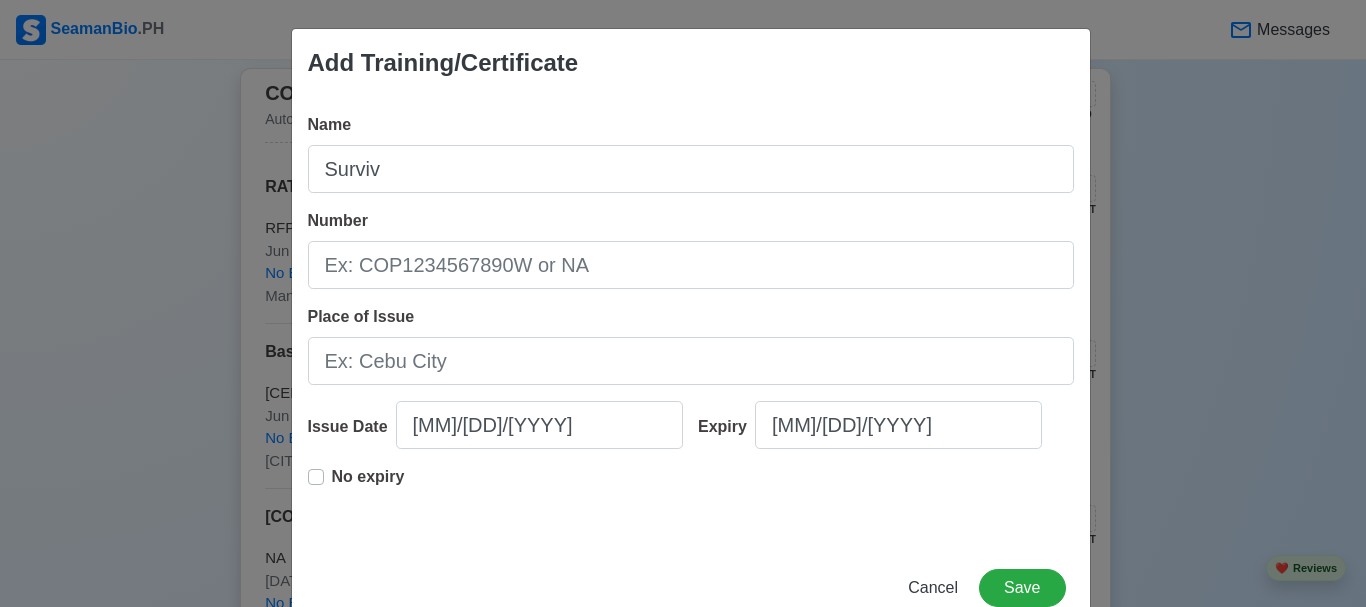 click on "Add Training/Certificate Name Surviv Number Place of Issue Issue Date [DATE] Expiry [DATE] No expiry Cancel Save" at bounding box center [683, 303] 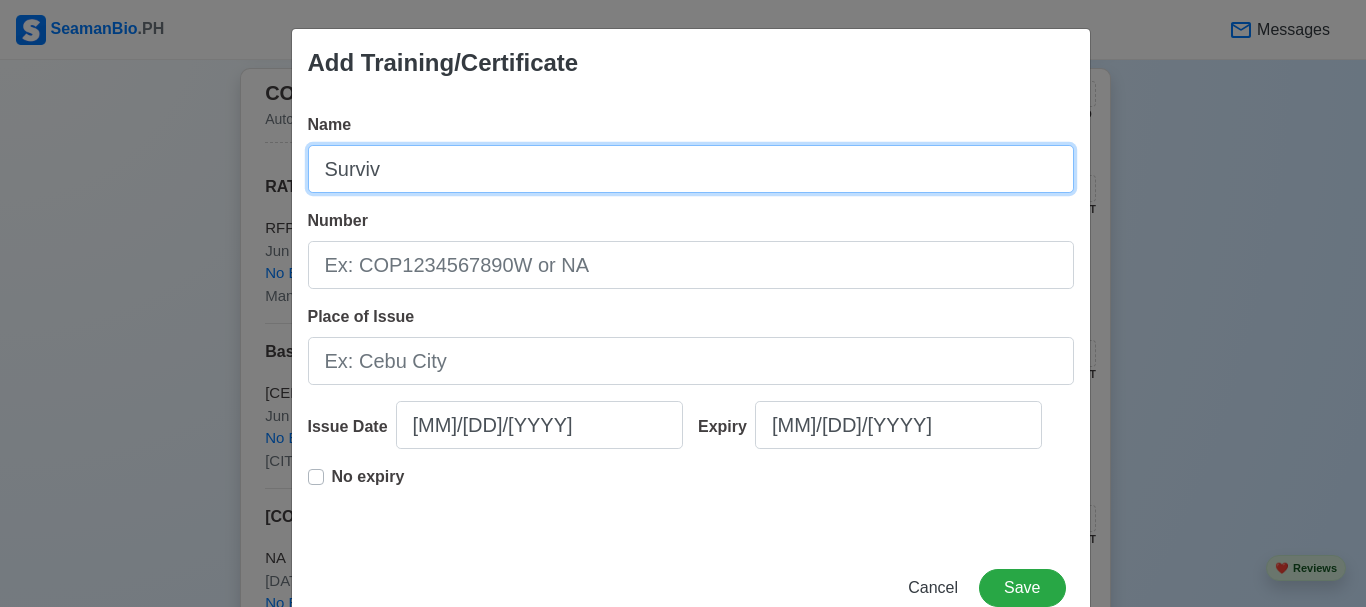 click on "Surviv" at bounding box center [691, 169] 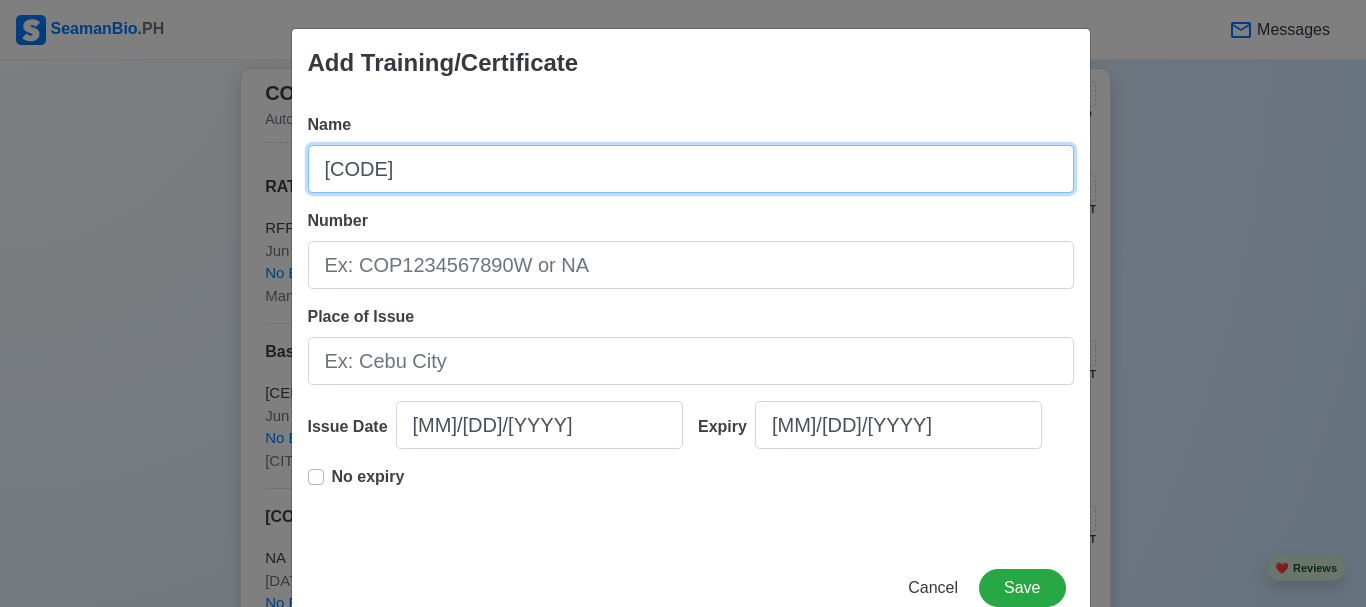 type on "[CODE]" 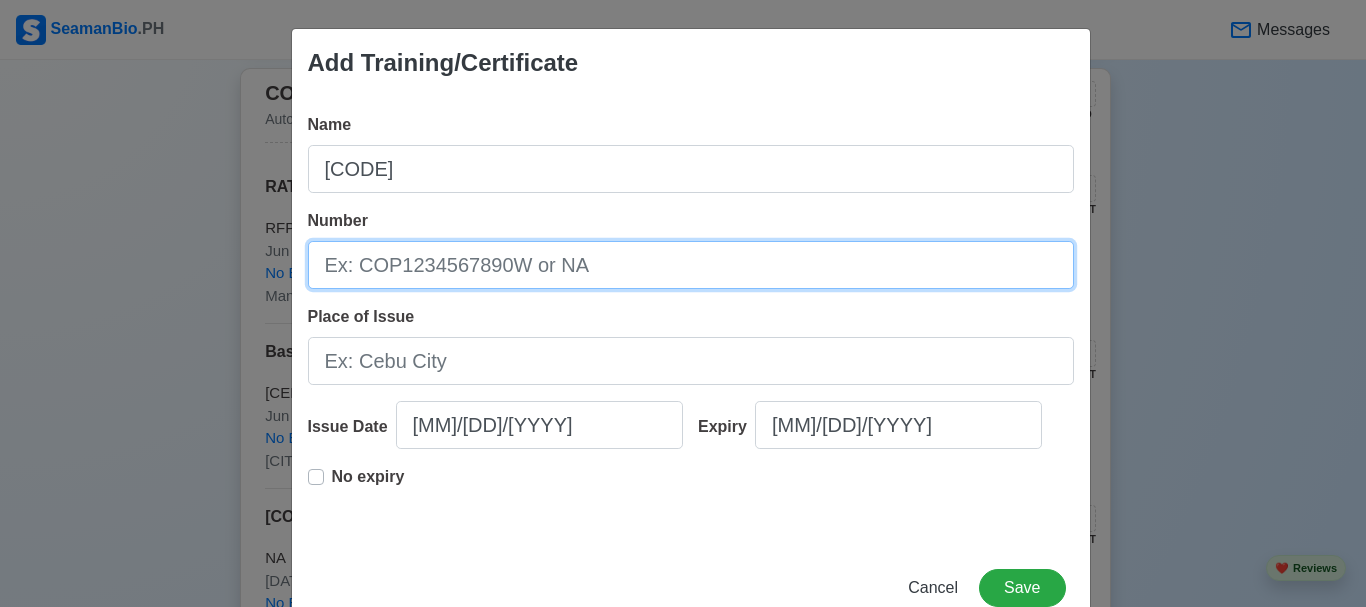 click on "Number" at bounding box center (691, 265) 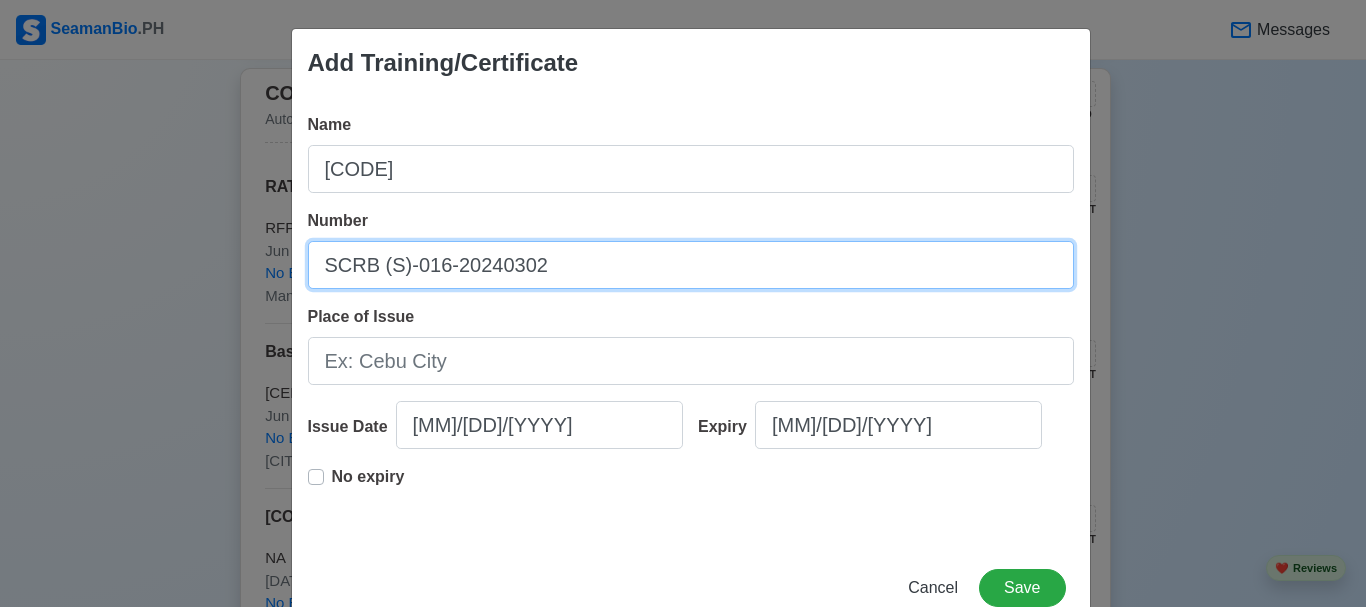 type on "SCRB (S)-016-20240302" 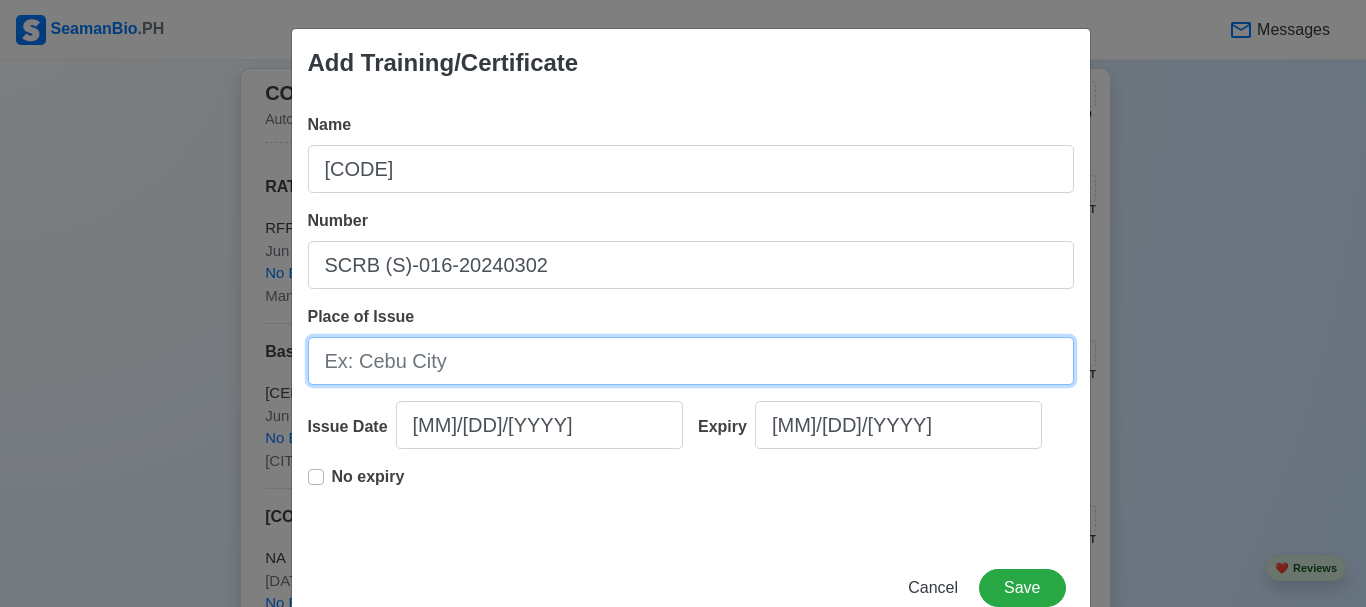 click on "Place of Issue" at bounding box center (691, 361) 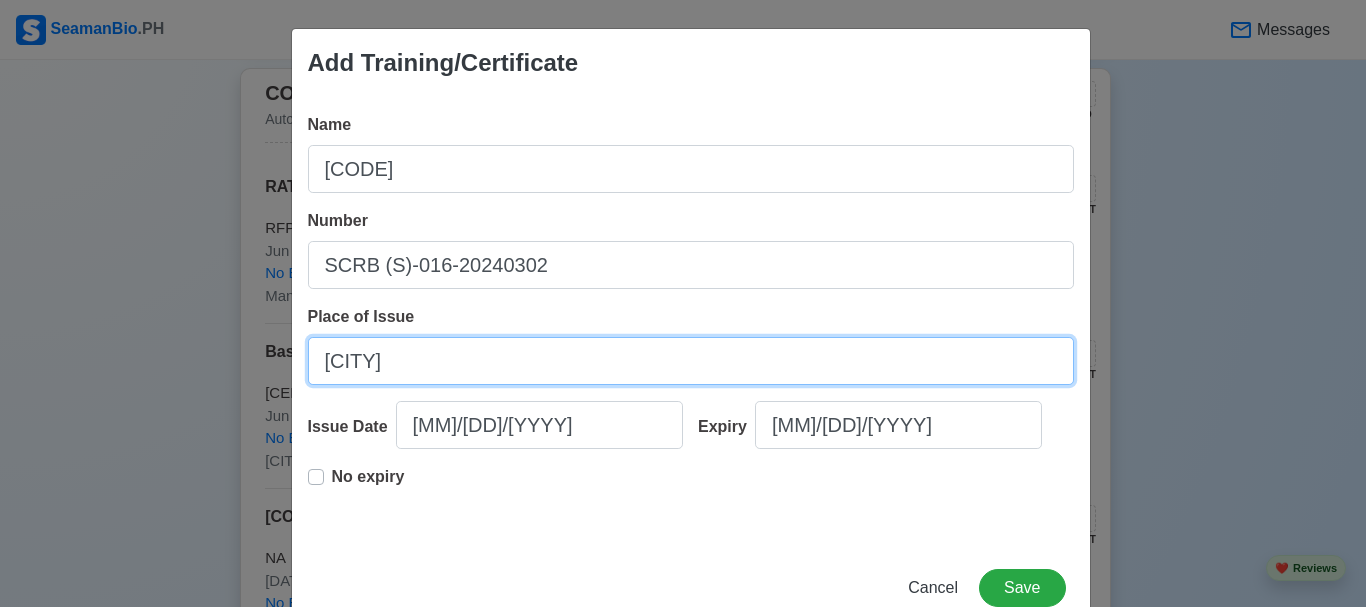 type on "[CITY]" 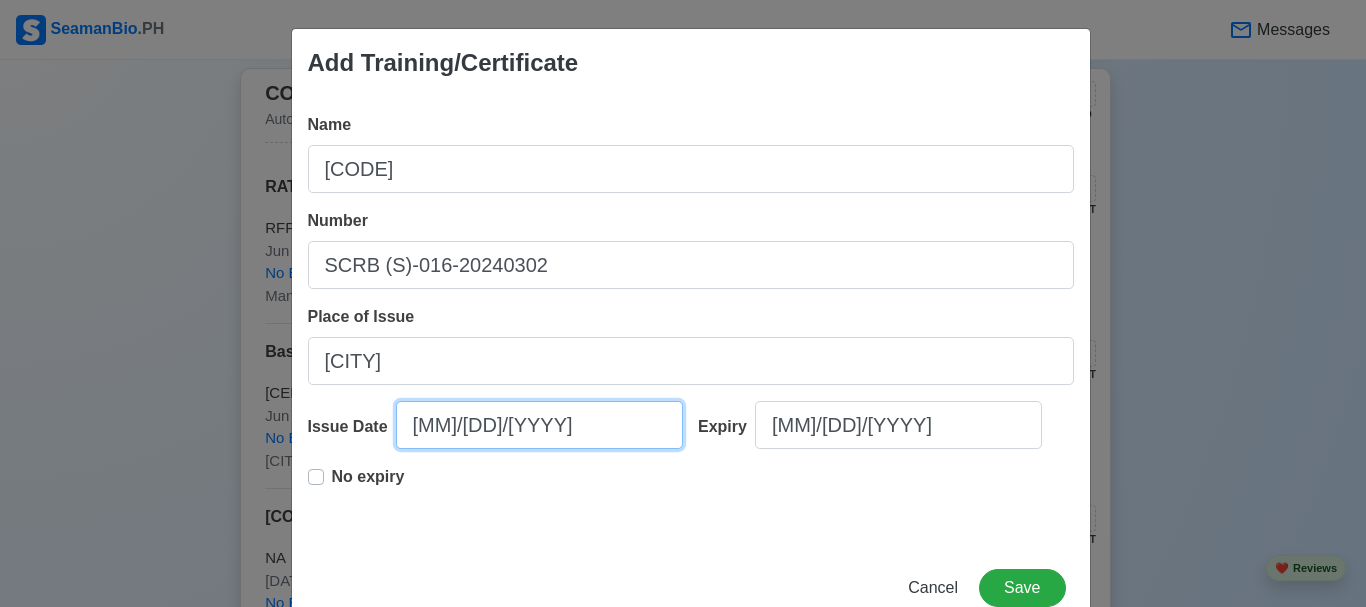 click on "[MM]/[DD]/[YYYY]" at bounding box center (539, 425) 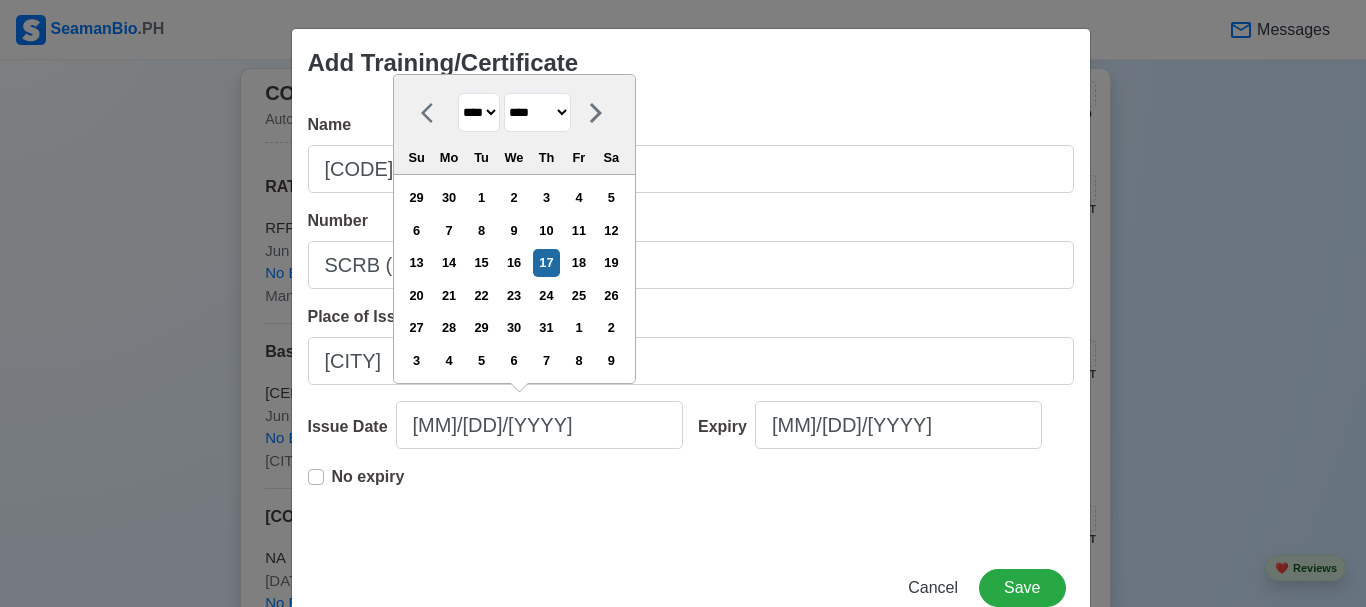 drag, startPoint x: 509, startPoint y: 111, endPoint x: 497, endPoint y: 112, distance: 12.0415945 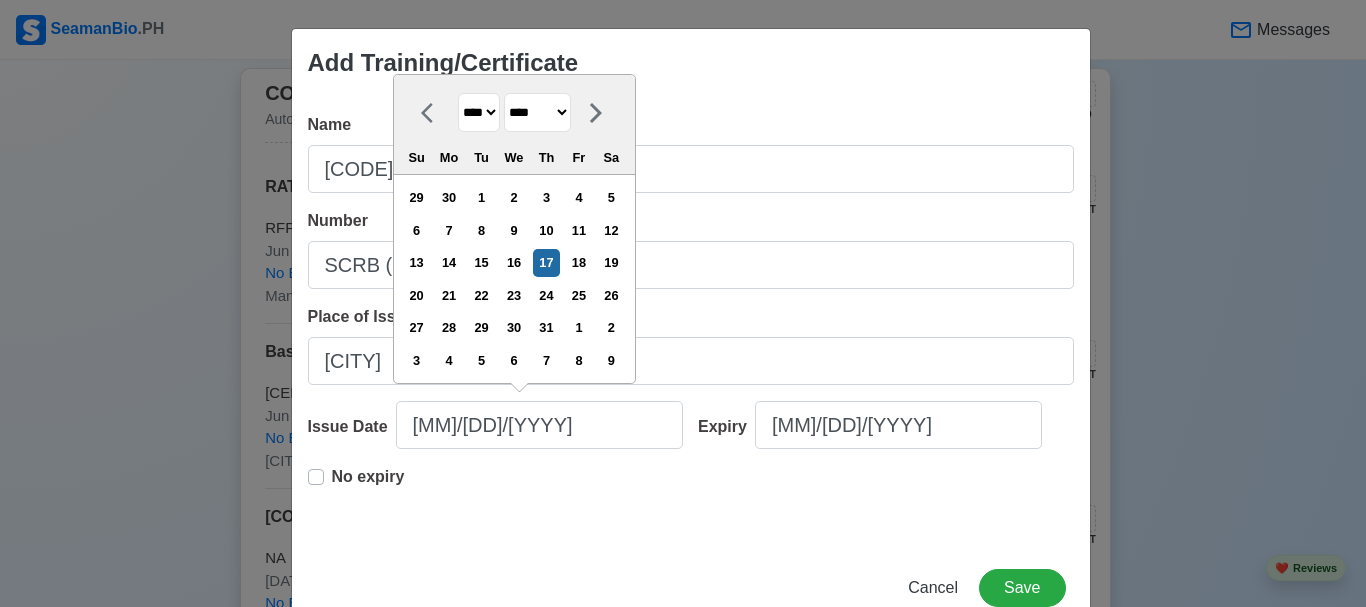 select on "****" 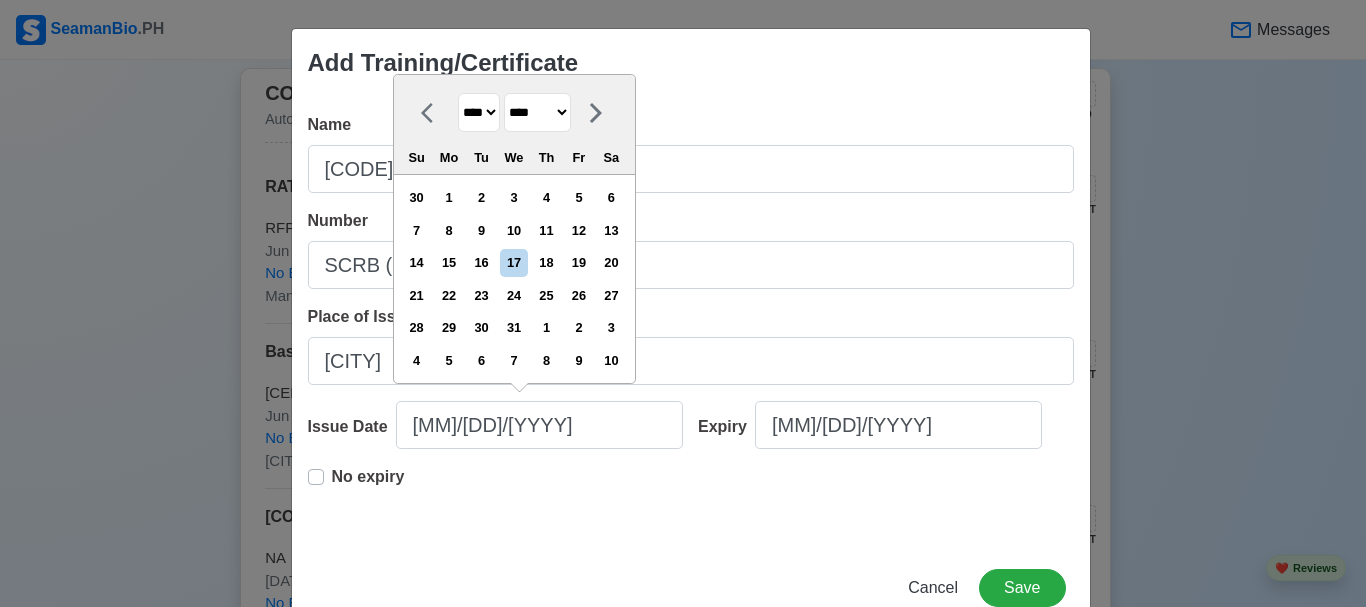 click on "******* ******** ***** ***** *** **** **** ****** ********* ******* ******** ********" at bounding box center [537, 112] 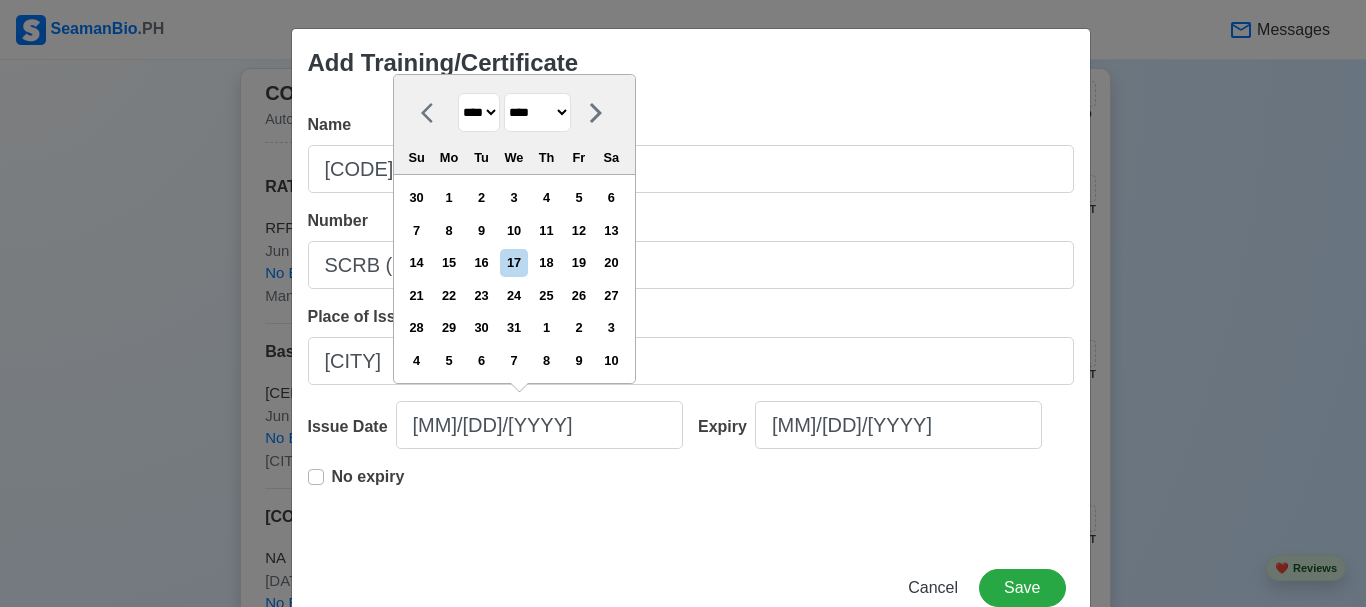 select on "****" 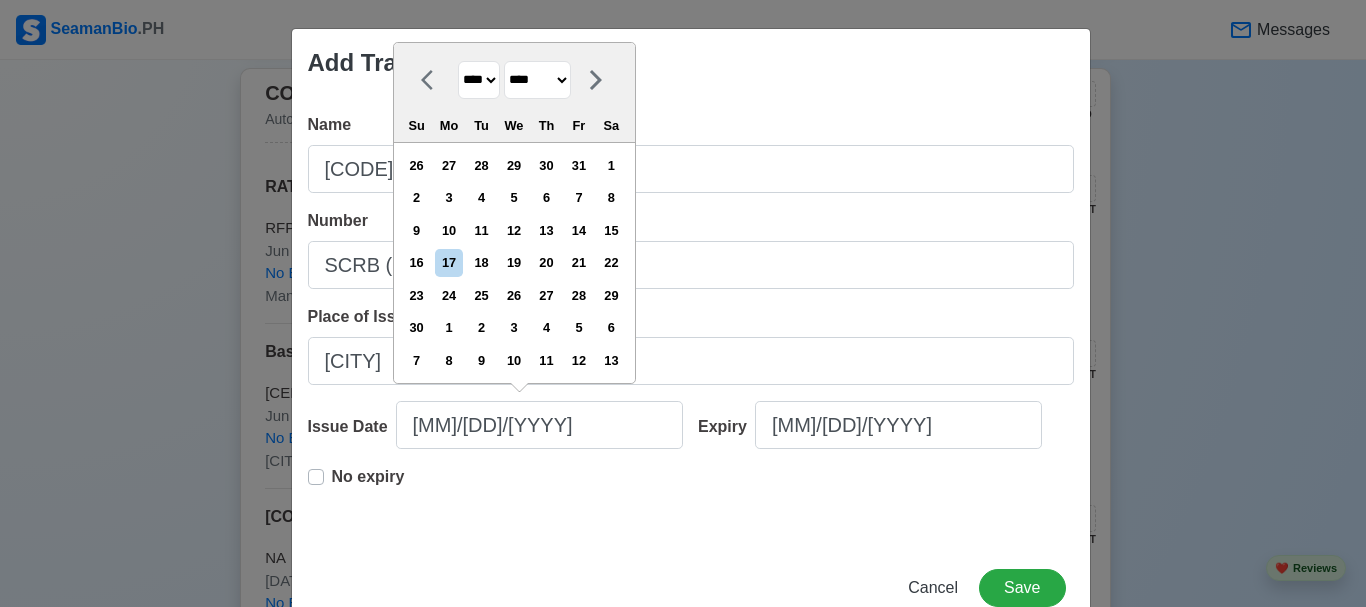 click on "21" at bounding box center (578, 262) 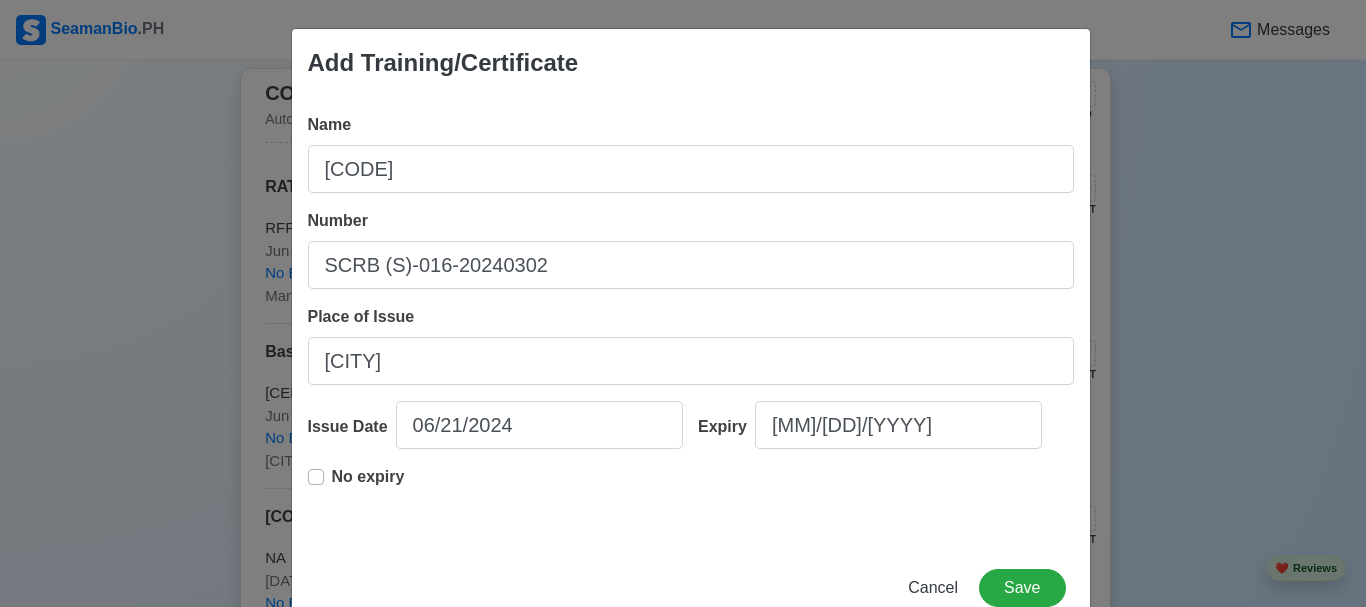 click on "No expiry" at bounding box center (356, 485) 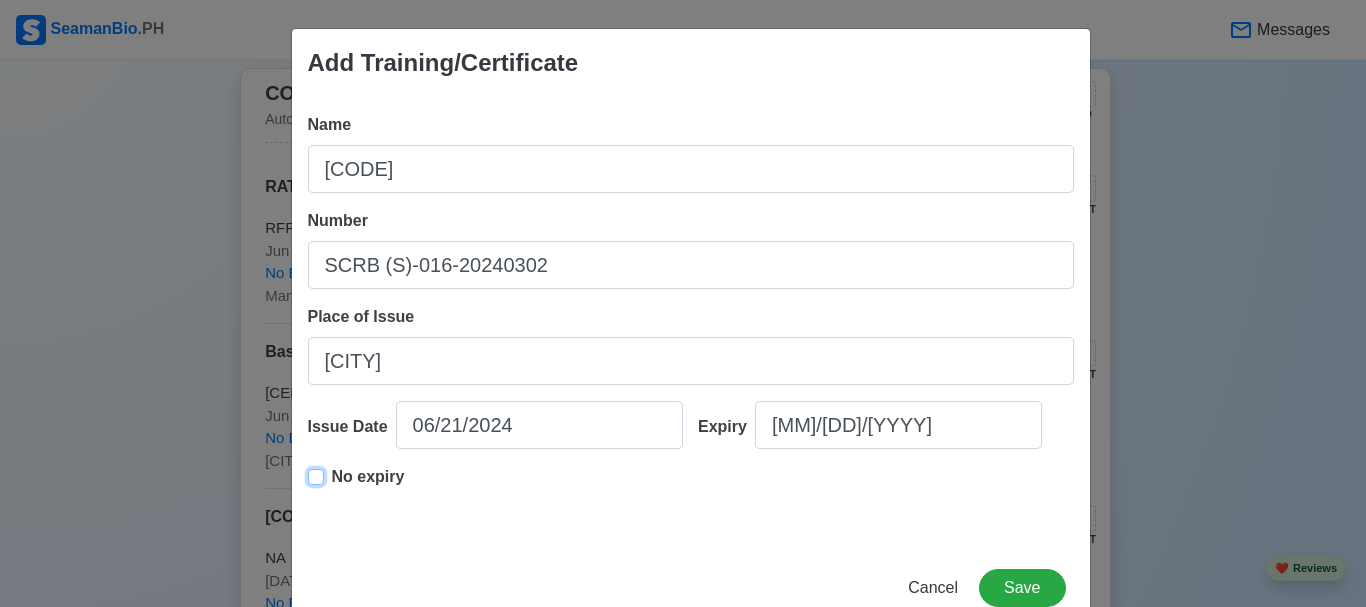 type on "06/21/2024" 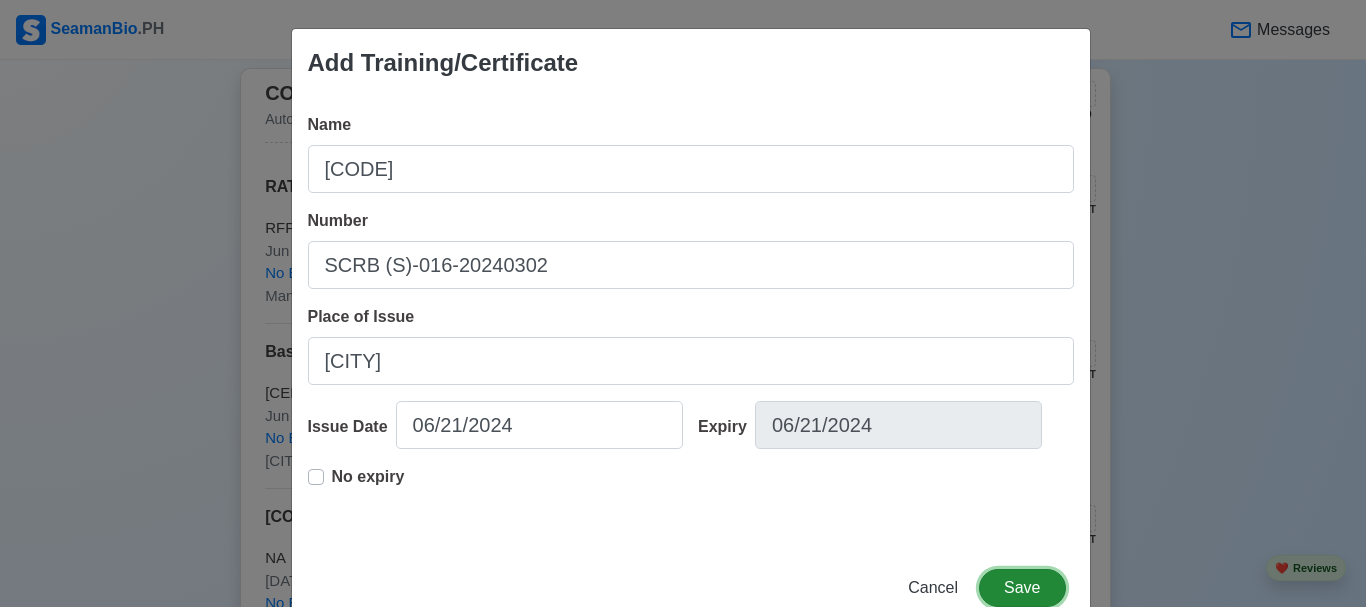 click on "Save" at bounding box center [1022, 588] 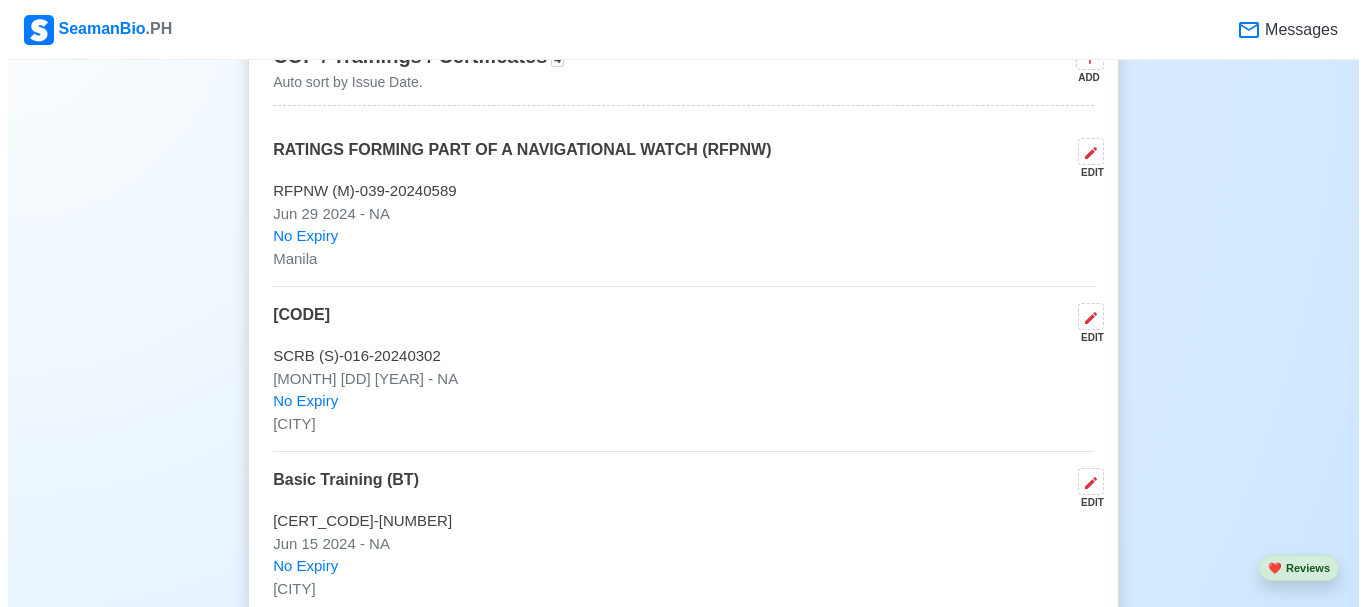 scroll, scrollTop: 3100, scrollLeft: 0, axis: vertical 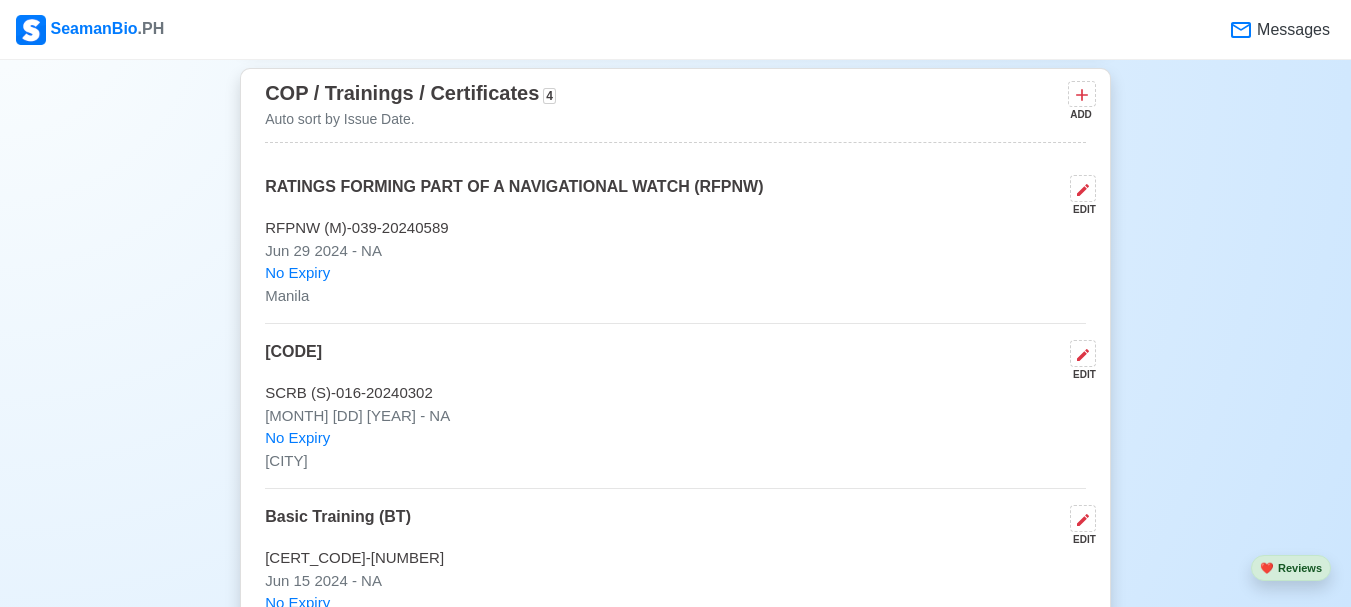 click on "ADD" at bounding box center [1080, 114] 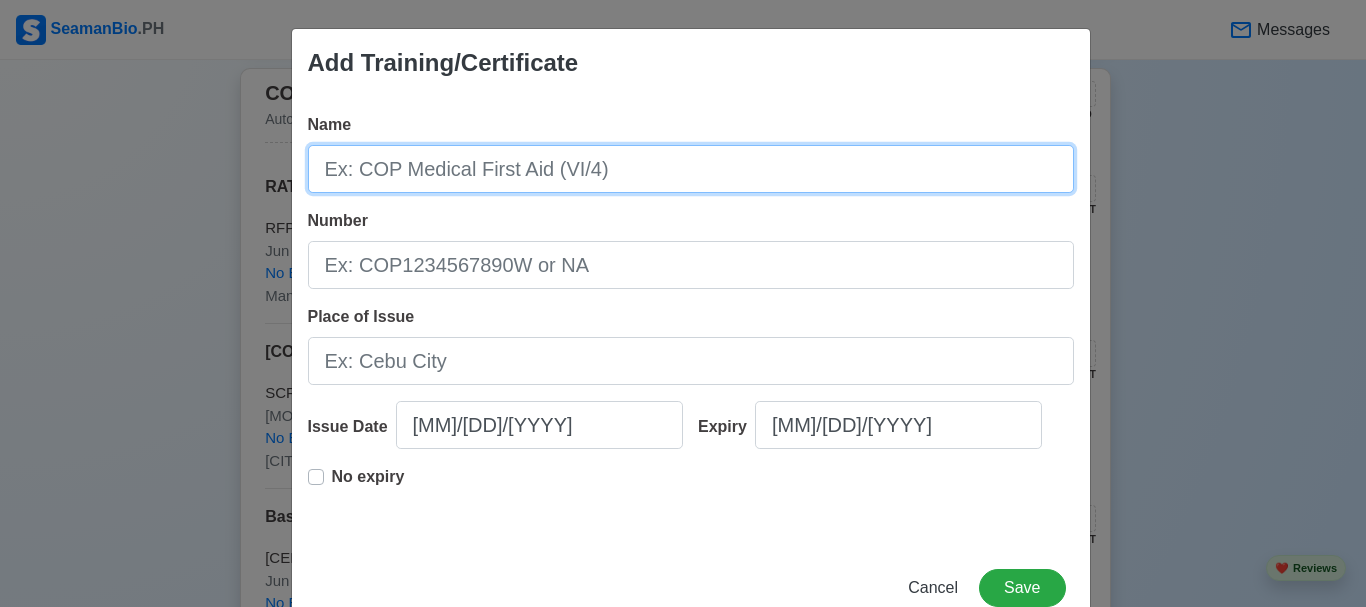 click on "Name" at bounding box center [691, 169] 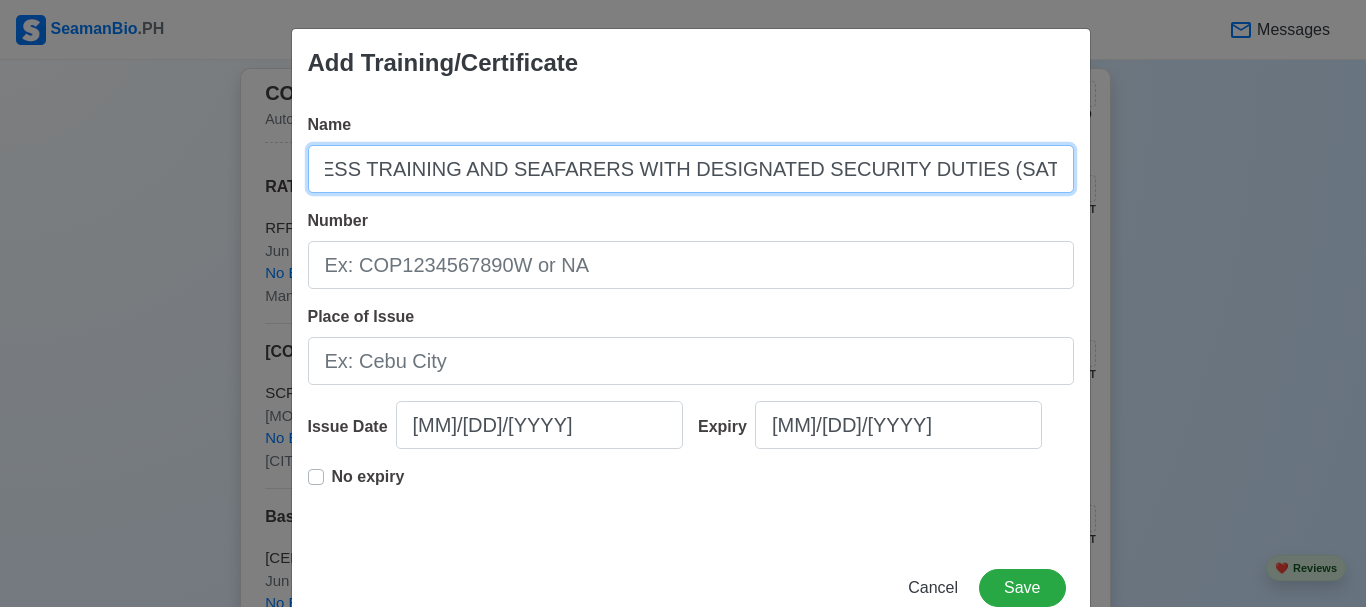 scroll, scrollTop: 0, scrollLeft: 201, axis: horizontal 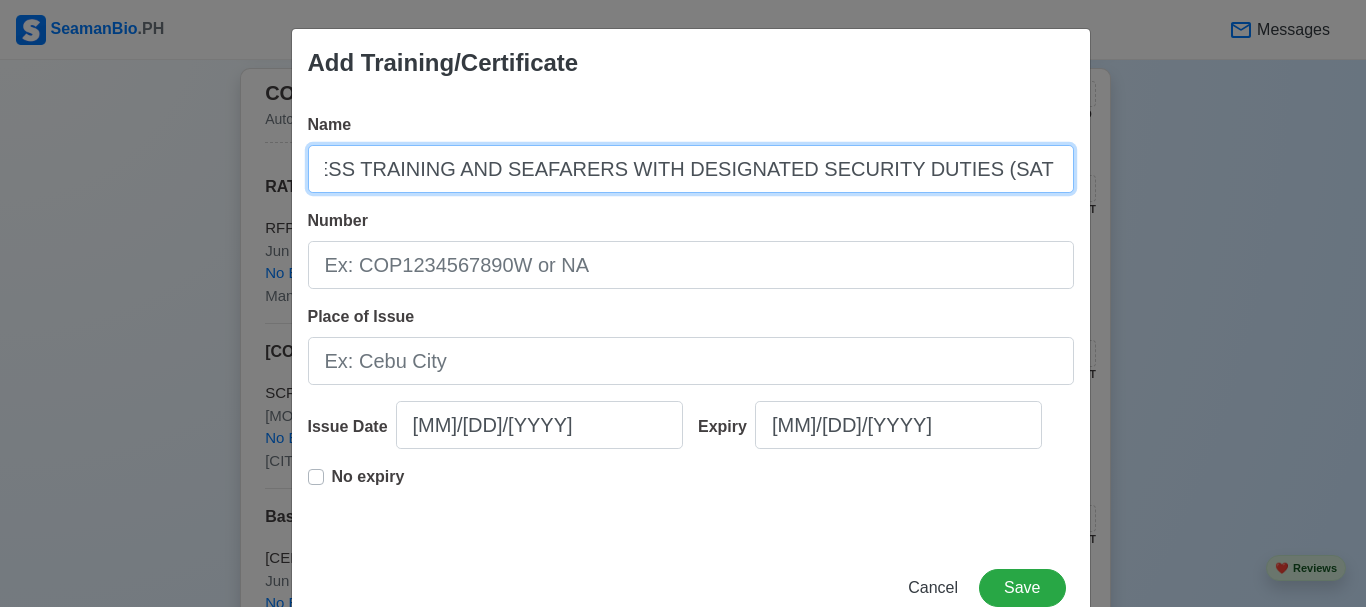 type on "SECURITY AWARENESS TRAINING AND SEAFARERS WITH DESIGNATED SECURITY DUTIES (SAT with SDSD)" 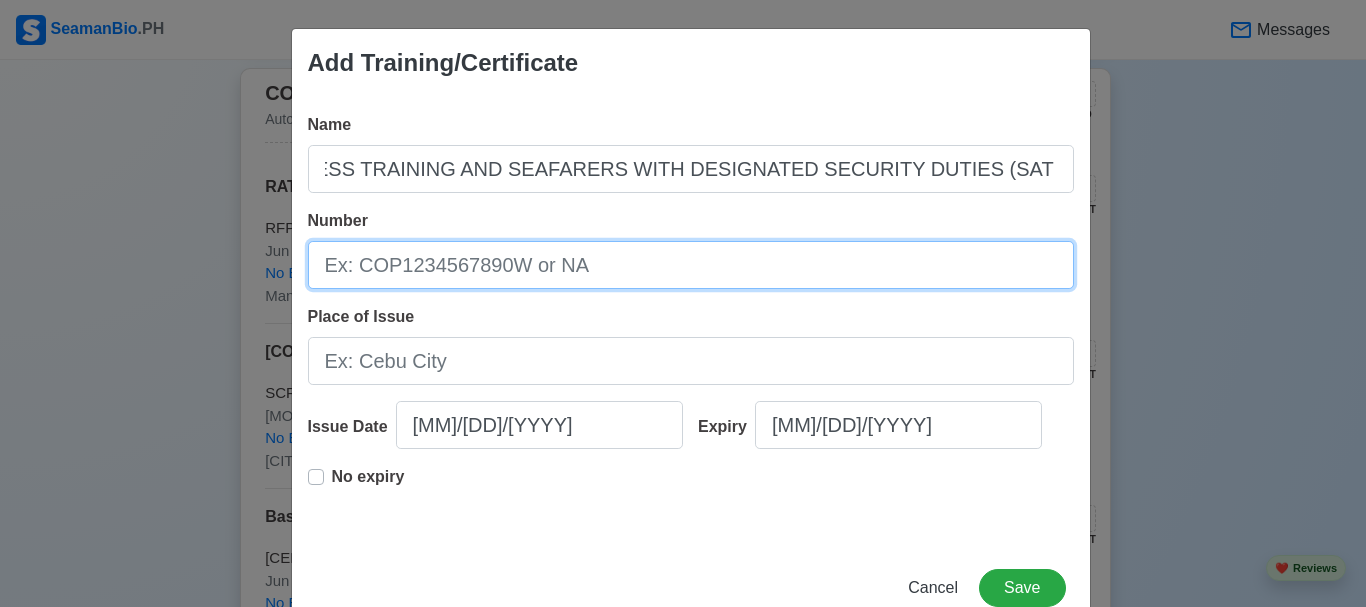 click on "Number" at bounding box center [691, 265] 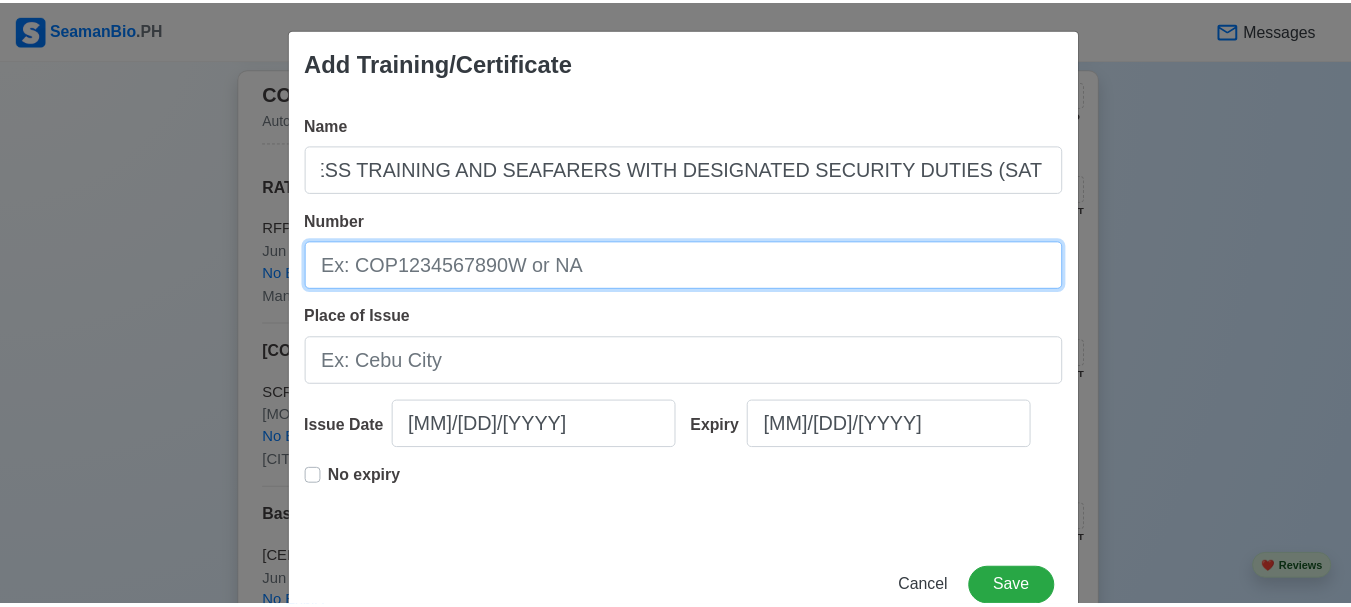 scroll, scrollTop: 0, scrollLeft: 0, axis: both 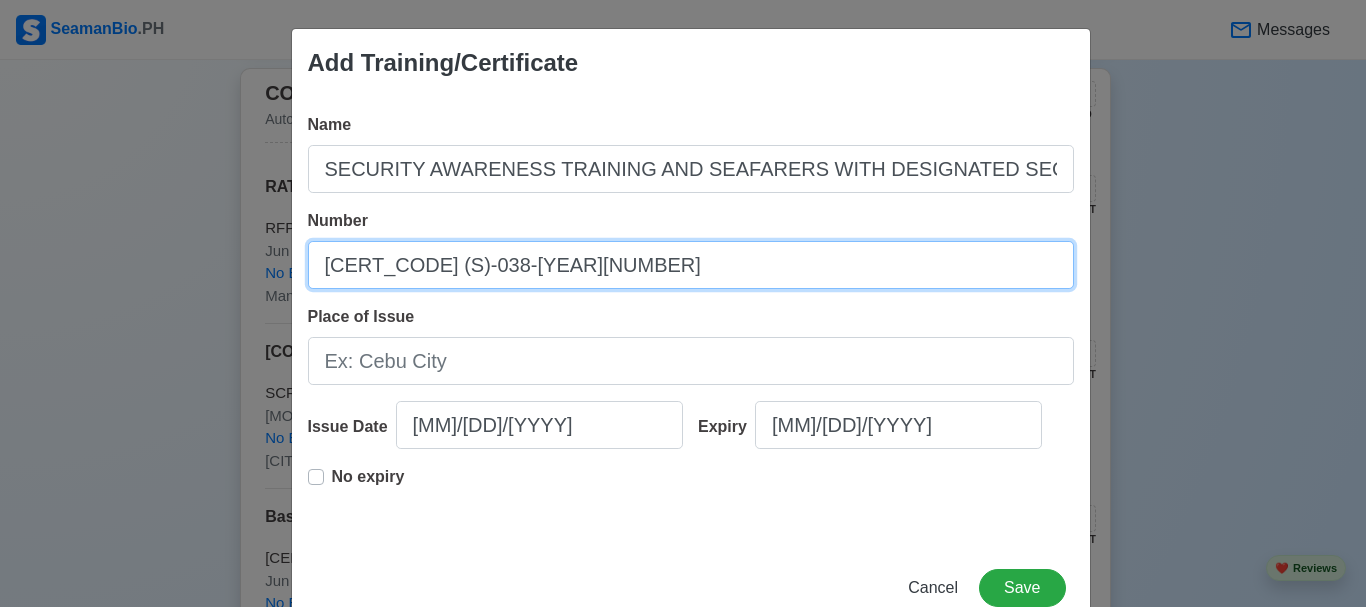 type on "[CERT_CODE] (S)-038-[YEAR][NUMBER]" 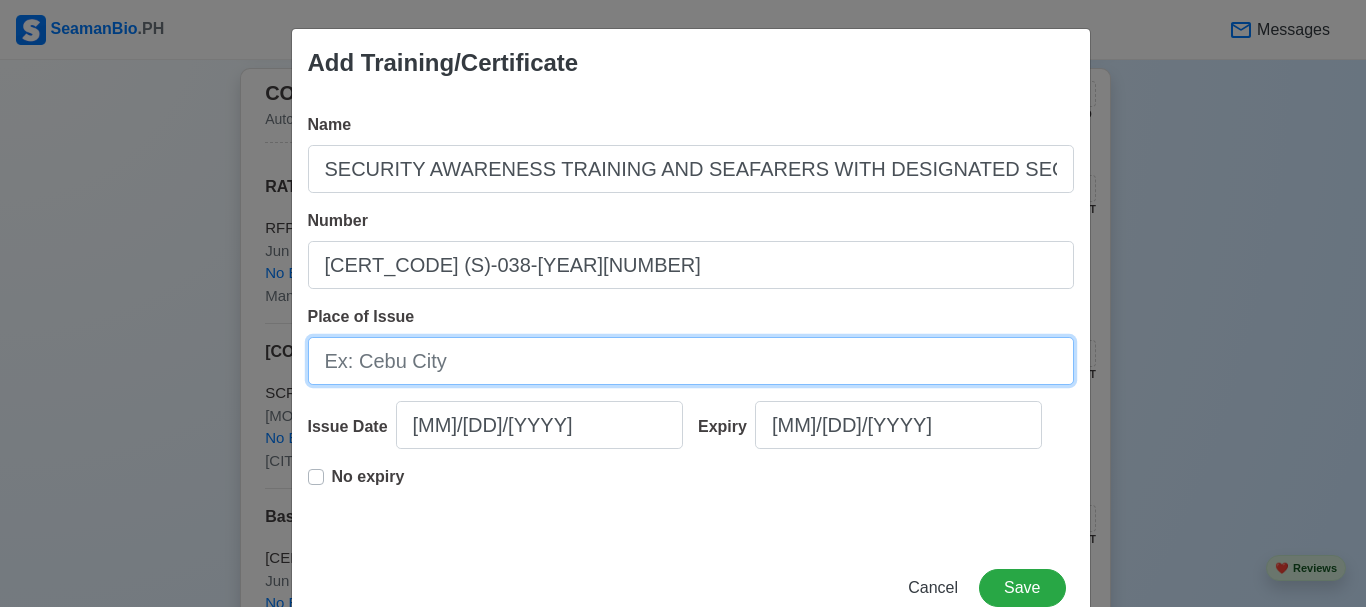 click on "Place of Issue" at bounding box center [691, 361] 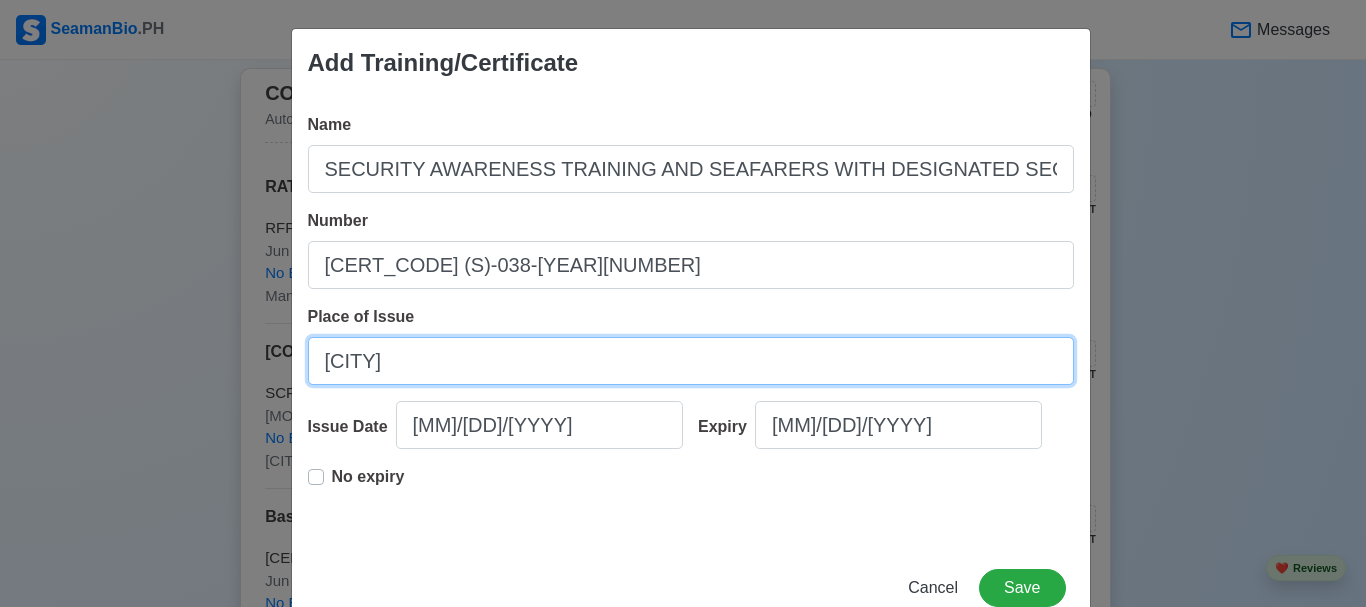 type on "[CITY]" 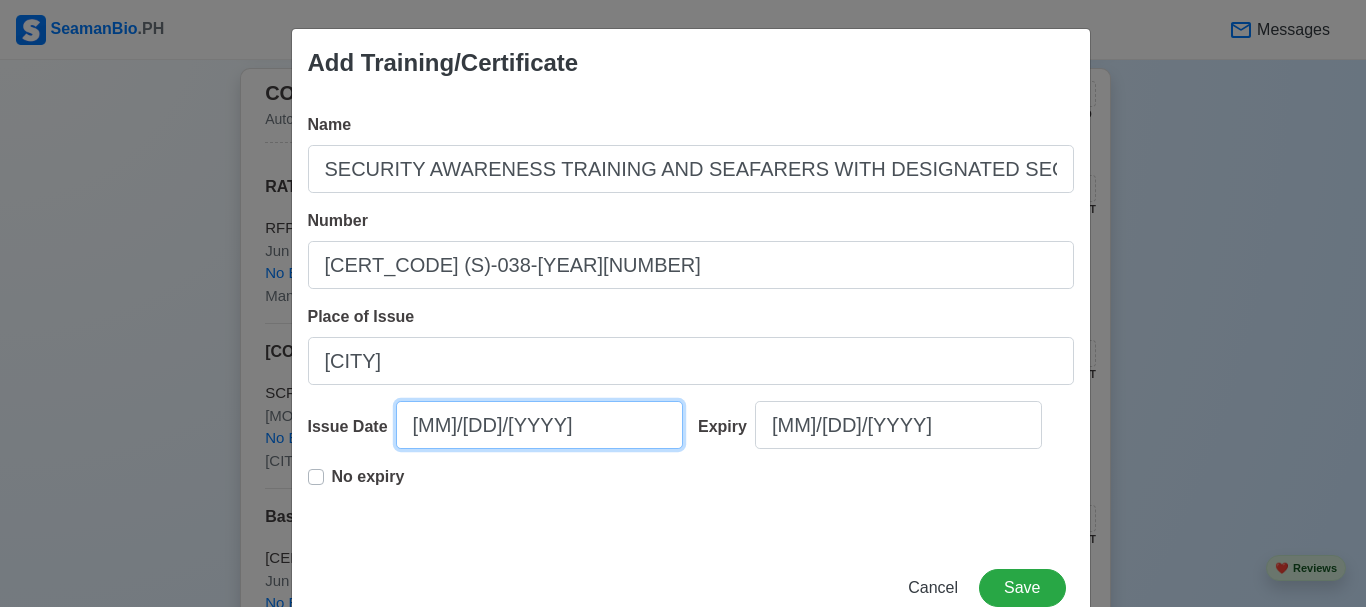 click on "[MM]/[DD]/[YYYY]" at bounding box center (539, 425) 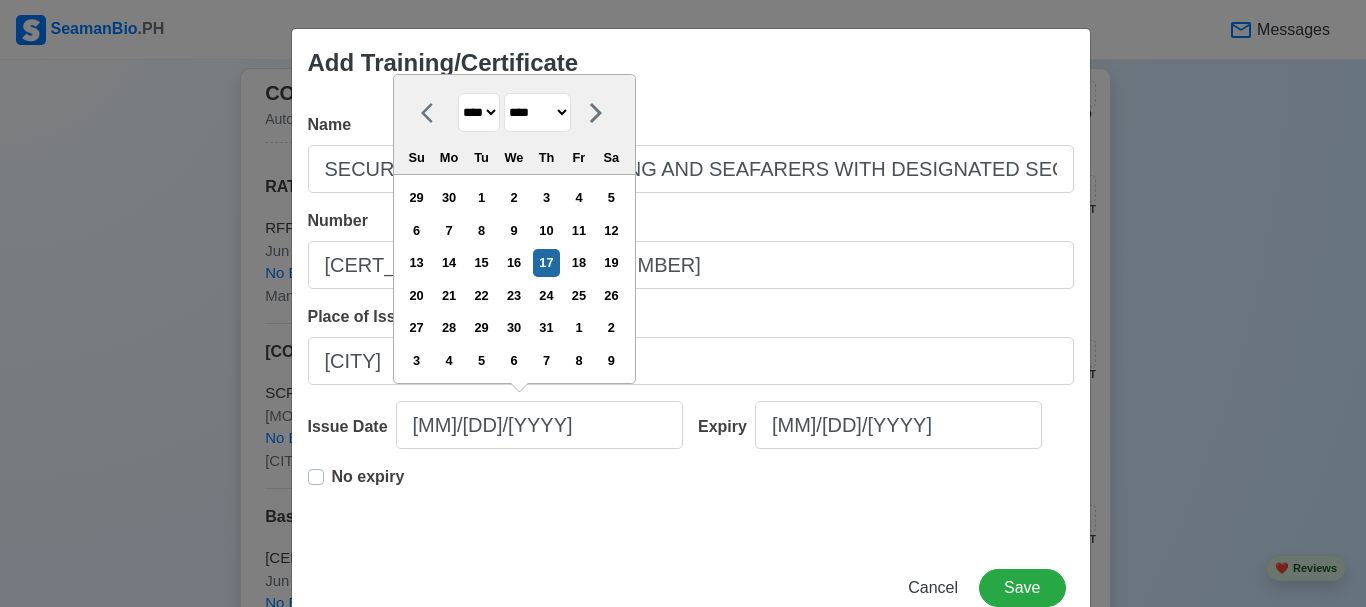 click on "******* ******** ***** ***** *** **** **** ****** ********* ******* ******** ********" at bounding box center (537, 112) 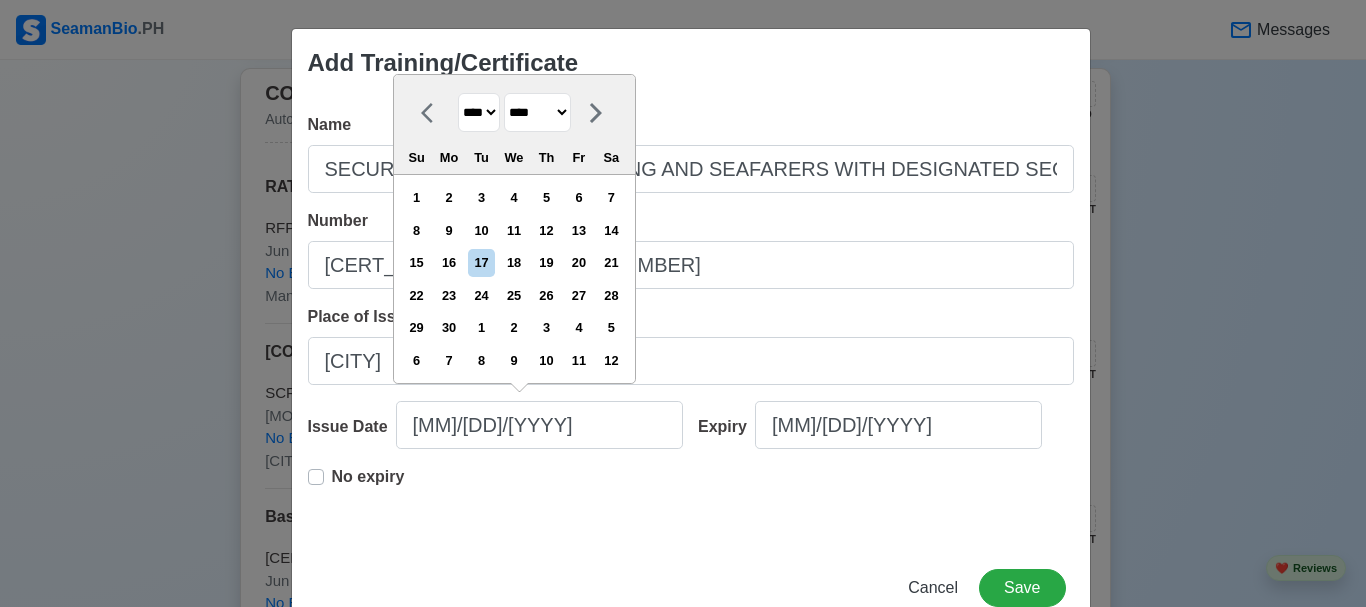 click on "**** **** **** **** **** **** **** **** **** **** **** **** **** **** **** **** **** **** **** **** **** **** **** **** **** **** **** **** **** **** **** **** **** **** **** **** **** **** **** **** **** **** **** **** **** **** **** **** **** **** **** **** **** **** **** **** **** **** **** **** **** **** **** **** **** **** **** **** **** **** **** **** **** **** **** **** **** **** **** **** **** **** **** **** **** **** **** **** **** **** **** **** **** **** **** **** **** **** **** **** **** **** **** **** **** ****" at bounding box center [479, 112] 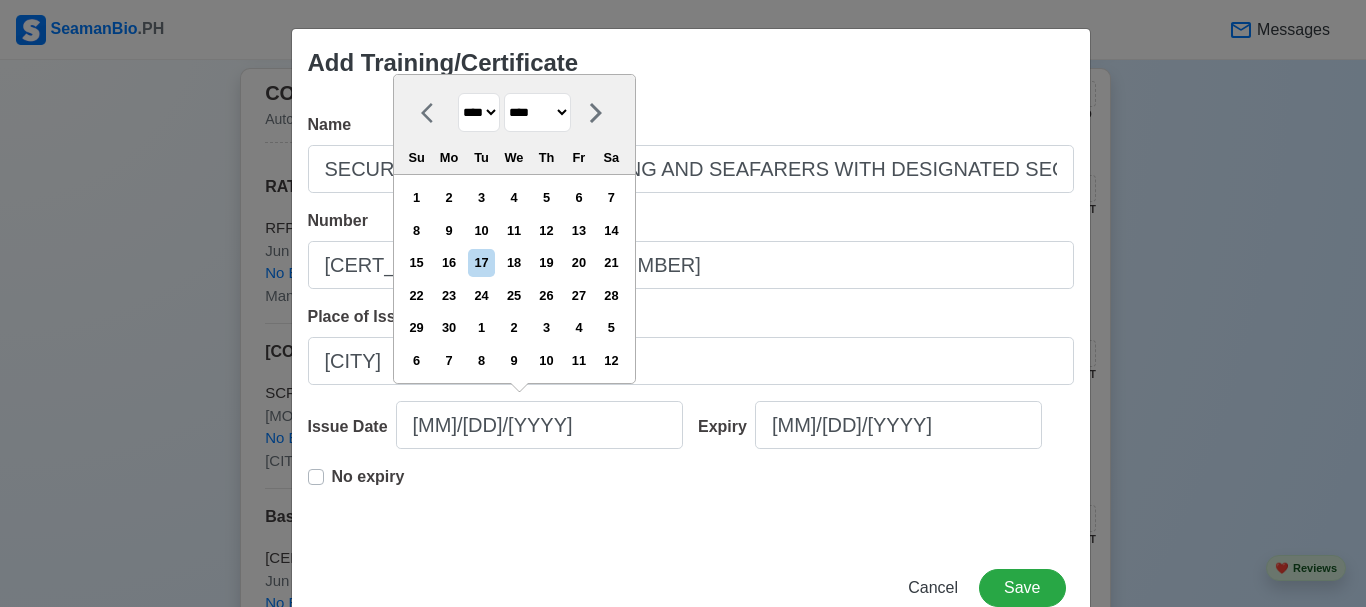 select on "****" 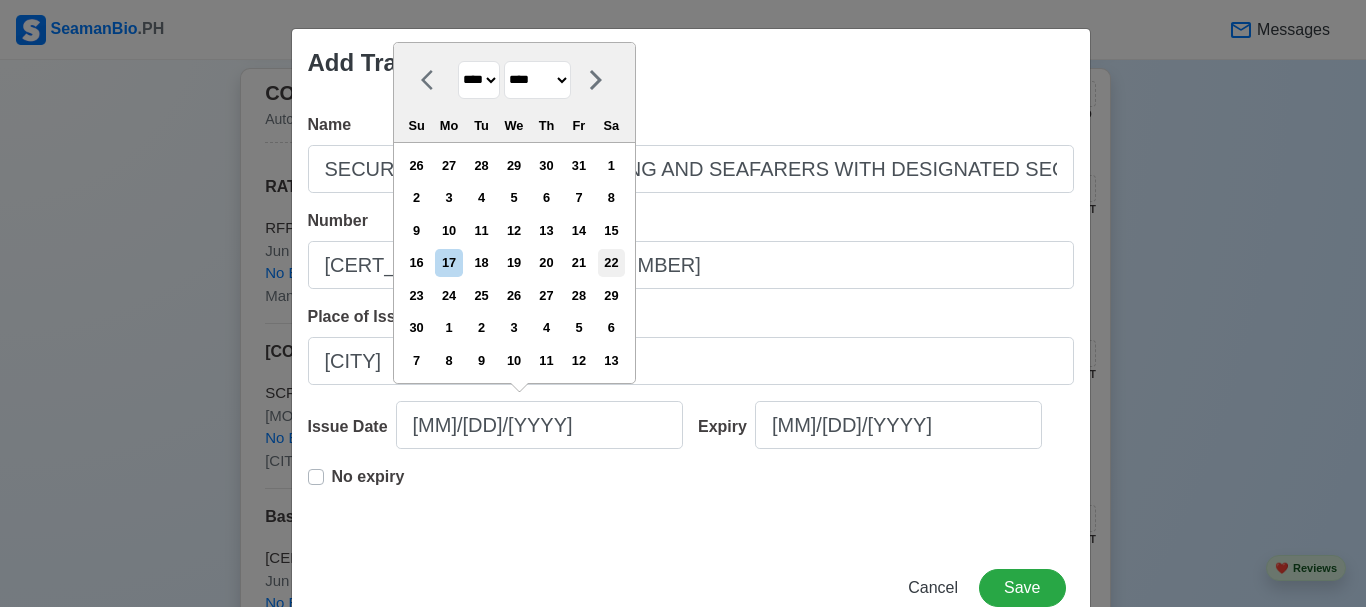 click on "22" at bounding box center (611, 262) 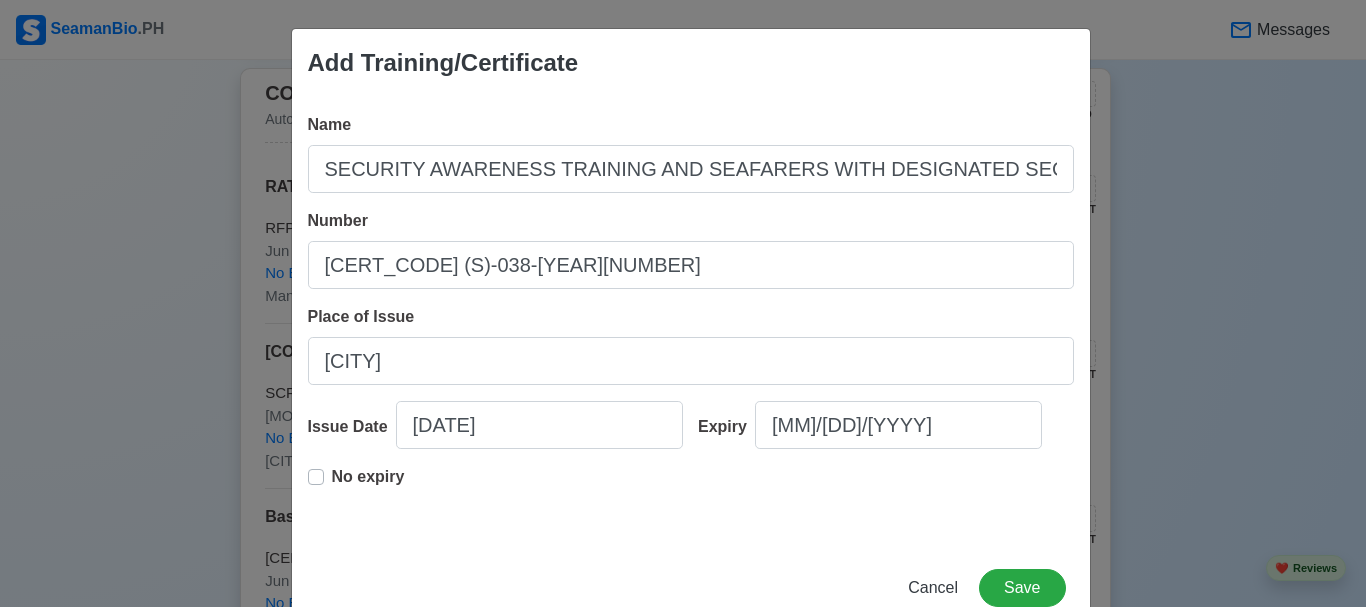 click on "No expiry" at bounding box center [368, 485] 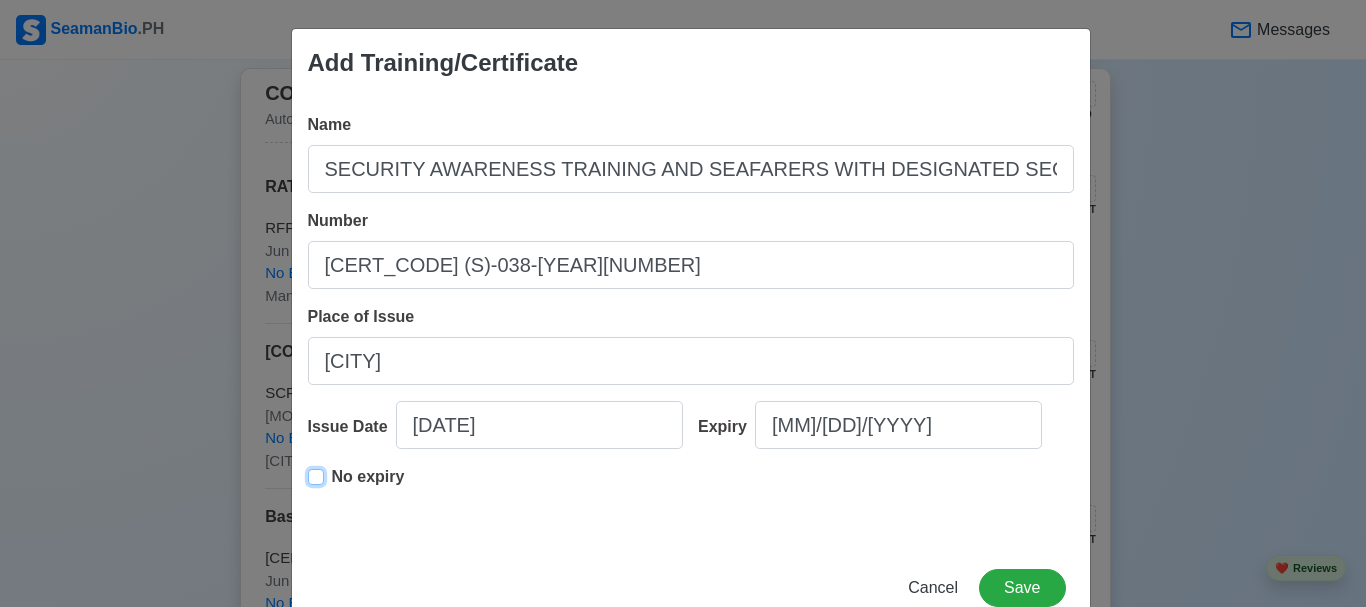 type on "[DATE]" 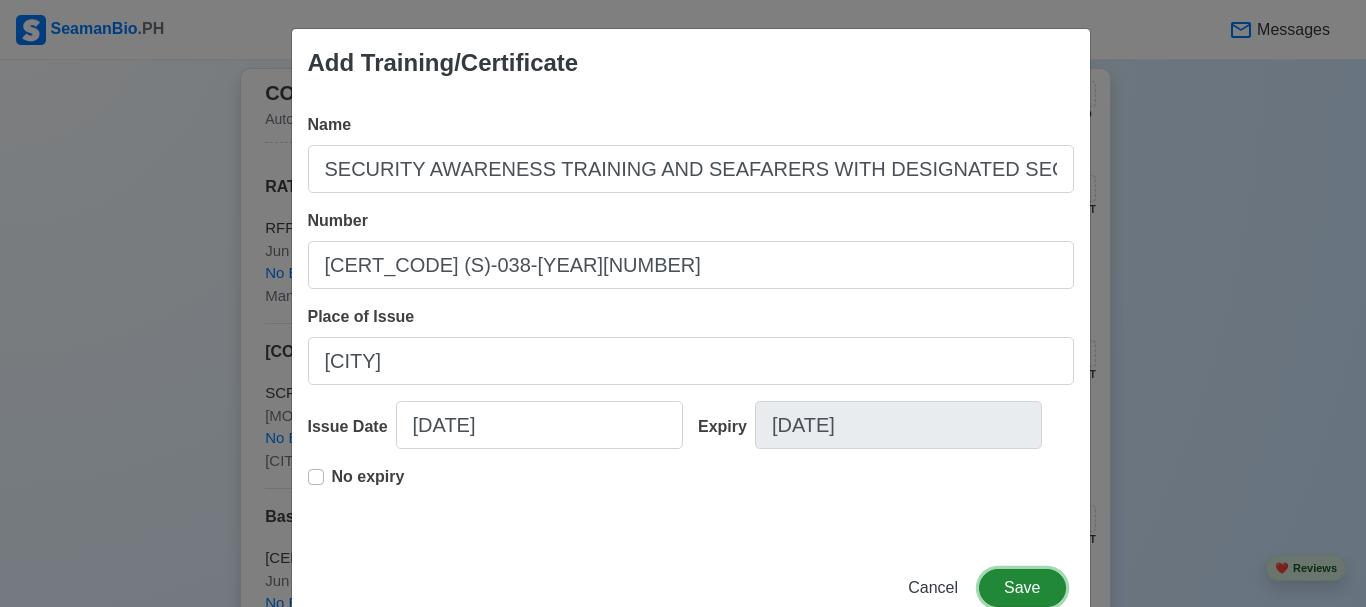 click on "Save" at bounding box center [1022, 588] 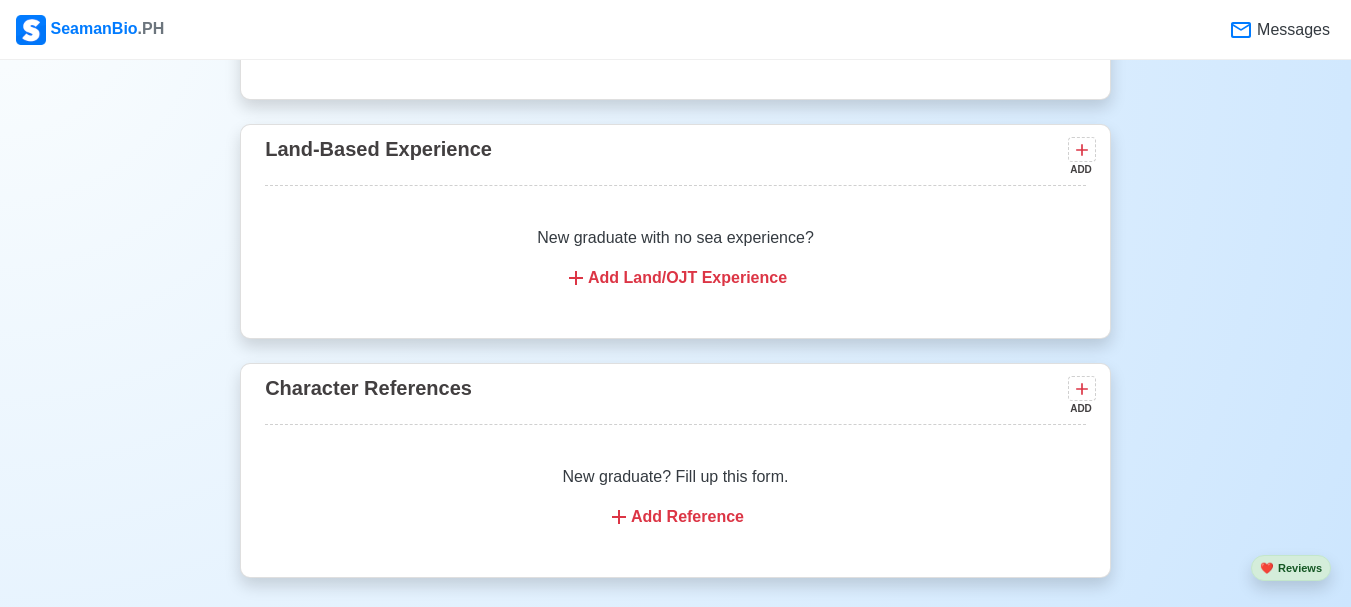 scroll, scrollTop: 4492, scrollLeft: 0, axis: vertical 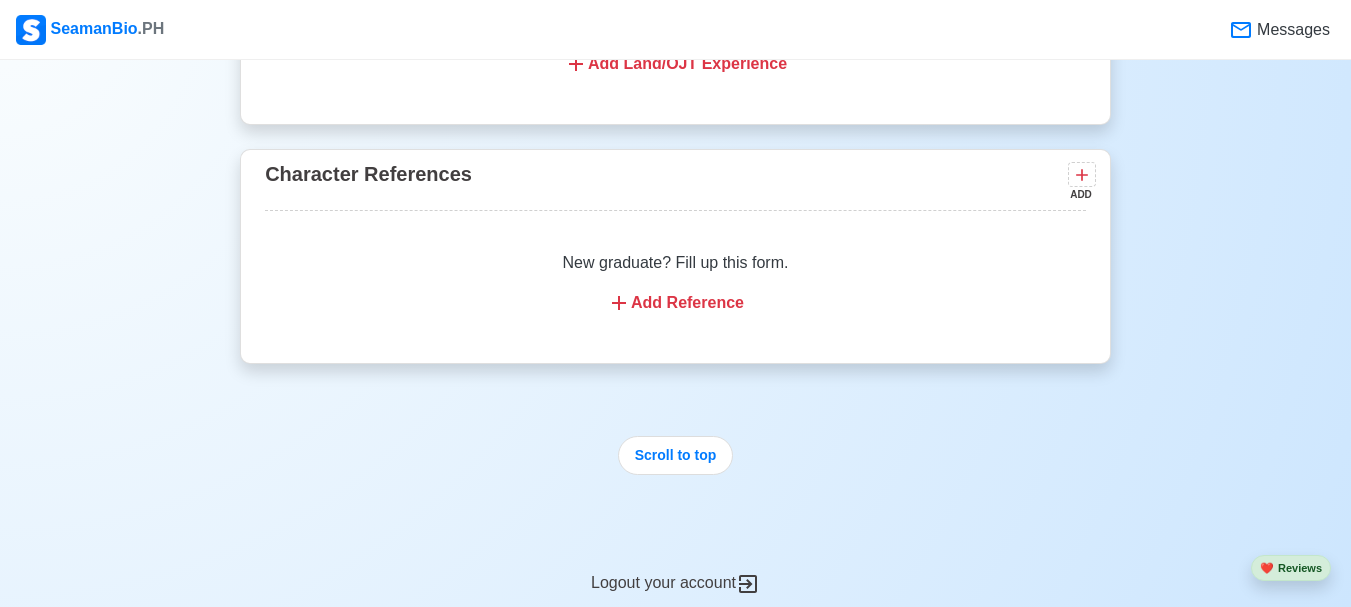 click on "Add Reference" at bounding box center (675, 303) 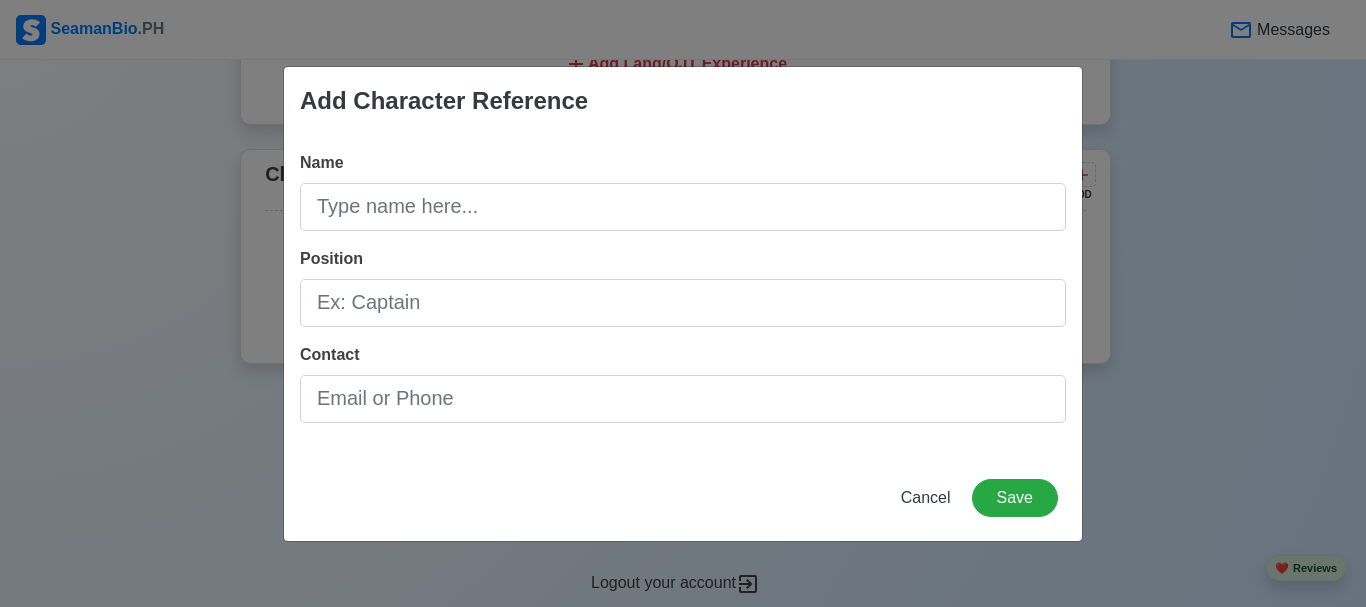 click on "Name Position Contact" at bounding box center [683, 295] 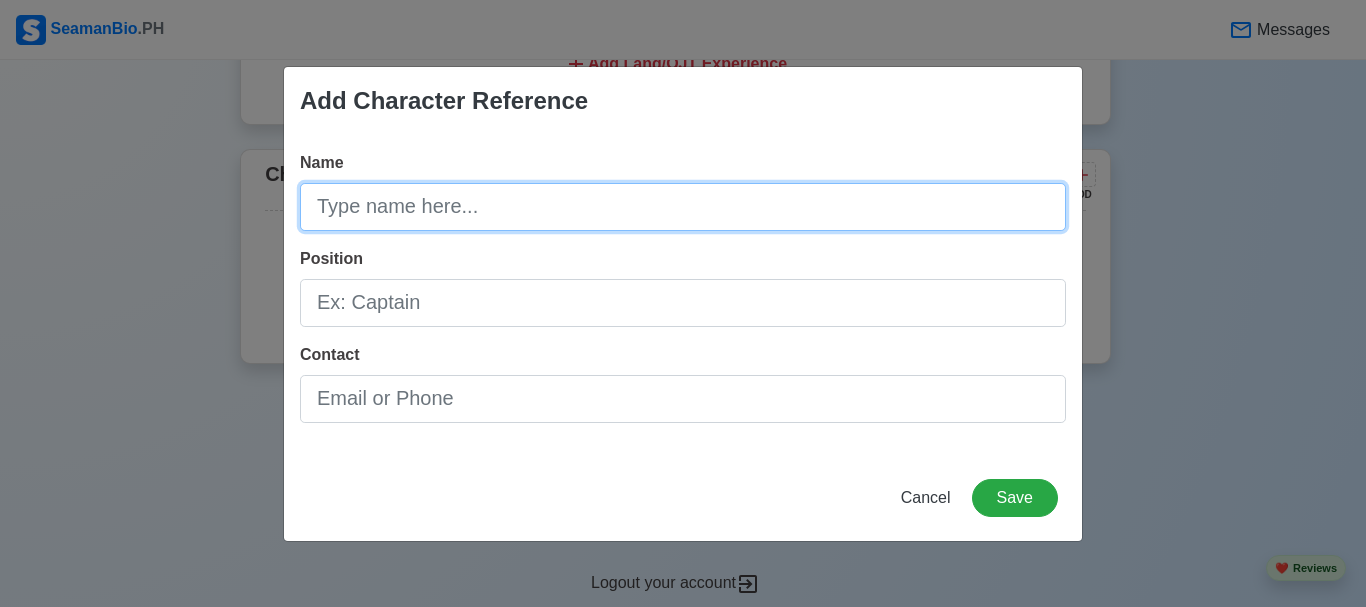 click on "Name" at bounding box center (683, 207) 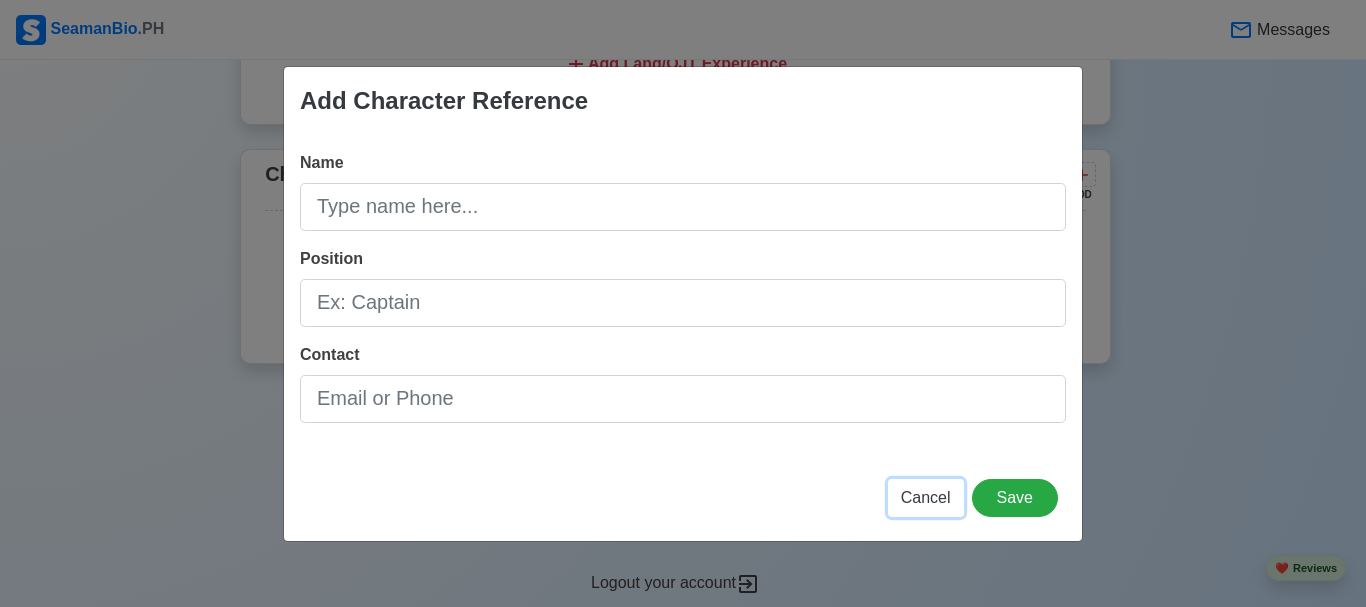 click on "Cancel" at bounding box center (926, 497) 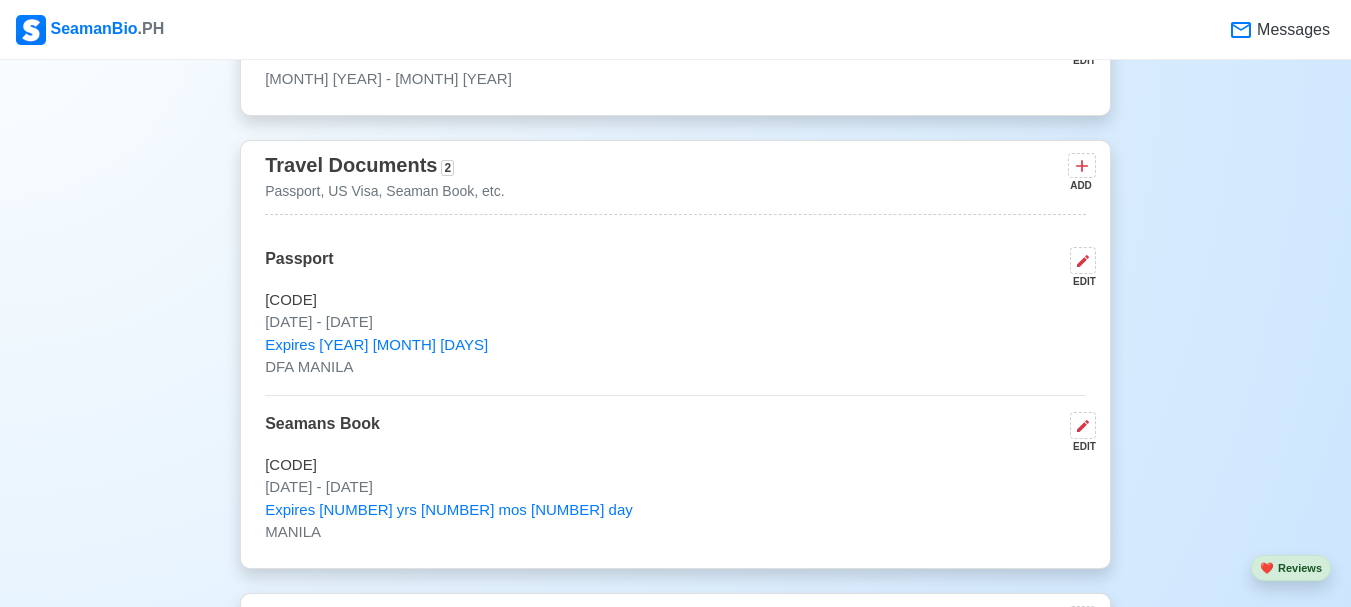 scroll, scrollTop: 2192, scrollLeft: 0, axis: vertical 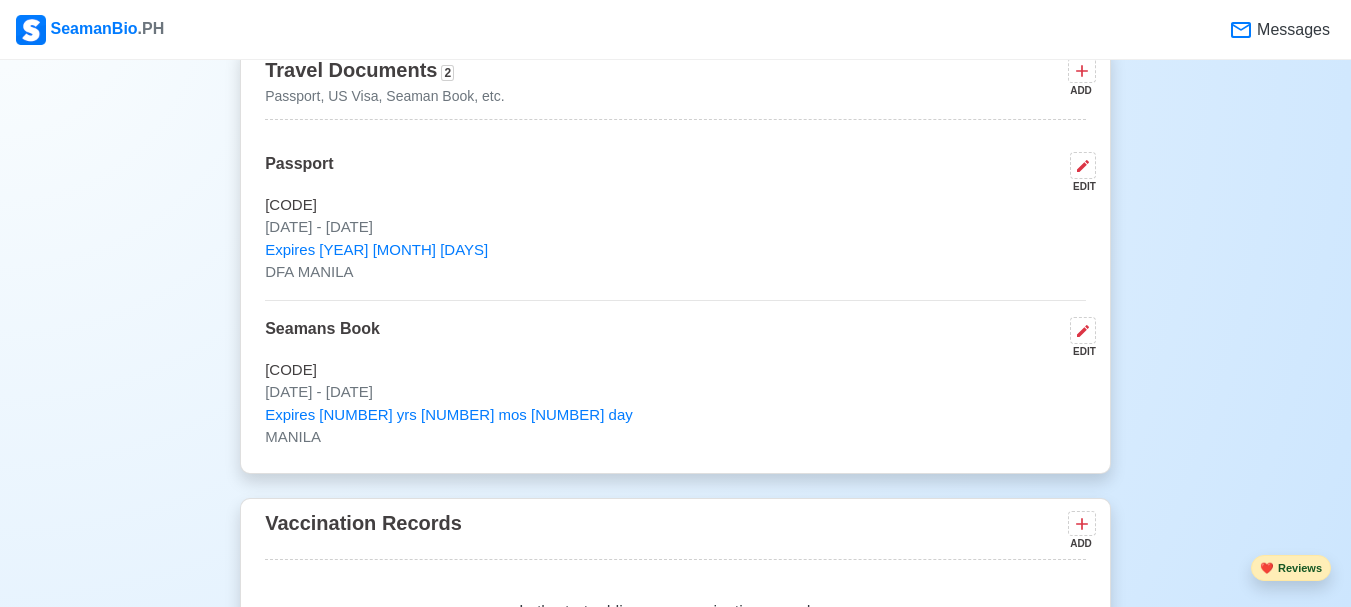 click on "❤️ Reviews" at bounding box center (1291, 568) 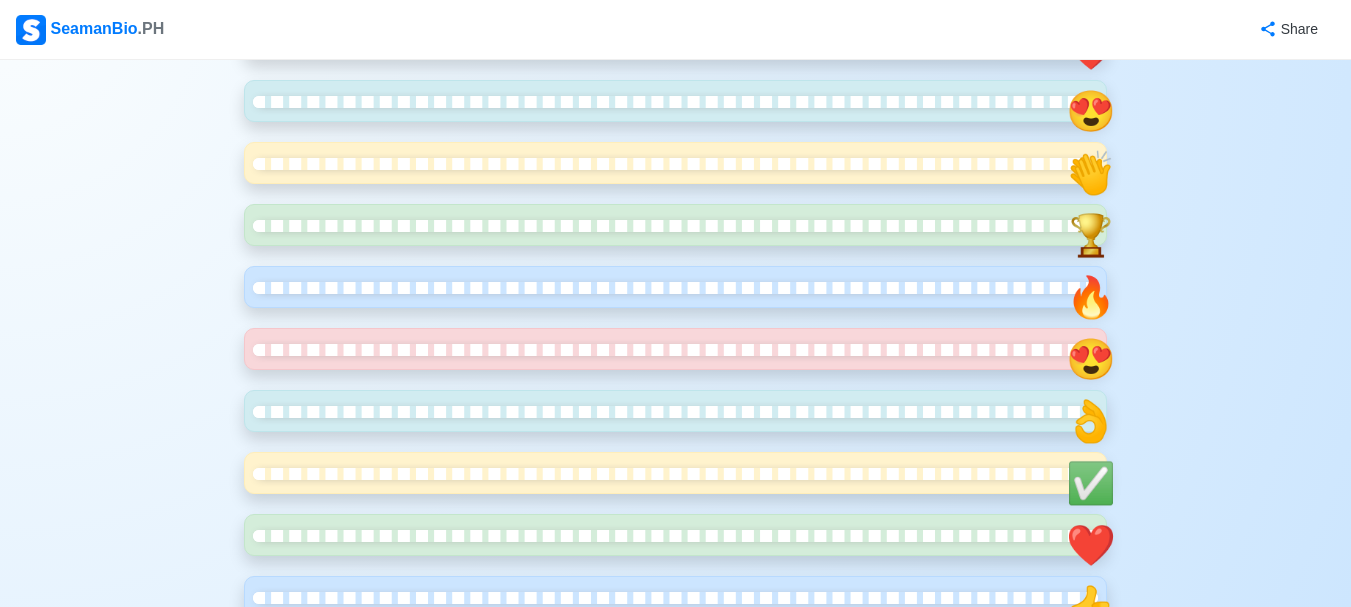 scroll, scrollTop: 500, scrollLeft: 0, axis: vertical 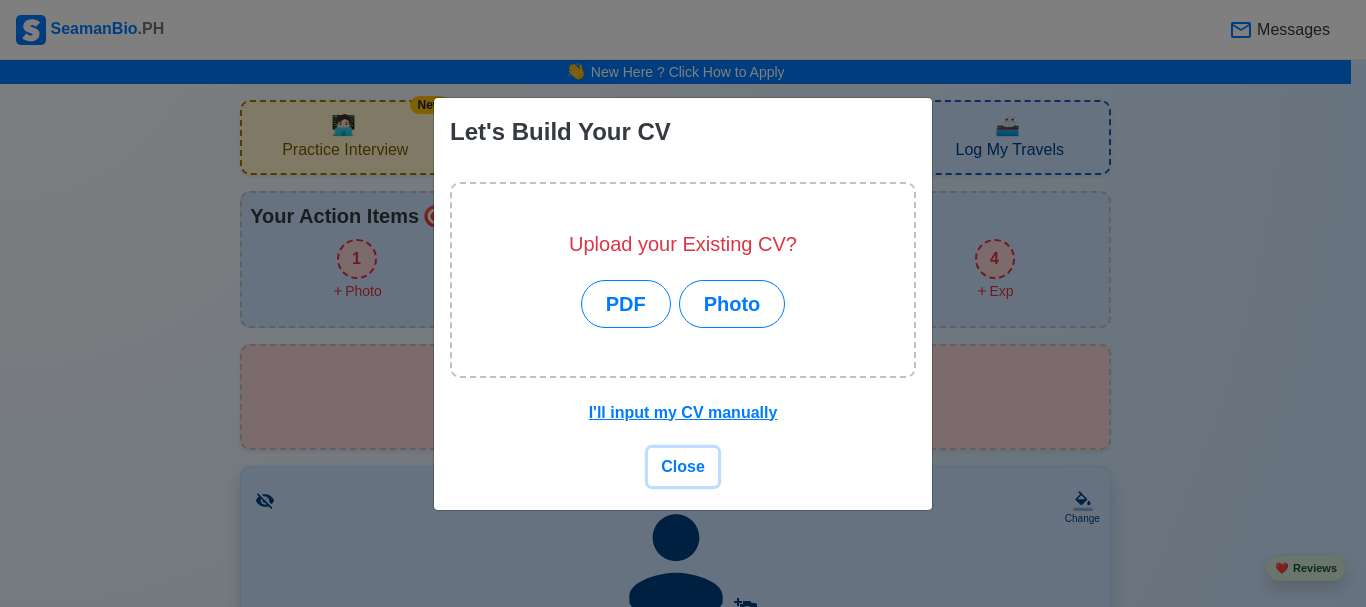 click on "Close" at bounding box center [683, 466] 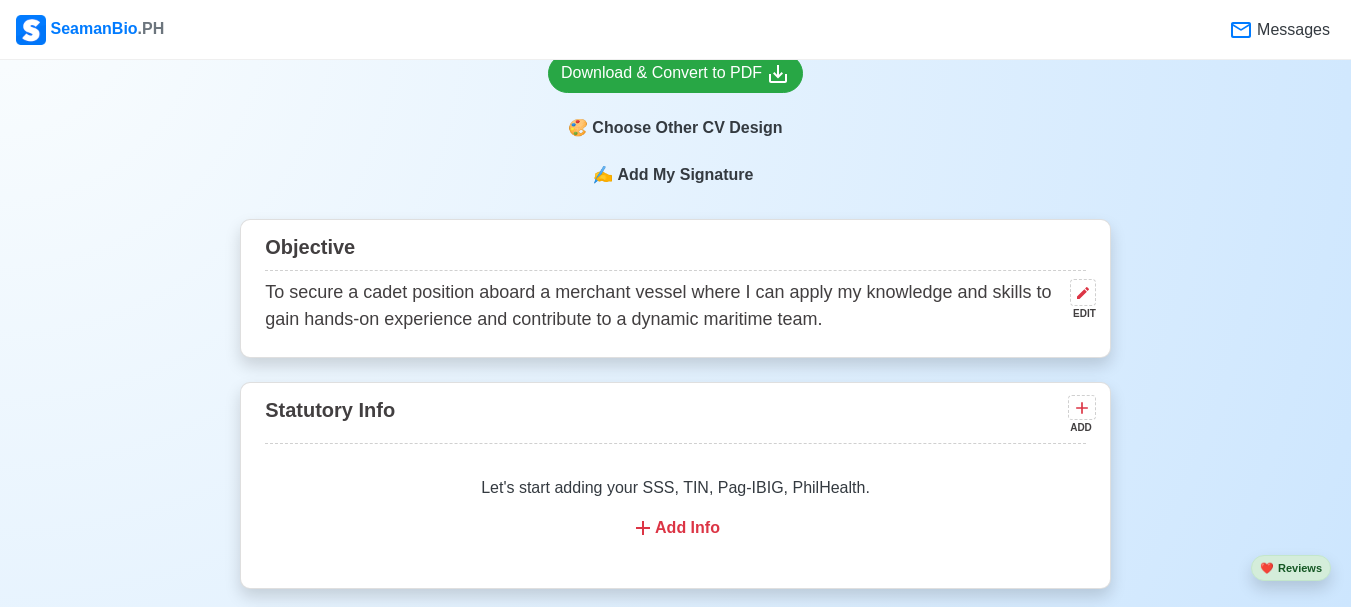 scroll, scrollTop: 1100, scrollLeft: 0, axis: vertical 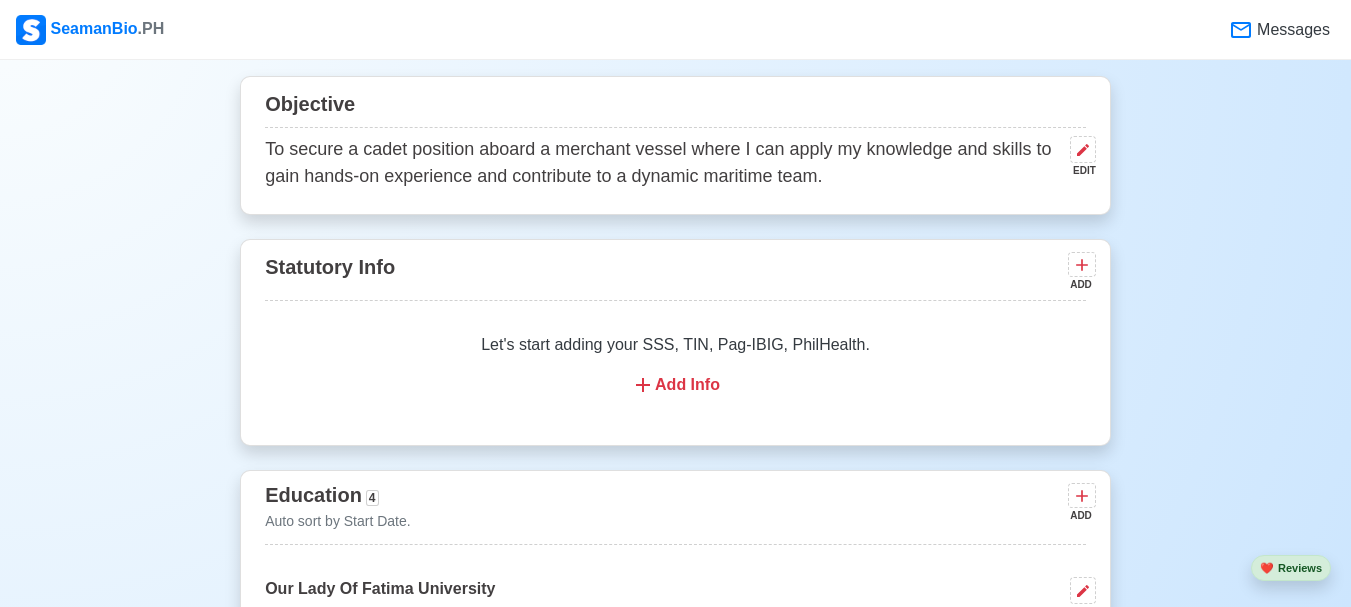 click on "Add Info" at bounding box center (675, 385) 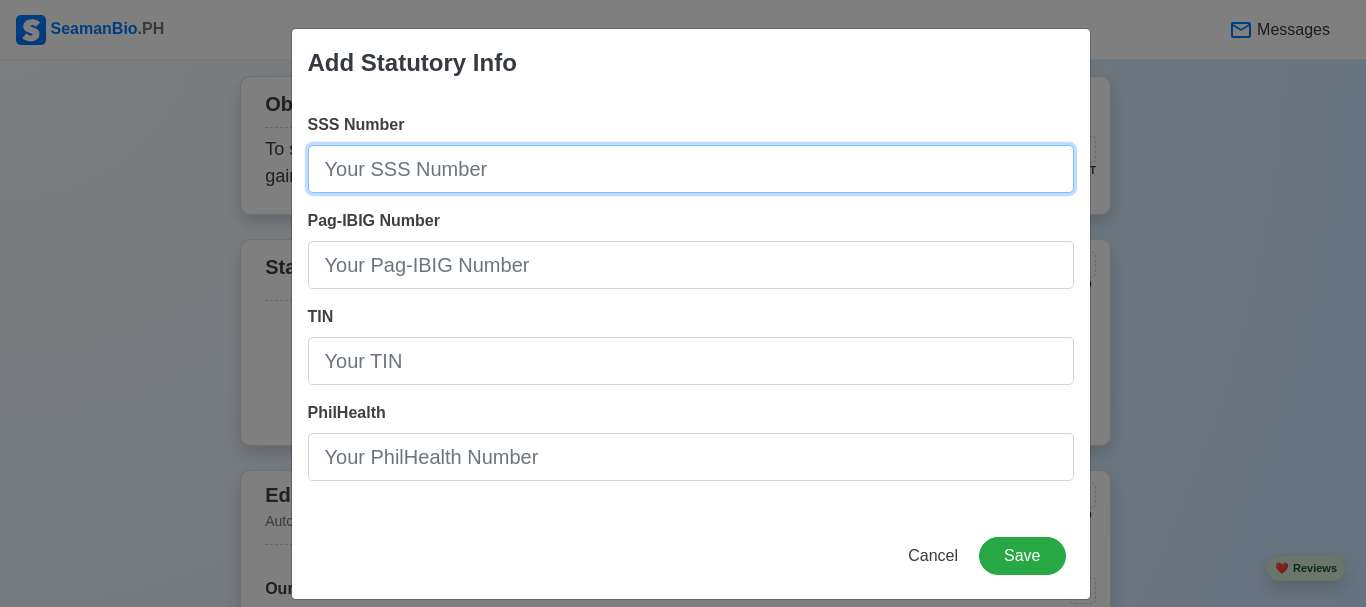 click on "SSS Number" at bounding box center [691, 169] 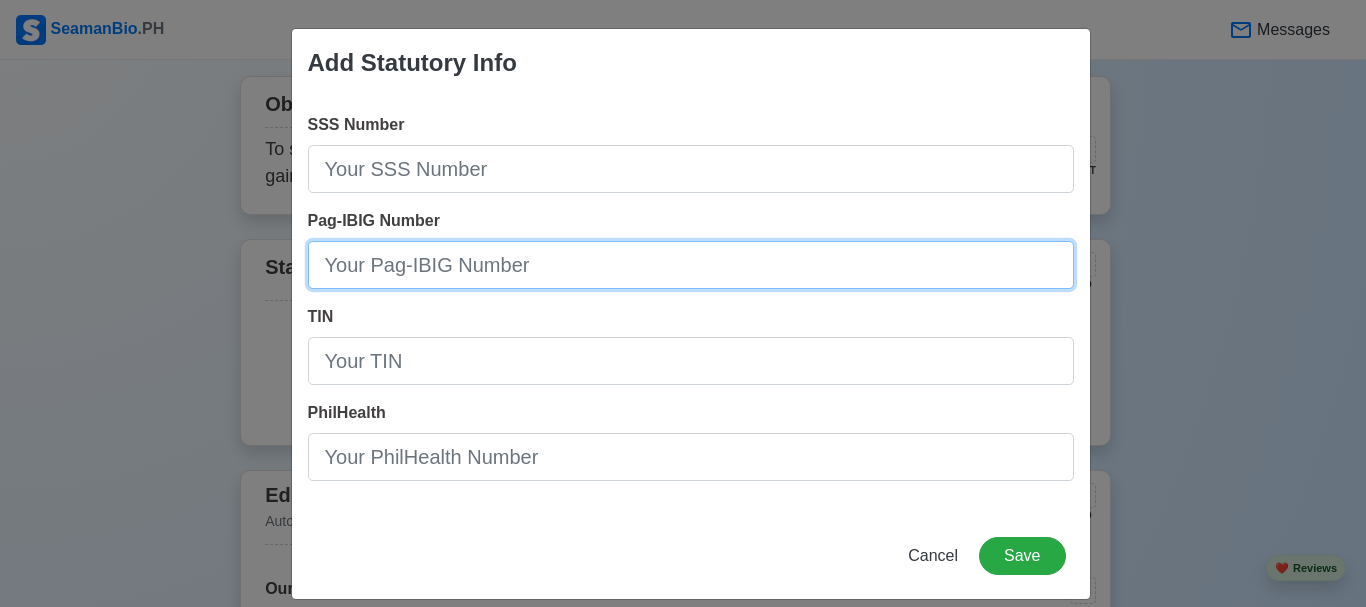 click on "Pag-IBIG Number" at bounding box center (691, 265) 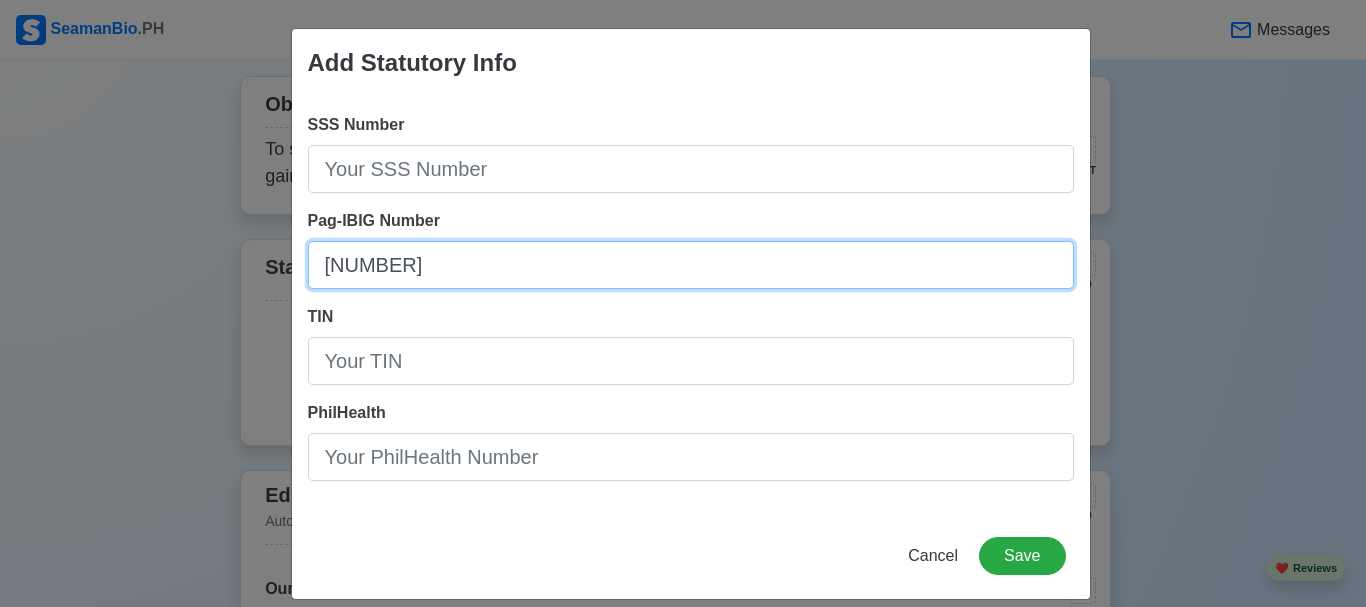 type on "[NUMBER]" 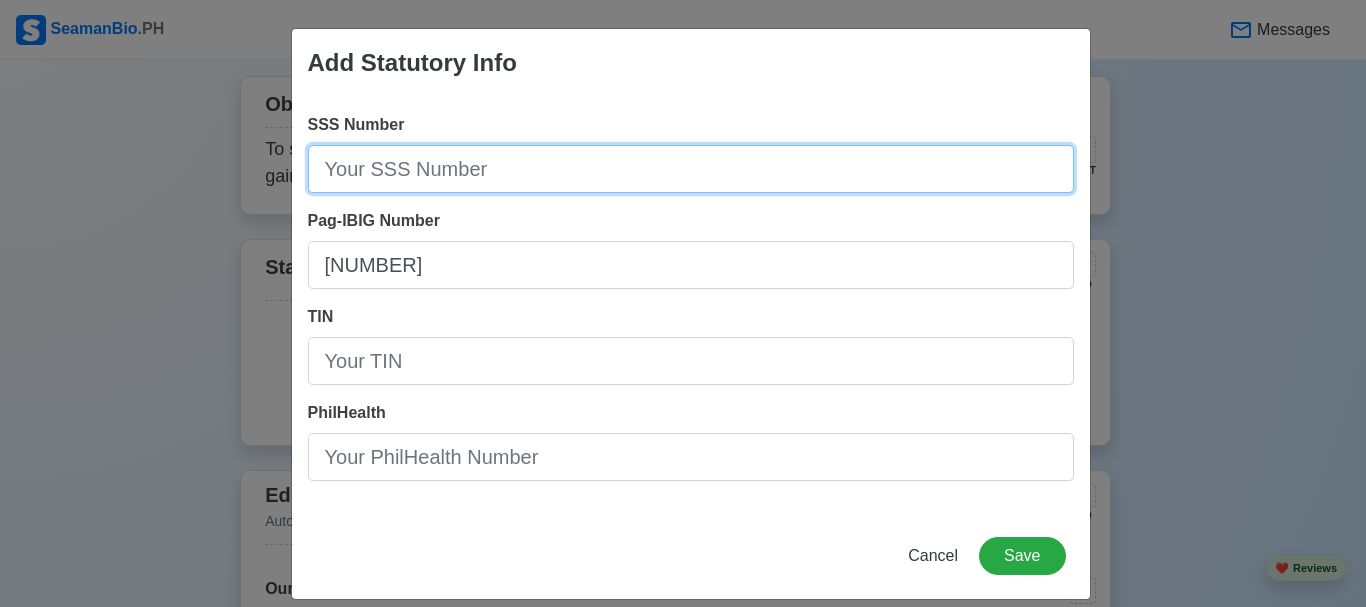 click on "SSS Number" at bounding box center [691, 169] 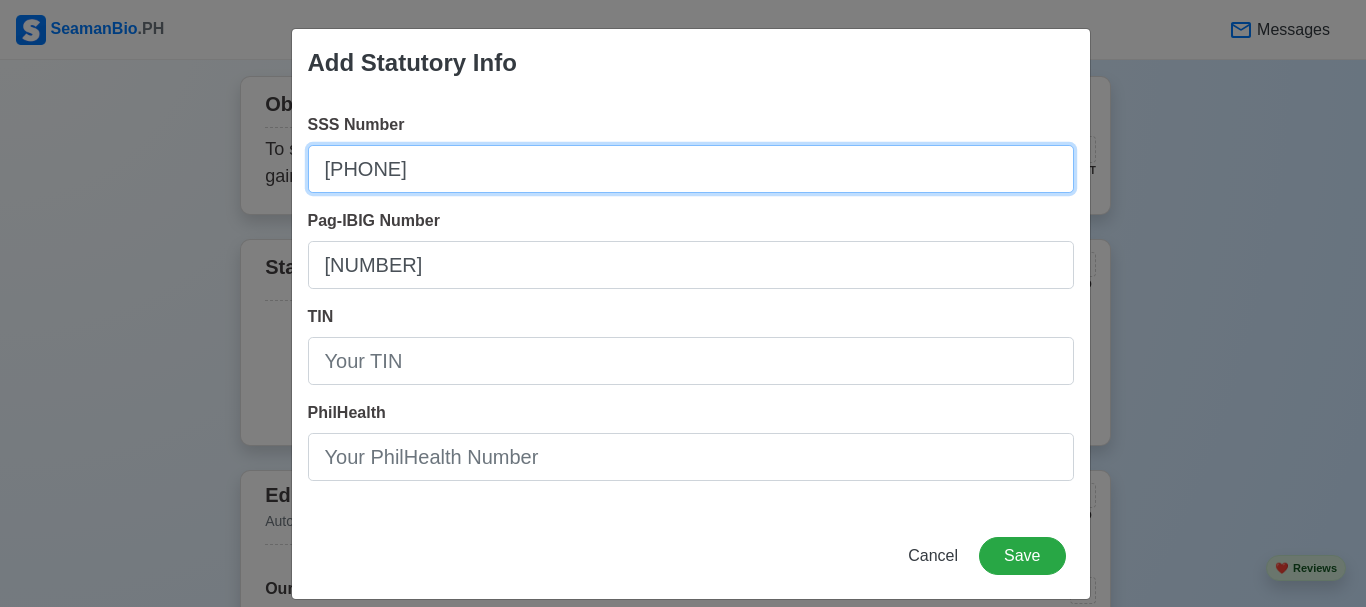 type on "[PHONE]" 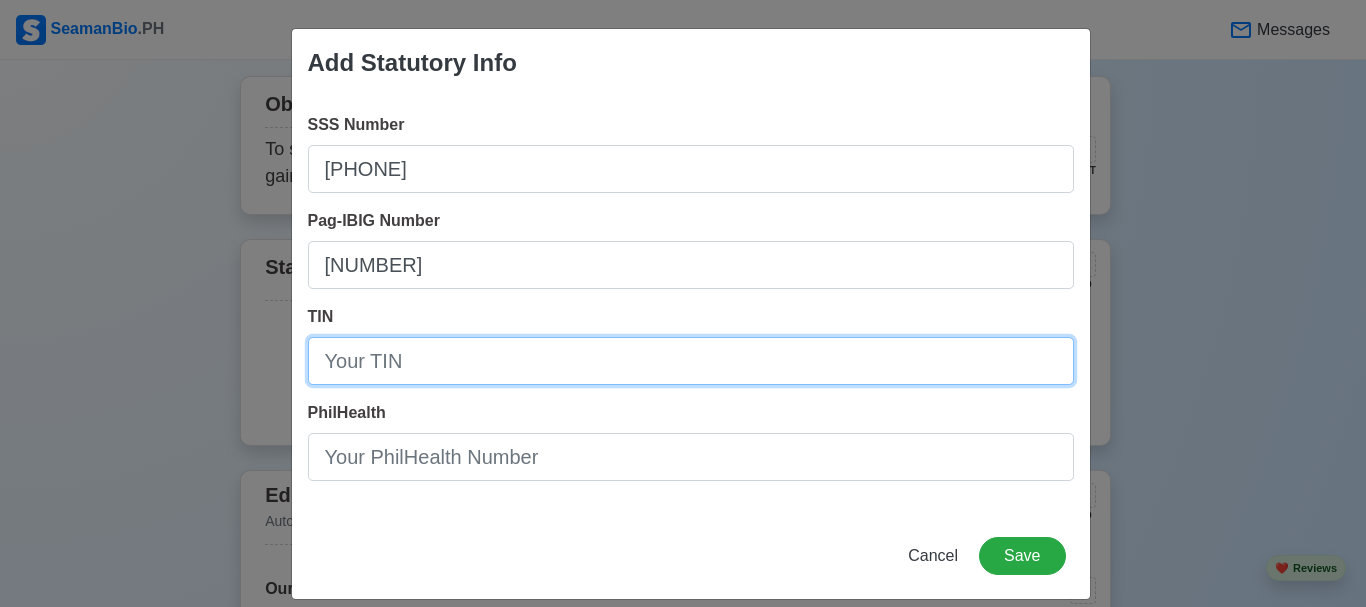 click on "TIN" at bounding box center (691, 361) 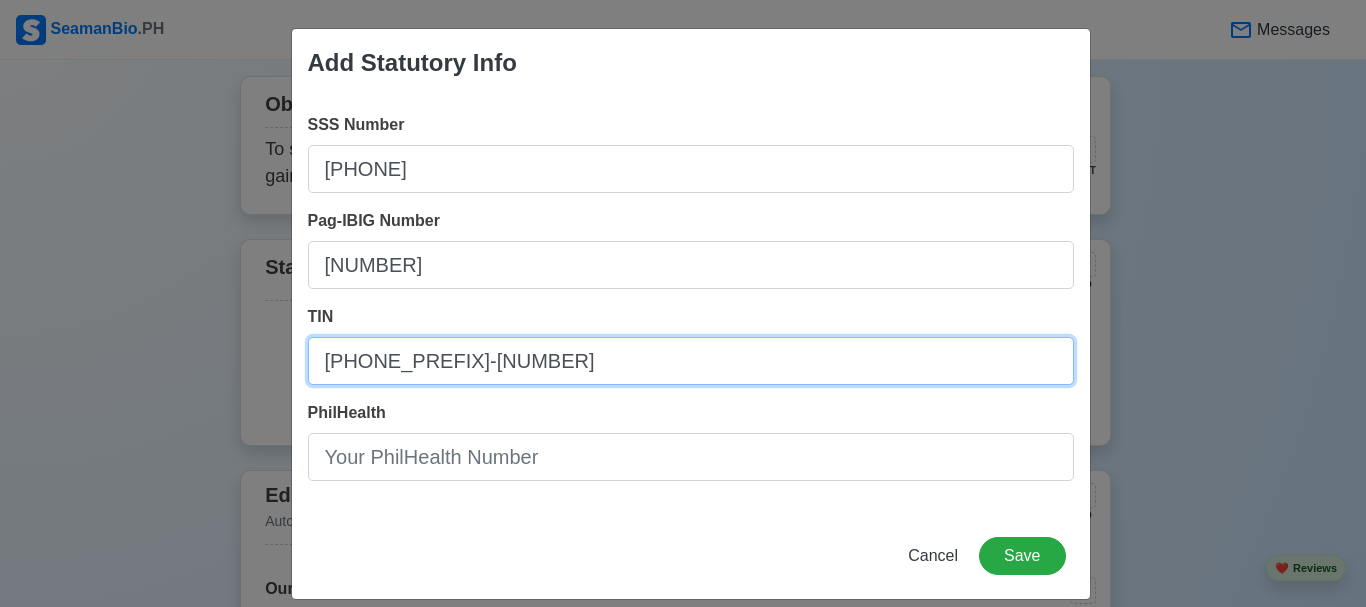 type on "[PHONE_PREFIX]-[NUMBER]" 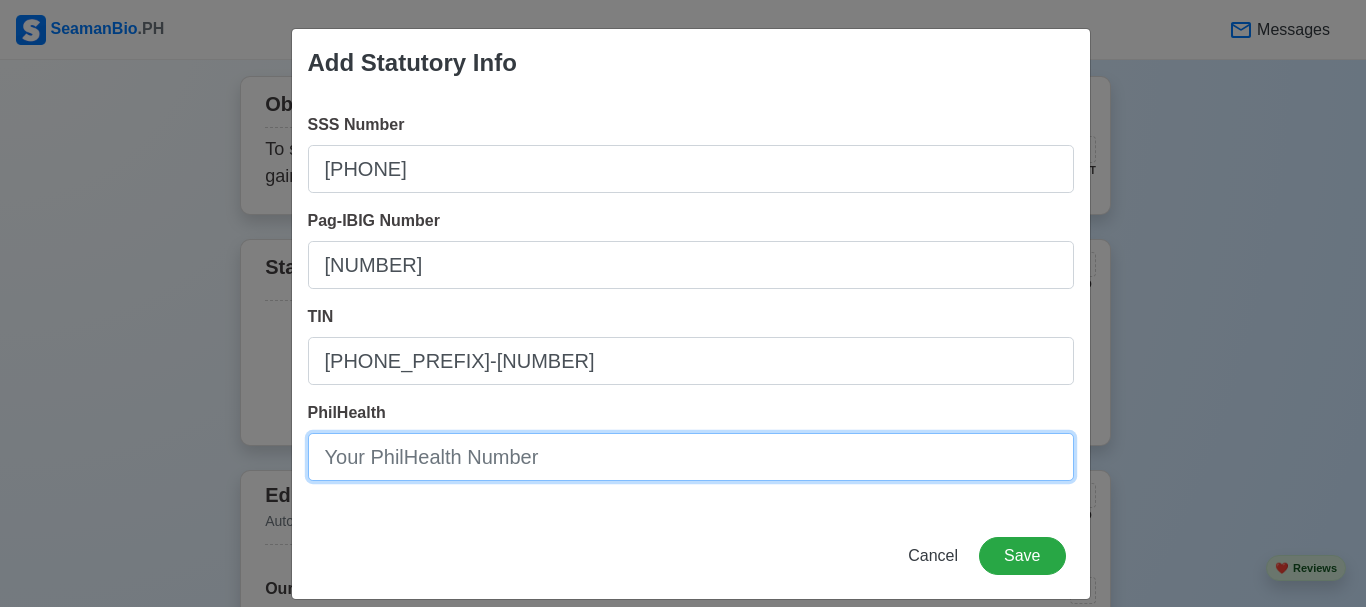 click on "PhilHealth" at bounding box center [691, 457] 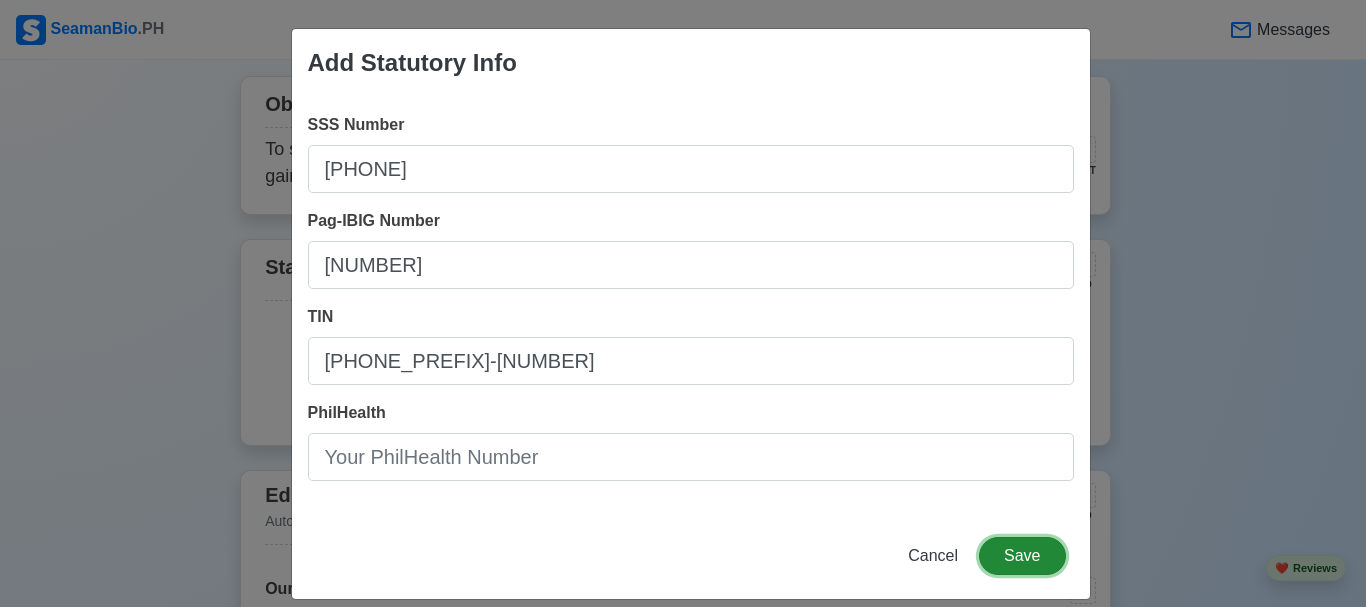 click on "Save" at bounding box center [1022, 556] 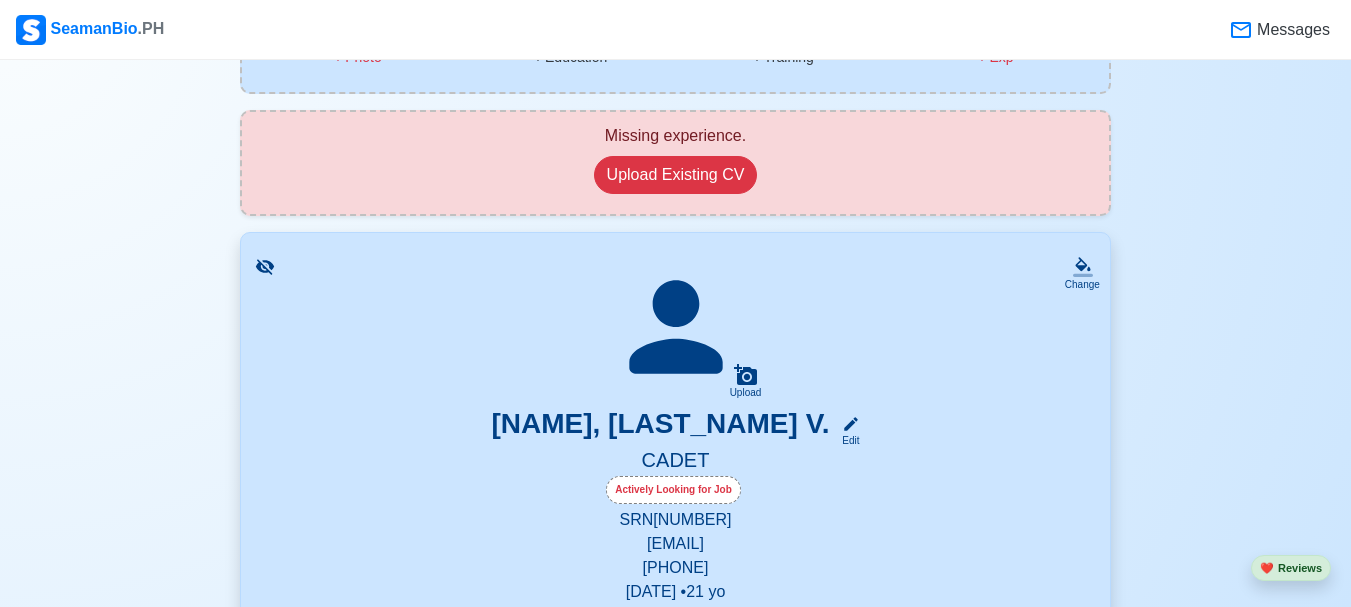 scroll, scrollTop: 200, scrollLeft: 0, axis: vertical 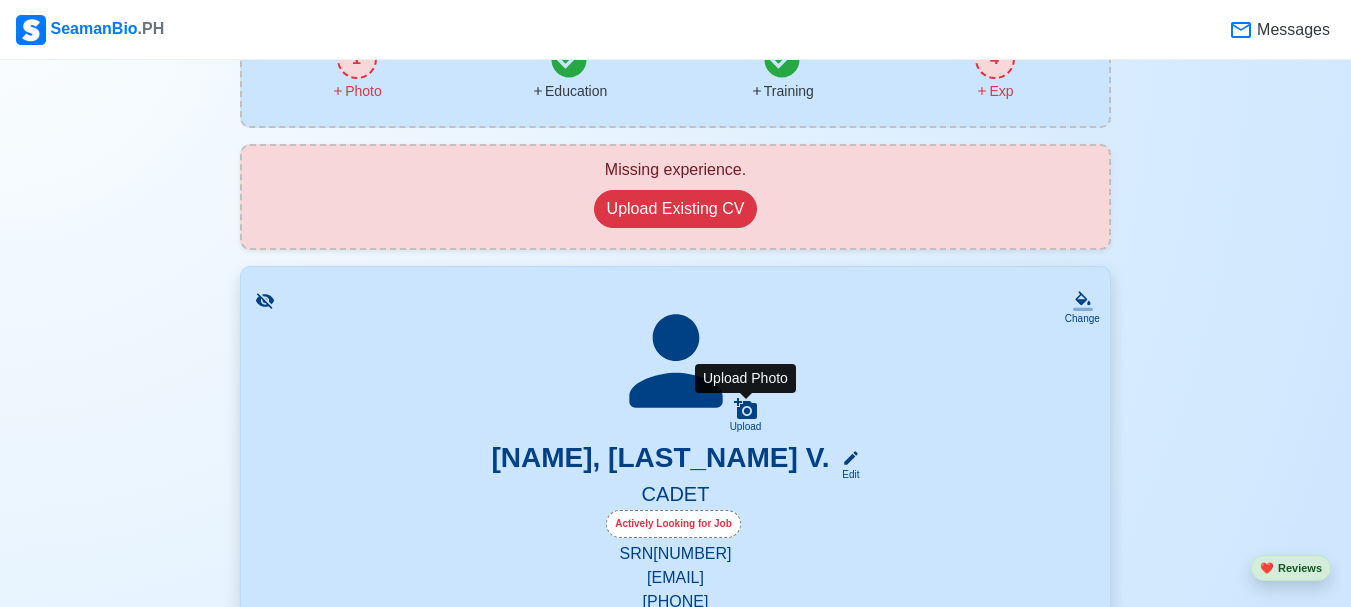 click 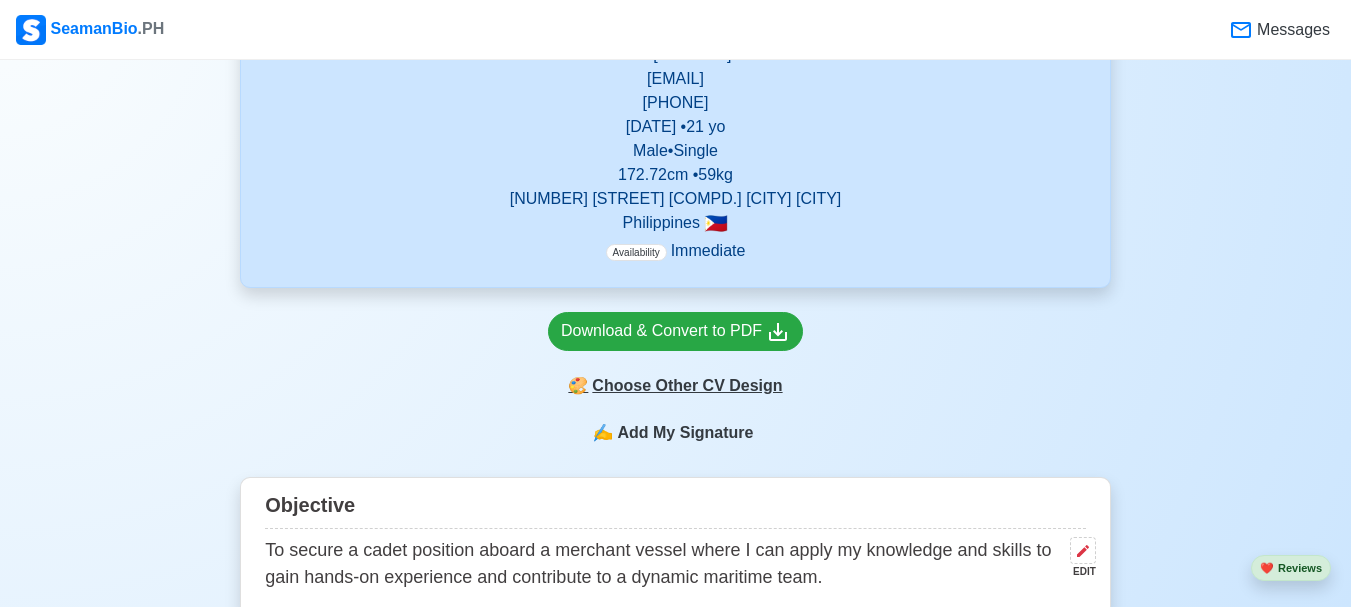 scroll, scrollTop: 700, scrollLeft: 0, axis: vertical 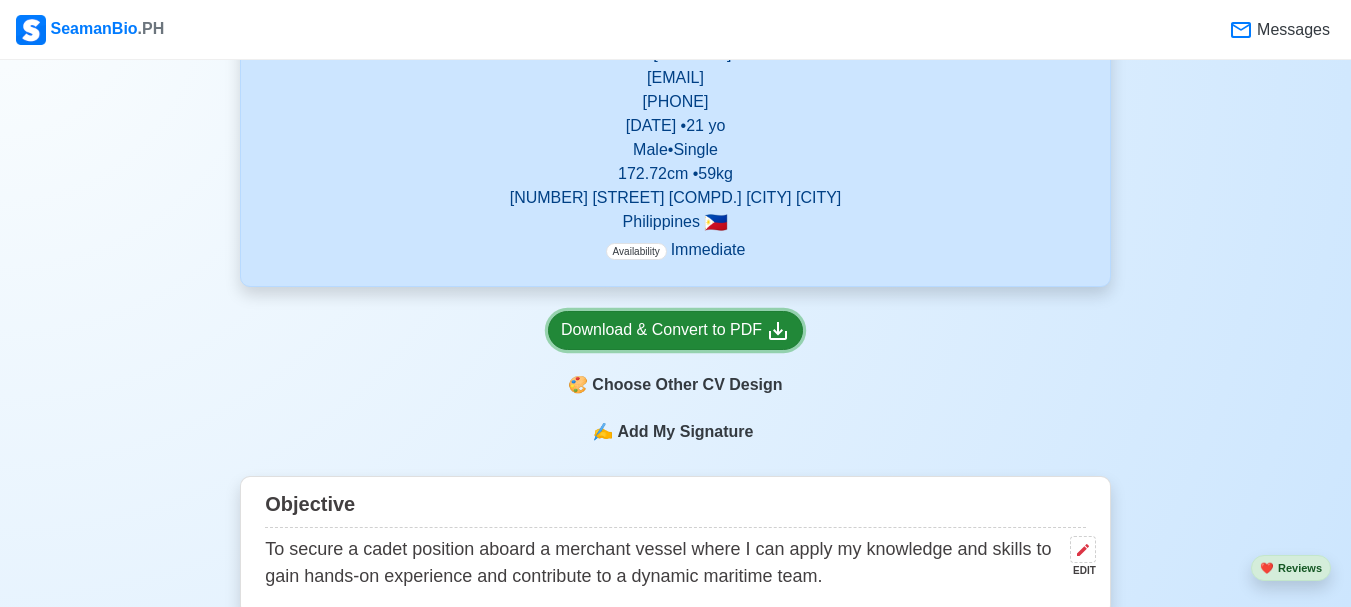 click on "Download & Convert to PDF" at bounding box center (675, 330) 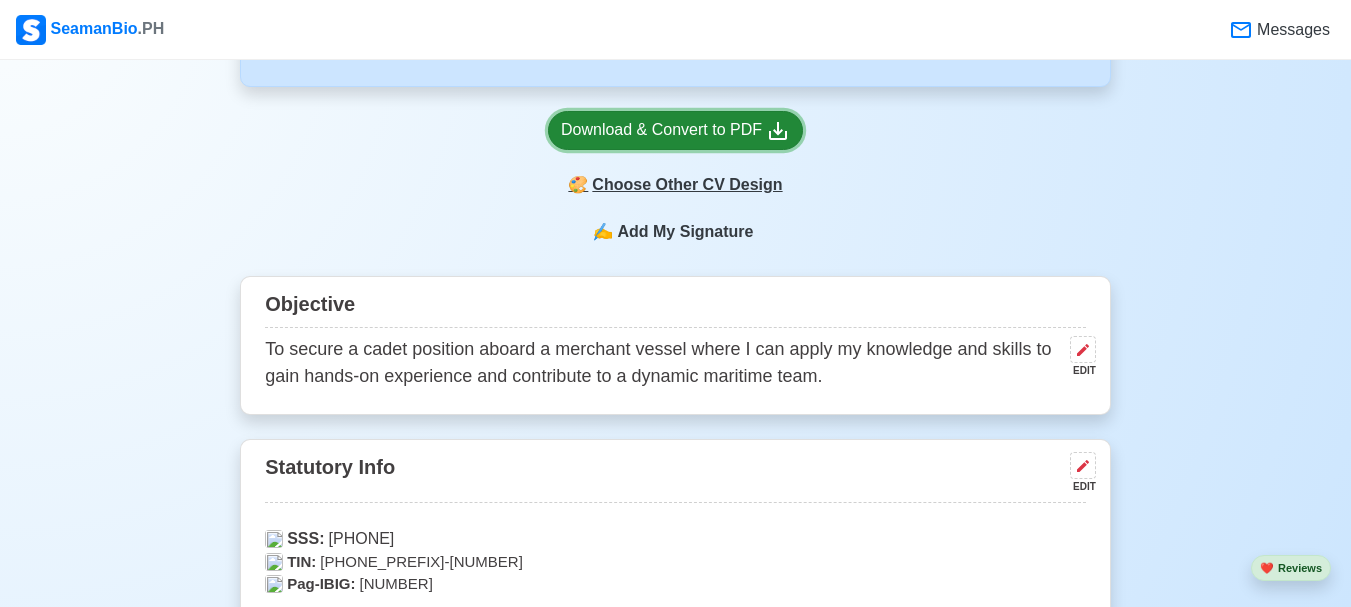 scroll, scrollTop: 800, scrollLeft: 0, axis: vertical 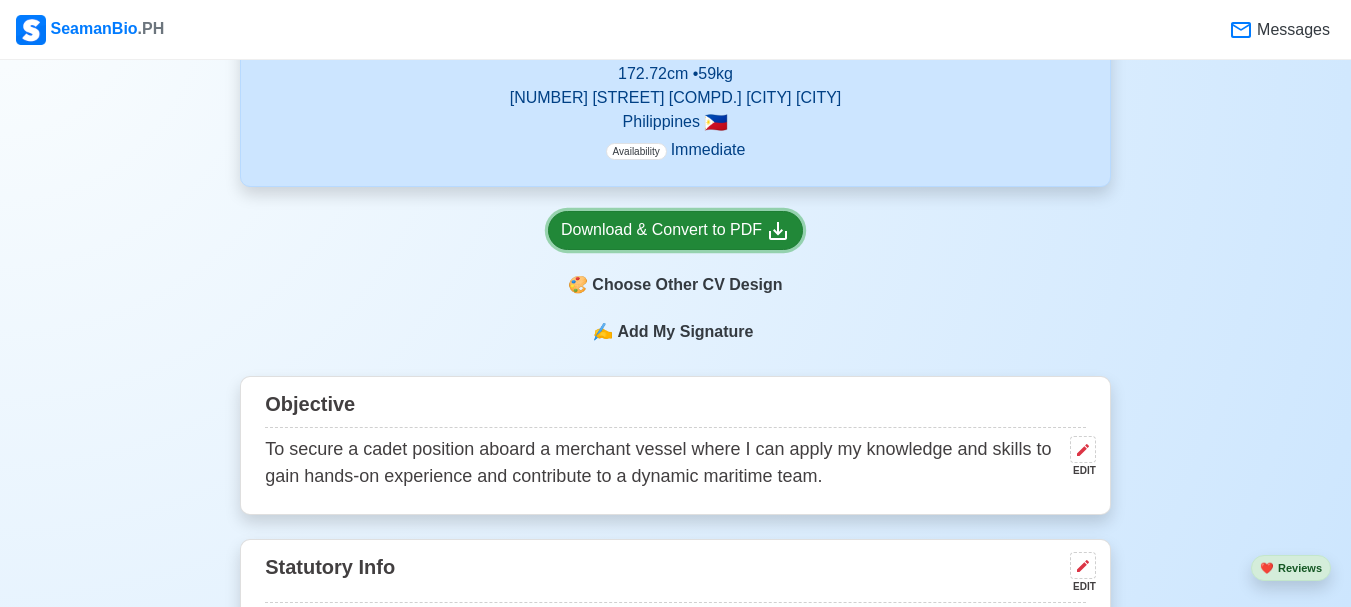 click on "Download & Convert to PDF" at bounding box center [675, 230] 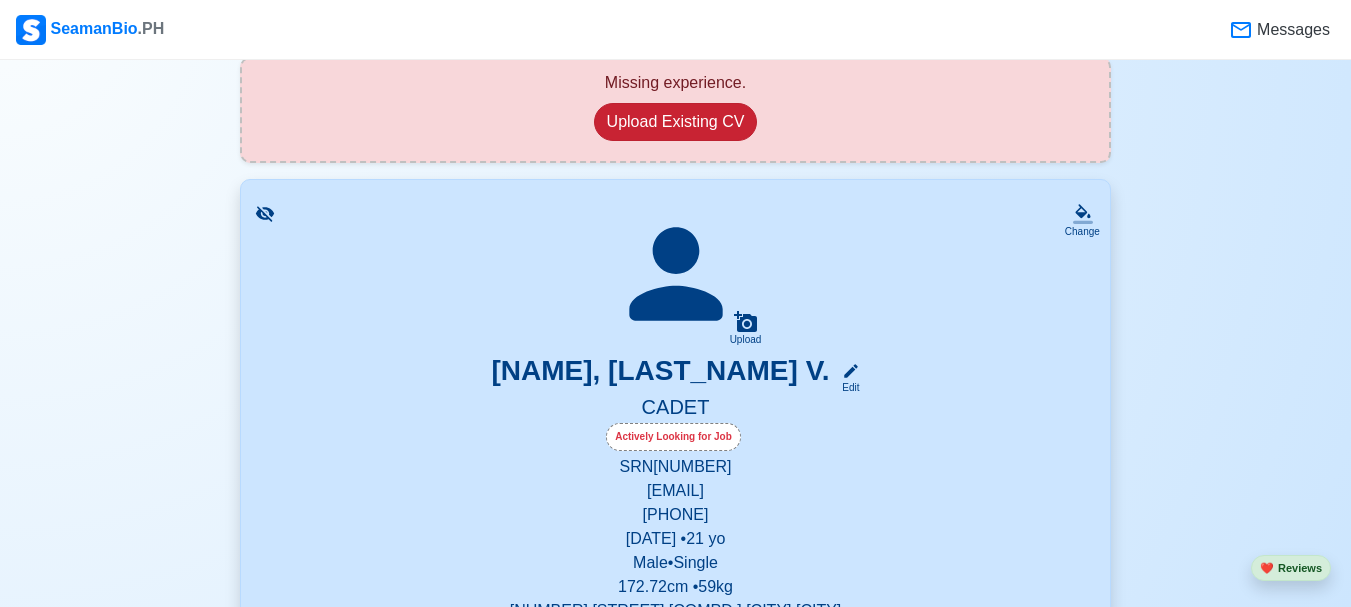 scroll, scrollTop: 100, scrollLeft: 0, axis: vertical 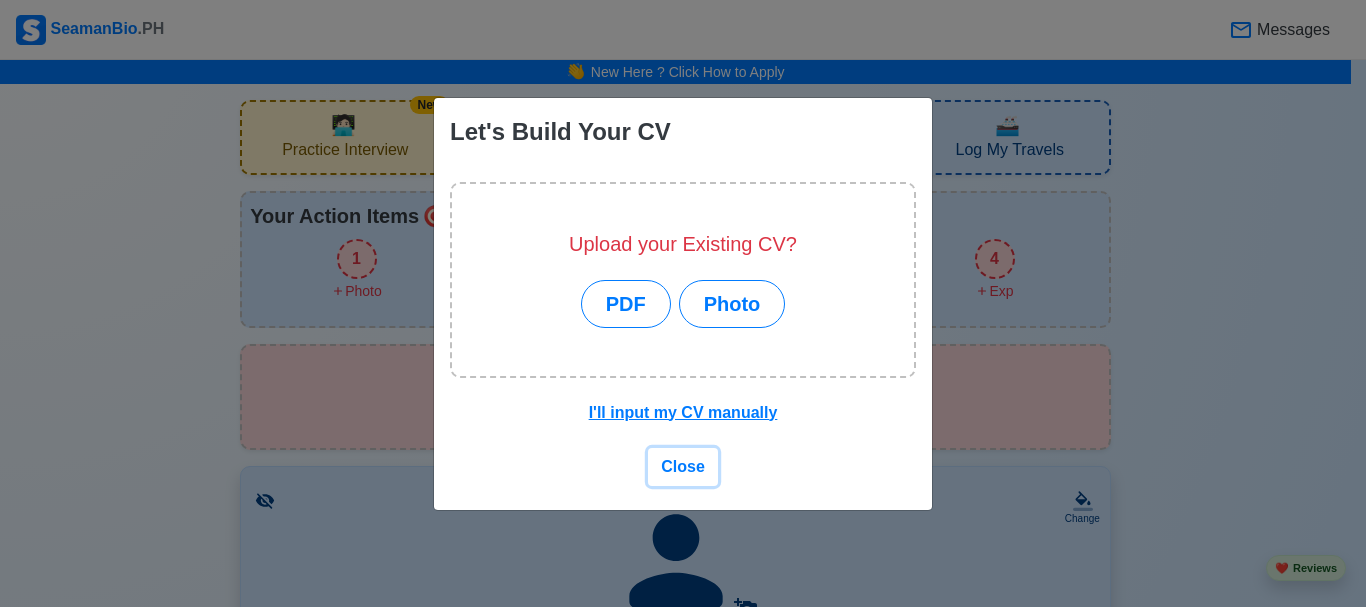 click on "Close" at bounding box center [683, 466] 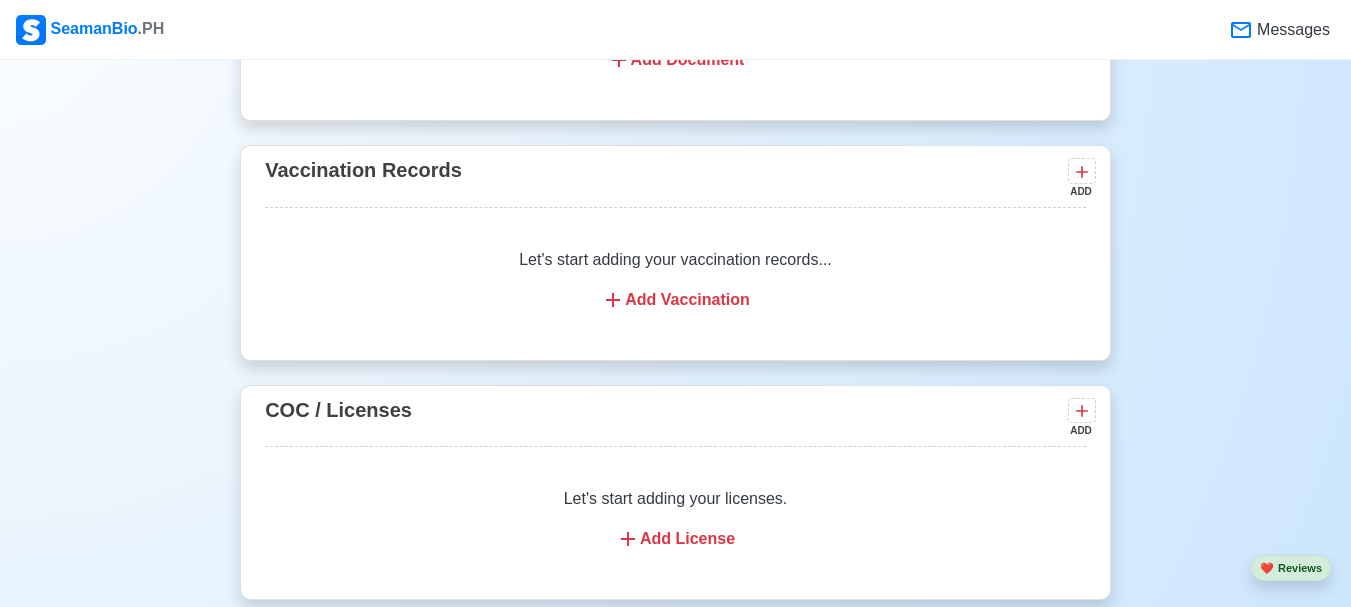 scroll, scrollTop: 1900, scrollLeft: 0, axis: vertical 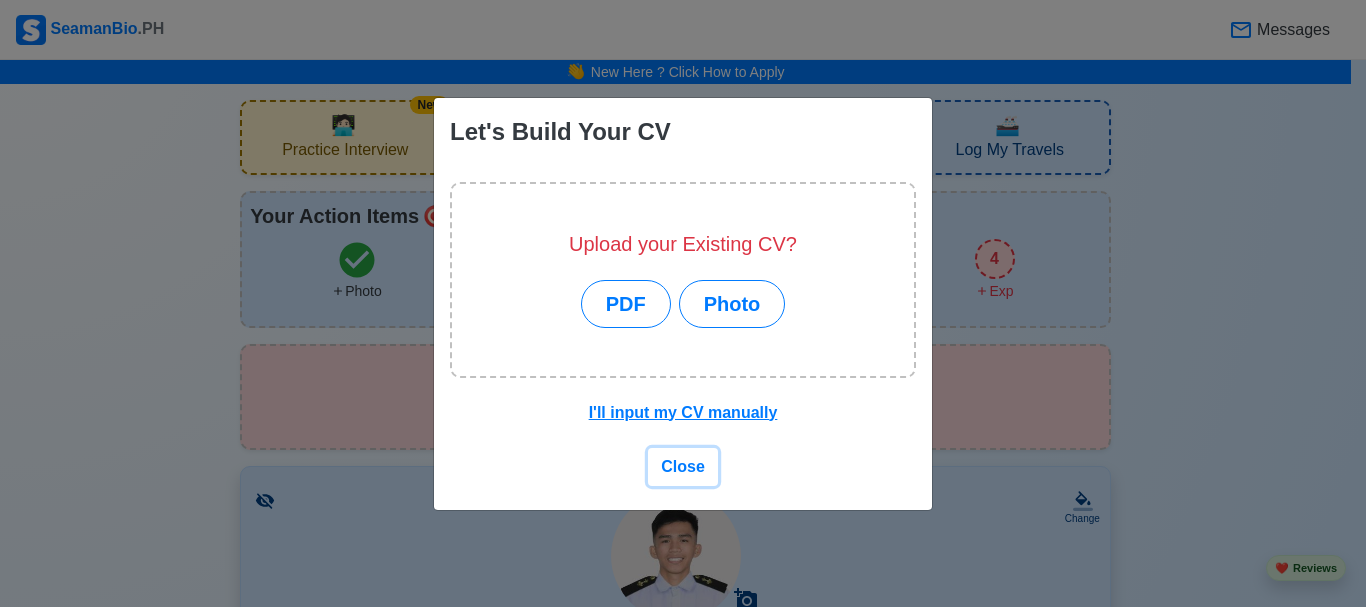 click on "Close" at bounding box center [683, 466] 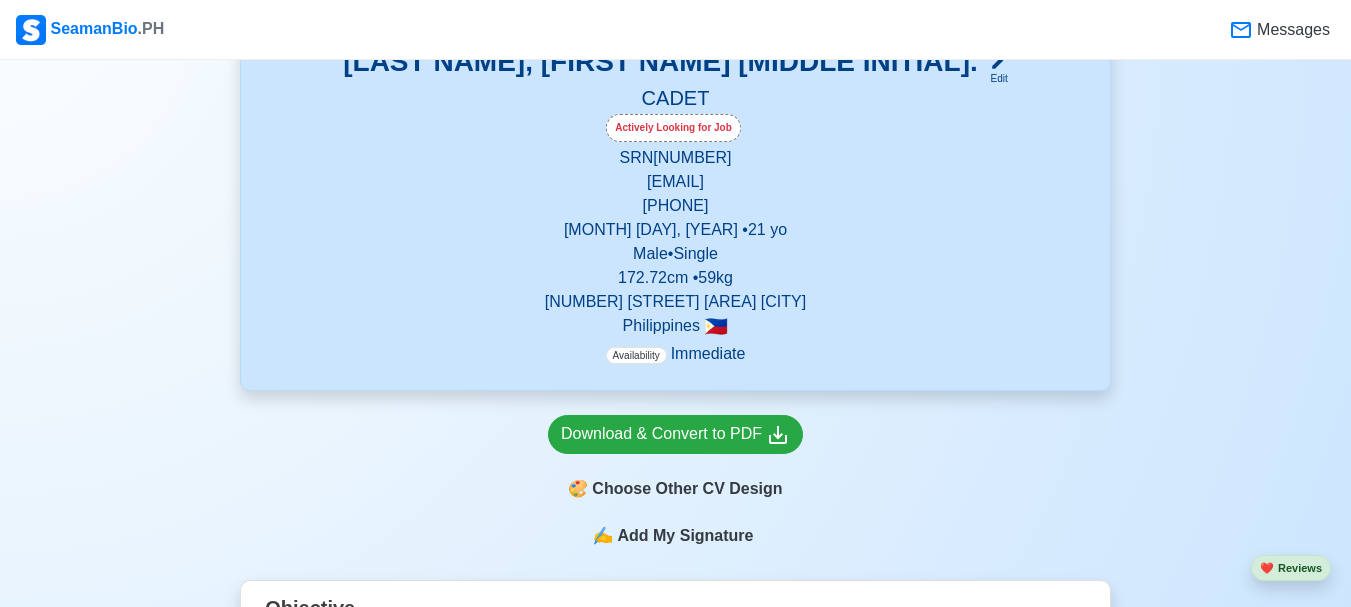 scroll, scrollTop: 600, scrollLeft: 0, axis: vertical 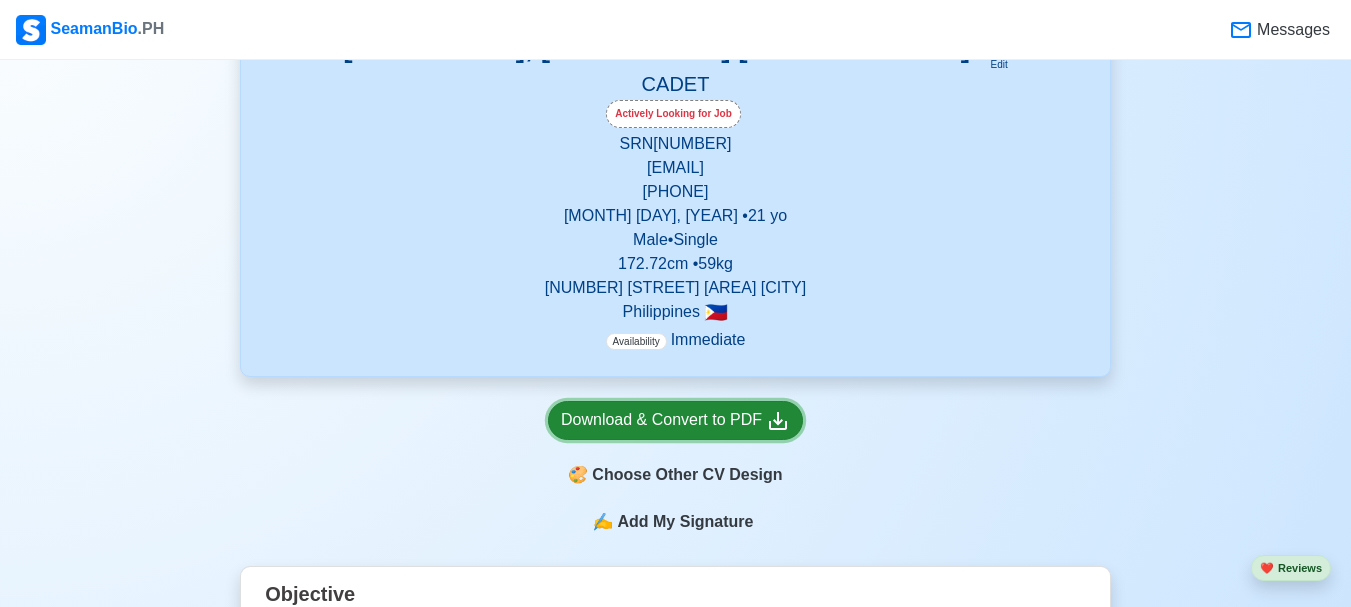 click on "Download & Convert to PDF" at bounding box center (675, 420) 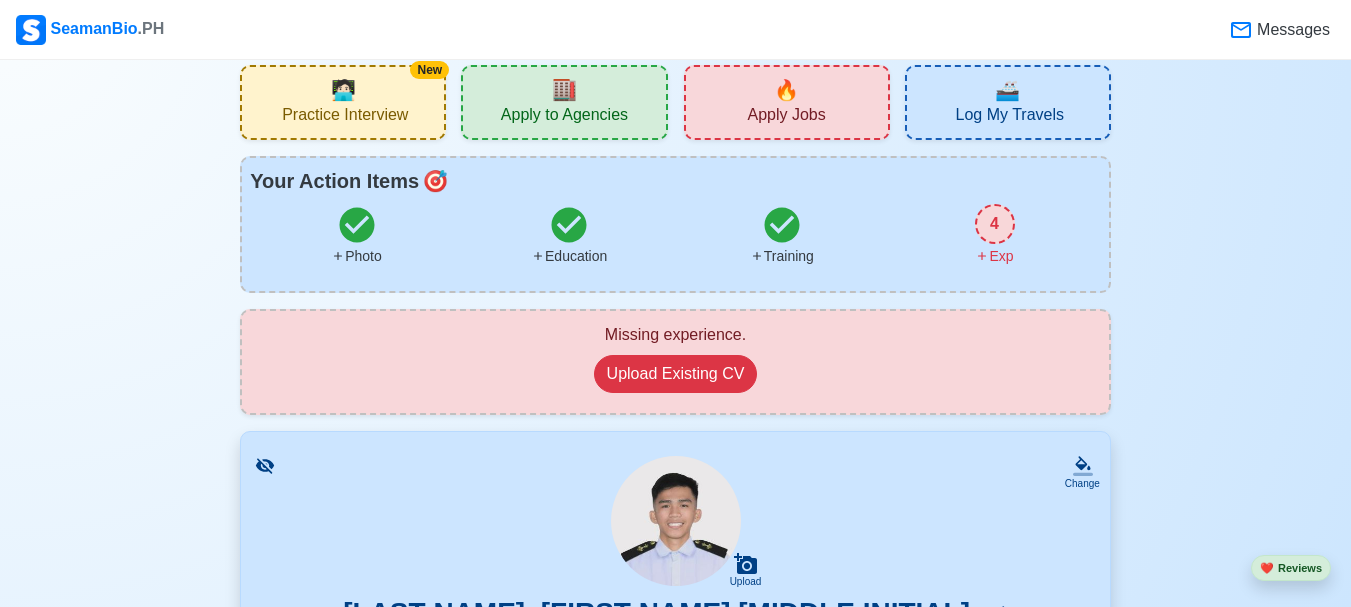 scroll, scrollTop: 0, scrollLeft: 0, axis: both 